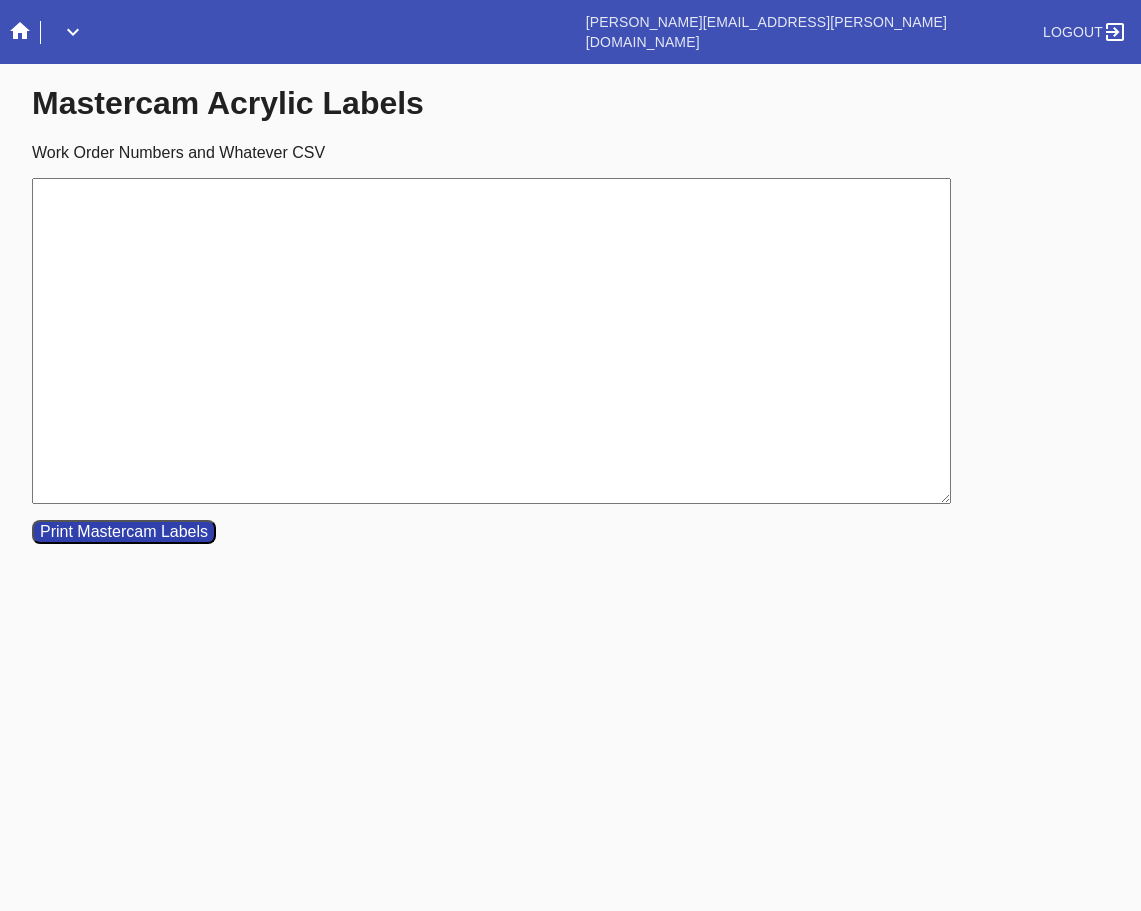 scroll, scrollTop: 0, scrollLeft: 0, axis: both 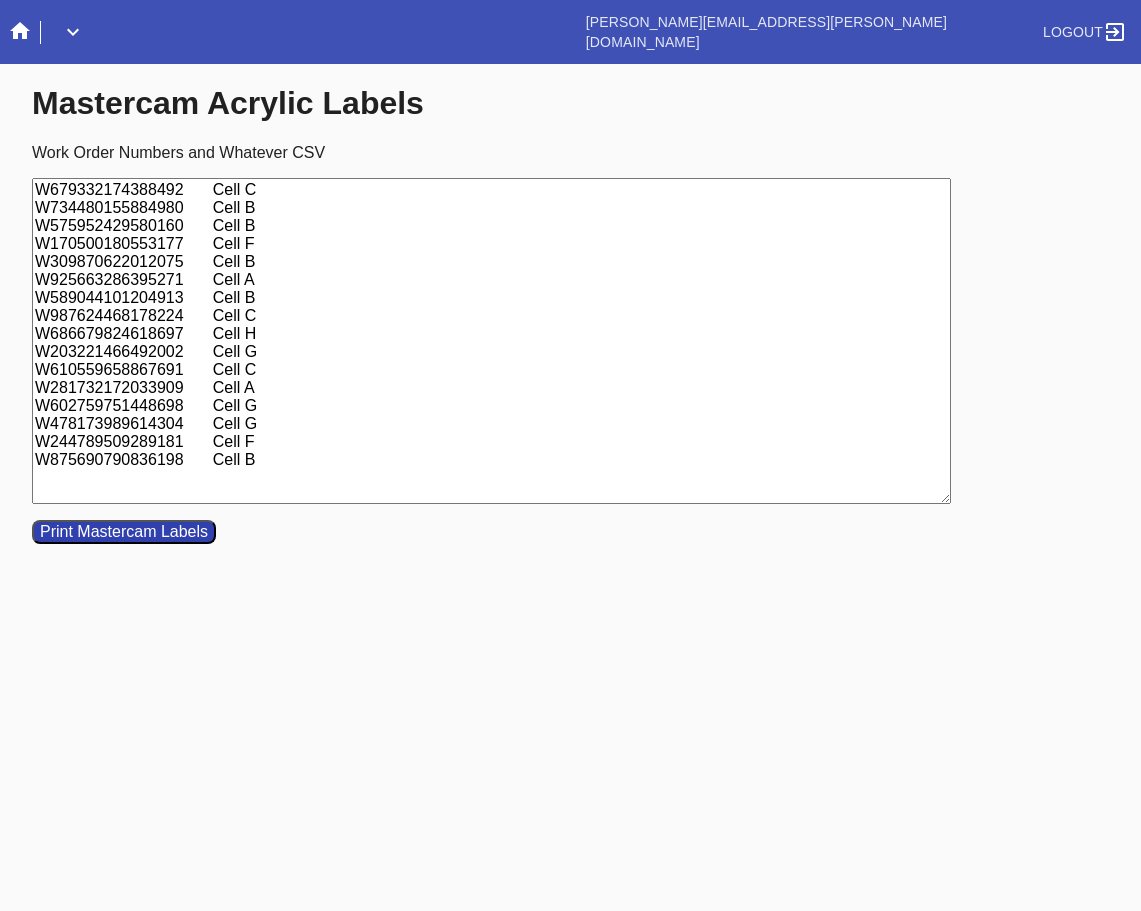 drag, startPoint x: 189, startPoint y: 193, endPoint x: 159, endPoint y: 179, distance: 33.105892 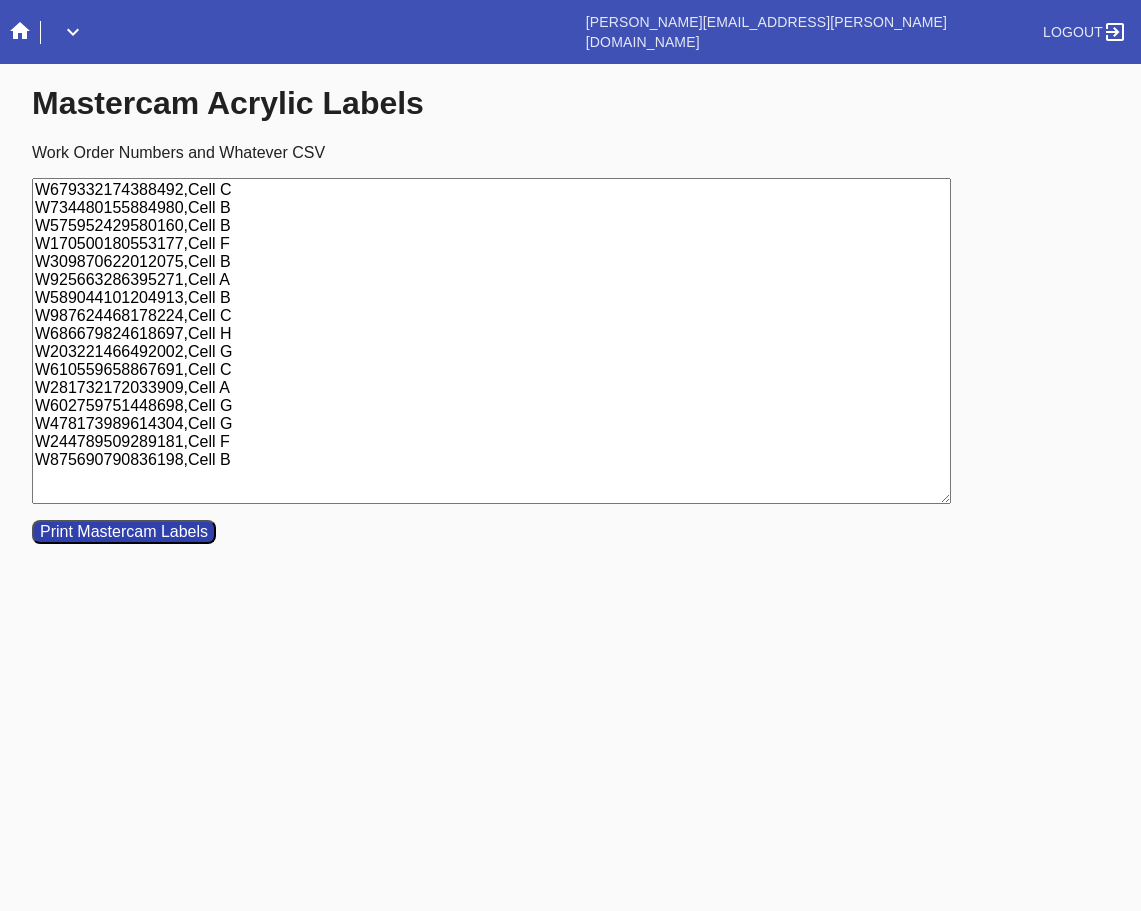 click on "W679332174388492,Cell C
W734480155884980,Cell B
W575952429580160,Cell B
W170500180553177,Cell F
W309870622012075,Cell B
W925663286395271,Cell A
W589044101204913,Cell B
W987624468178224,Cell C
W686679824618697,Cell H
W203221466492002,Cell G
W610559658867691,Cell C
W281732172033909,Cell A
W602759751448698,Cell G
W478173989614304,Cell G
W244789509289181,Cell F
W875690790836198,Cell B" at bounding box center (491, 341) 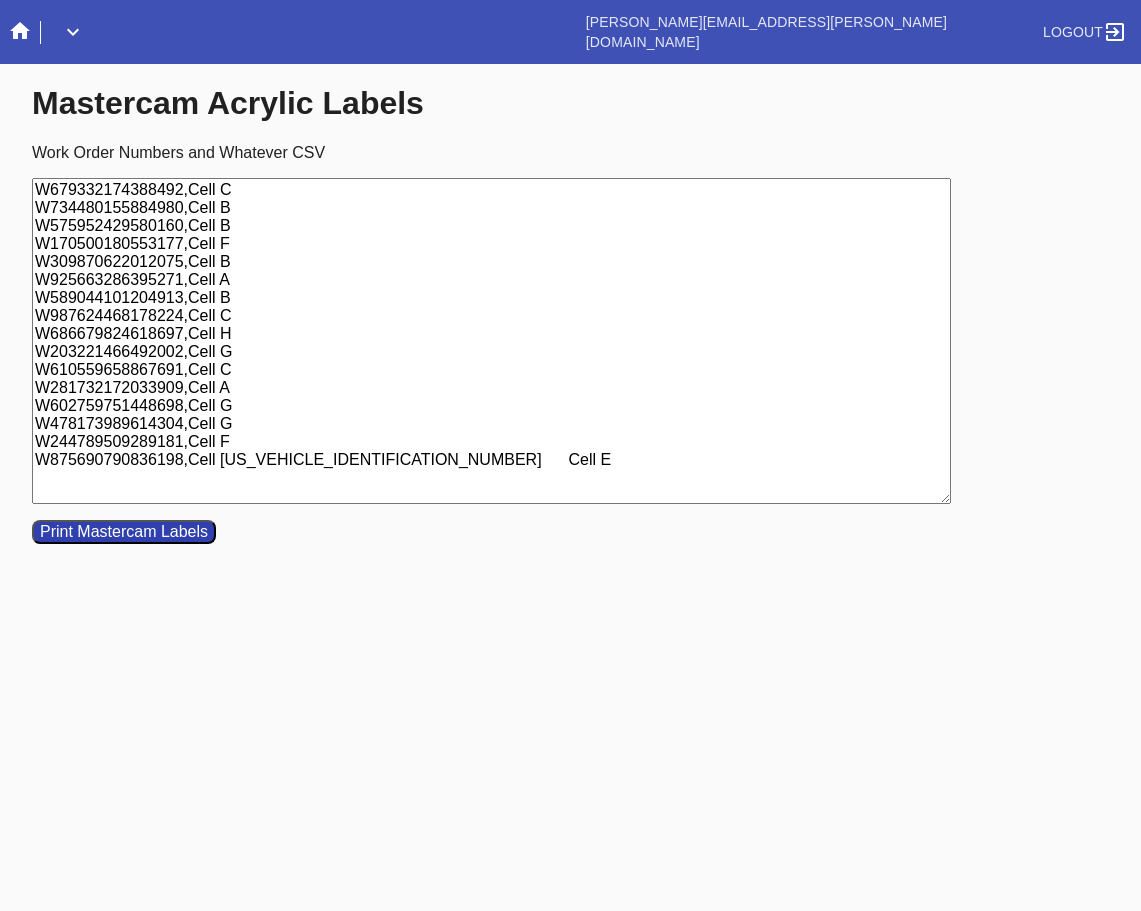 click on "W679332174388492,Cell C
W734480155884980,Cell B
W575952429580160,Cell B
W170500180553177,Cell F
W309870622012075,Cell B
W925663286395271,Cell A
W589044101204913,Cell B
W987624468178224,Cell C
W686679824618697,Cell H
W203221466492002,Cell G
W610559658867691,Cell C
W281732172033909,Cell A
W602759751448698,Cell G
W478173989614304,Cell G
W244789509289181,Cell F
W875690790836198,Cell [US_VEHICLE_IDENTIFICATION_NUMBER]	Cell E" at bounding box center (491, 341) 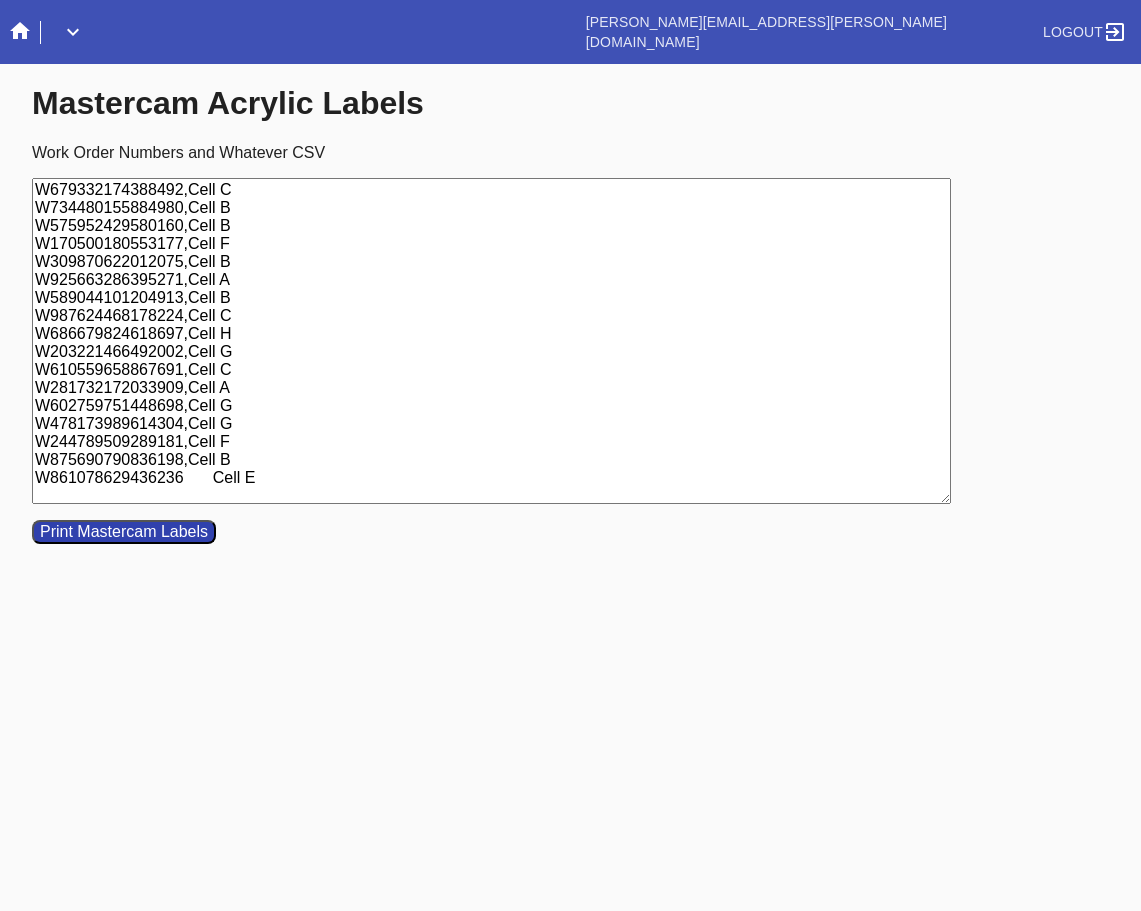 click on "W679332174388492,Cell C
W734480155884980,Cell B
W575952429580160,Cell B
W170500180553177,Cell F
W309870622012075,Cell B
W925663286395271,Cell A
W589044101204913,Cell B
W987624468178224,Cell C
W686679824618697,Cell H
W203221466492002,Cell G
W610559658867691,Cell C
W281732172033909,Cell A
W602759751448698,Cell G
W478173989614304,Cell G
W244789509289181,Cell F
W875690790836198,Cell B
W861078629436236	Cell E" at bounding box center [491, 341] 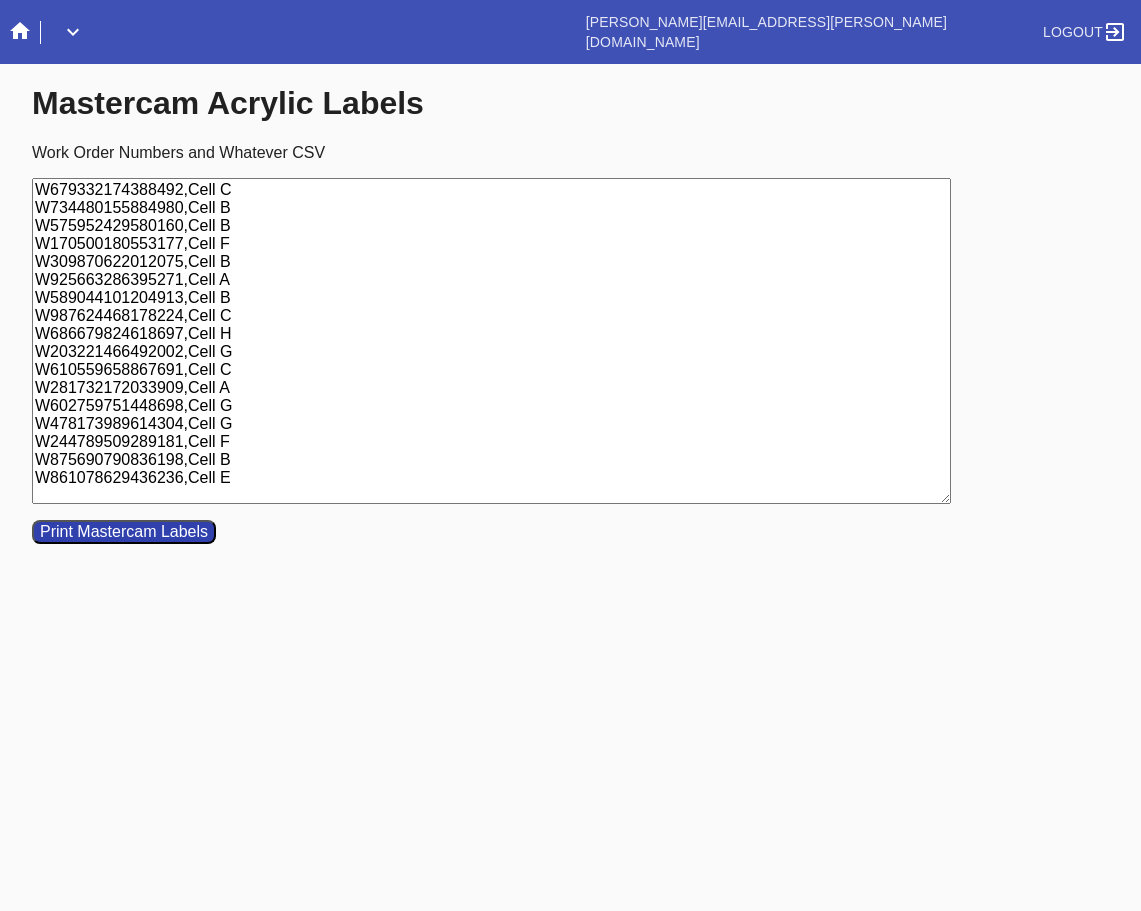 type on "W679332174388492,Cell C
W734480155884980,Cell B
W575952429580160,Cell B
W170500180553177,Cell F
W309870622012075,Cell B
W925663286395271,Cell A
W589044101204913,Cell B
W987624468178224,Cell C
W686679824618697,Cell H
W203221466492002,Cell G
W610559658867691,Cell C
W281732172033909,Cell A
W602759751448698,Cell G
W478173989614304,Cell G
W244789509289181,Cell F
W875690790836198,Cell B
W861078629436236,Cell E" 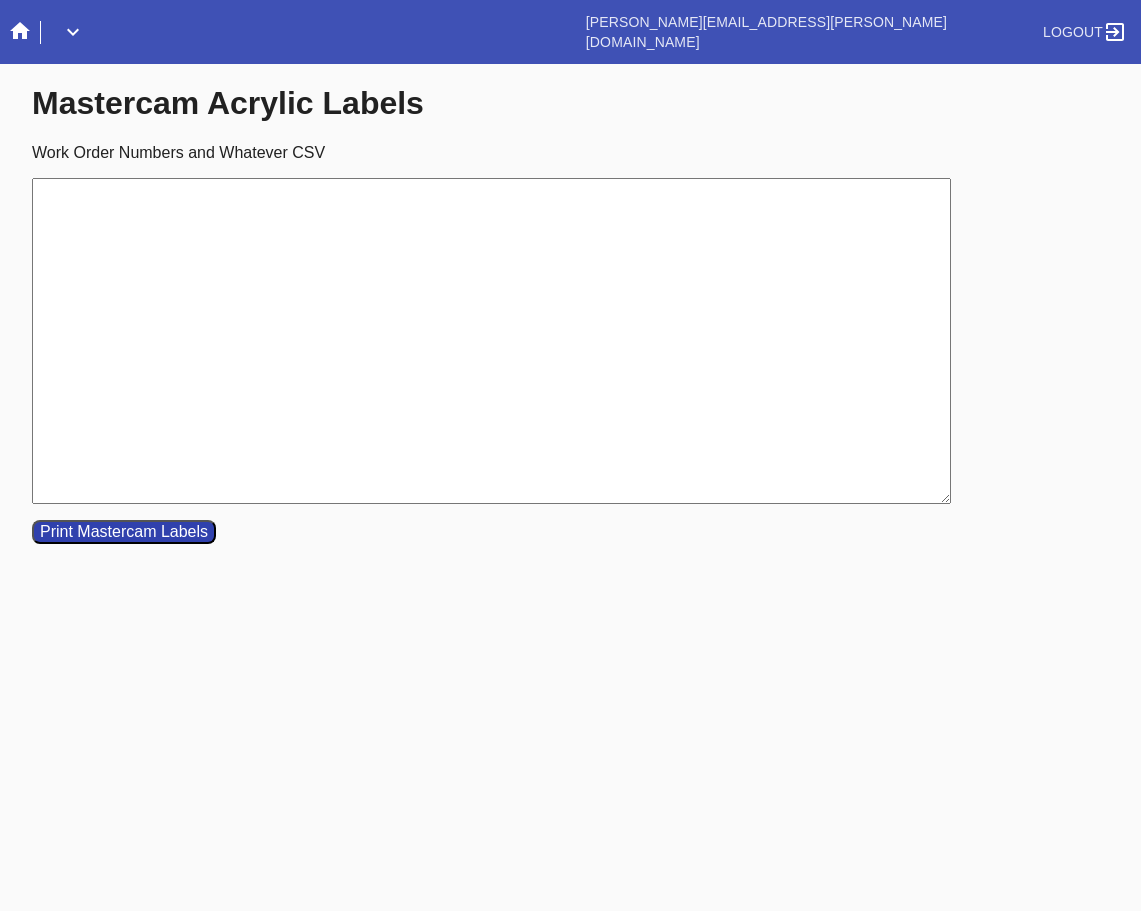 click on "Work Order Numbers and Whatever CSV" at bounding box center (491, 341) 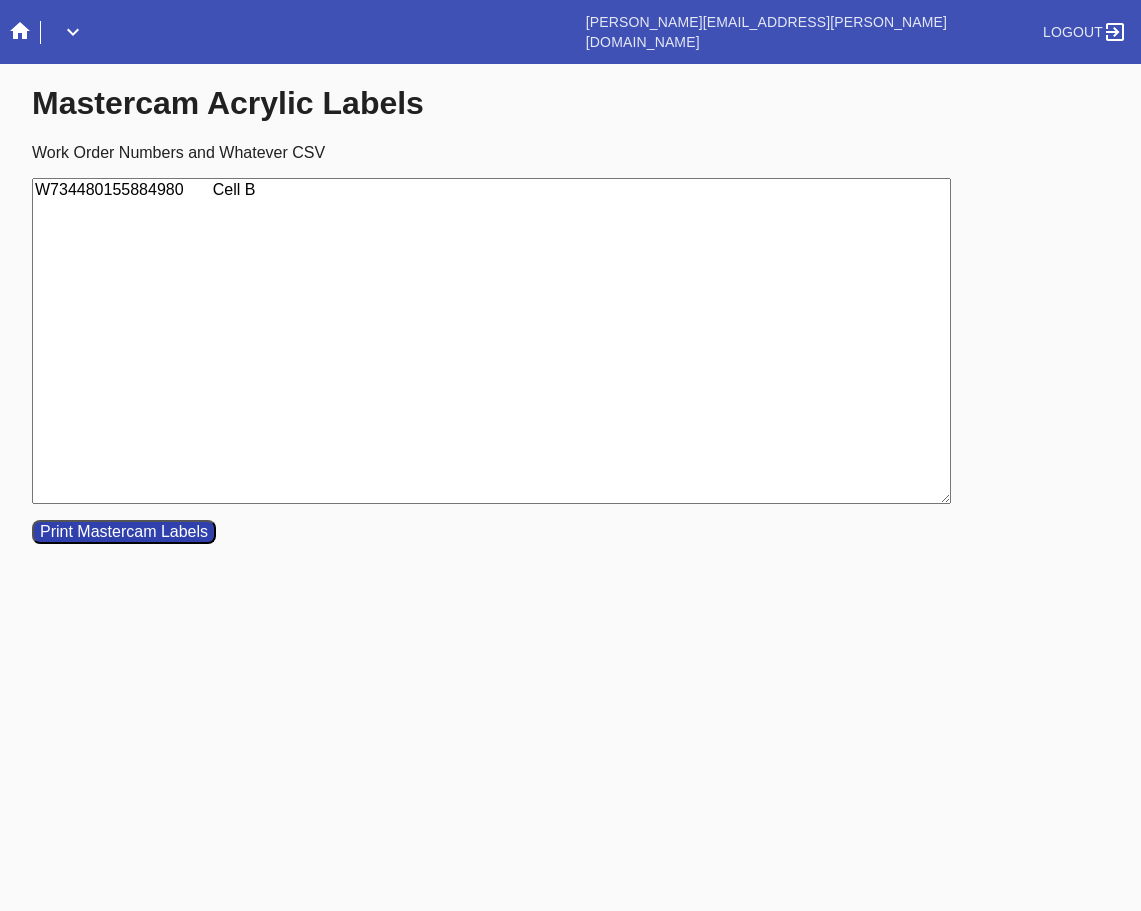 click on "W734480155884980	Cell B" at bounding box center [491, 341] 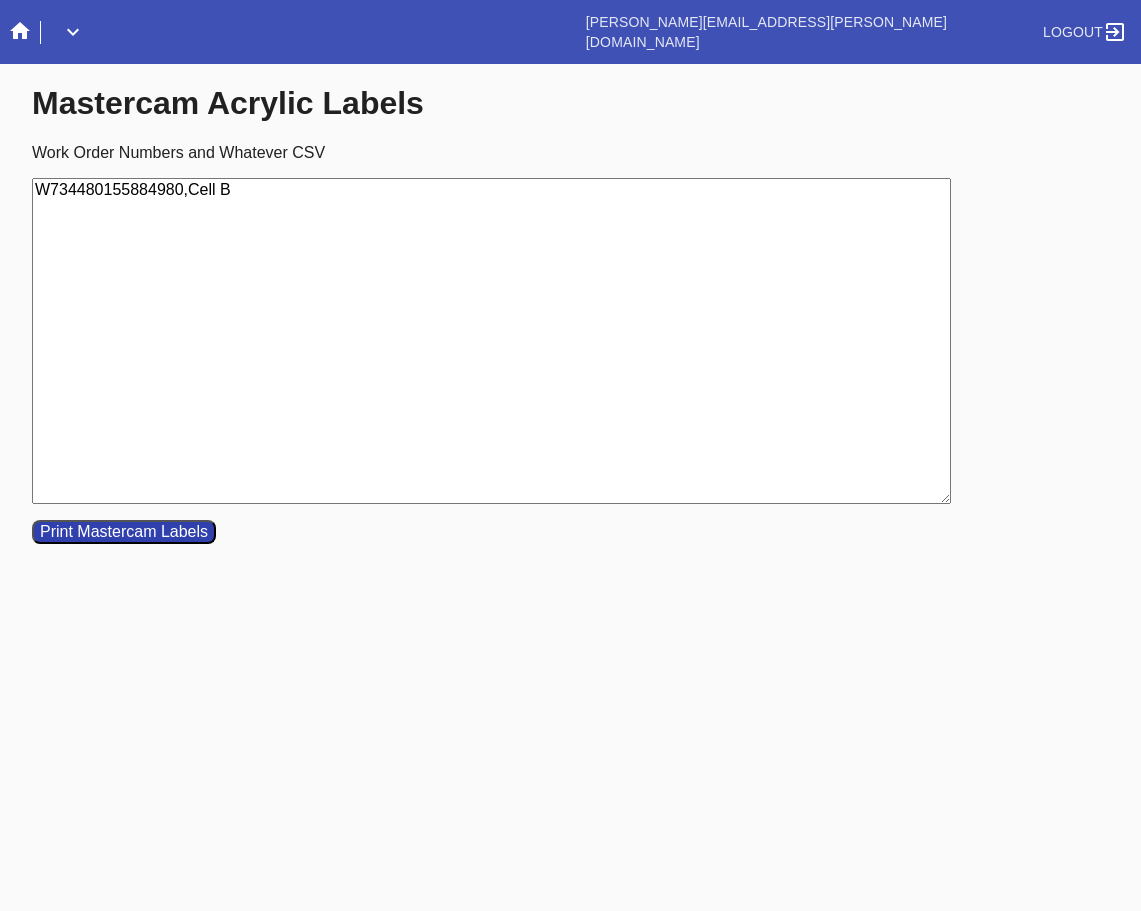 type on "W734480155884980,Cell B" 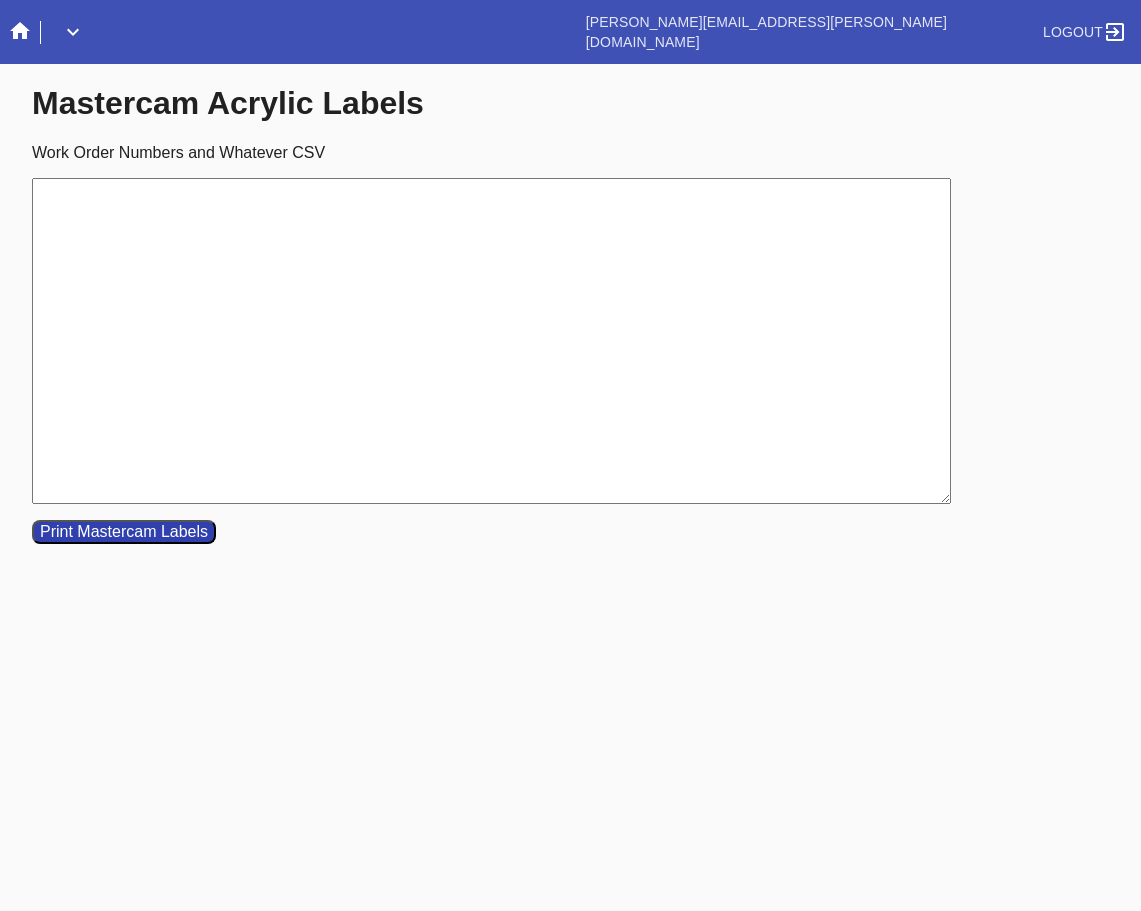 click on "Work Order Numbers and Whatever CSV" at bounding box center (491, 341) 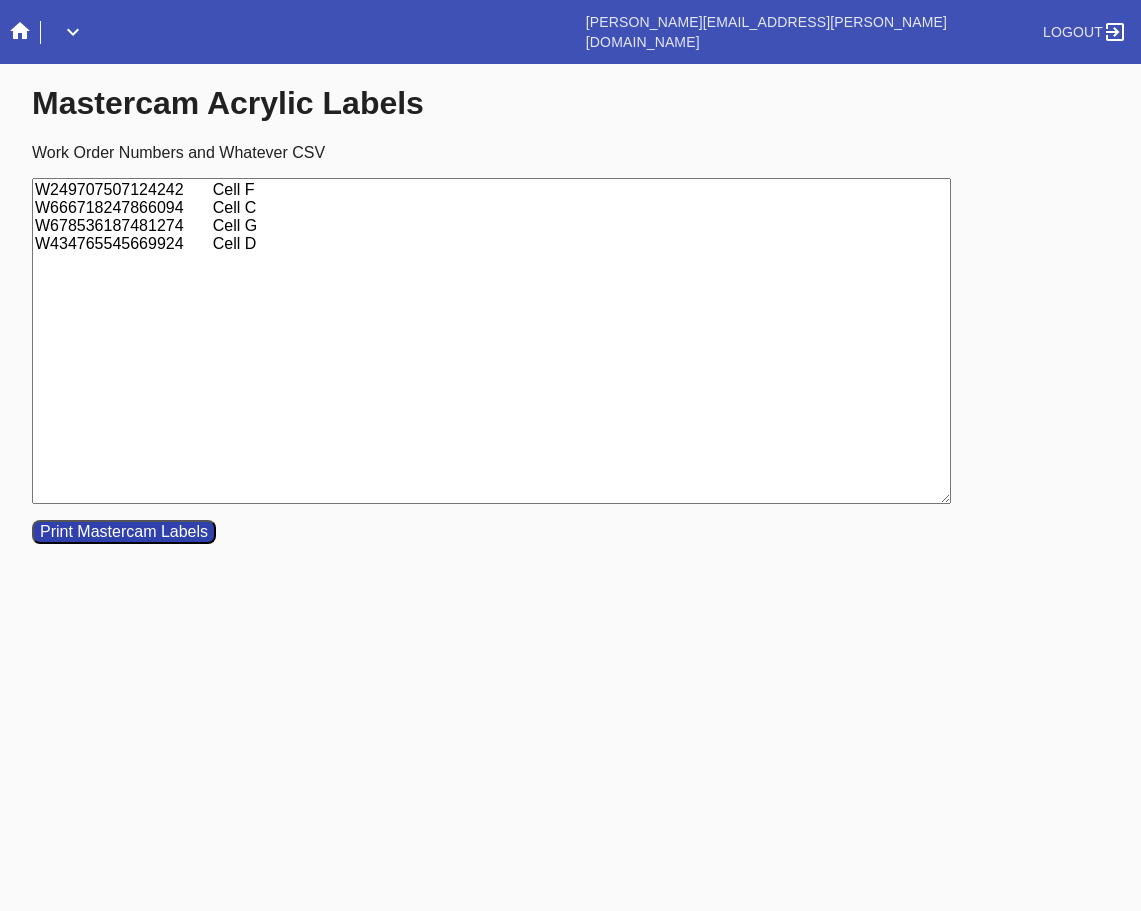 click on "W249707507124242	Cell F
W666718247866094	Cell C
W678536187481274	Cell G
W434765545669924	Cell D" at bounding box center [491, 341] 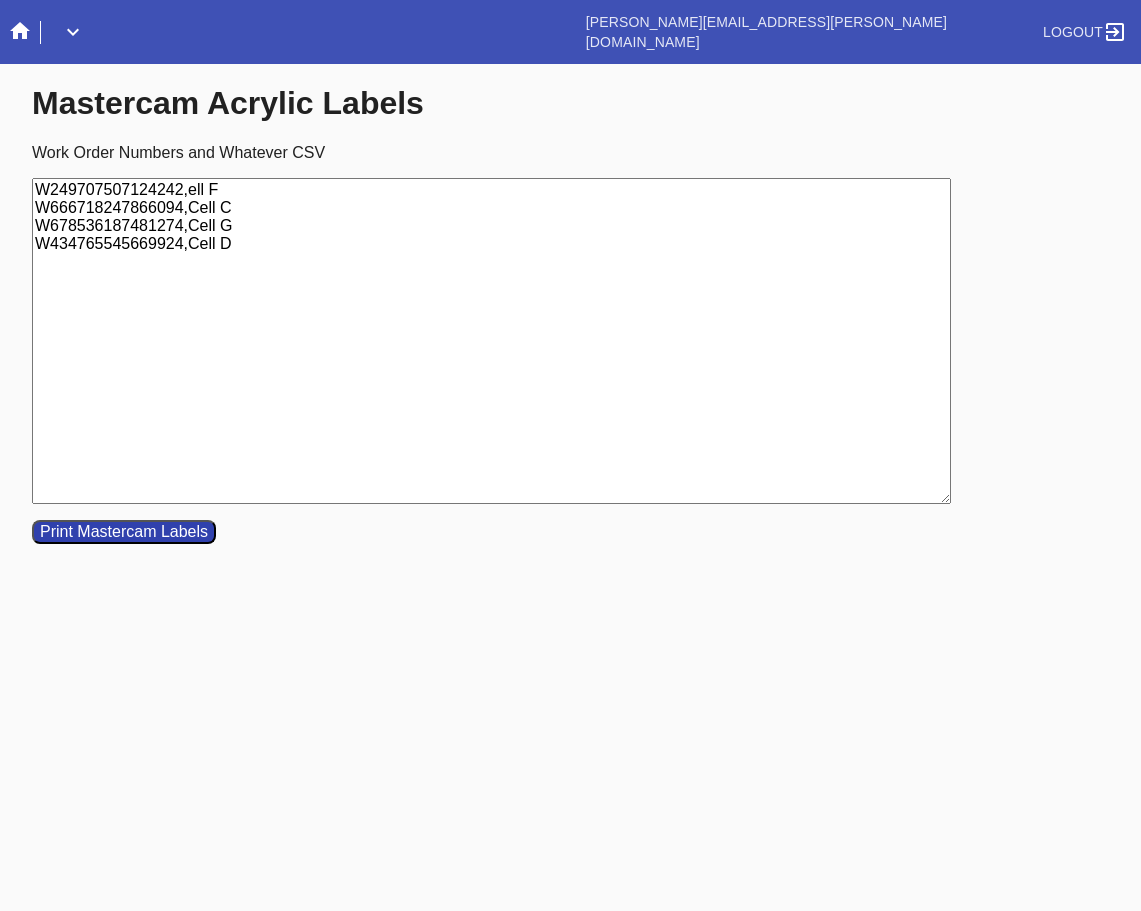click on "W249707507124242,ell F
W666718247866094,Cell C
W678536187481274,Cell G
W434765545669924,Cell D" at bounding box center [491, 341] 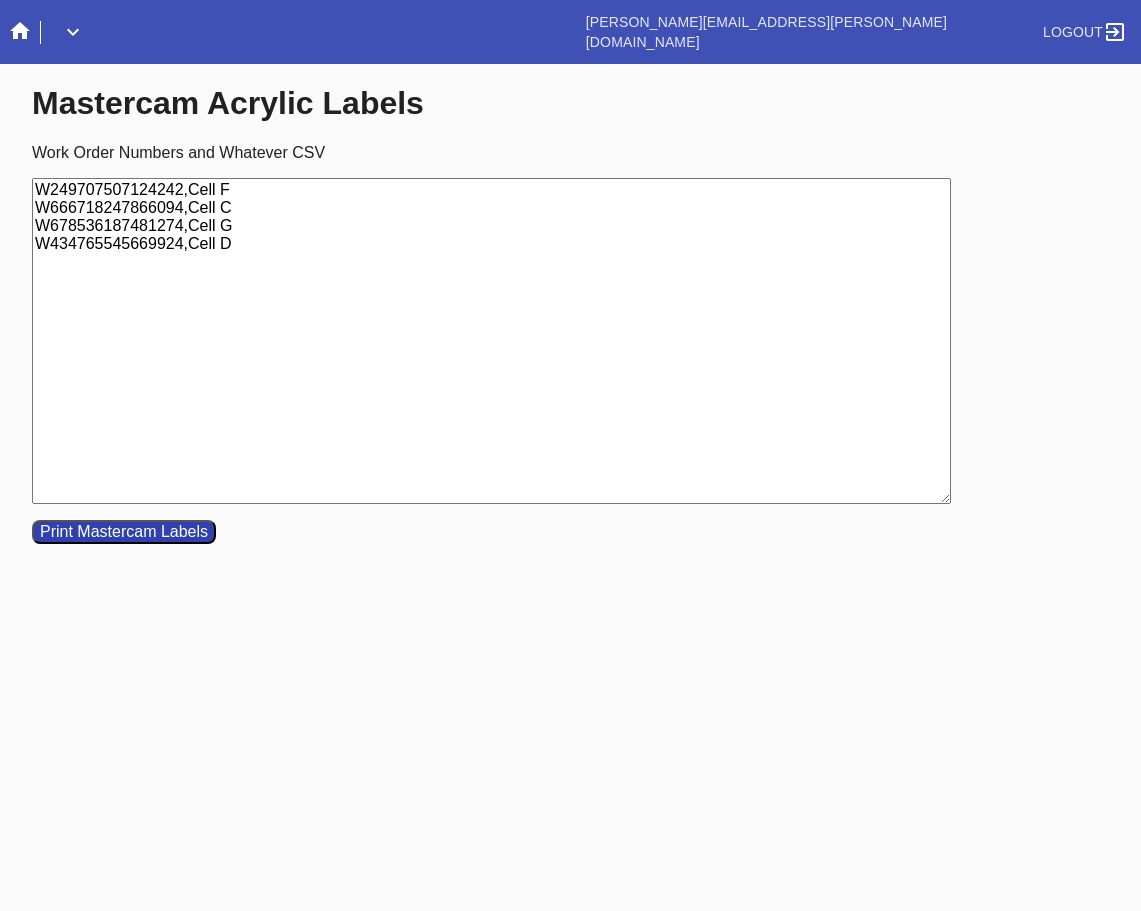click on "W249707507124242,Cell F
W666718247866094,Cell C
W678536187481274,Cell G
W434765545669924,Cell D" at bounding box center (491, 341) 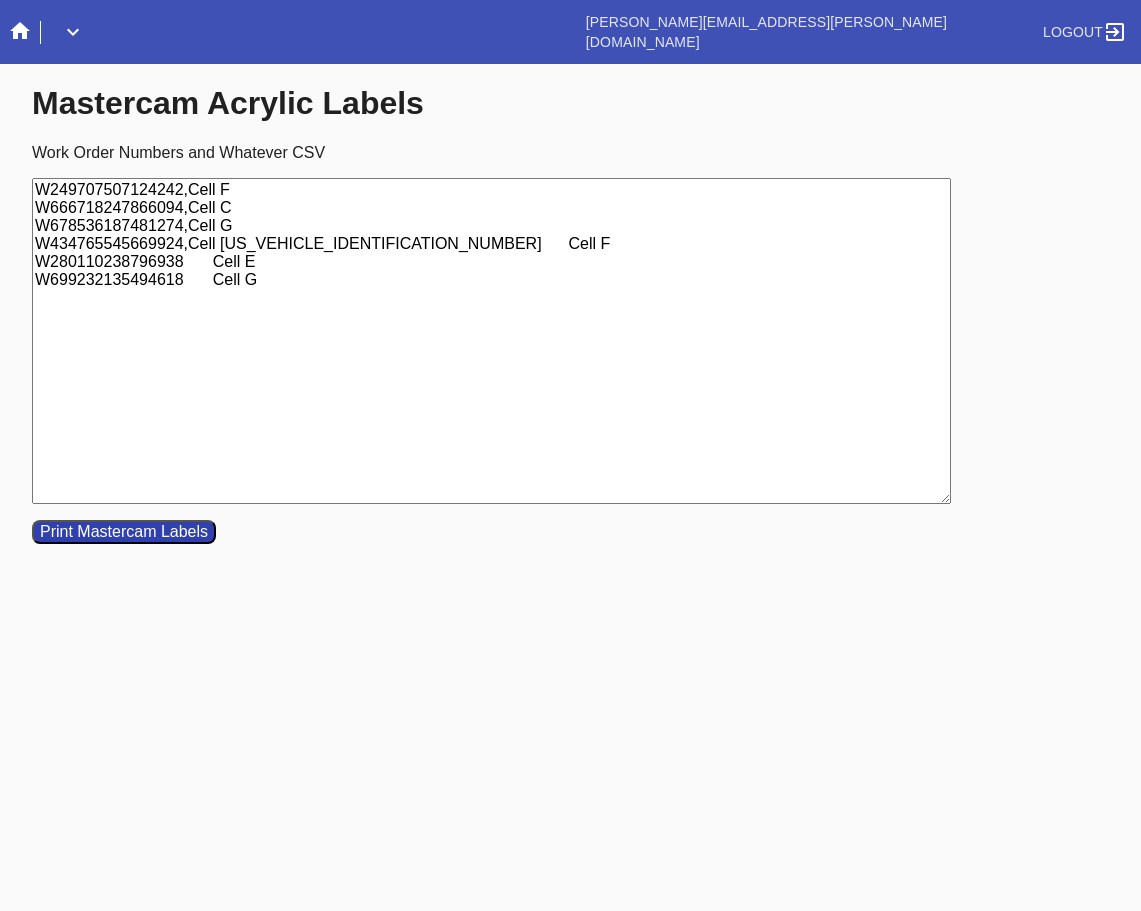 click on "W249707507124242,Cell F
W666718247866094,Cell C
W678536187481274,Cell G
W434765545669924,Cell [US_VEHICLE_IDENTIFICATION_NUMBER]	Cell F
W280110238796938	Cell E
W699232135494618	Cell G" at bounding box center (491, 341) 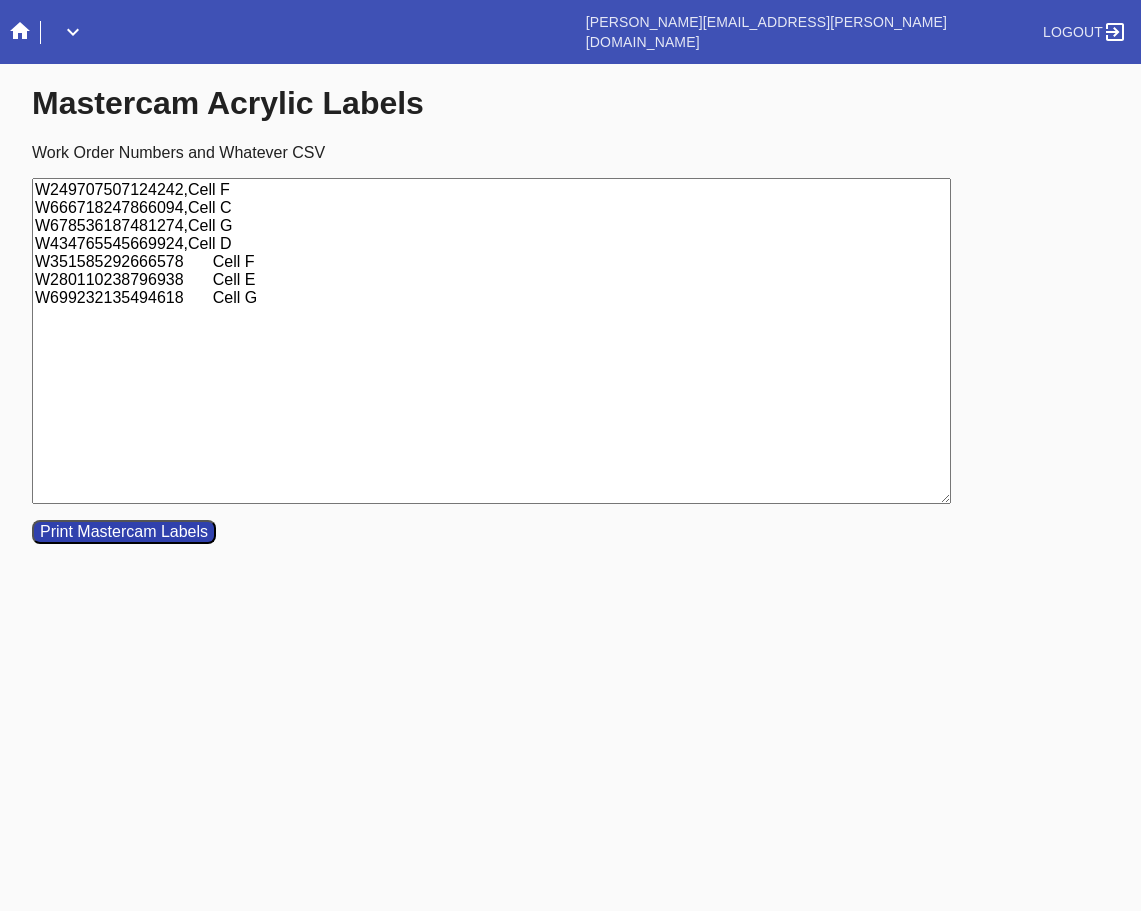 click on "W249707507124242,Cell F
W666718247866094,Cell C
W678536187481274,Cell G
W434765545669924,Cell D
W351585292666578	Cell F
W280110238796938	Cell E
W699232135494618	Cell G" at bounding box center [491, 341] 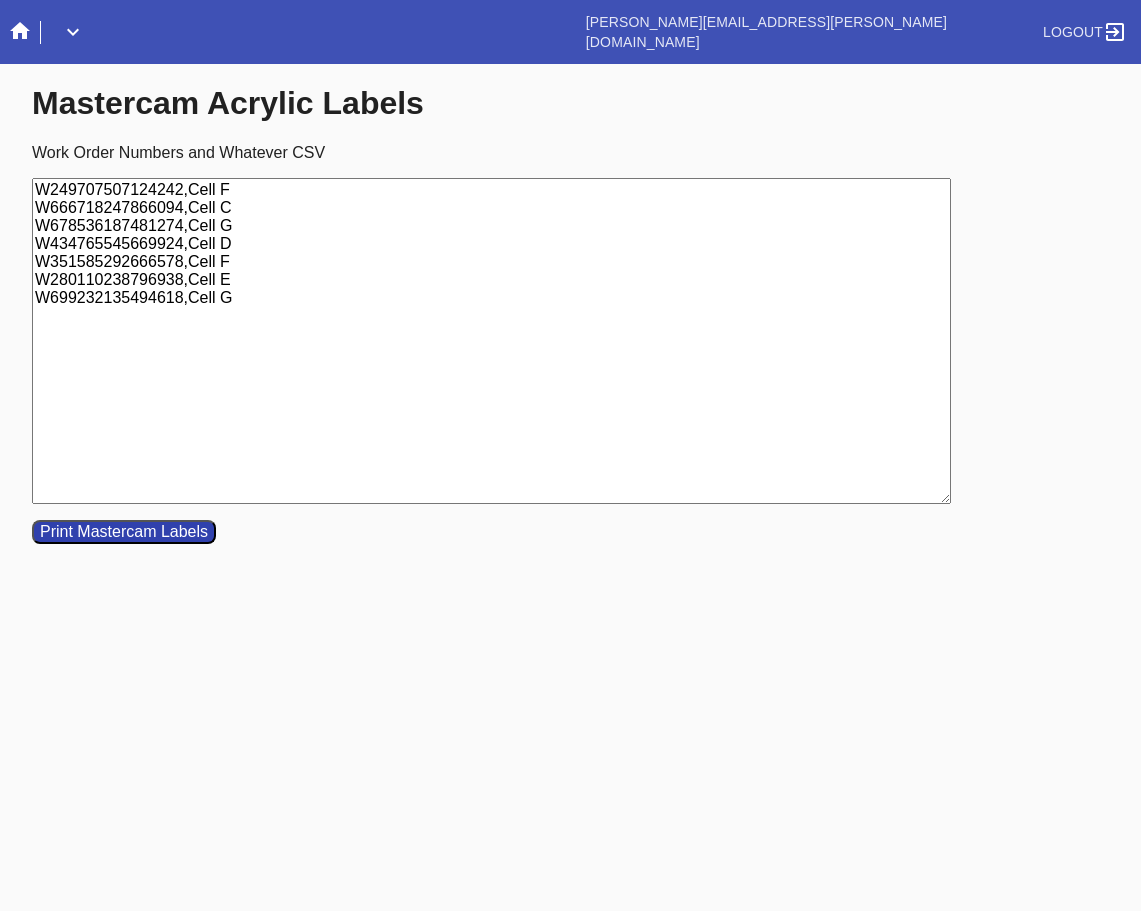 click on "Print Mastercam Labels" at bounding box center (124, 532) 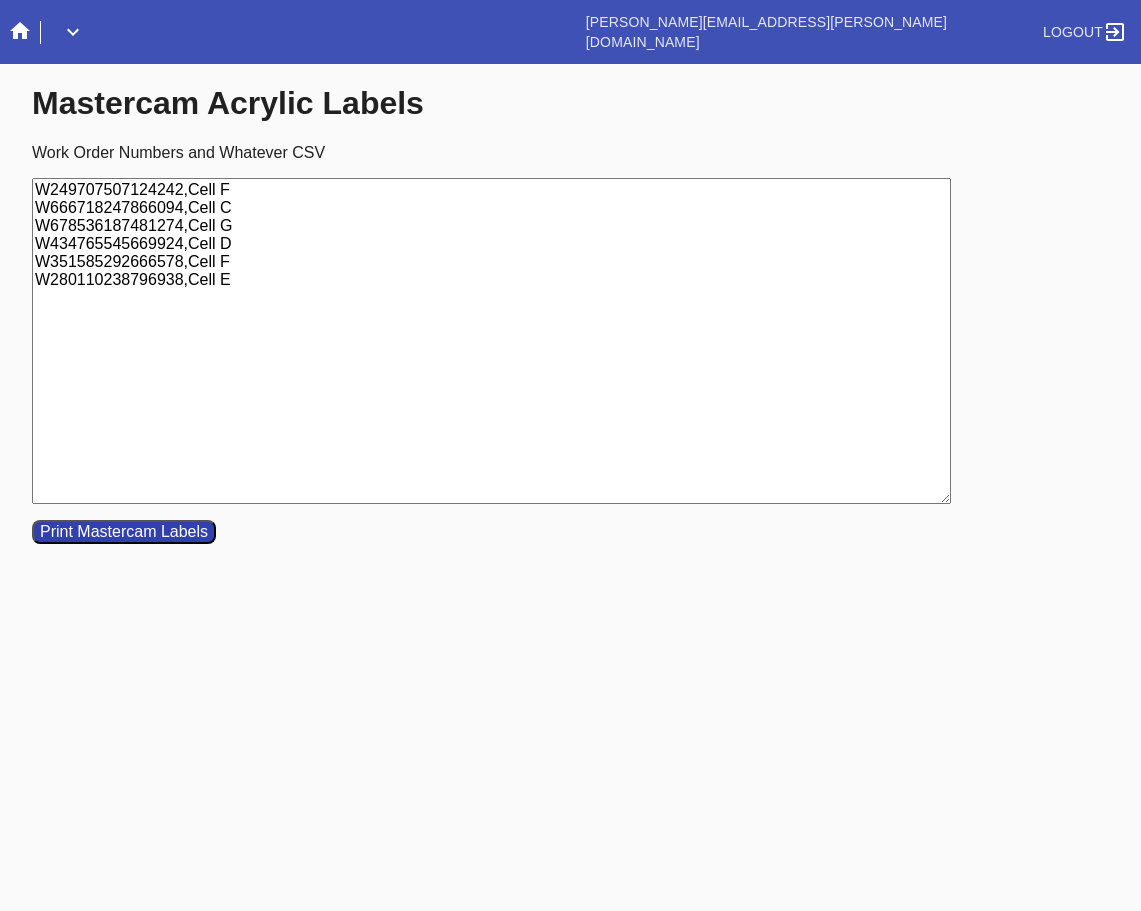 click on "W249707507124242,Cell F
W666718247866094,Cell C
W678536187481274,Cell G
W434765545669924,Cell D
W351585292666578,Cell F
W280110238796938,Cell E" at bounding box center (491, 341) 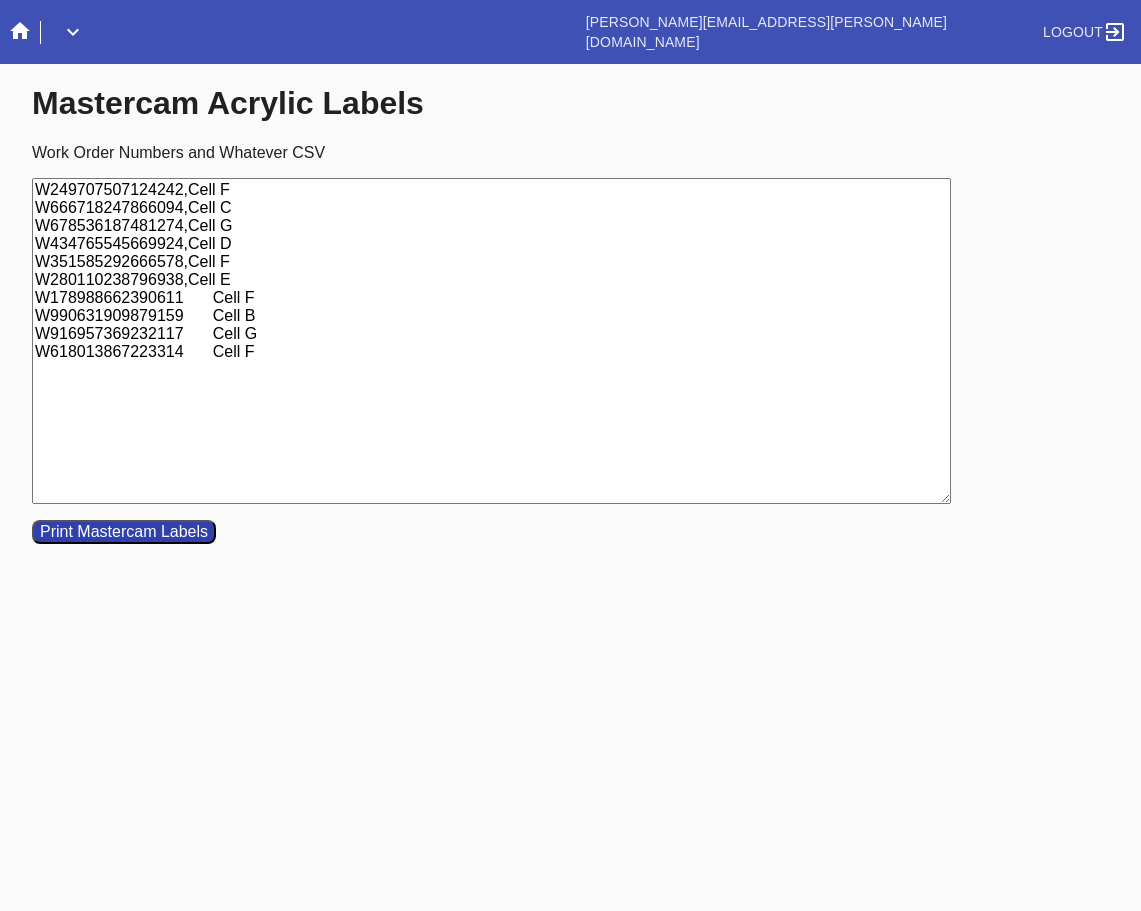 click on "W249707507124242,Cell F
W666718247866094,Cell C
W678536187481274,Cell G
W434765545669924,Cell D
W351585292666578,Cell F
W280110238796938,Cell E
W178988662390611	Cell F
W990631909879159	Cell B
W916957369232117	Cell G
W618013867223314	Cell F" at bounding box center (491, 341) 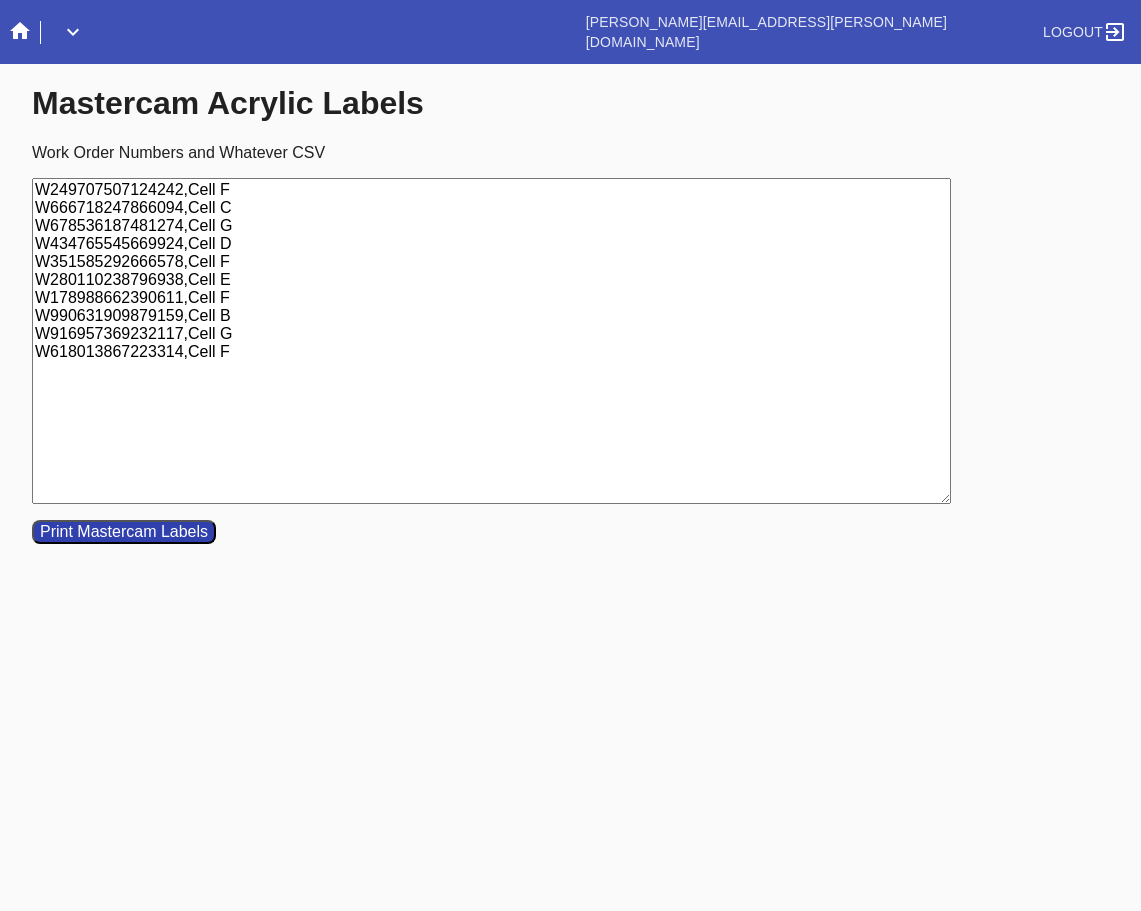 click on "W249707507124242,Cell F
W666718247866094,Cell C
W678536187481274,Cell G
W434765545669924,Cell D
W351585292666578,Cell F
W280110238796938,Cell E
W178988662390611,Cell F
W990631909879159,Cell B
W916957369232117,Cell G
W618013867223314,Cell F" at bounding box center (491, 341) 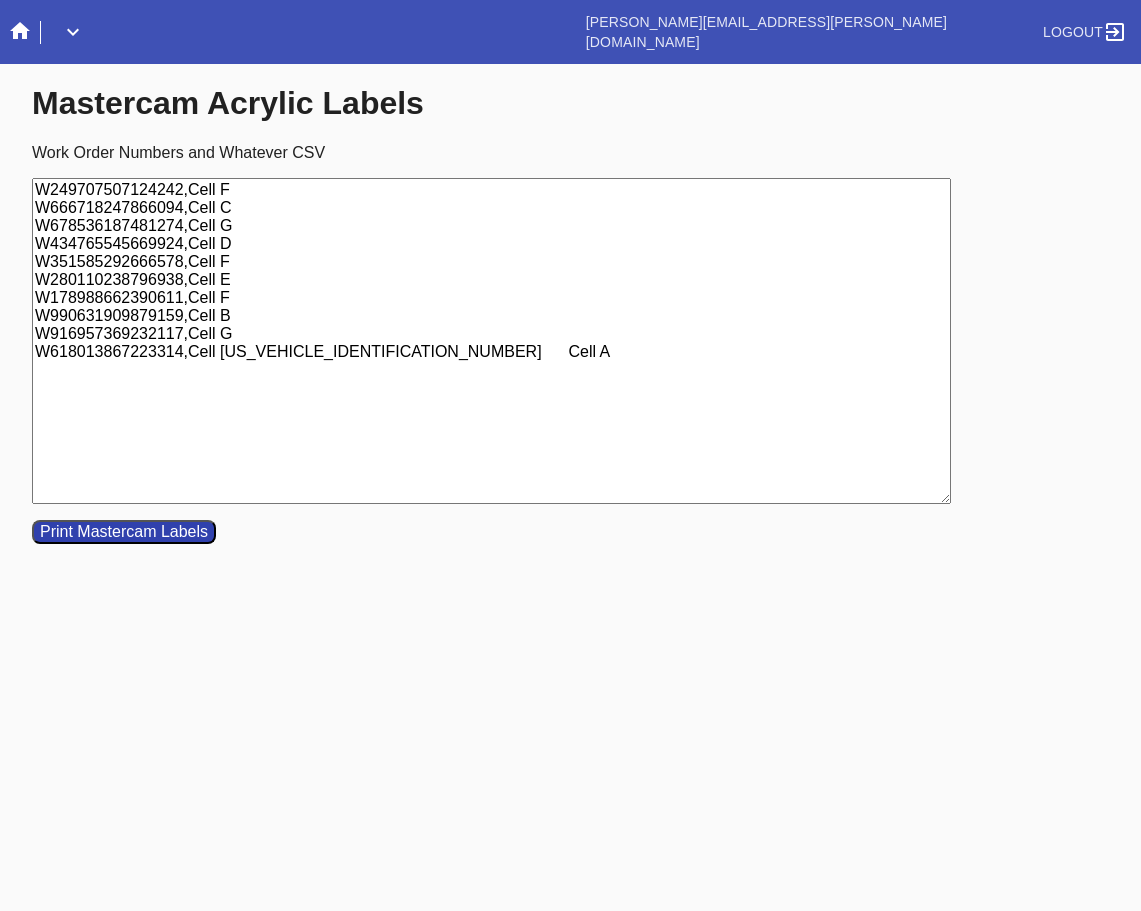 click on "W249707507124242,Cell F
W666718247866094,Cell C
W678536187481274,Cell G
W434765545669924,Cell D
W351585292666578,Cell F
W280110238796938,Cell E
W178988662390611,Cell F
W990631909879159,Cell B
W916957369232117,Cell G
W618013867223314,Cell [US_VEHICLE_IDENTIFICATION_NUMBER]	Cell A" at bounding box center [491, 341] 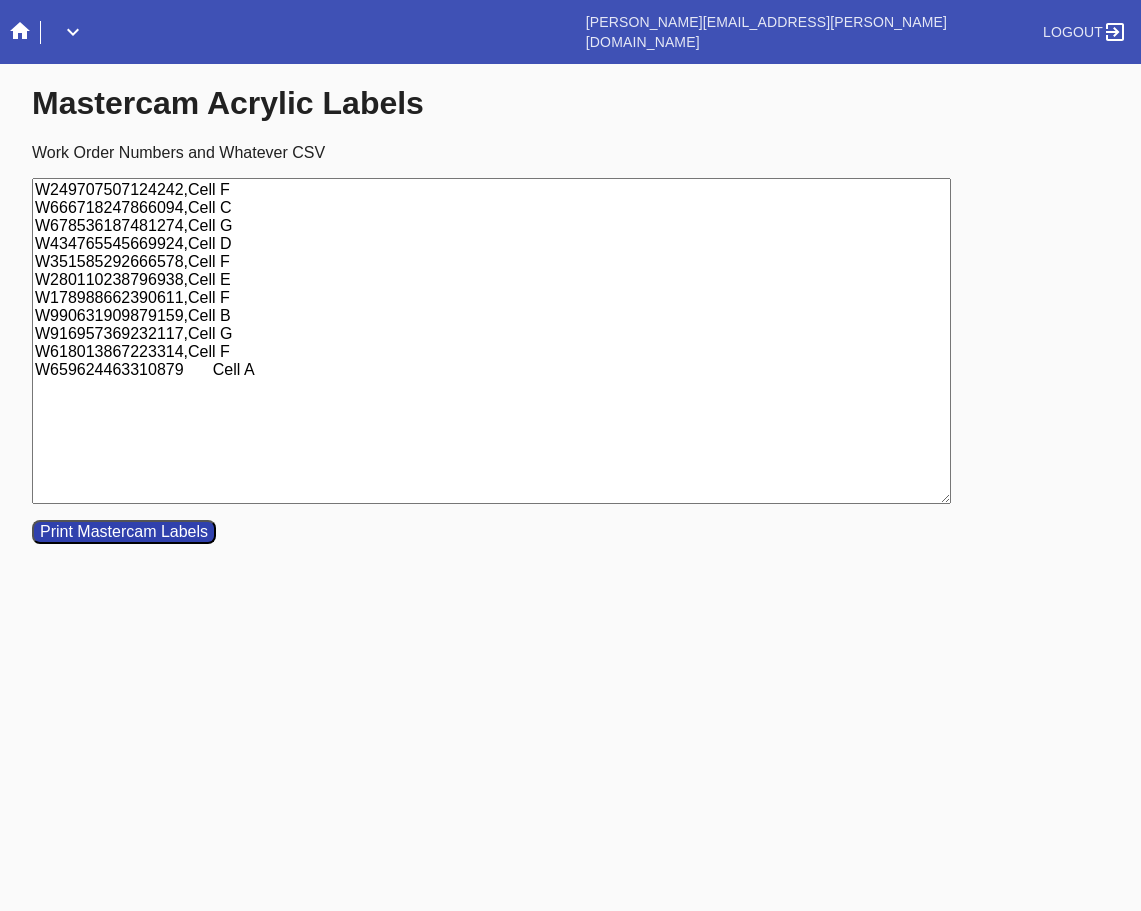click on "W249707507124242,Cell F
W666718247866094,Cell C
W678536187481274,Cell G
W434765545669924,Cell D
W351585292666578,Cell F
W280110238796938,Cell E
W178988662390611,Cell F
W990631909879159,Cell B
W916957369232117,Cell G
W618013867223314,Cell F
W659624463310879	Cell A" at bounding box center (491, 341) 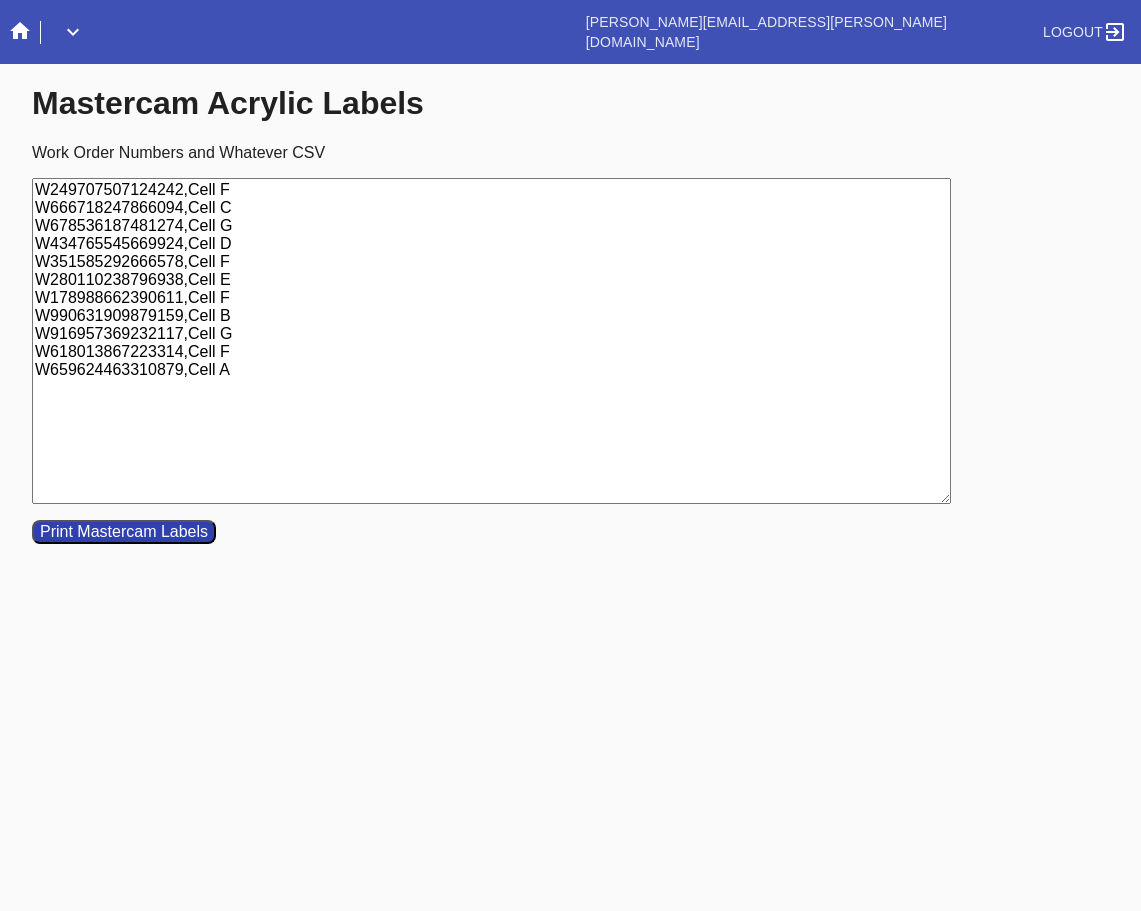 type on "W249707507124242,Cell F
W666718247866094,Cell C
W678536187481274,Cell G
W434765545669924,Cell D
W351585292666578,Cell F
W280110238796938,Cell E
W178988662390611,Cell F
W990631909879159,Cell B
W916957369232117,Cell G
W618013867223314,Cell F
W659624463310879,Cell A" 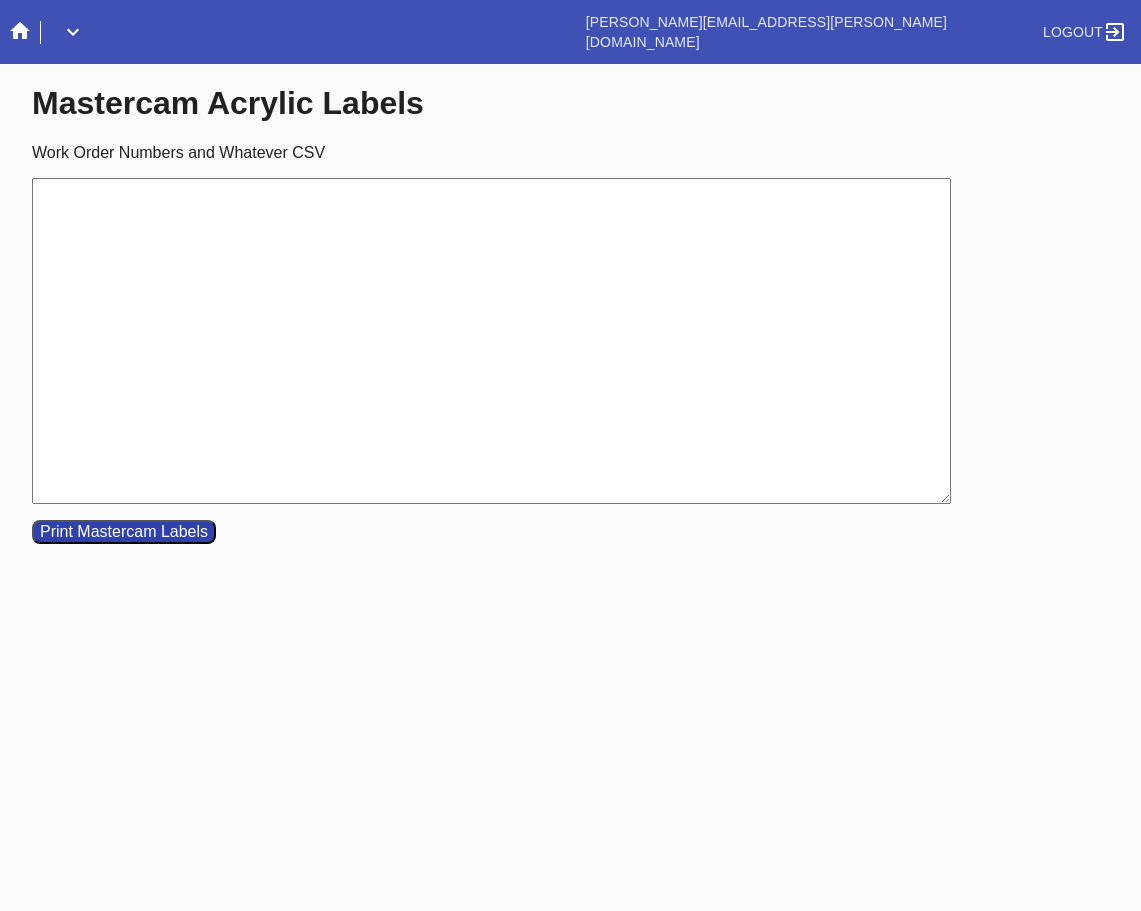 click on "Work Order Numbers and Whatever CSV" at bounding box center [491, 341] 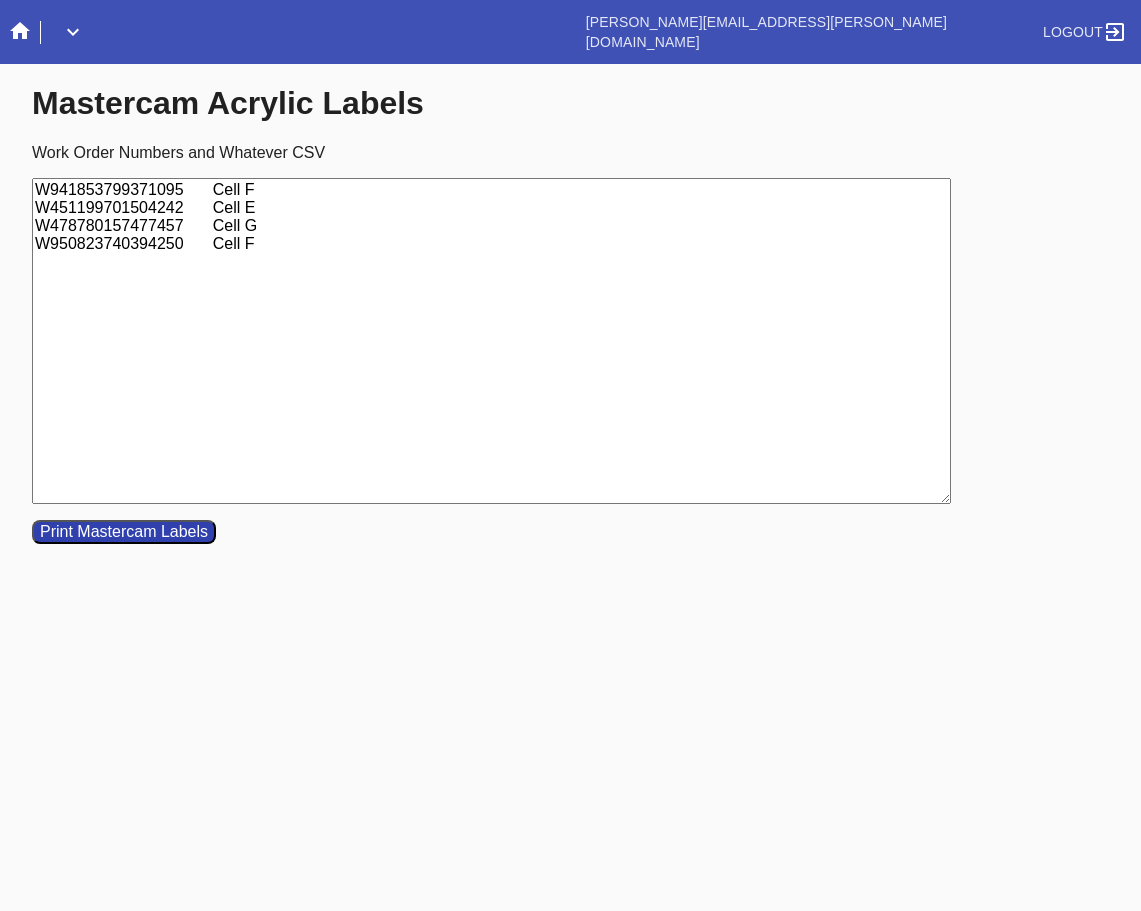 click on "W941853799371095	Cell F
W451199701504242	Cell E
W478780157477457	Cell G
W950823740394250	Cell F" at bounding box center [491, 341] 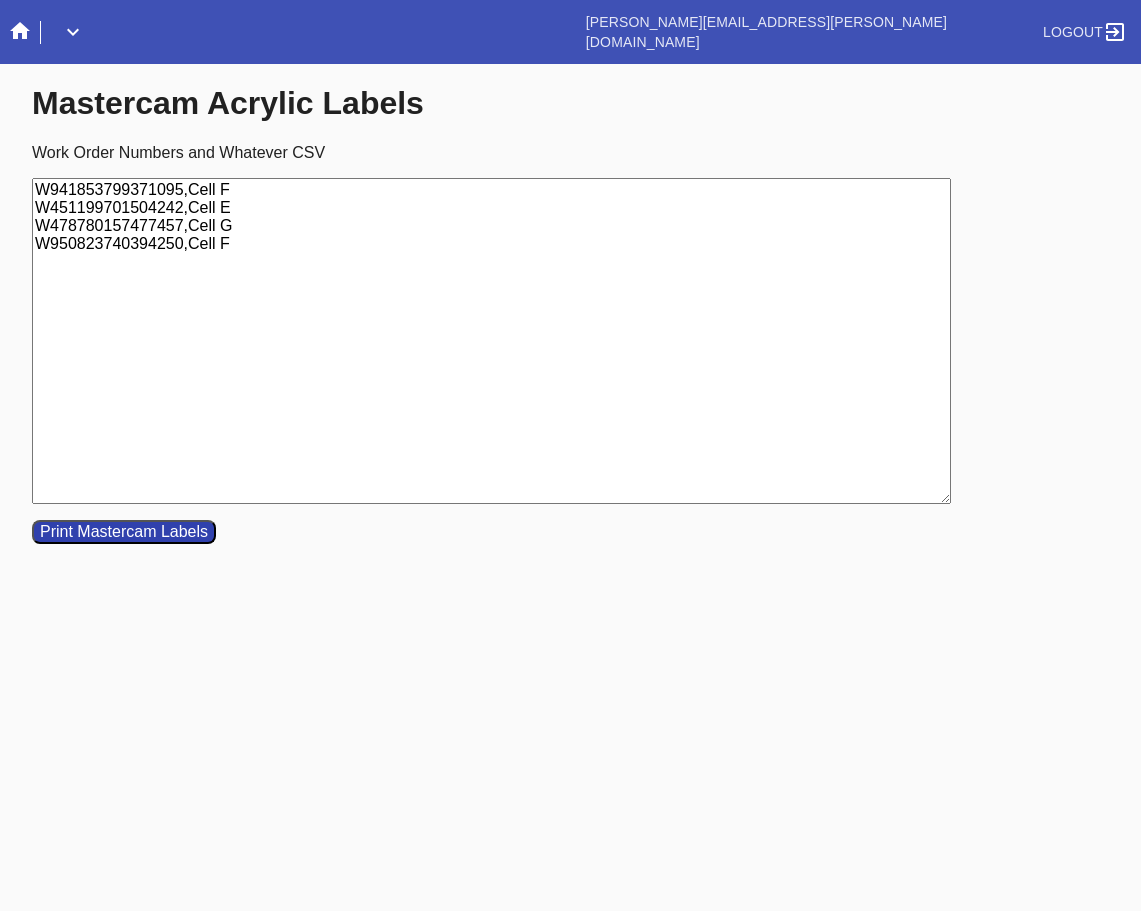 type on "W941853799371095,Cell F
W451199701504242,Cell E
W478780157477457,Cell G
W950823740394250,Cell F" 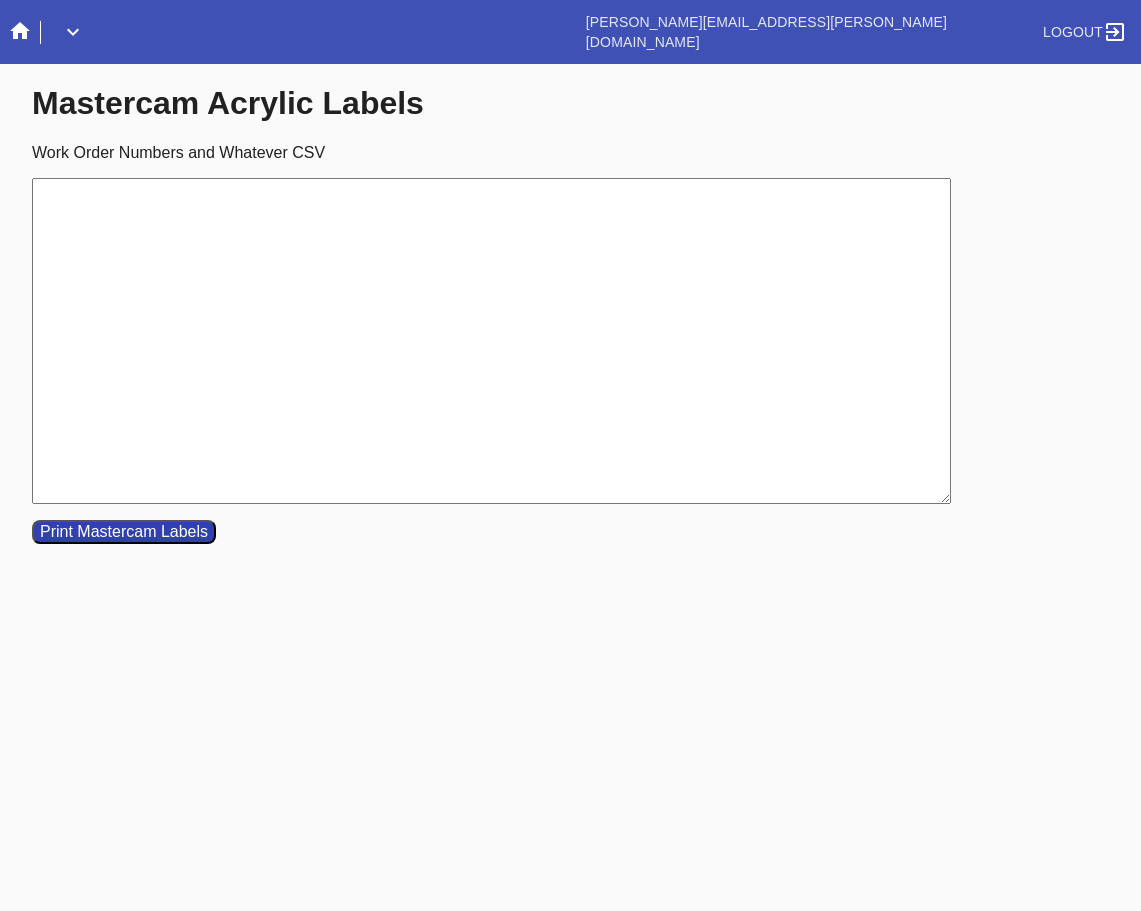 click on "Work Order Numbers and Whatever CSV" at bounding box center (491, 341) 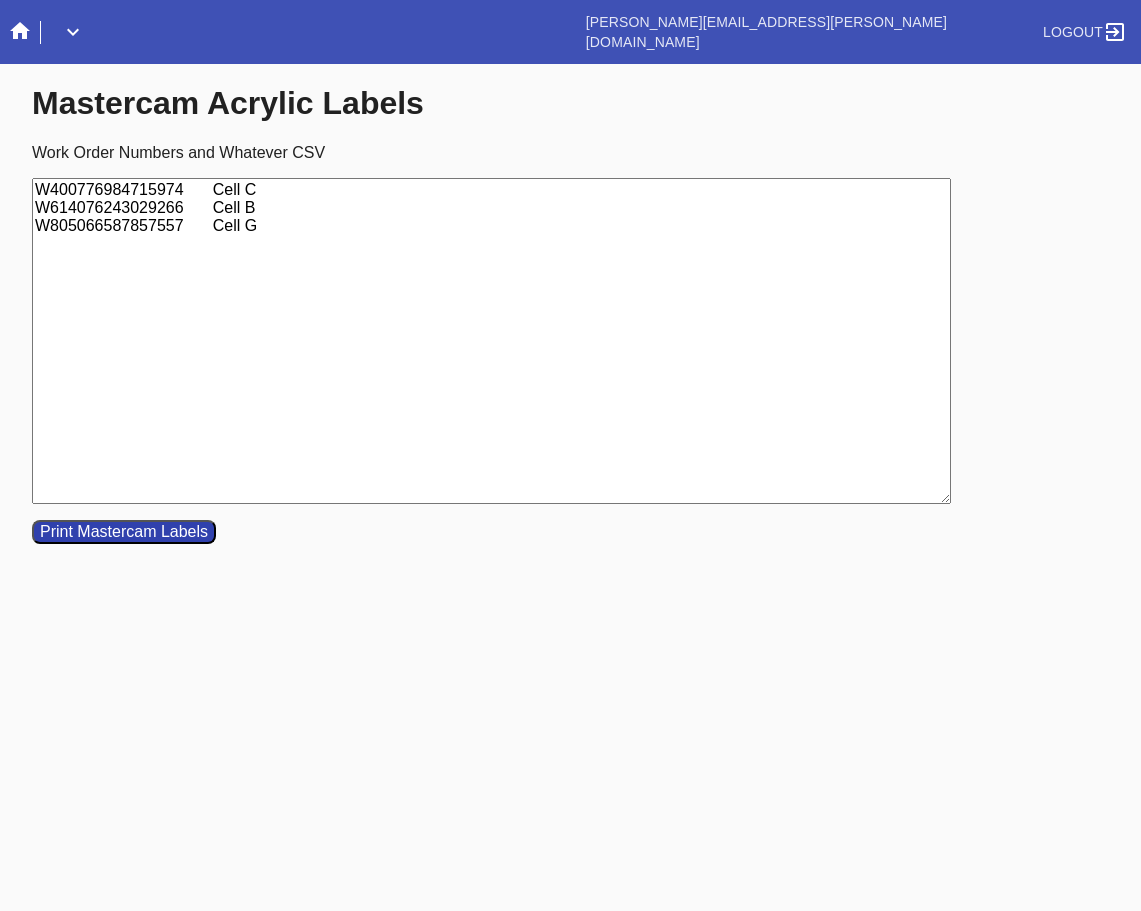 click on "W400776984715974	Cell C
W614076243029266	Cell B
W805066587857557	Cell G" at bounding box center (491, 341) 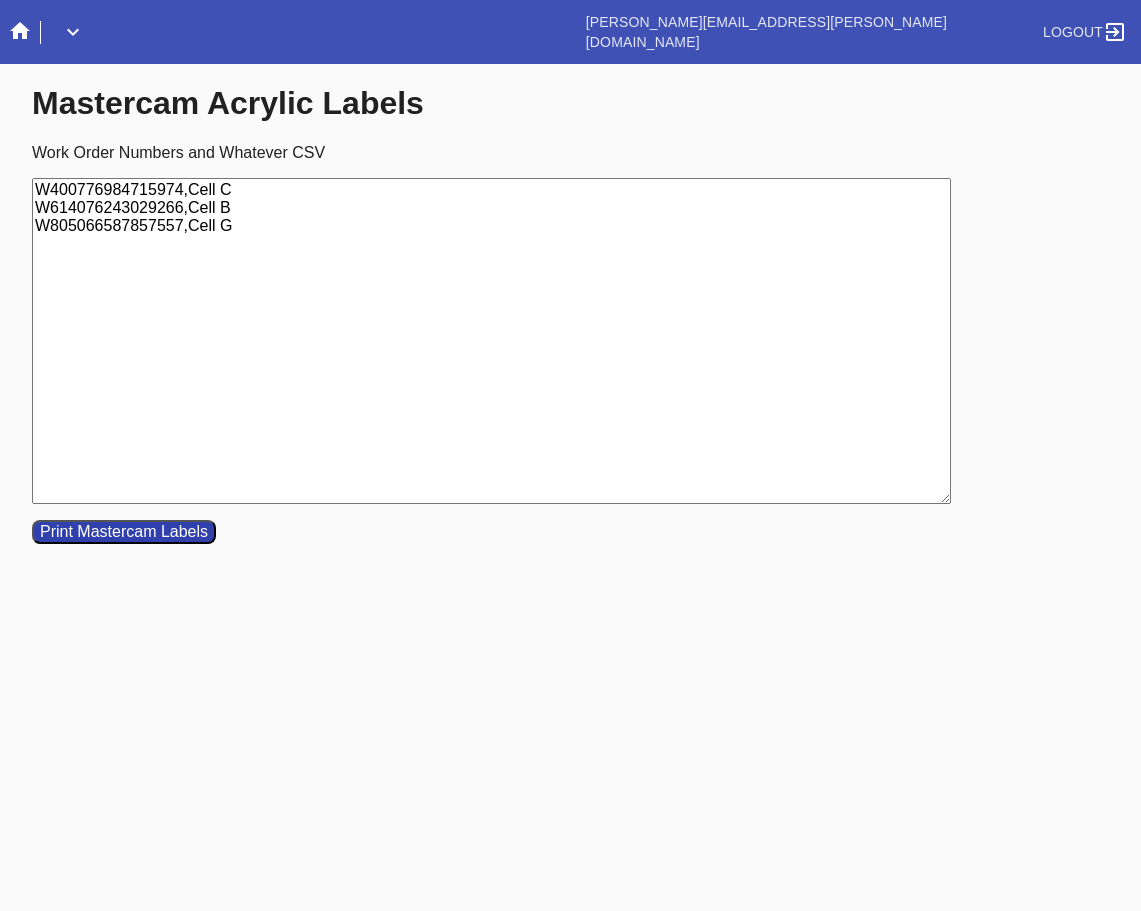 click on "Print Mastercam Labels" at bounding box center (124, 532) 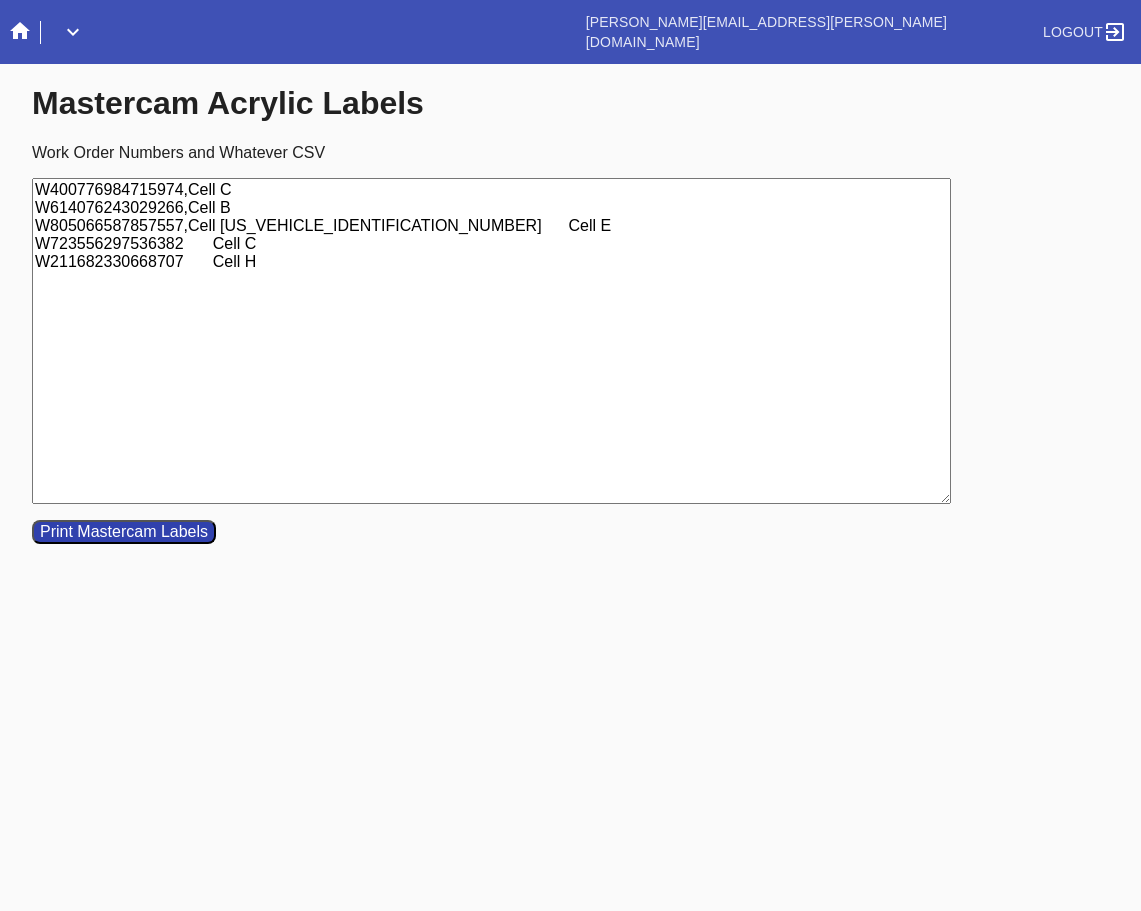 click on "W400776984715974,Cell C
W614076243029266,Cell B
W805066587857557,Cell [US_VEHICLE_IDENTIFICATION_NUMBER]	Cell E
W723556297536382	Cell C
W211682330668707	Cell H" at bounding box center (491, 341) 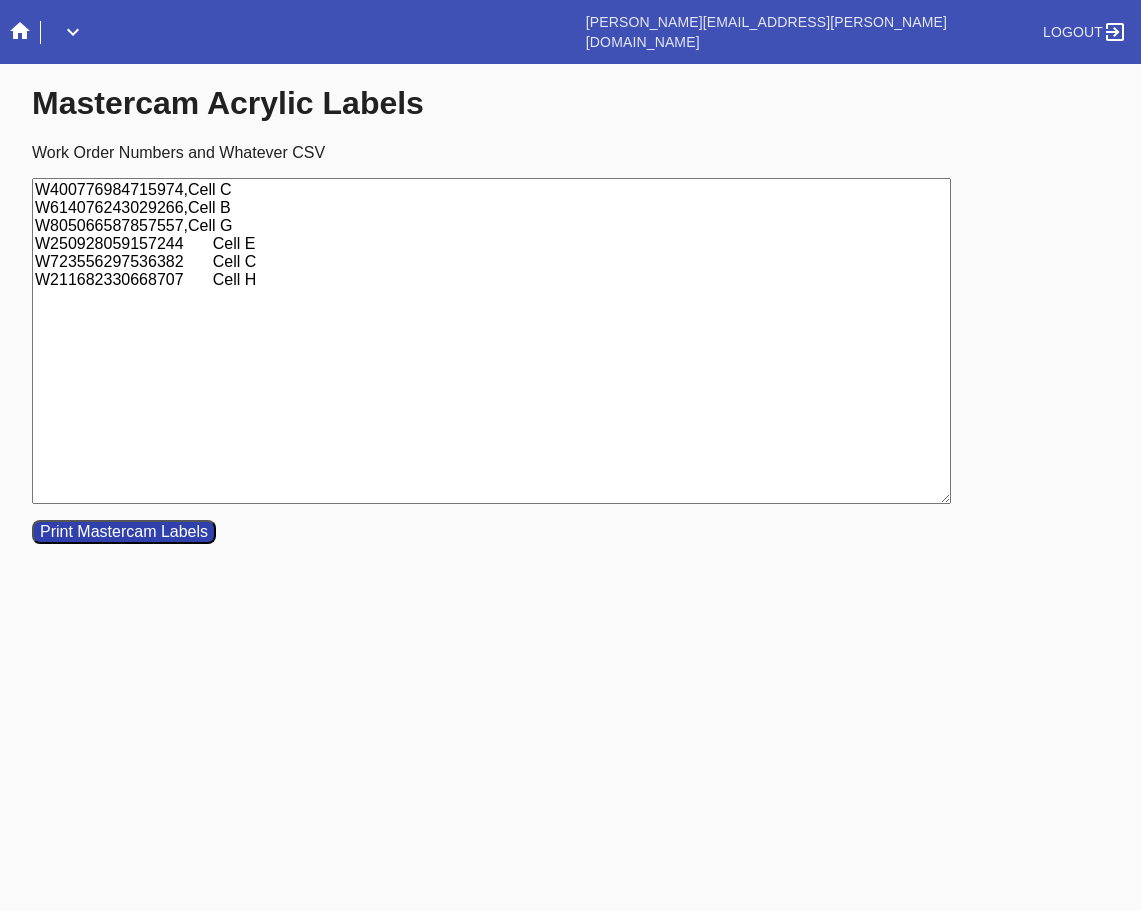 click on "W400776984715974,Cell C
W614076243029266,Cell B
W805066587857557,Cell G
W250928059157244	Cell E
W723556297536382	Cell C
W211682330668707	Cell H" at bounding box center [491, 341] 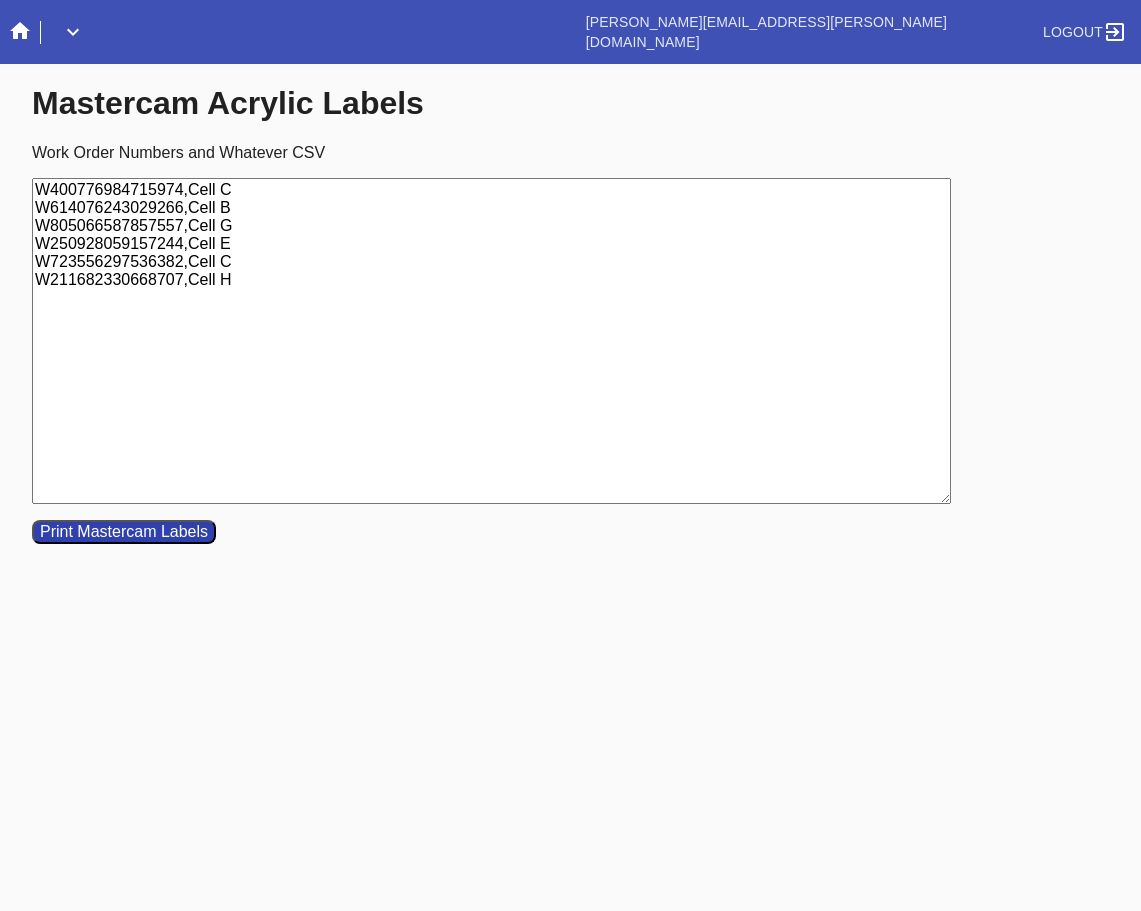 type on "W400776984715974,Cell C
W614076243029266,Cell B
W805066587857557,Cell G
W250928059157244,Cell E
W723556297536382,Cell C
W211682330668707,Cell H" 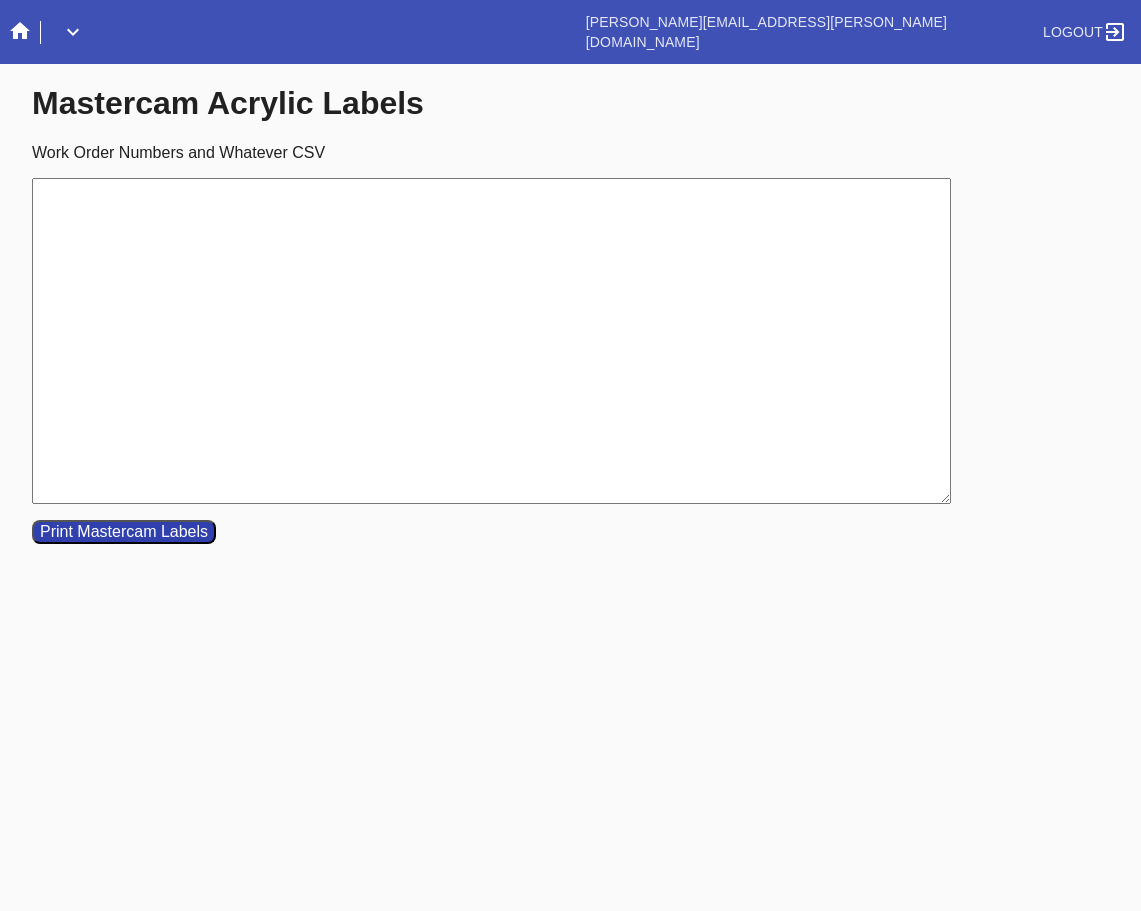 click on "Work Order Numbers and Whatever CSV" at bounding box center (491, 341) 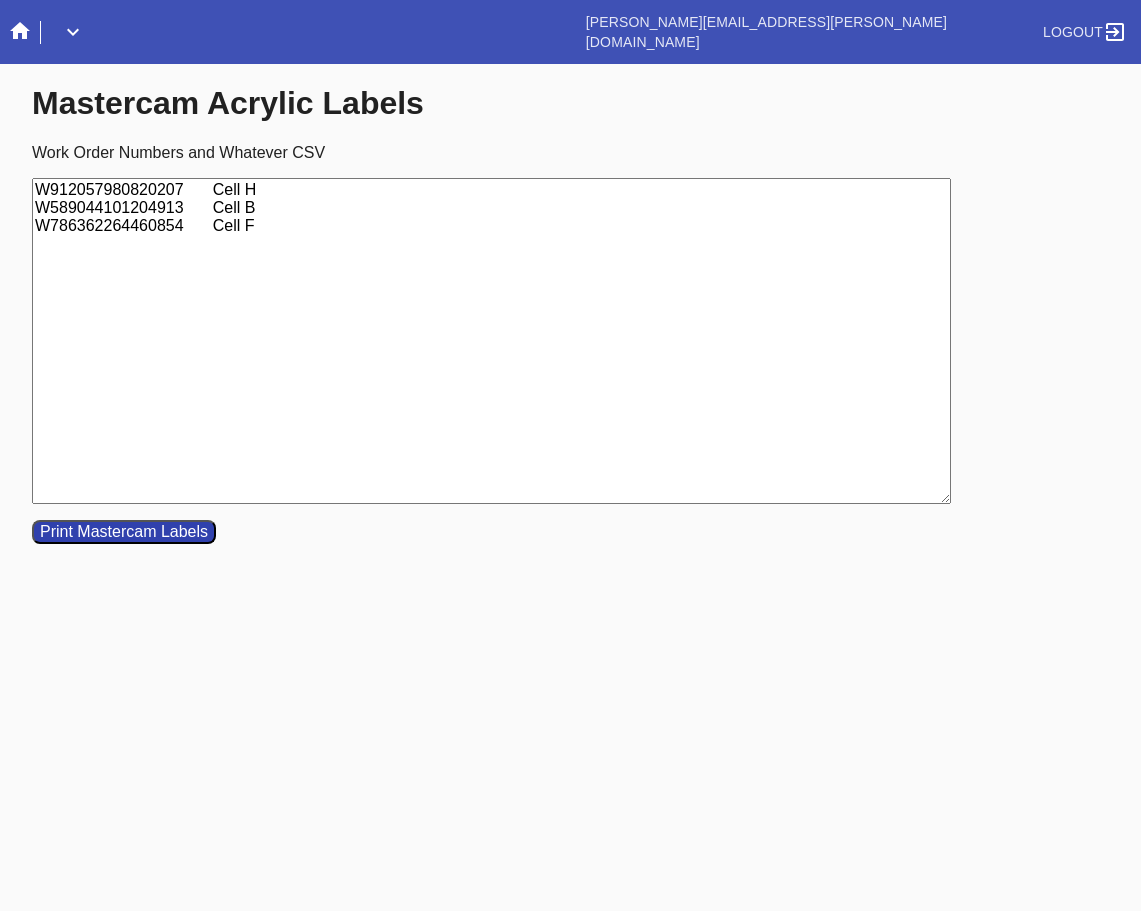 click on "W912057980820207	Cell H
W589044101204913	Cell B
W786362264460854	Cell F" at bounding box center (491, 341) 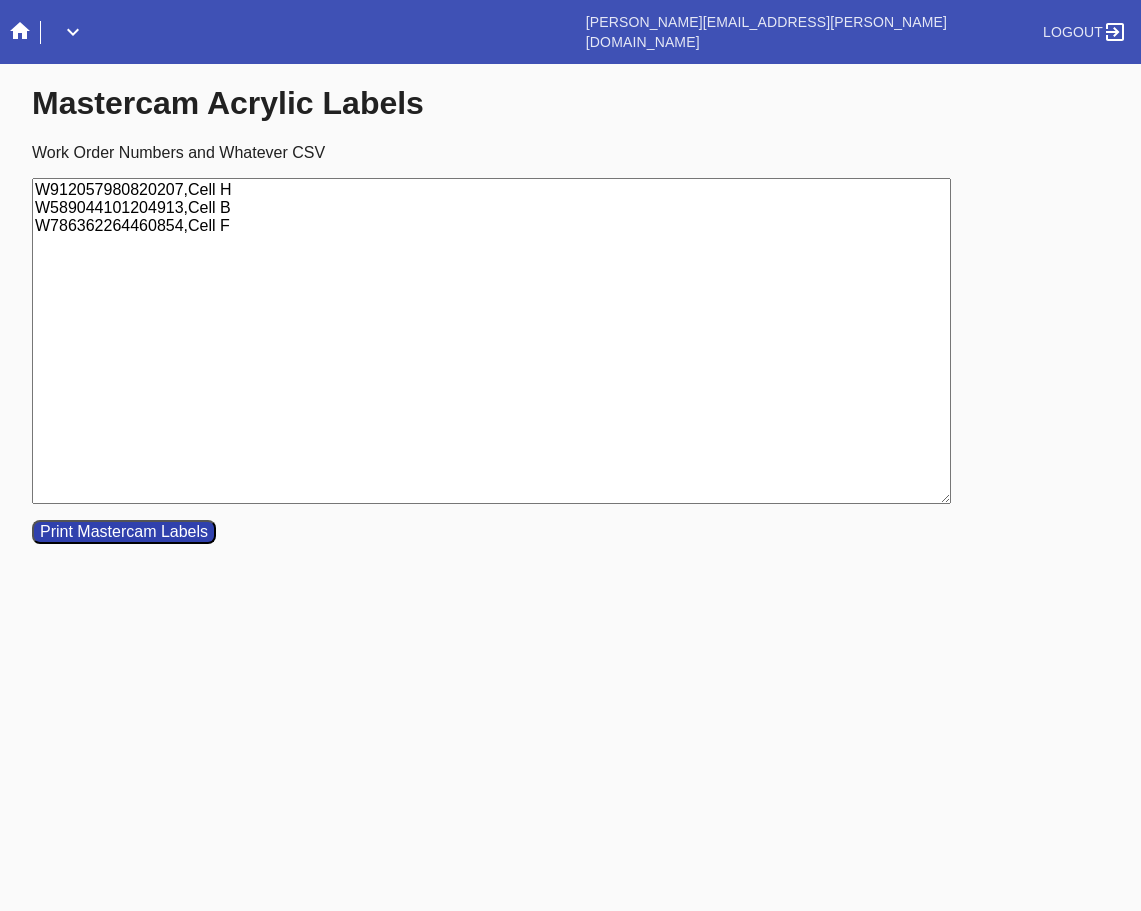 type on "W912057980820207,Cell H
W589044101204913,Cell B
W786362264460854,Cell F" 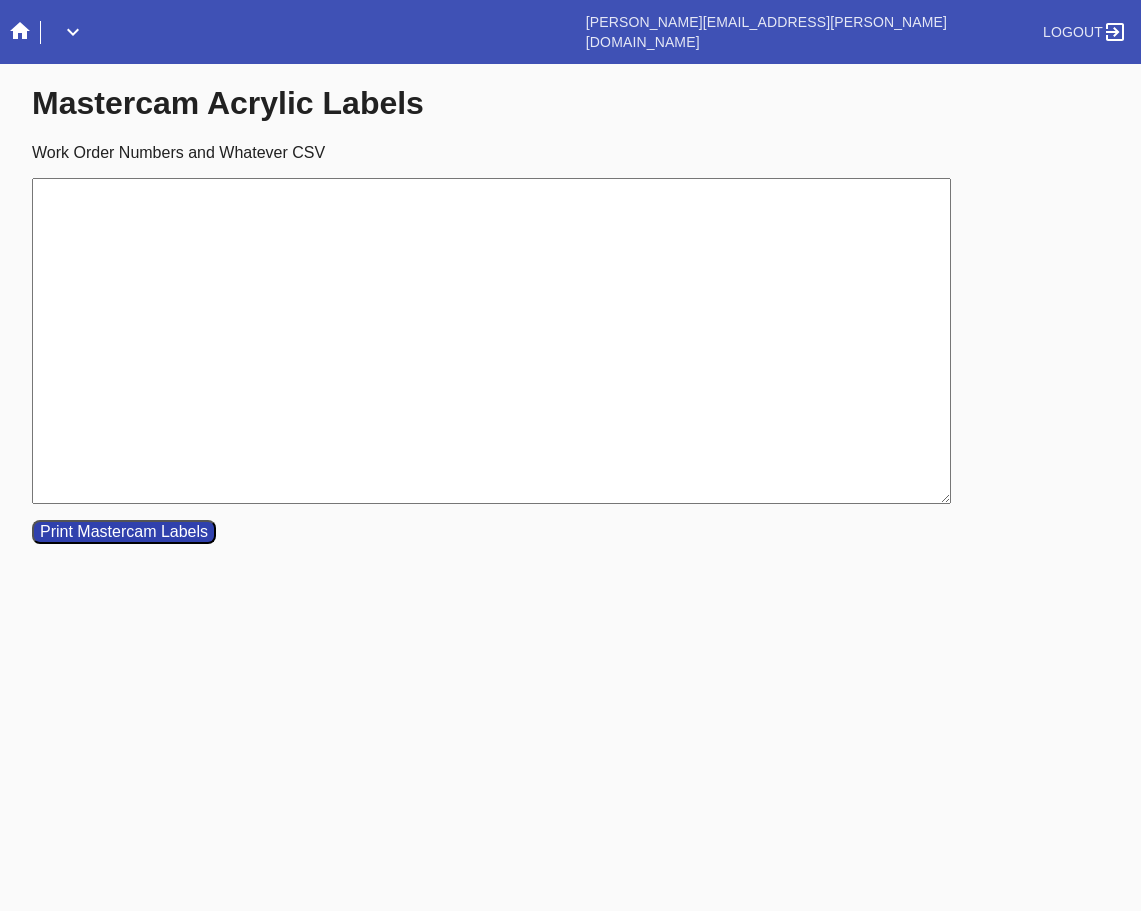 click on "Work Order Numbers and Whatever CSV" at bounding box center [491, 341] 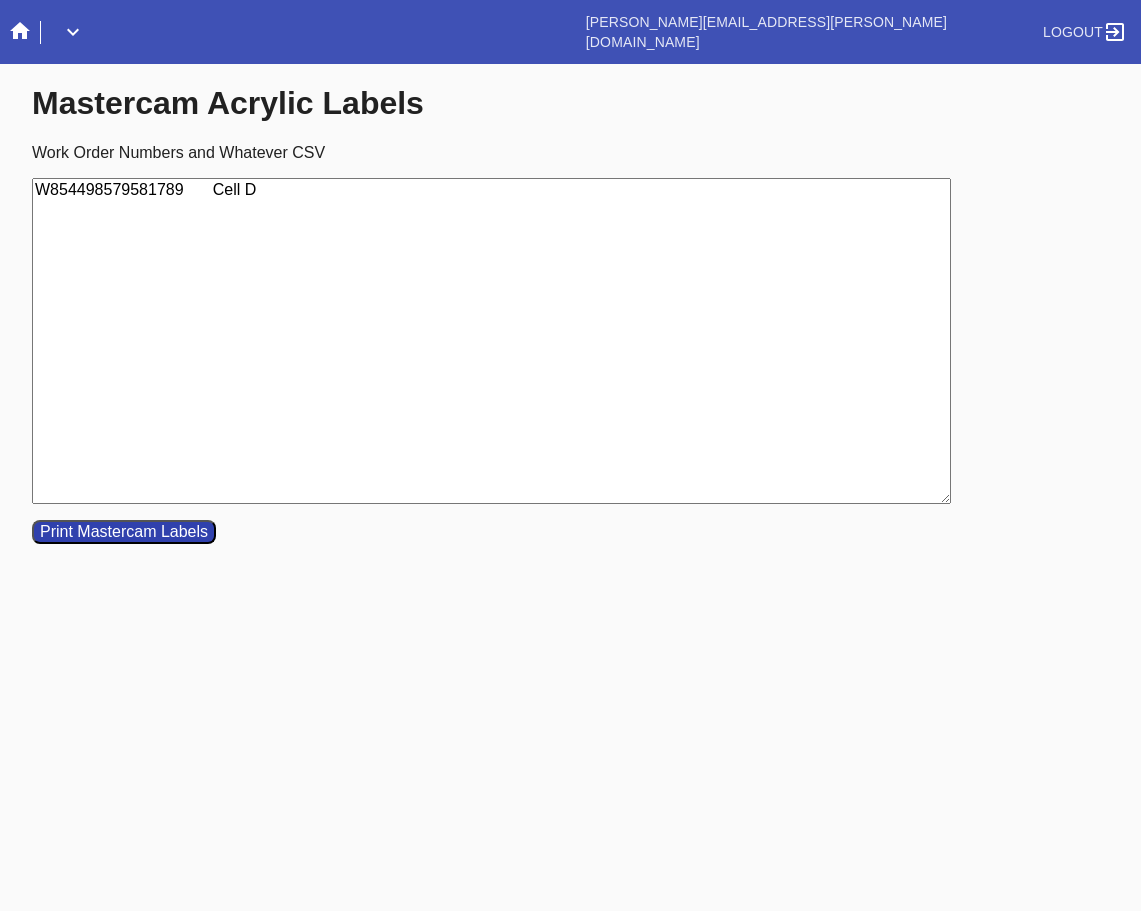 click on "W854498579581789	Cell D" at bounding box center [491, 341] 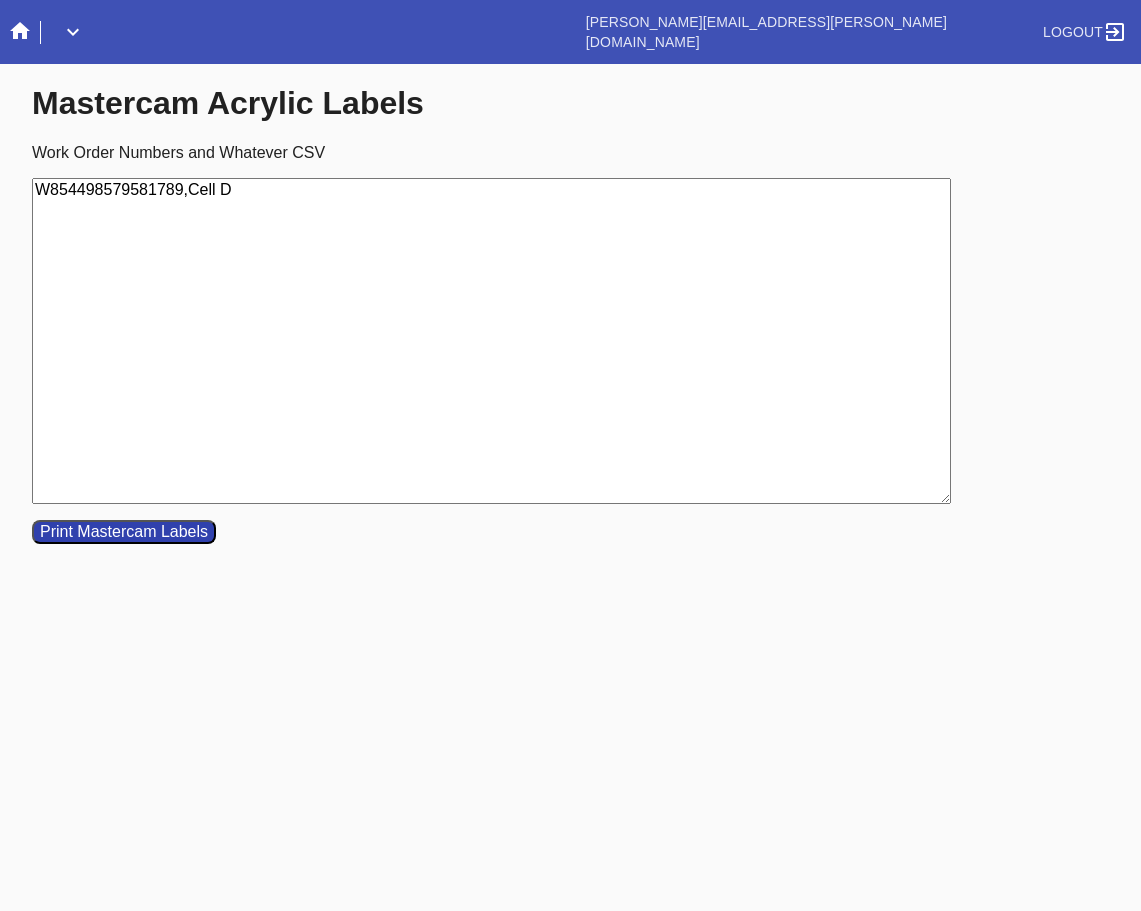 click on "Print Mastercam Labels" at bounding box center [124, 532] 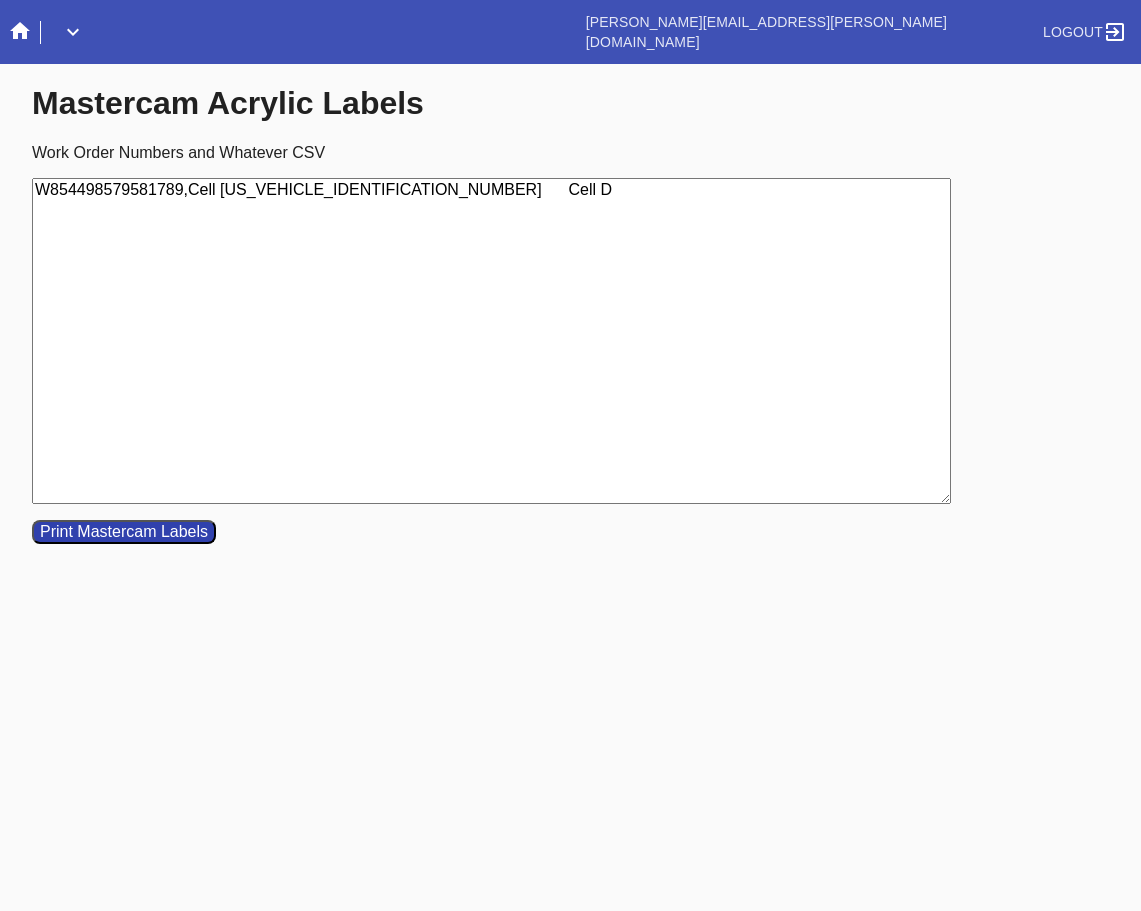click on "W854498579581789,Cell [US_VEHICLE_IDENTIFICATION_NUMBER]	Cell D" at bounding box center (491, 341) 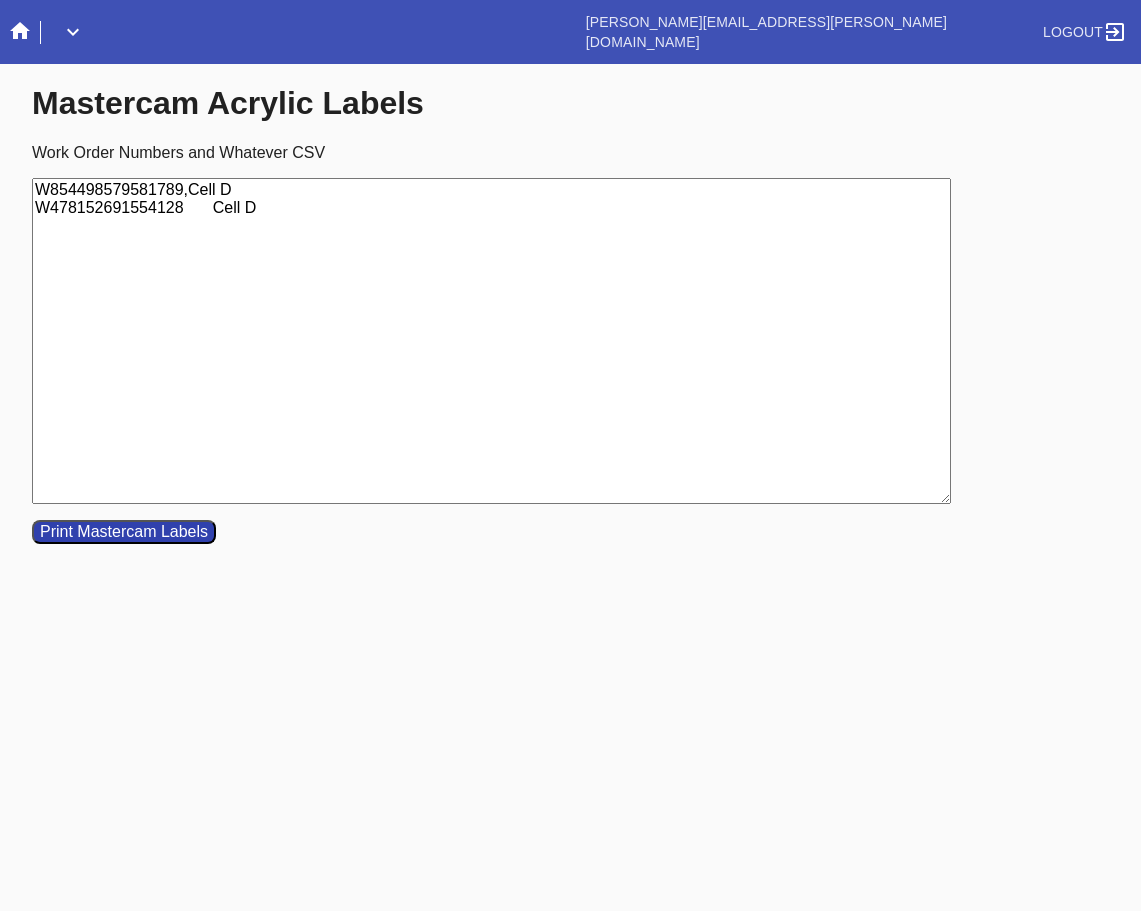 click on "W854498579581789,Cell D
W478152691554128	Cell D" at bounding box center [491, 341] 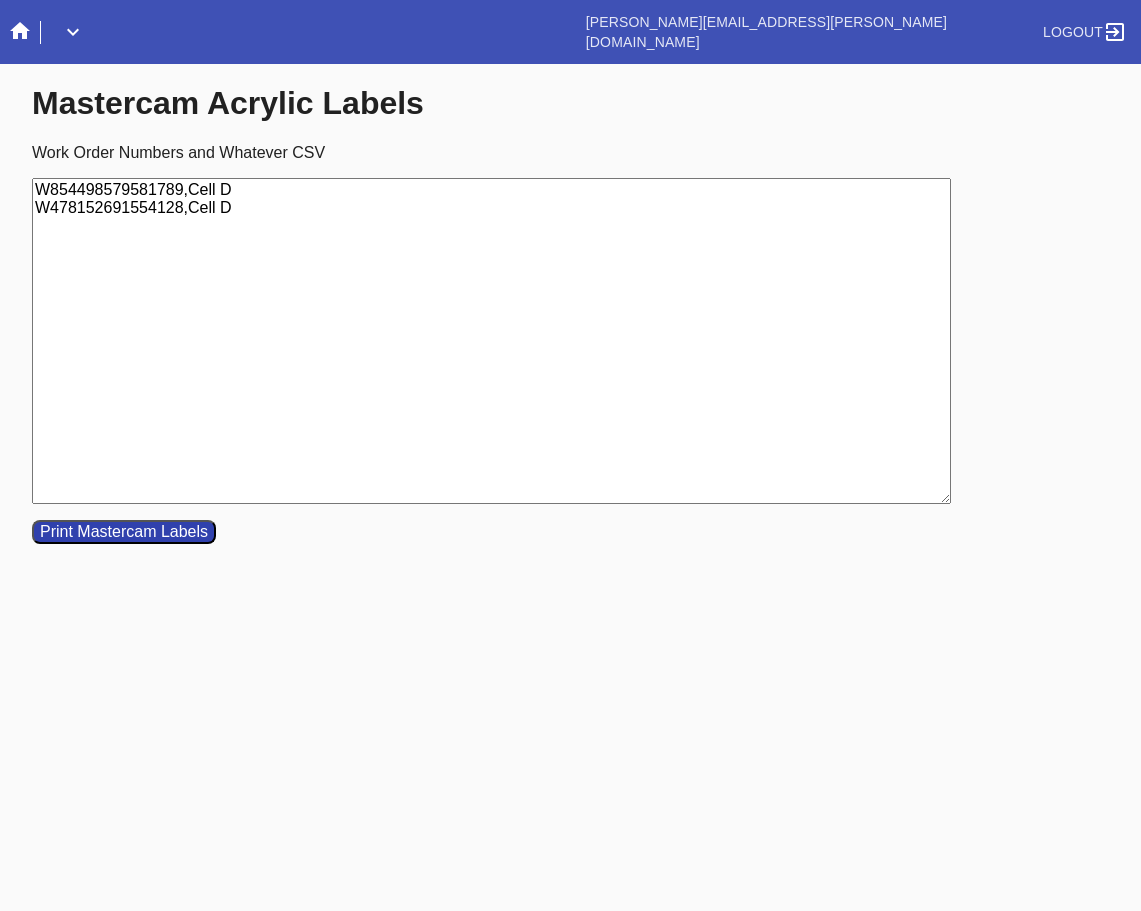 click on "Print Mastercam Labels" at bounding box center (124, 532) 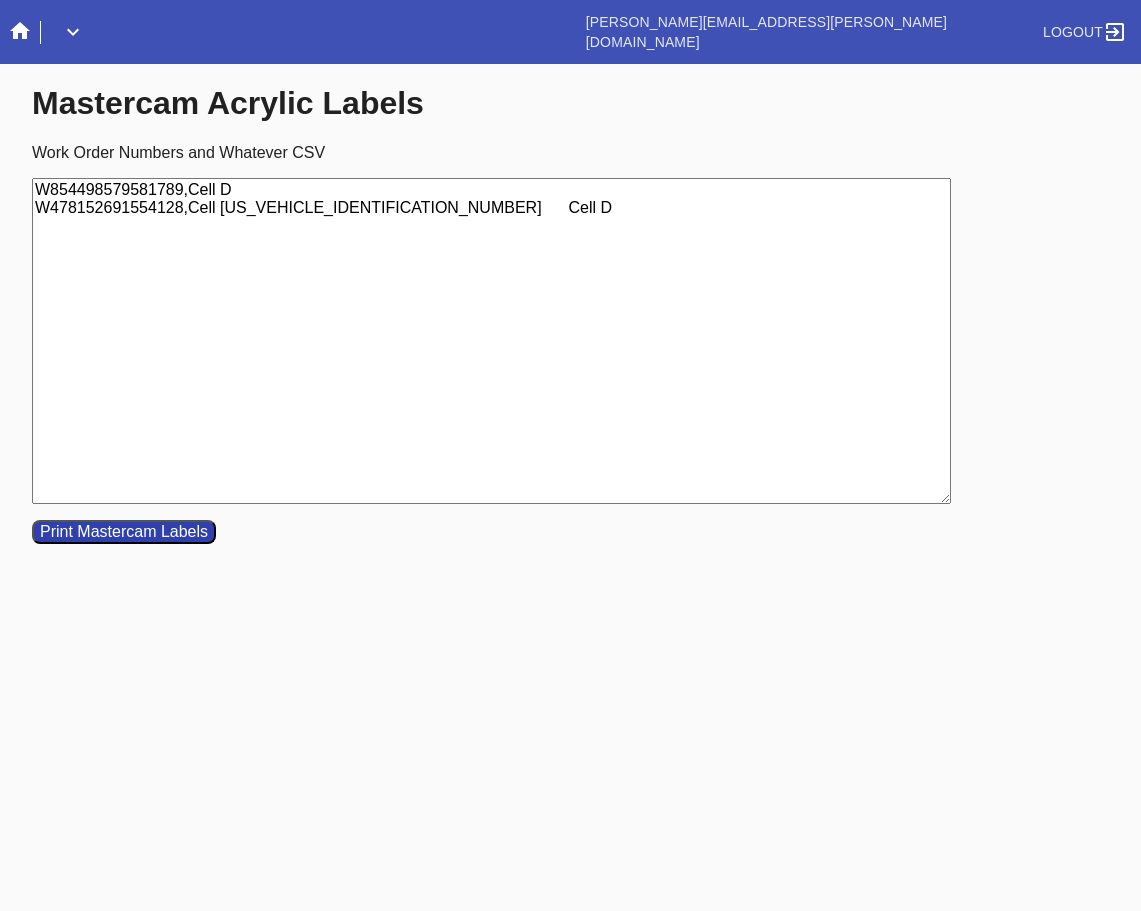 click on "W854498579581789,Cell D
W478152691554128,Cell [US_VEHICLE_IDENTIFICATION_NUMBER]	Cell D" at bounding box center (491, 341) 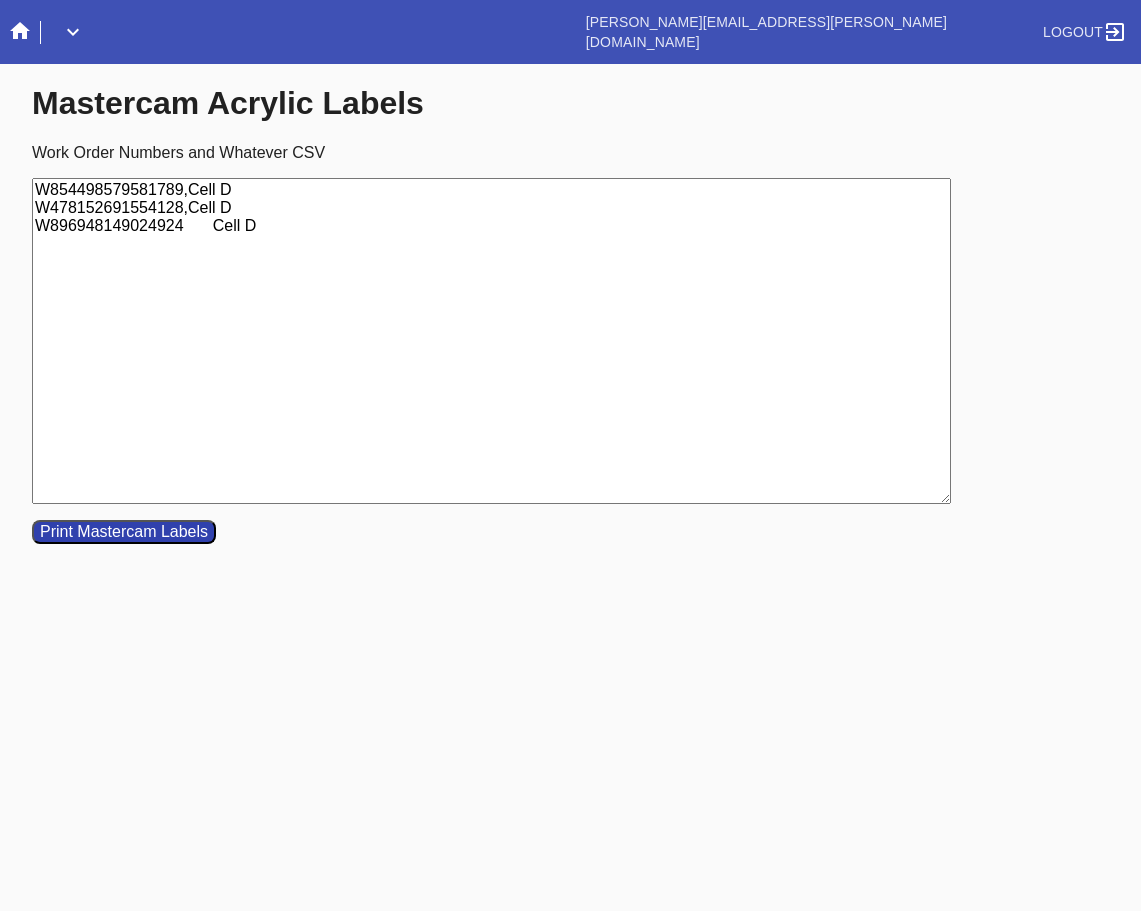 click on "W854498579581789,Cell D
W478152691554128,Cell D
W896948149024924	Cell D" at bounding box center (491, 341) 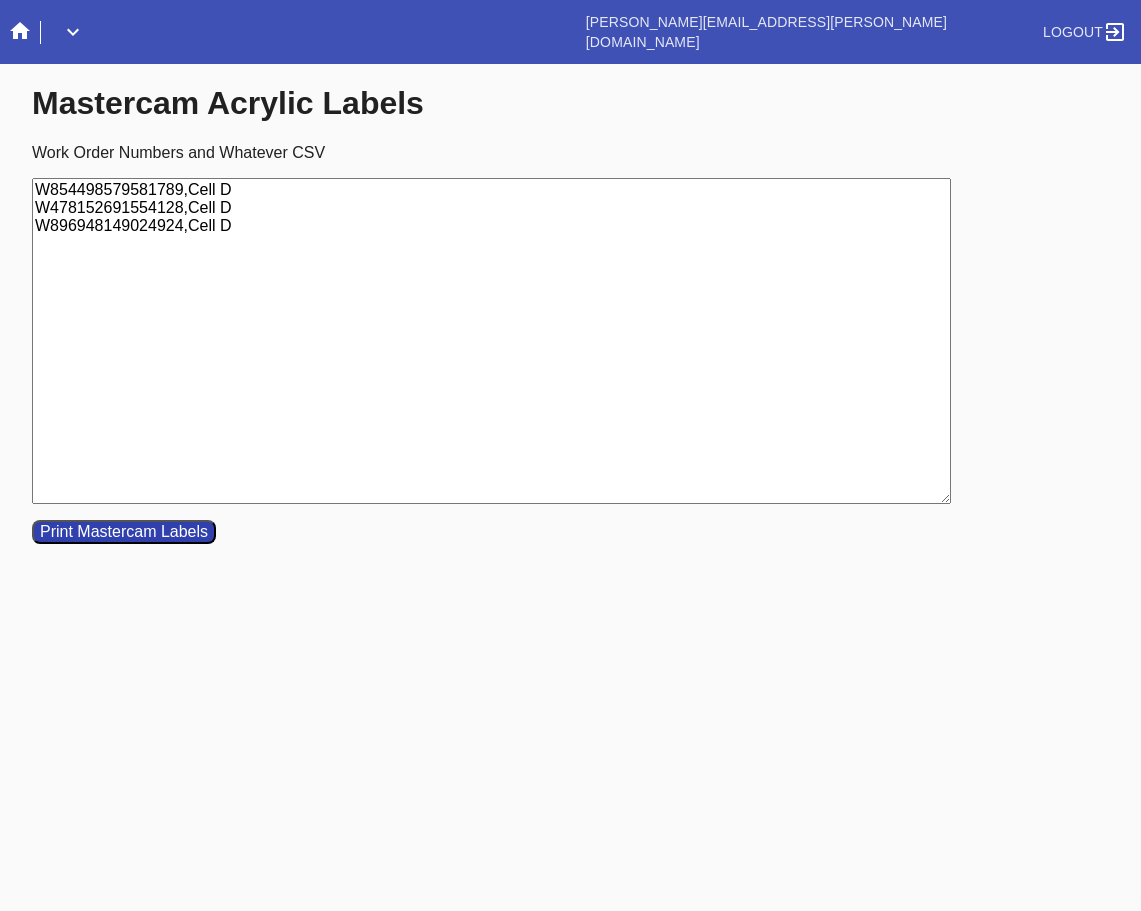 click on "Print Mastercam Labels" at bounding box center (124, 532) 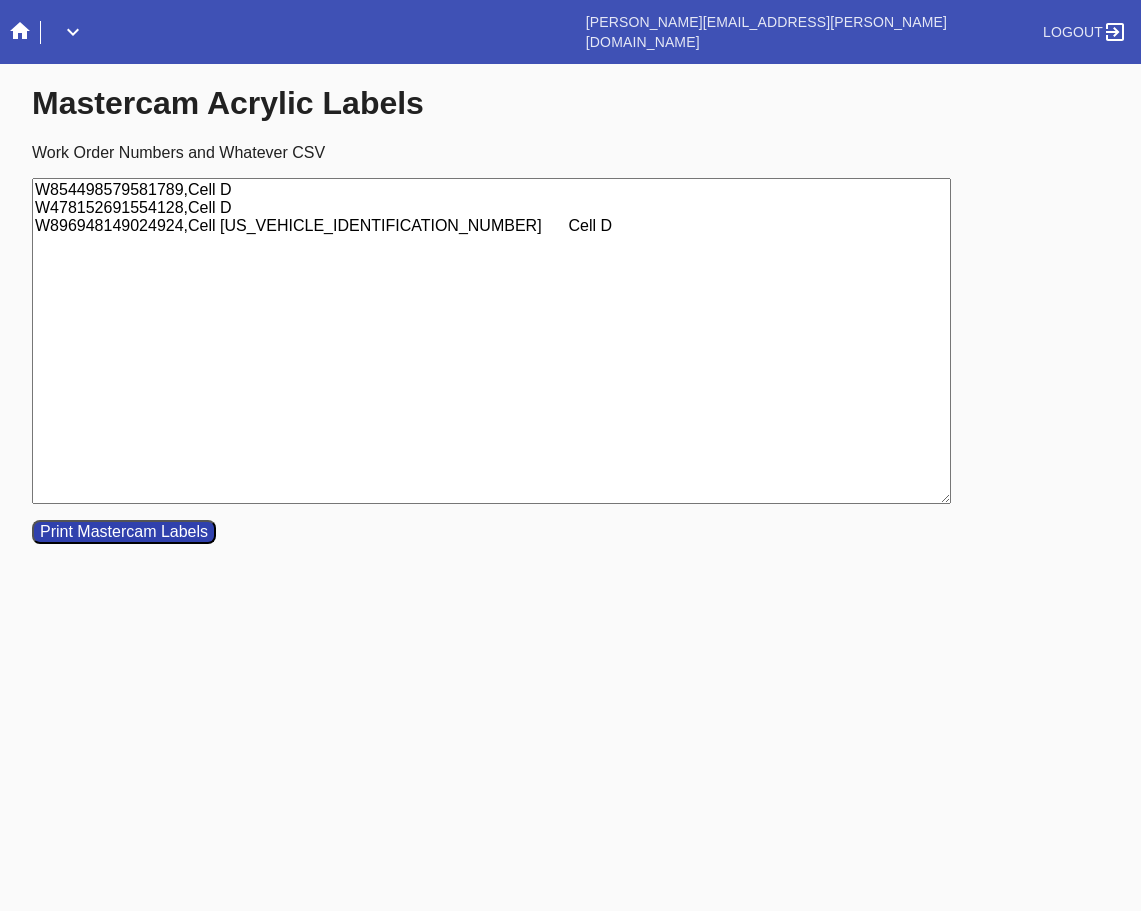 click on "W854498579581789,Cell D
W478152691554128,Cell D
W896948149024924,Cell [US_VEHICLE_IDENTIFICATION_NUMBER]	Cell D" at bounding box center (491, 341) 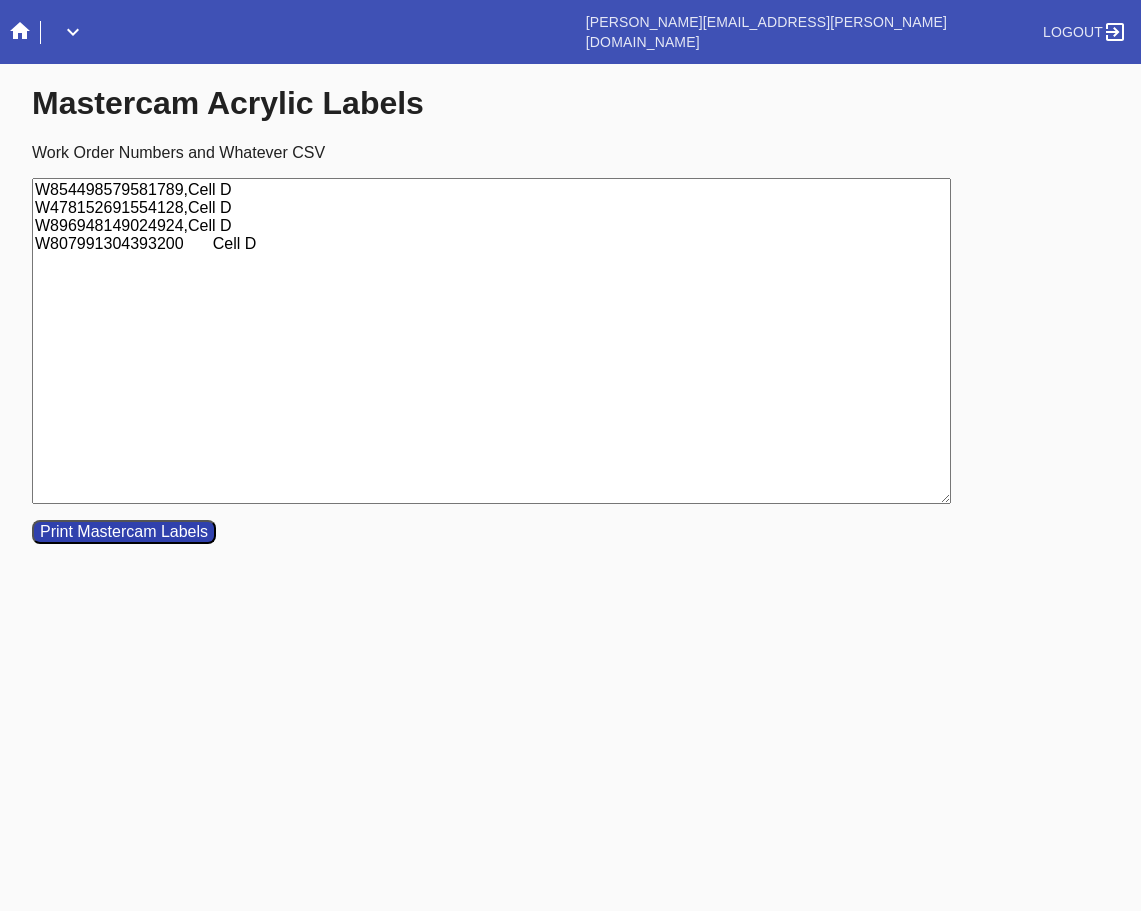 click on "W854498579581789,Cell D
W478152691554128,Cell D
W896948149024924,Cell D
W807991304393200	Cell D" at bounding box center [491, 341] 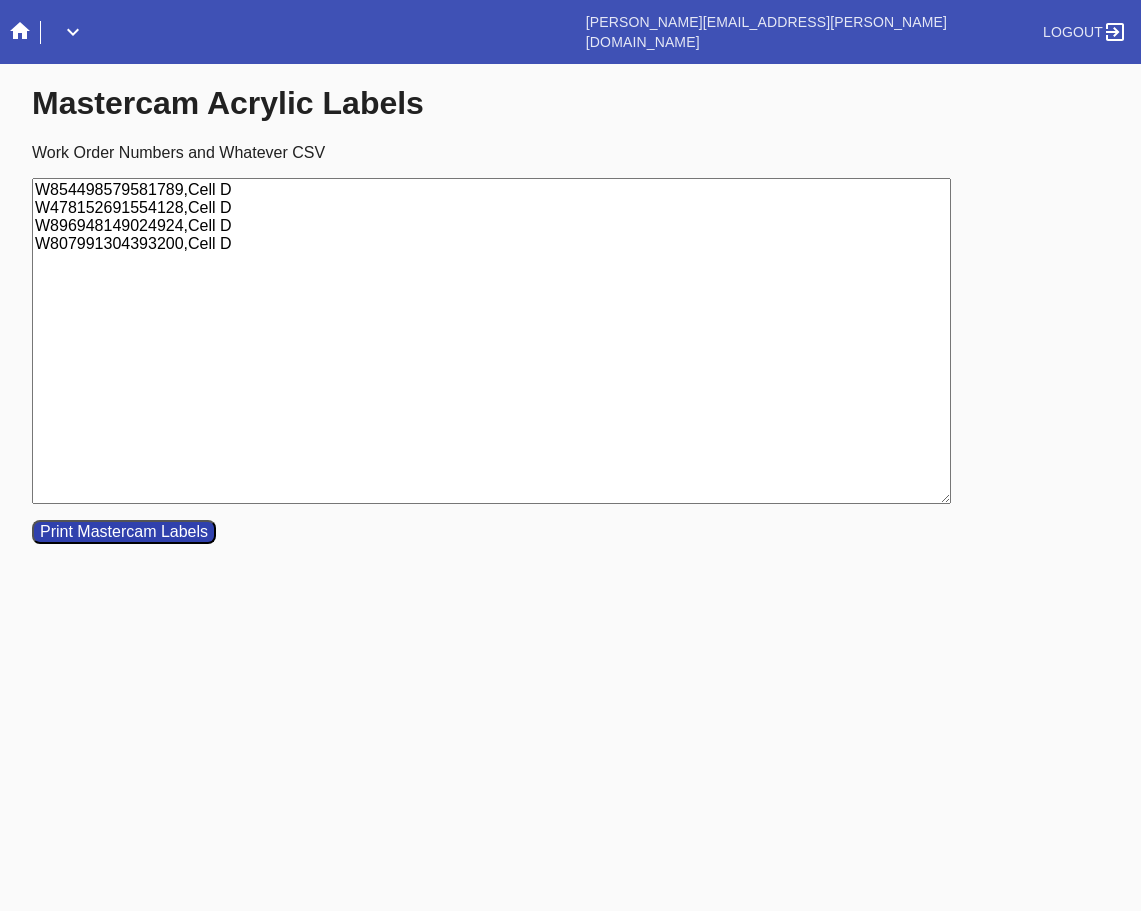 click on "W854498579581789,Cell D
W478152691554128,Cell D
W896948149024924,Cell D
W807991304393200,Cell D" at bounding box center (491, 341) 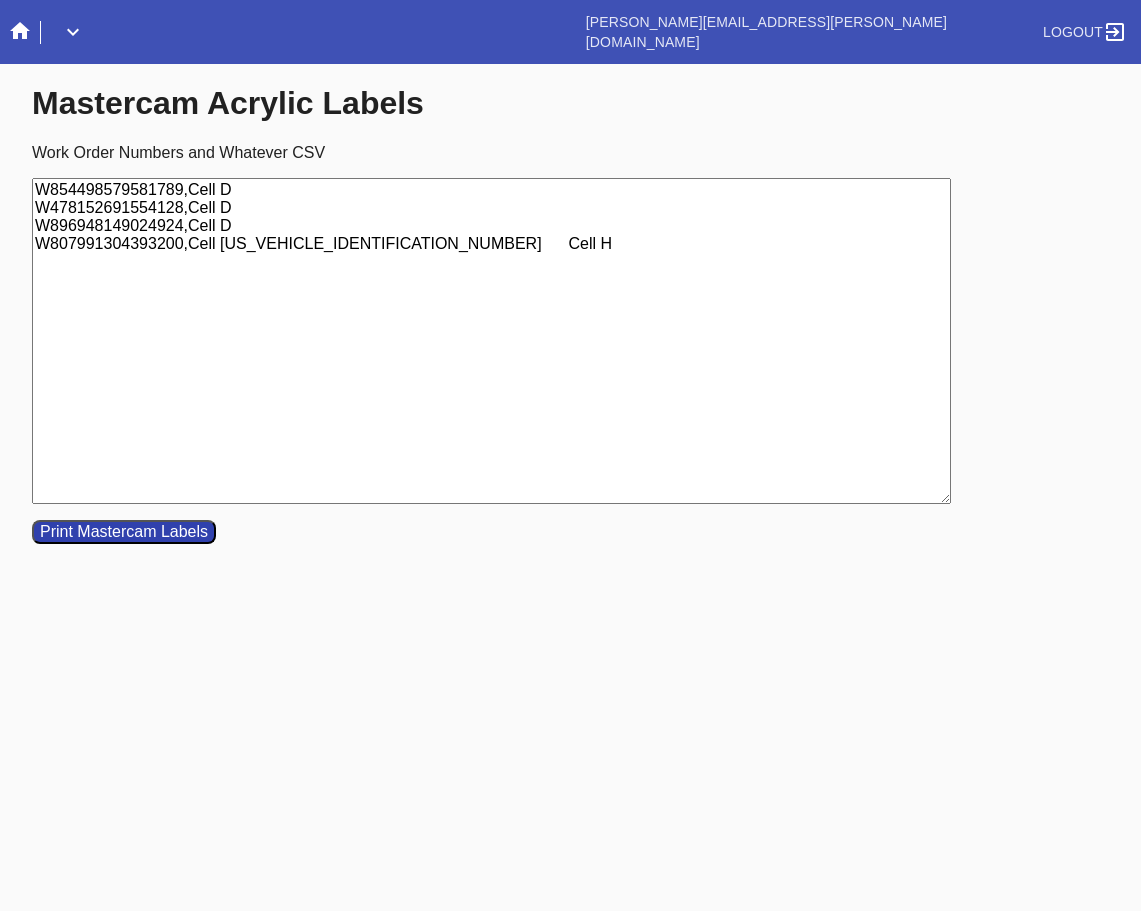 click on "W854498579581789,Cell D
W478152691554128,Cell D
W896948149024924,Cell D
W807991304393200,Cell [US_VEHICLE_IDENTIFICATION_NUMBER]	Cell H" at bounding box center [491, 341] 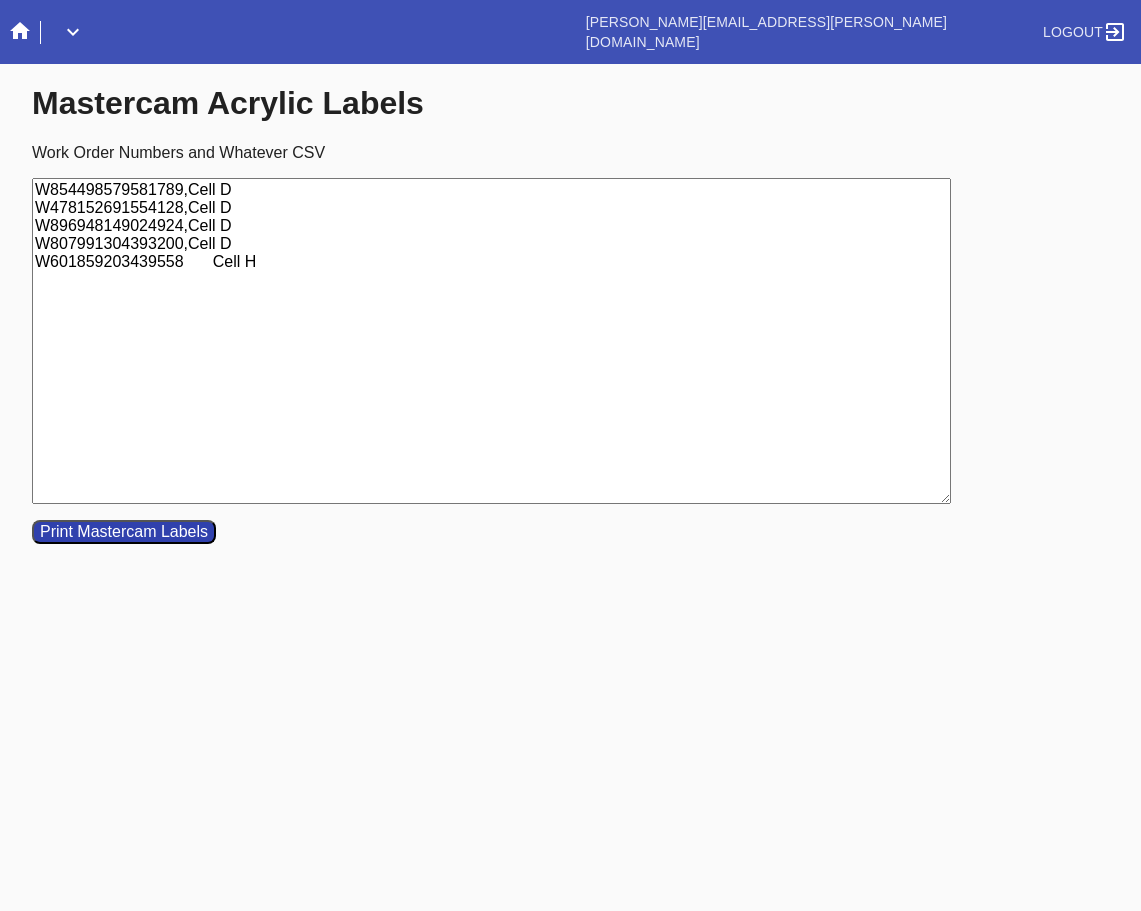 click on "W854498579581789,Cell D
W478152691554128,Cell D
W896948149024924,Cell D
W807991304393200,Cell D
W601859203439558	Cell H" at bounding box center (491, 341) 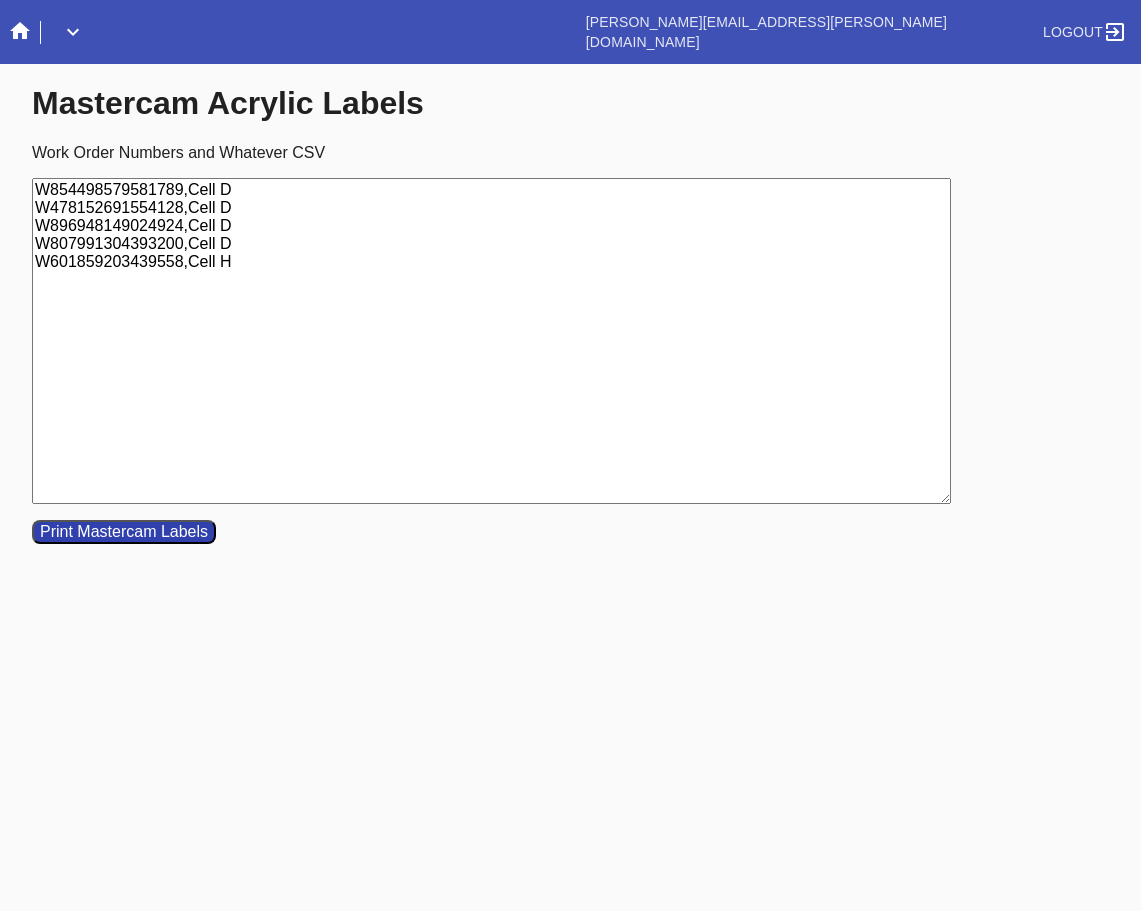 click on "W854498579581789,Cell D
W478152691554128,Cell D
W896948149024924,Cell D
W807991304393200,Cell D
W601859203439558,Cell H" at bounding box center (491, 341) 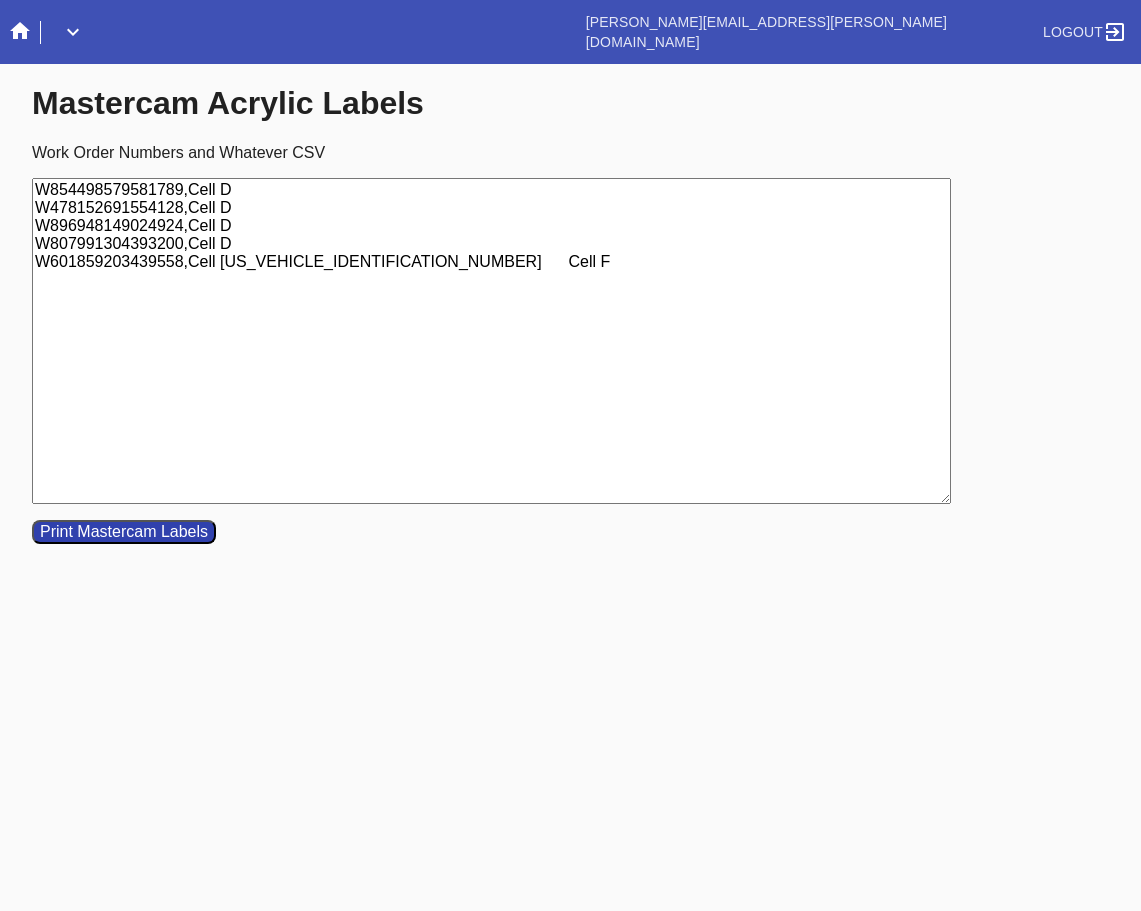 click on "W854498579581789,Cell D
W478152691554128,Cell D
W896948149024924,Cell D
W807991304393200,Cell D
W601859203439558,Cell [US_VEHICLE_IDENTIFICATION_NUMBER]	Cell F" at bounding box center [491, 341] 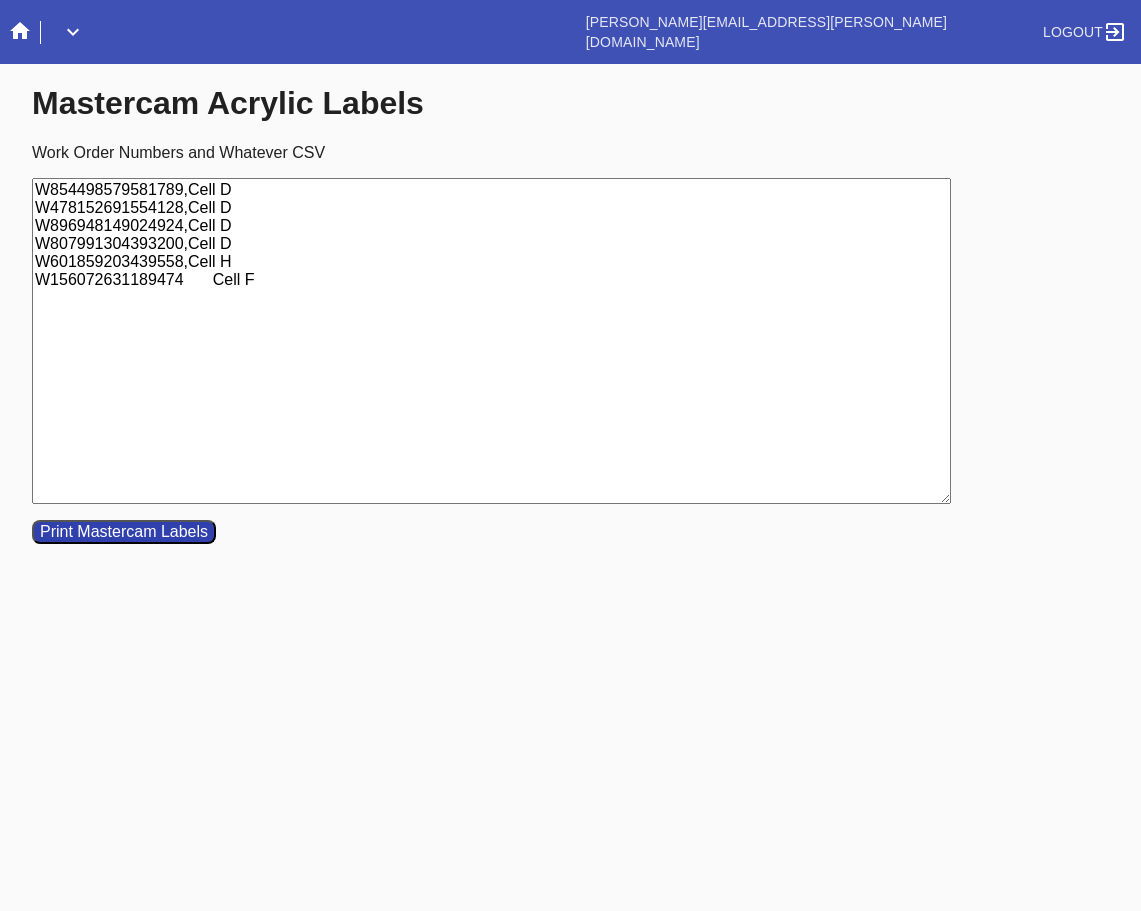 click on "W854498579581789,Cell D
W478152691554128,Cell D
W896948149024924,Cell D
W807991304393200,Cell D
W601859203439558,Cell H
W156072631189474	Cell F" at bounding box center [491, 341] 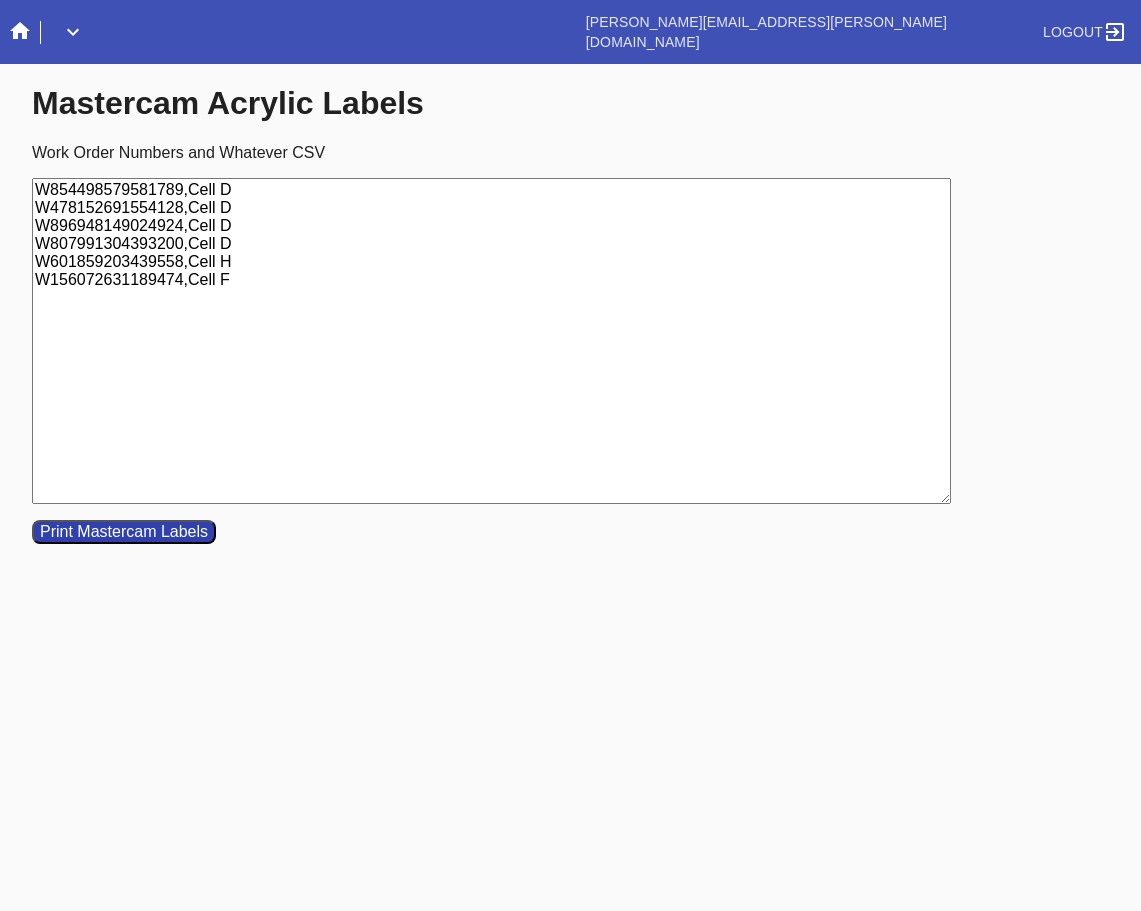 type on "W854498579581789,Cell D
W478152691554128,Cell D
W896948149024924,Cell D
W807991304393200,Cell D
W601859203439558,Cell H
W156072631189474,Cell F" 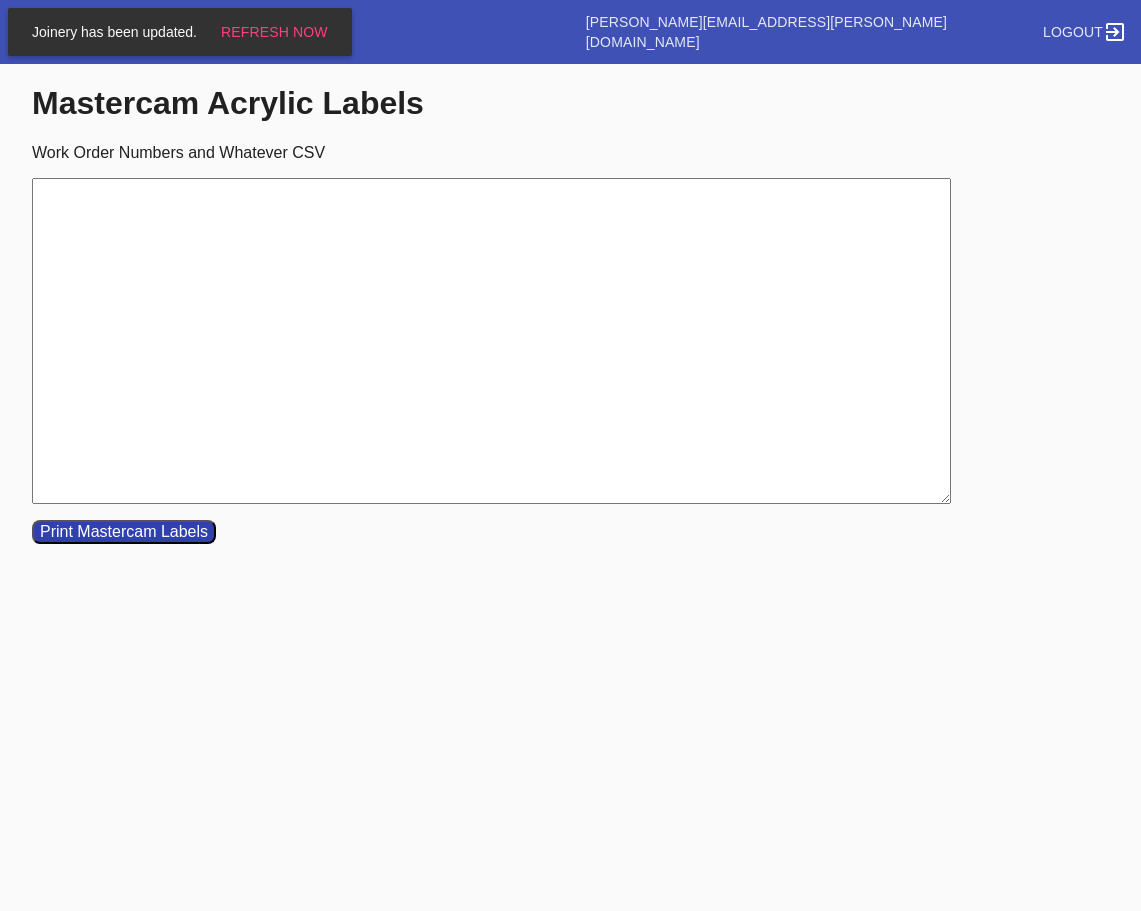 click on "Mastercam Acrylic Labels Work Order Numbers and Whatever CSV Print Mastercam Labels" at bounding box center (570, 314) 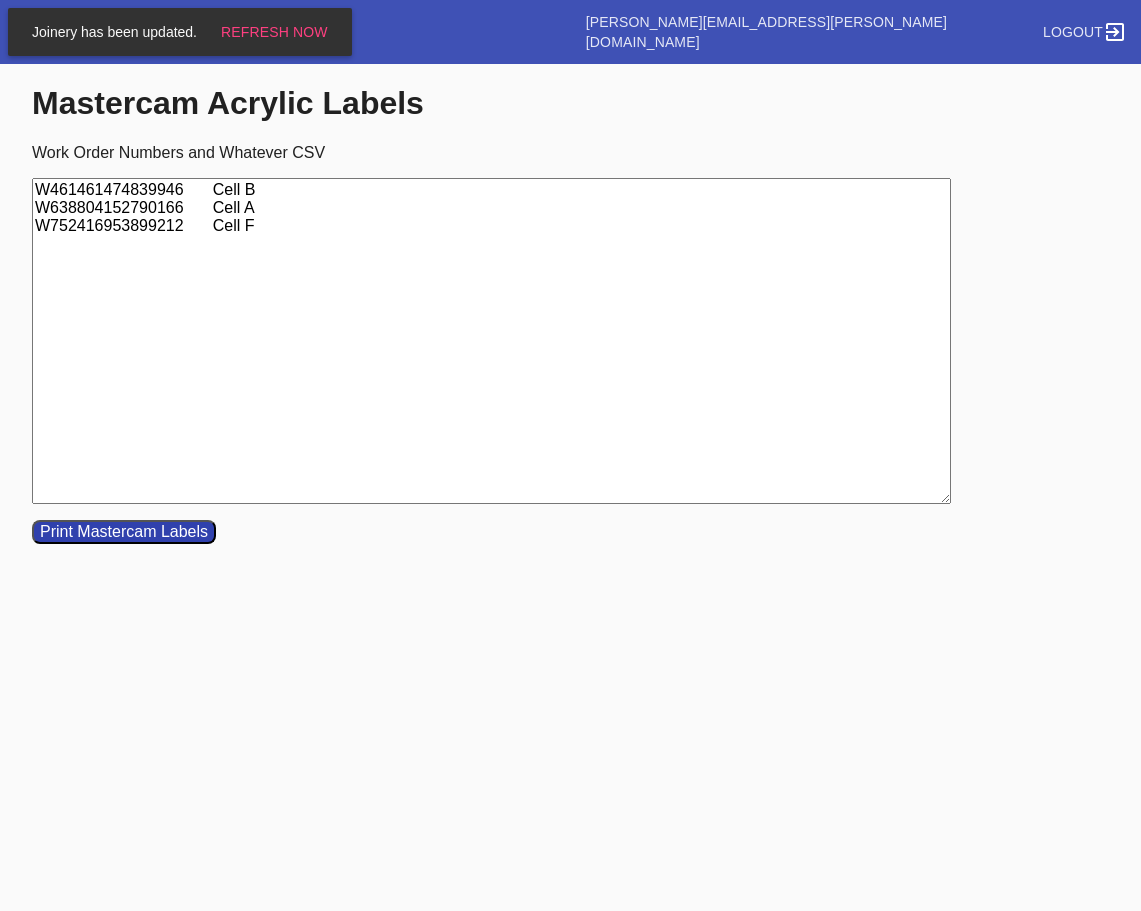 click on "W461461474839946	Cell B
W638804152790166	Cell A
W752416953899212	Cell F" at bounding box center [491, 341] 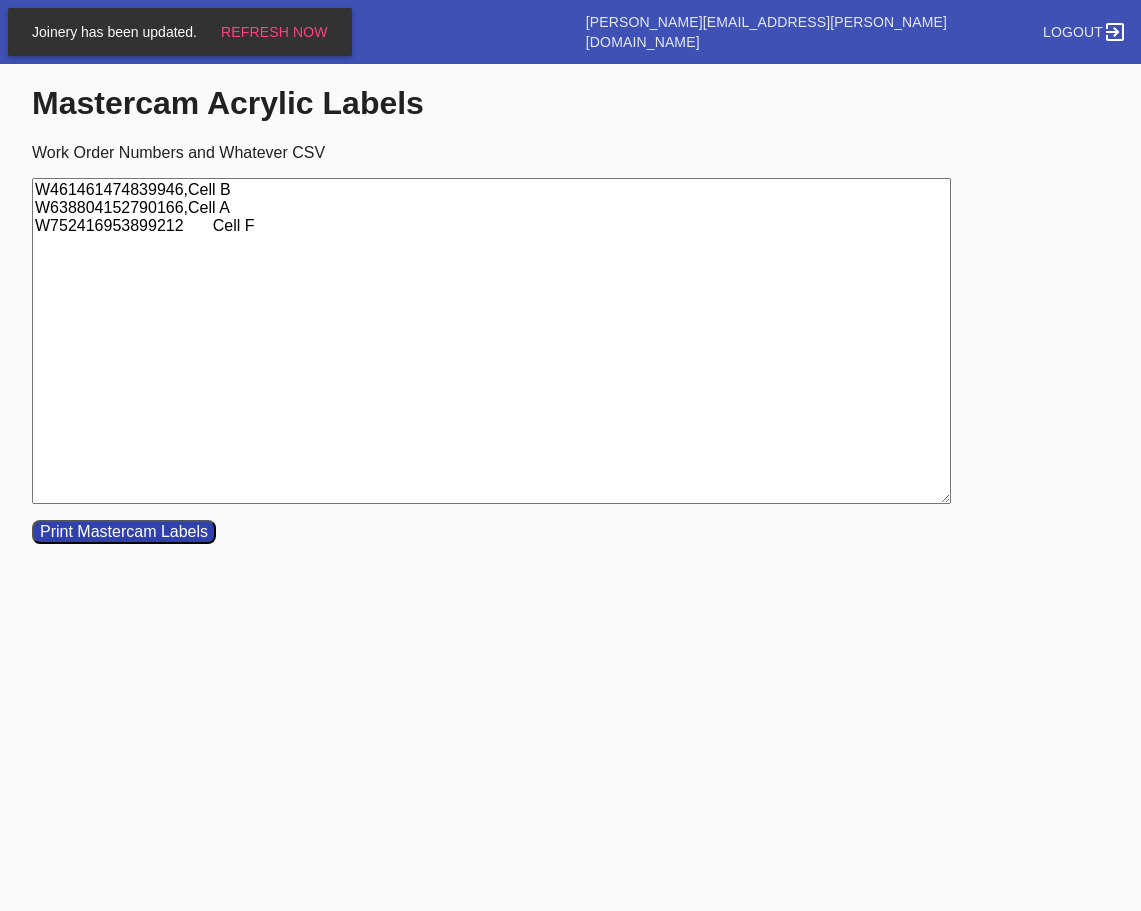 click on "W461461474839946,Cell B
W638804152790166,Cell A
W752416953899212	Cell F" at bounding box center (491, 341) 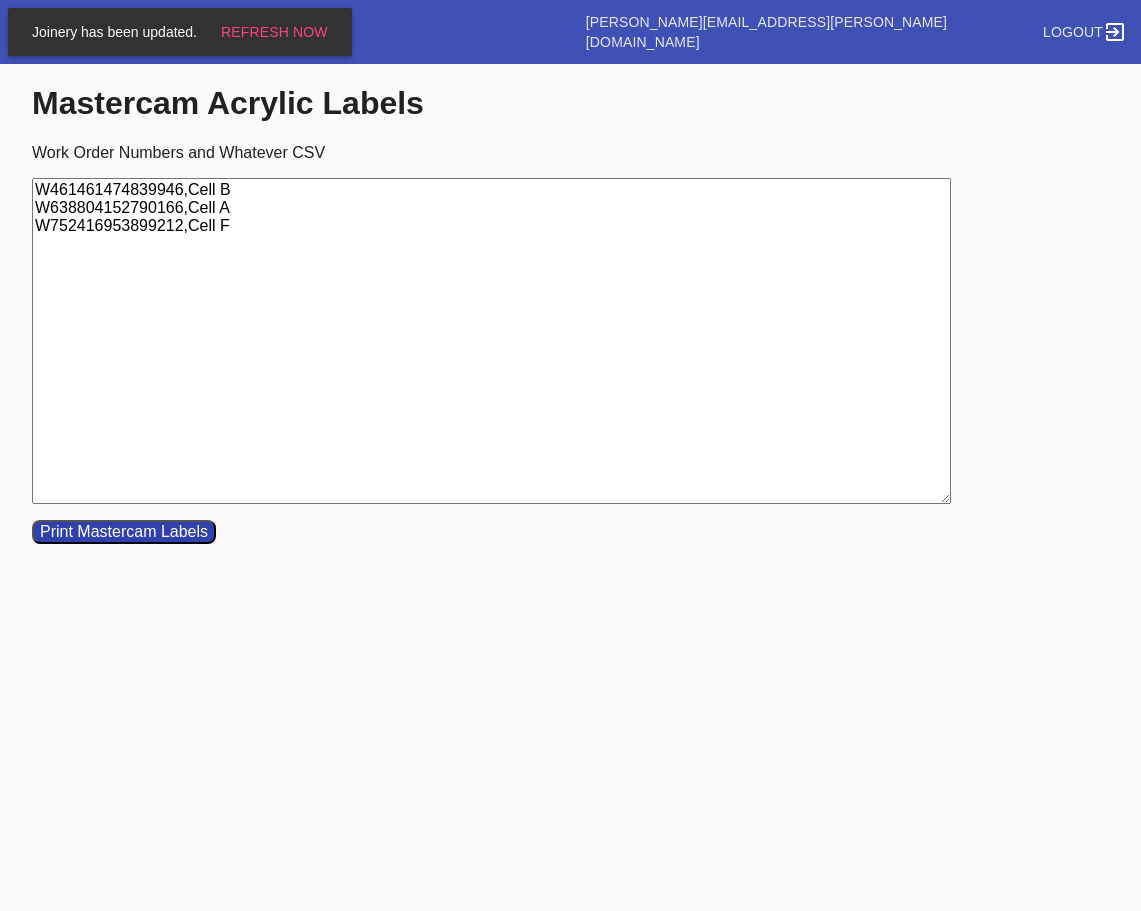 click on "W461461474839946,Cell B
W638804152790166,Cell A
W752416953899212,Cell F" at bounding box center (491, 341) 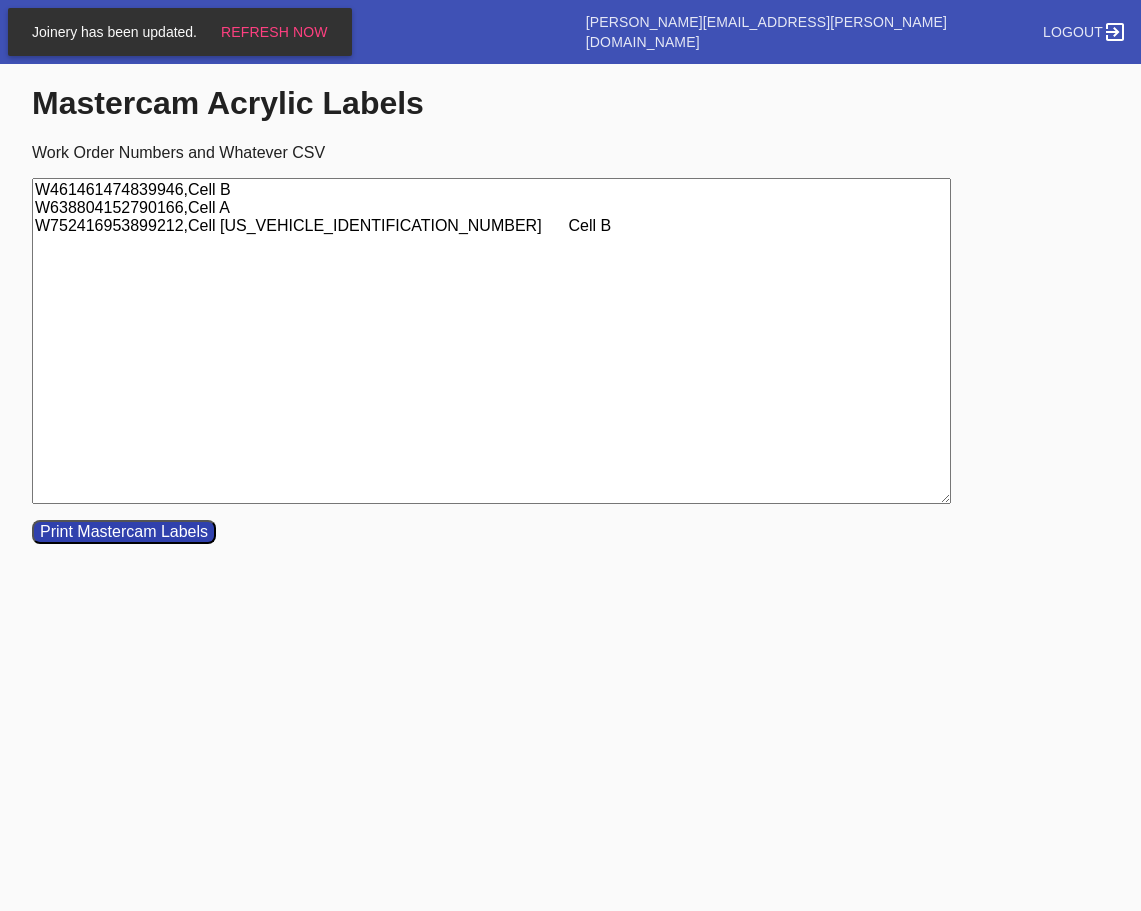 click on "W461461474839946,Cell B
W638804152790166,Cell A
W752416953899212,Cell [US_VEHICLE_IDENTIFICATION_NUMBER]	Cell B" at bounding box center [491, 341] 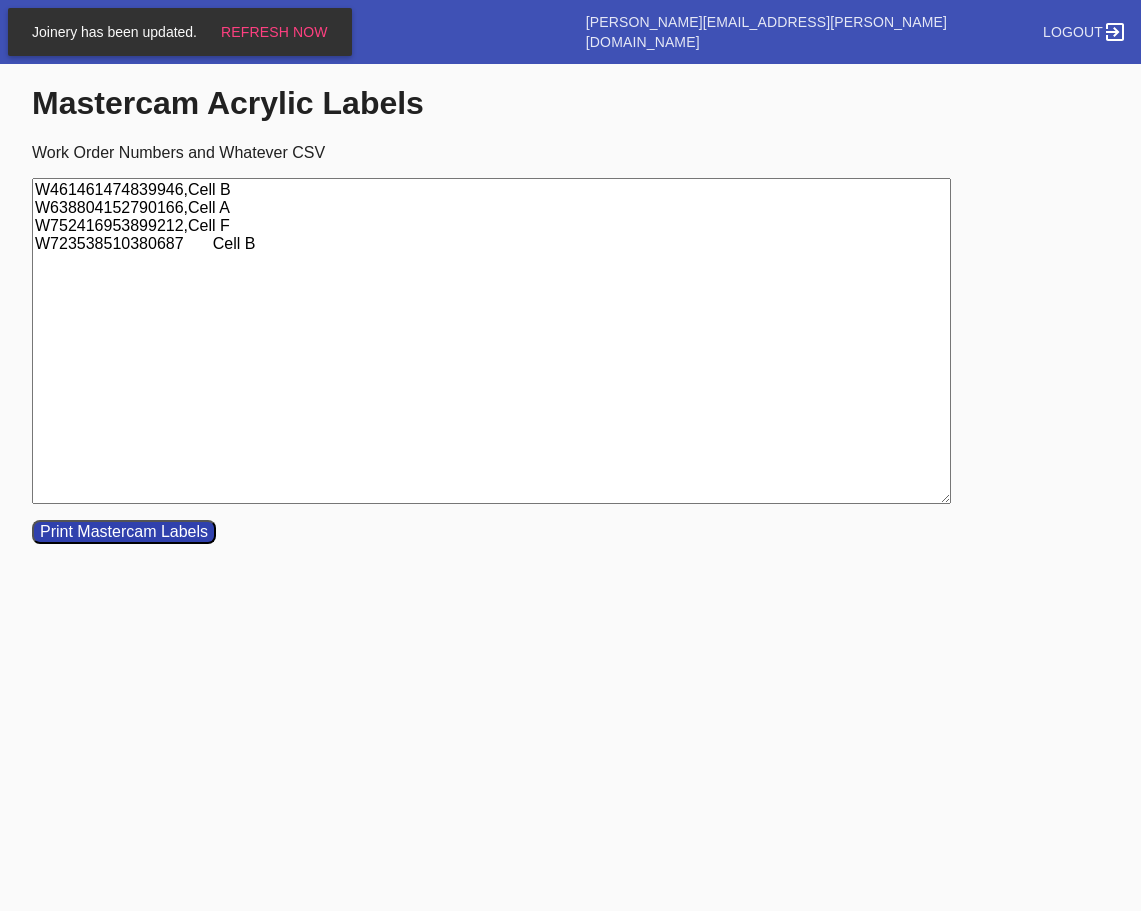 click on "W461461474839946,Cell B
W638804152790166,Cell A
W752416953899212,Cell F
W723538510380687	Cell B" at bounding box center (491, 341) 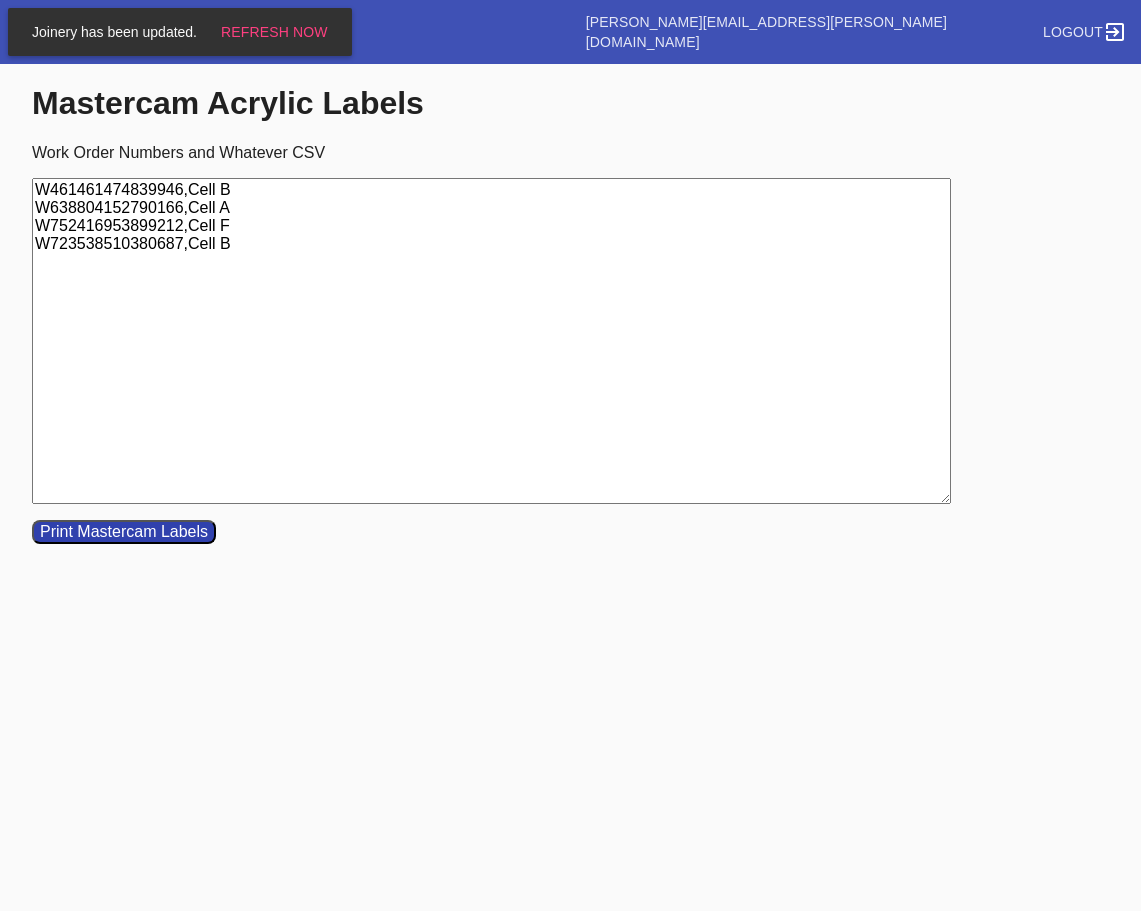 click on "W461461474839946,Cell B
W638804152790166,Cell A
W752416953899212,Cell F
W723538510380687,Cell B" at bounding box center (491, 341) 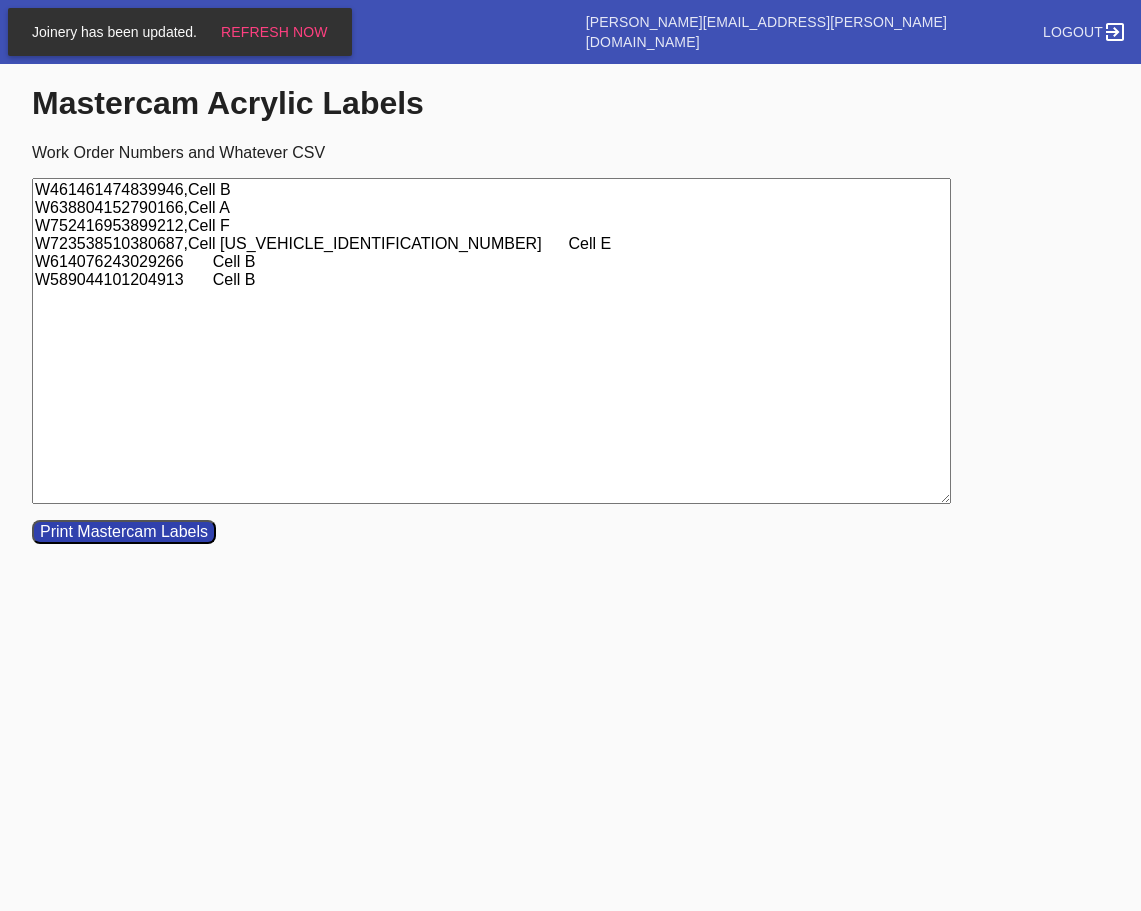 click on "W461461474839946,Cell B
W638804152790166,Cell A
W752416953899212,Cell F
W723538510380687,Cell [US_VEHICLE_IDENTIFICATION_NUMBER]	Cell E
W614076243029266	Cell B
W589044101204913	Cell B" at bounding box center [491, 341] 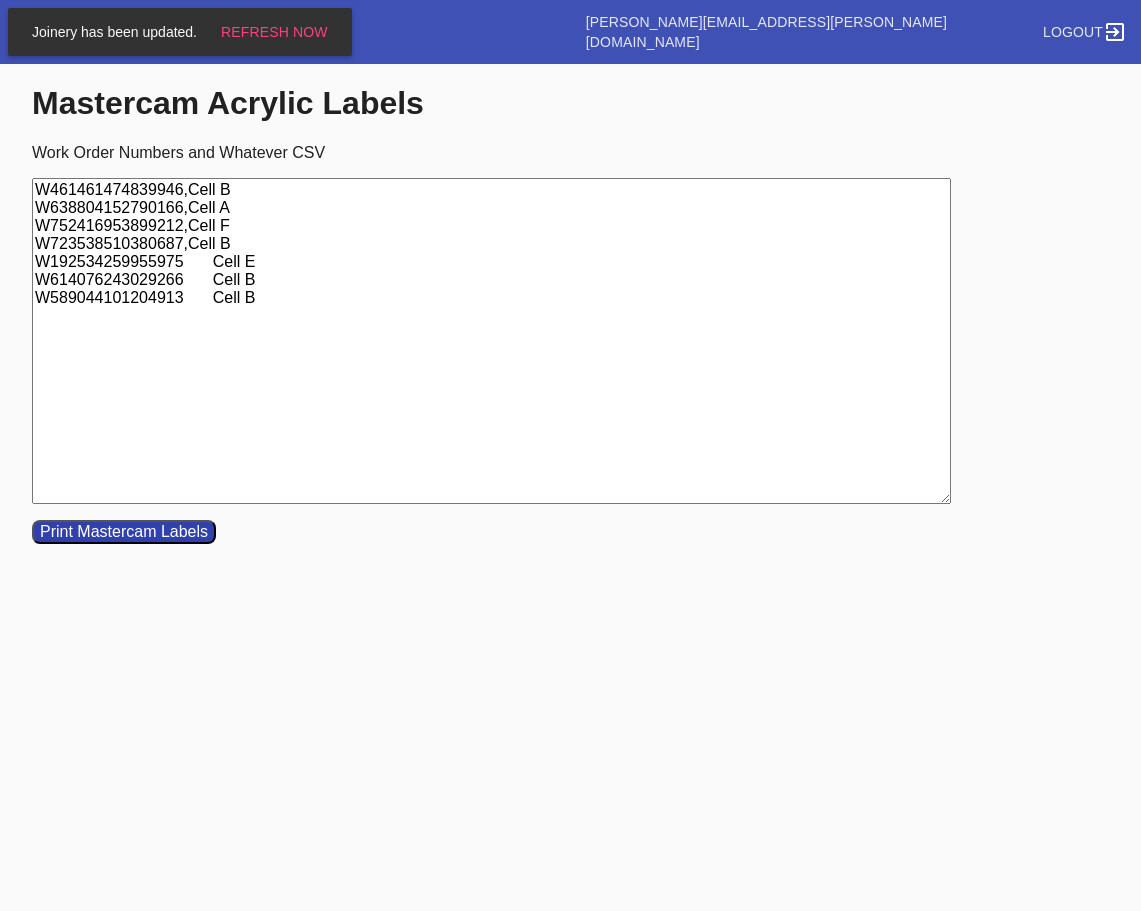 click on "W461461474839946,Cell B
W638804152790166,Cell A
W752416953899212,Cell F
W723538510380687,Cell B
W192534259955975	Cell E
W614076243029266	Cell B
W589044101204913	Cell B" at bounding box center (491, 341) 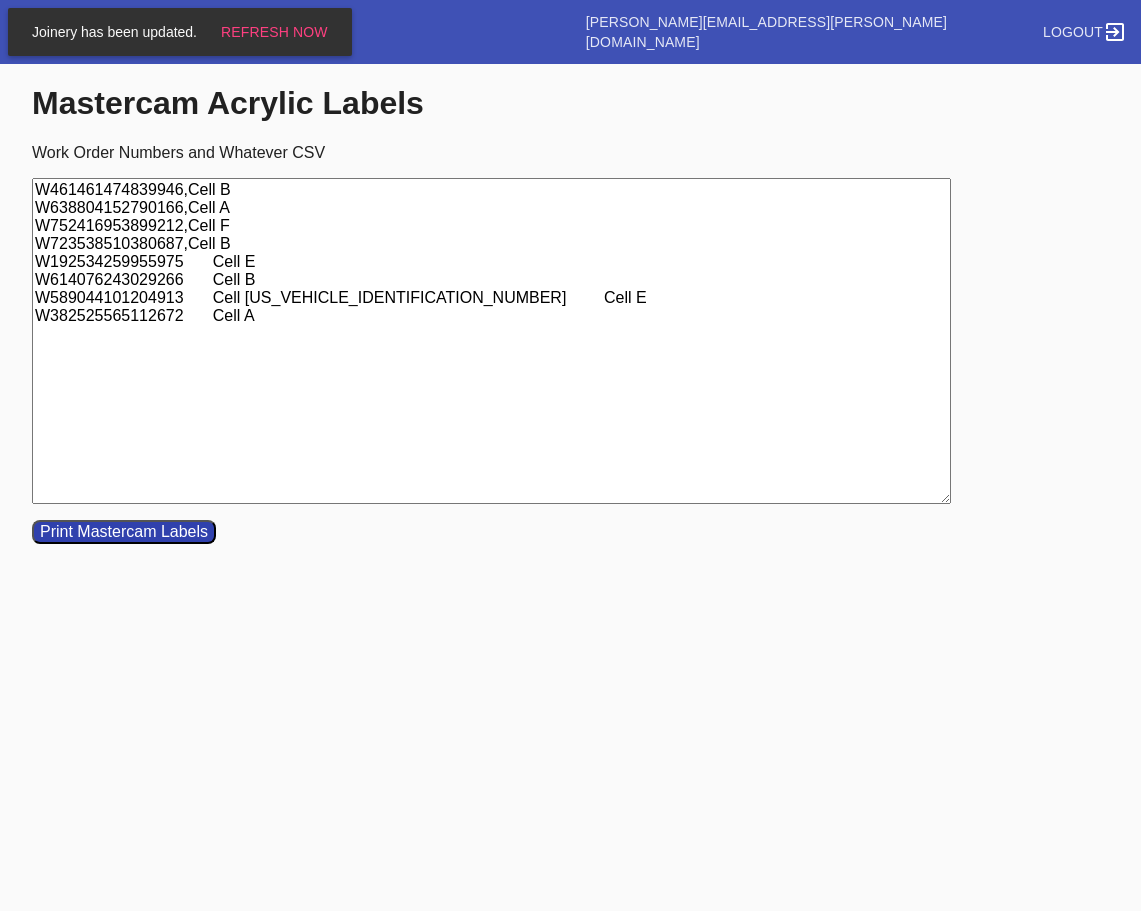 click on "W461461474839946,Cell B
W638804152790166,Cell A
W752416953899212,Cell F
W723538510380687,Cell B
W192534259955975	Cell E
W614076243029266	Cell B
W589044101204913	Cell [US_VEHICLE_IDENTIFICATION_NUMBER]	Cell E
W382525565112672	Cell A" at bounding box center [491, 341] 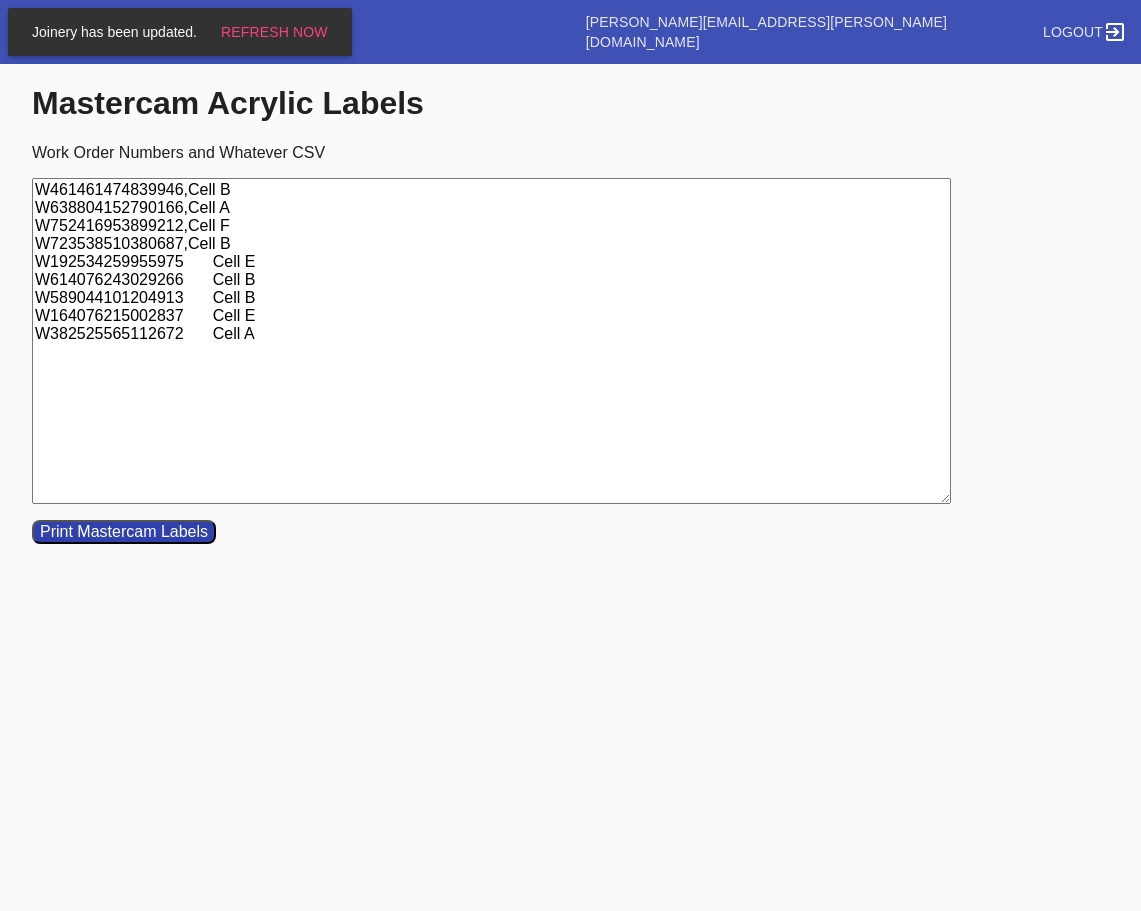 click on "W461461474839946,Cell B
W638804152790166,Cell A
W752416953899212,Cell F
W723538510380687,Cell B
W192534259955975	Cell E
W614076243029266	Cell B
W589044101204913	Cell B
W164076215002837	Cell E
W382525565112672	Cell A" at bounding box center [491, 341] 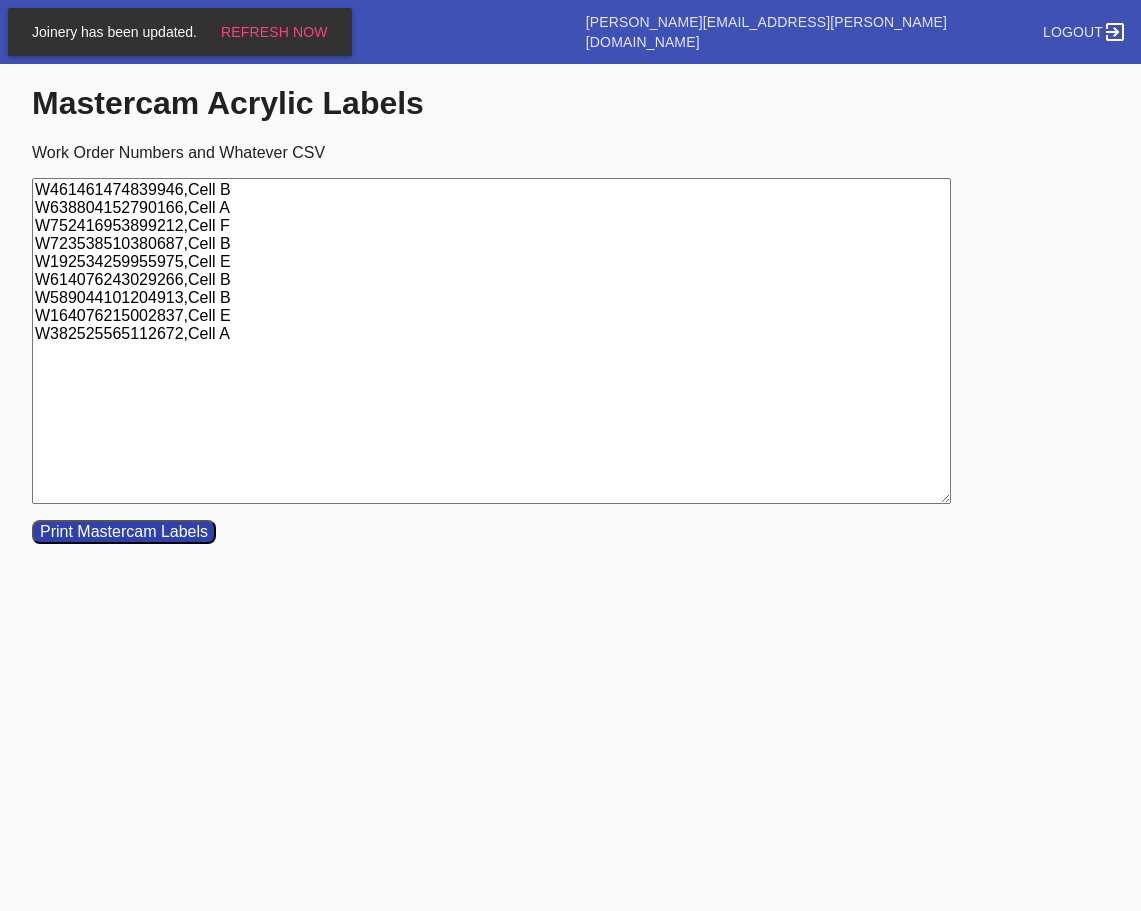 type on "W461461474839946,Cell B
W638804152790166,Cell A
W752416953899212,Cell F
W723538510380687,Cell B
W192534259955975,Cell E
W614076243029266,Cell B
W589044101204913,Cell B
W164076215002837,Cell E
W382525565112672,Cell A" 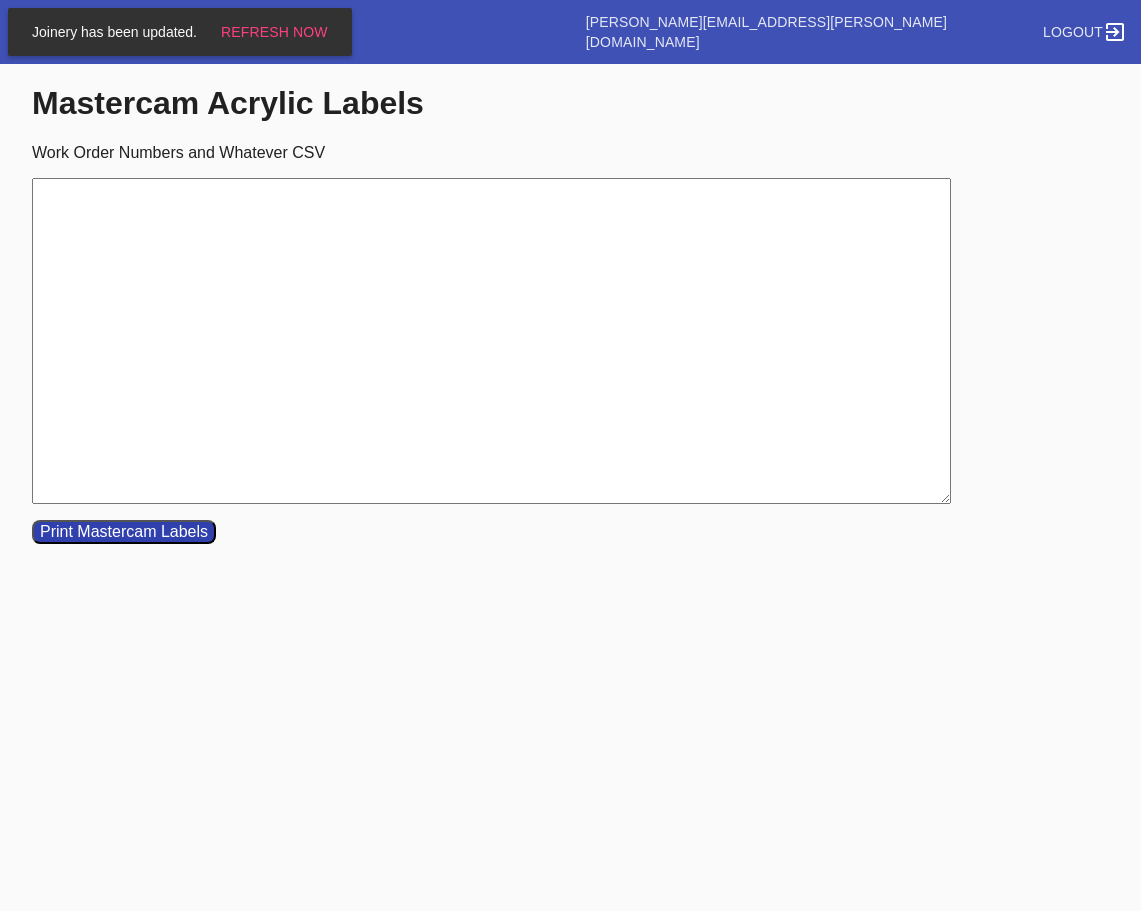 click on "Work Order Numbers and Whatever CSV" at bounding box center [491, 341] 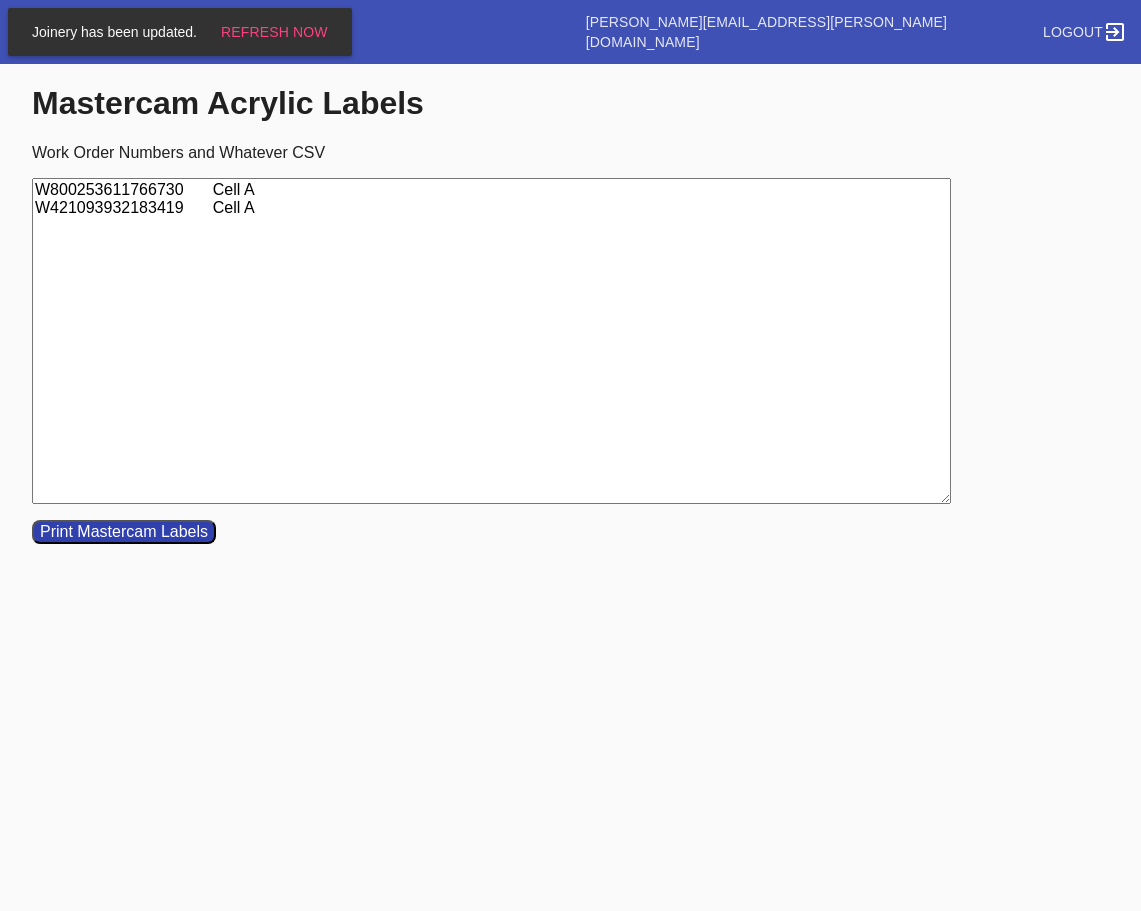 click on "W800253611766730	Cell A
W421093932183419	Cell A" at bounding box center (491, 341) 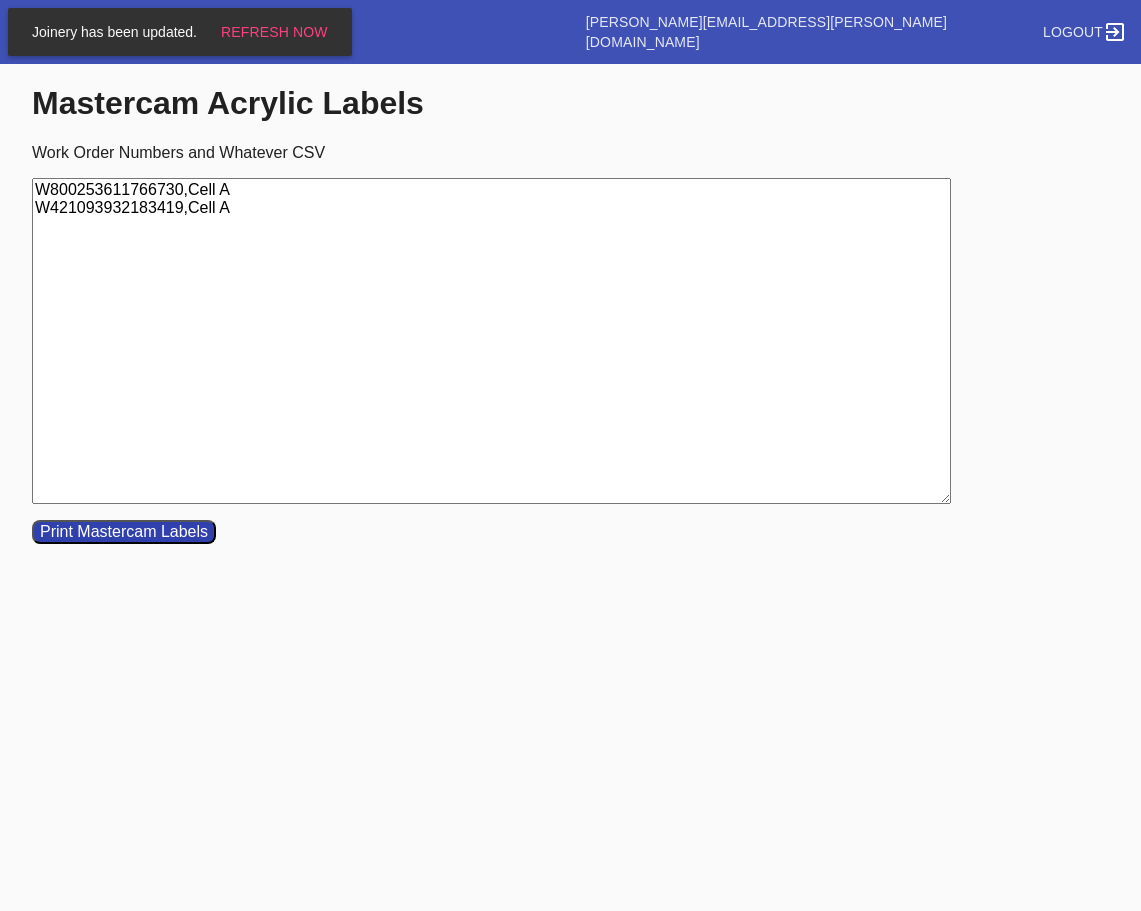 click on "Mastercam Acrylic Labels Work Order Numbers and Whatever CSV W800253611766730,Cell A
W421093932183419,Cell A Print Mastercam Labels" at bounding box center (570, 312) 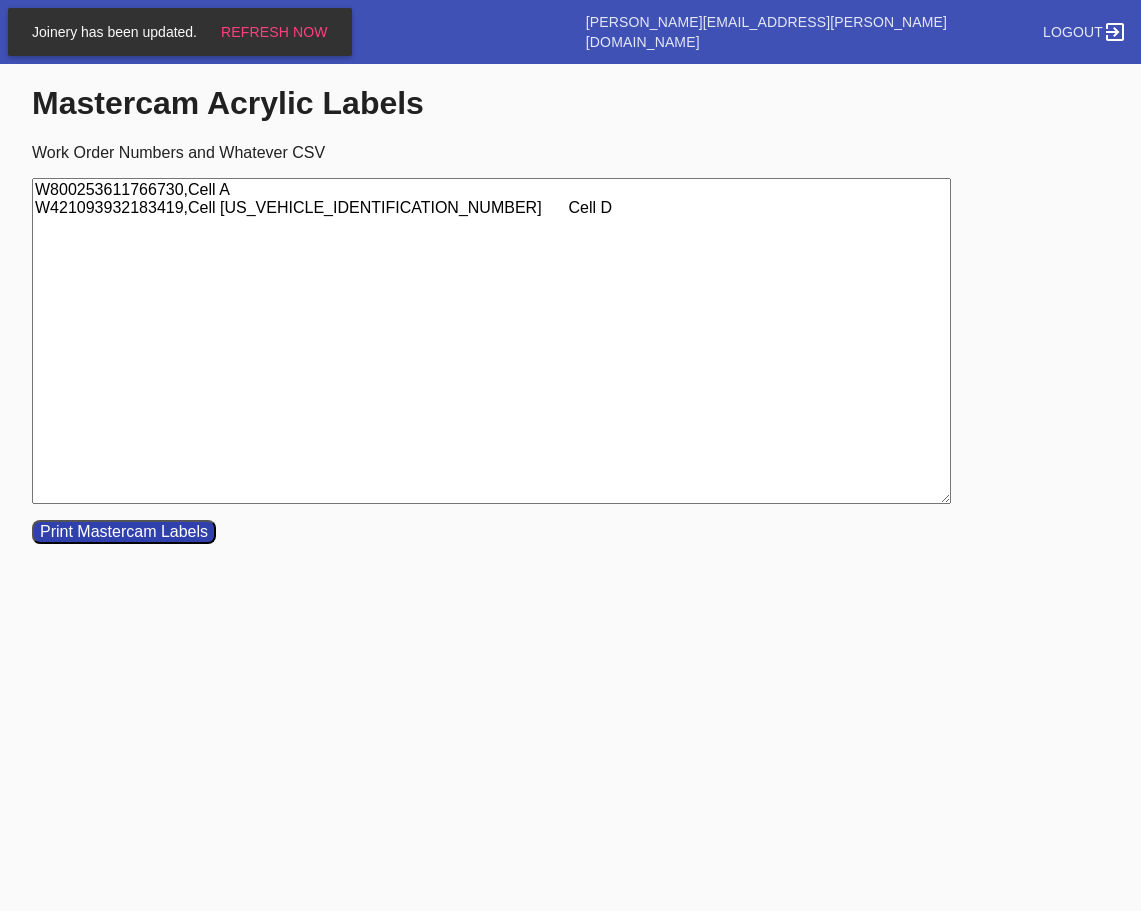 click on "W800253611766730,Cell A
W421093932183419,Cell [US_VEHICLE_IDENTIFICATION_NUMBER]	Cell D" at bounding box center [491, 341] 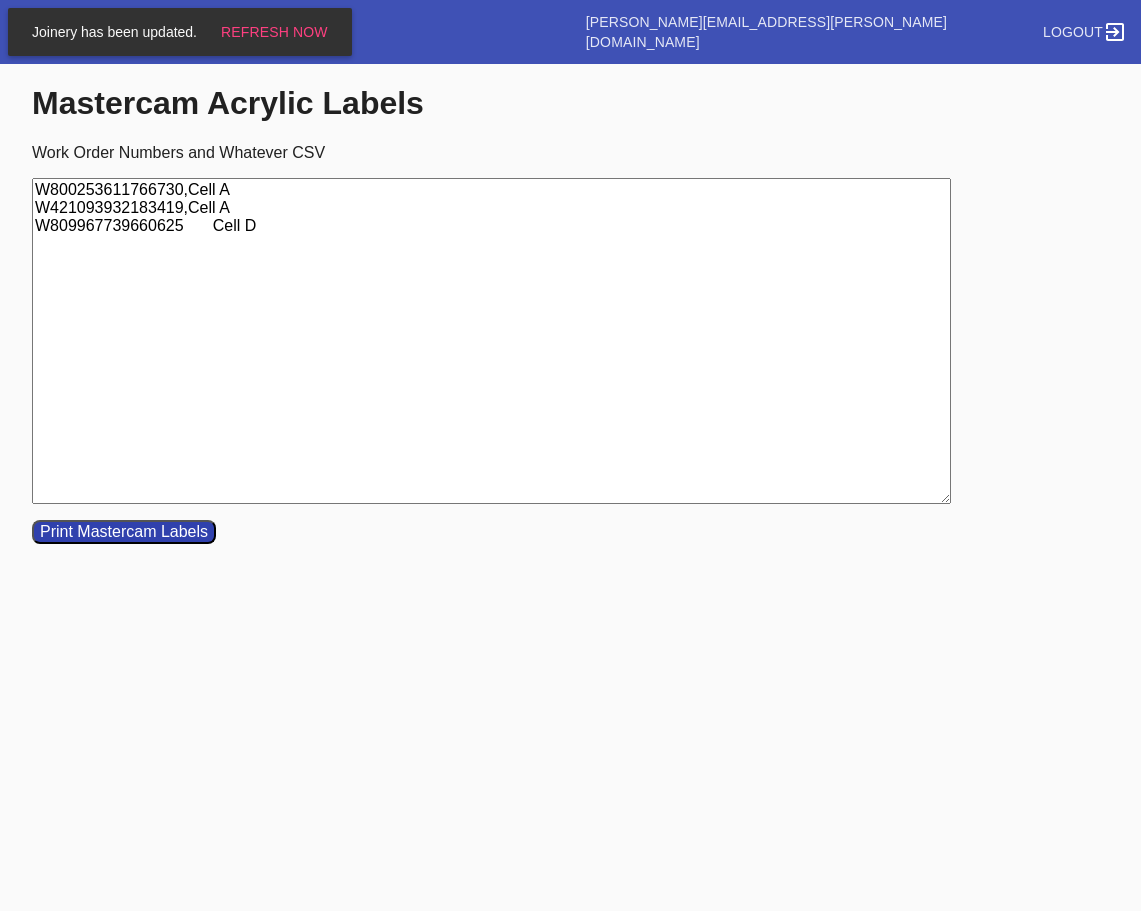 click on "W800253611766730,Cell A
W421093932183419,Cell A
W809967739660625	Cell D" at bounding box center [491, 341] 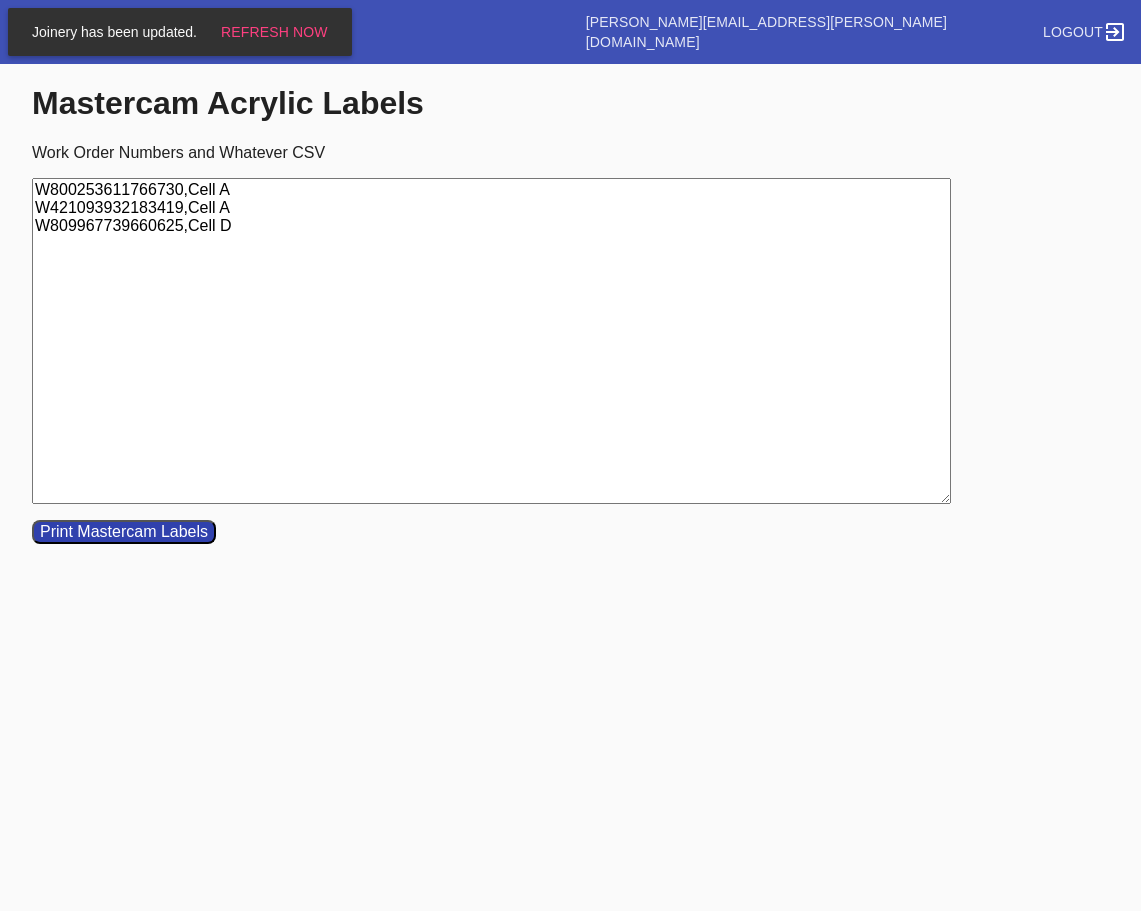 click on "Print Mastercam Labels" at bounding box center (124, 532) 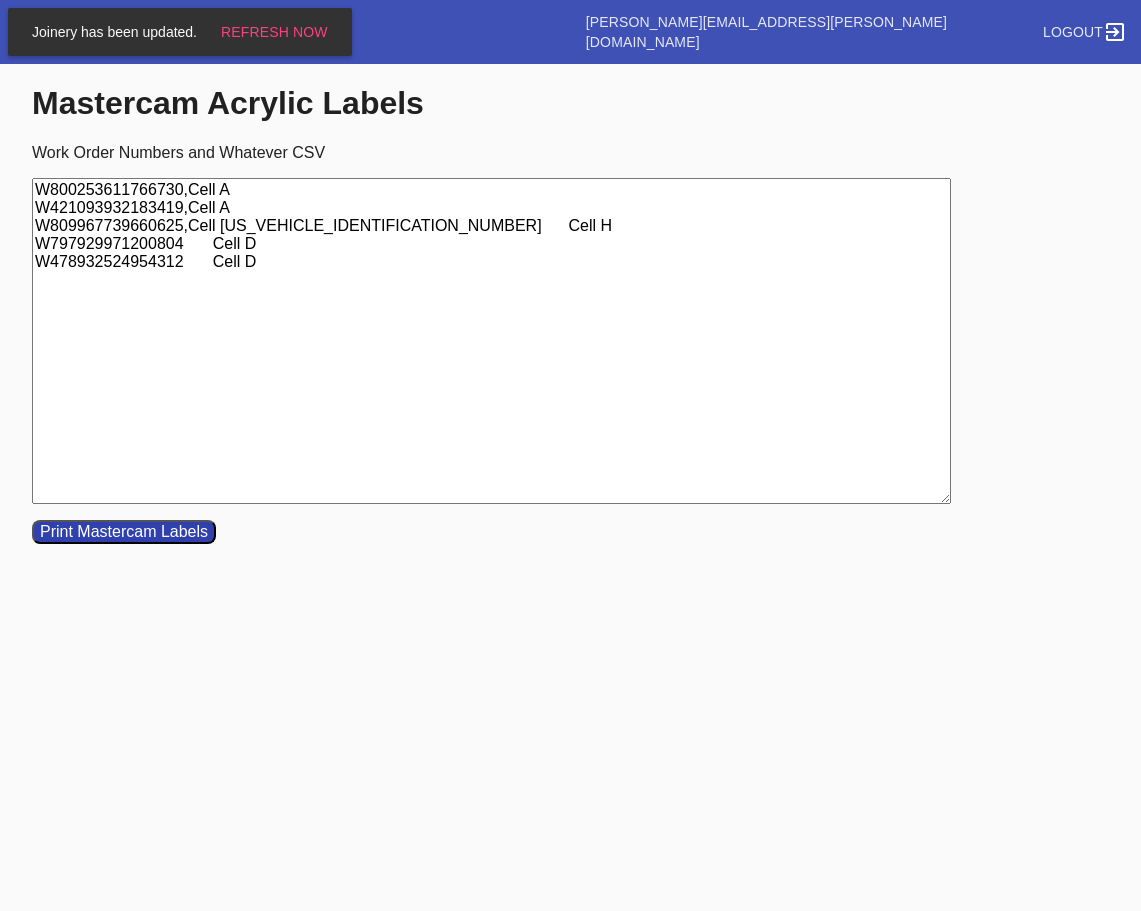 click on "W800253611766730,Cell A
W421093932183419,Cell A
W809967739660625,Cell [US_VEHICLE_IDENTIFICATION_NUMBER]	Cell H
W797929971200804	Cell D
W478932524954312	Cell D" at bounding box center [491, 341] 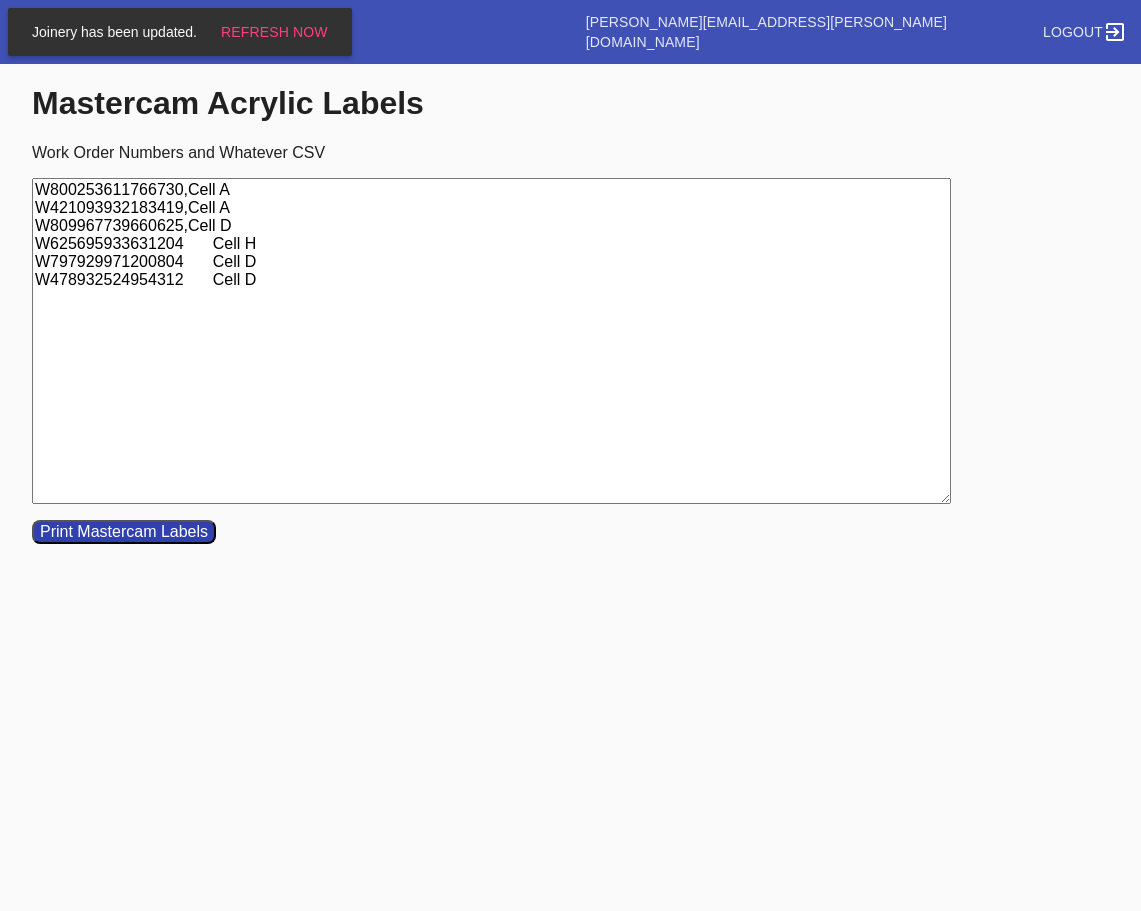 click on "W800253611766730,Cell A
W421093932183419,Cell A
W809967739660625,Cell D
W625695933631204	Cell H
W797929971200804	Cell D
W478932524954312	Cell D" at bounding box center (491, 341) 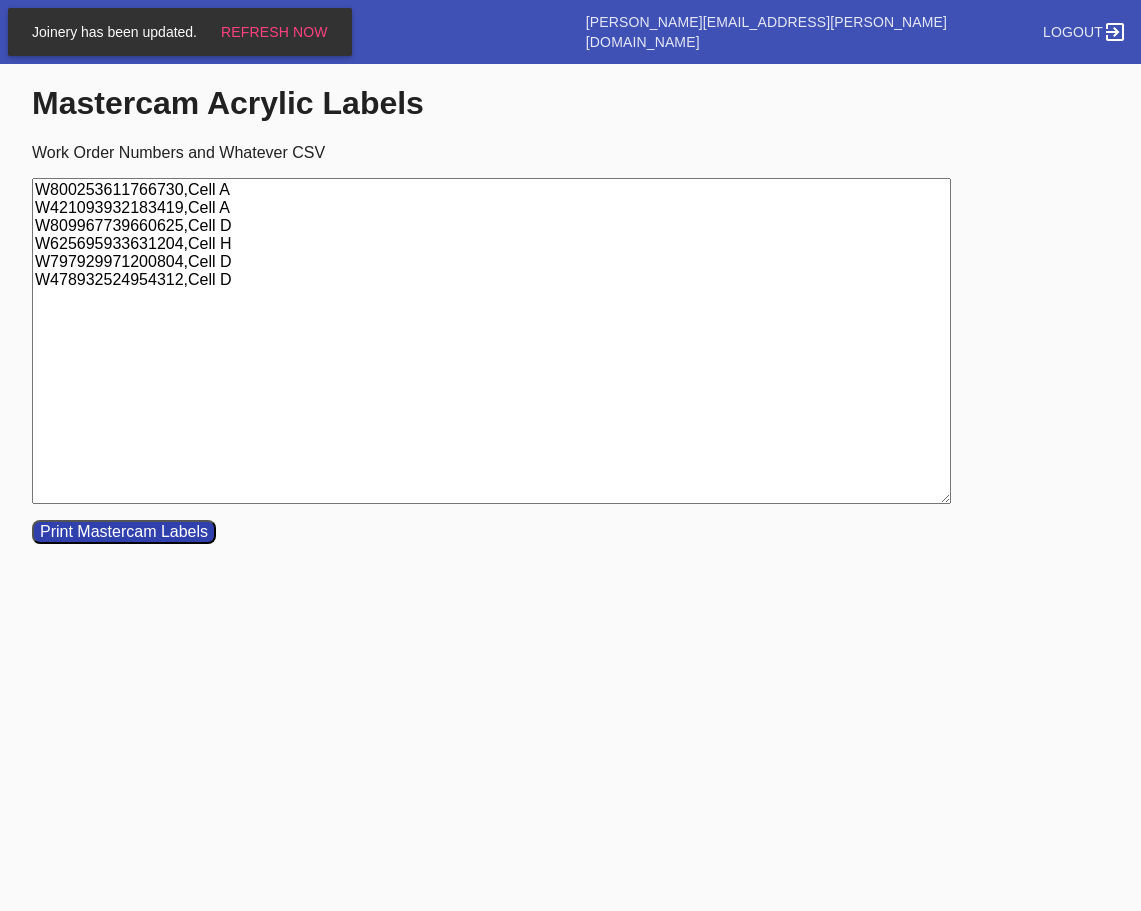 type on "W800253611766730,Cell A
W421093932183419,Cell A
W809967739660625,Cell D
W625695933631204,Cell H
W797929971200804,Cell D
W478932524954312,Cell D" 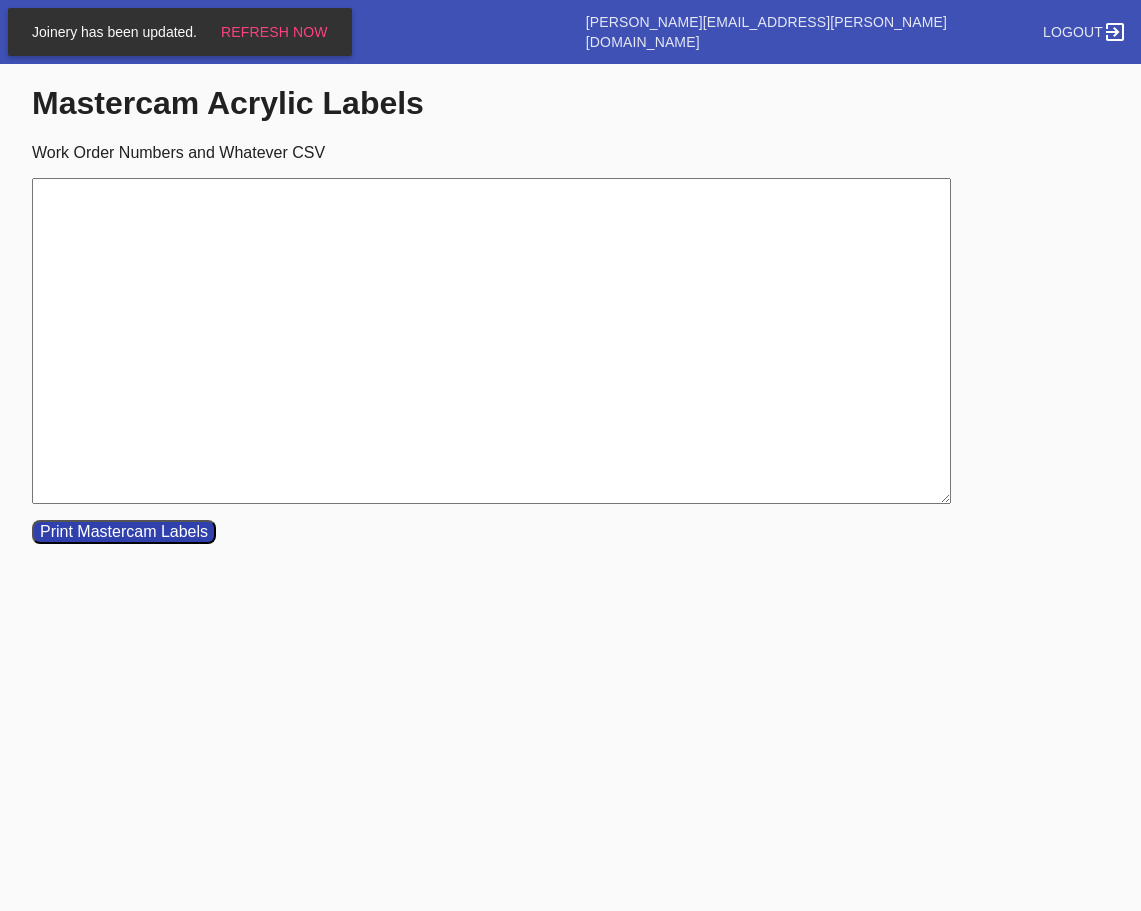 click on "Work Order Numbers and Whatever CSV Print Mastercam Labels" at bounding box center [586, 344] 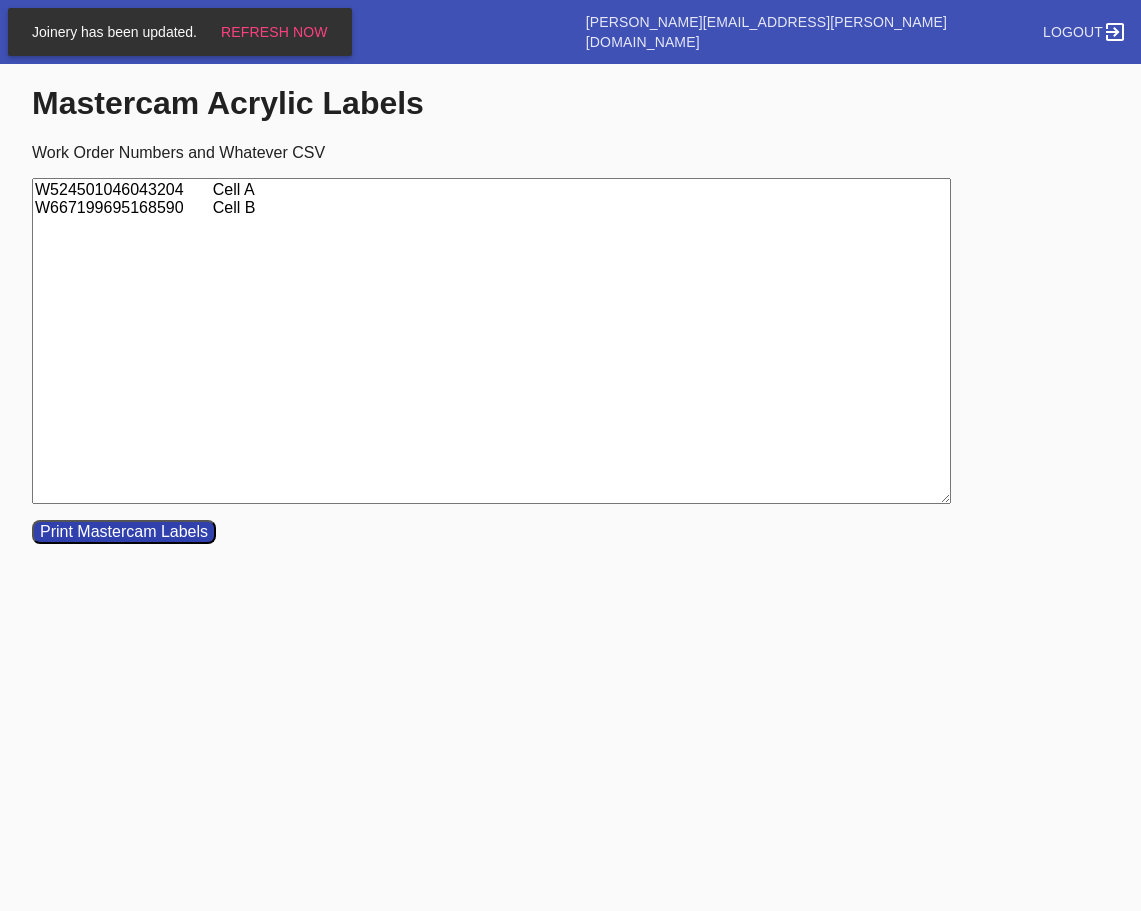 click on "W524501046043204	Cell A
W667199695168590	Cell B" at bounding box center [491, 341] 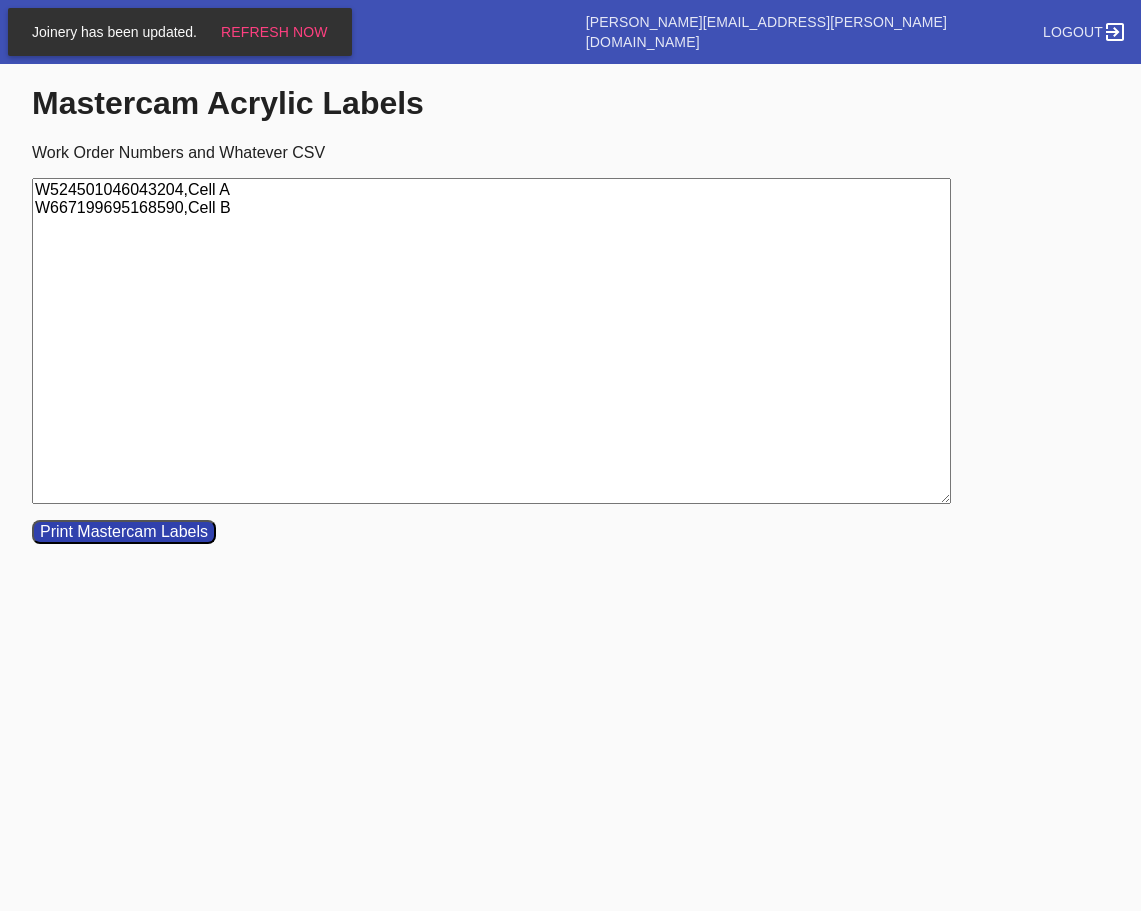 type on "W524501046043204,Cell A
W667199695168590,Cell B" 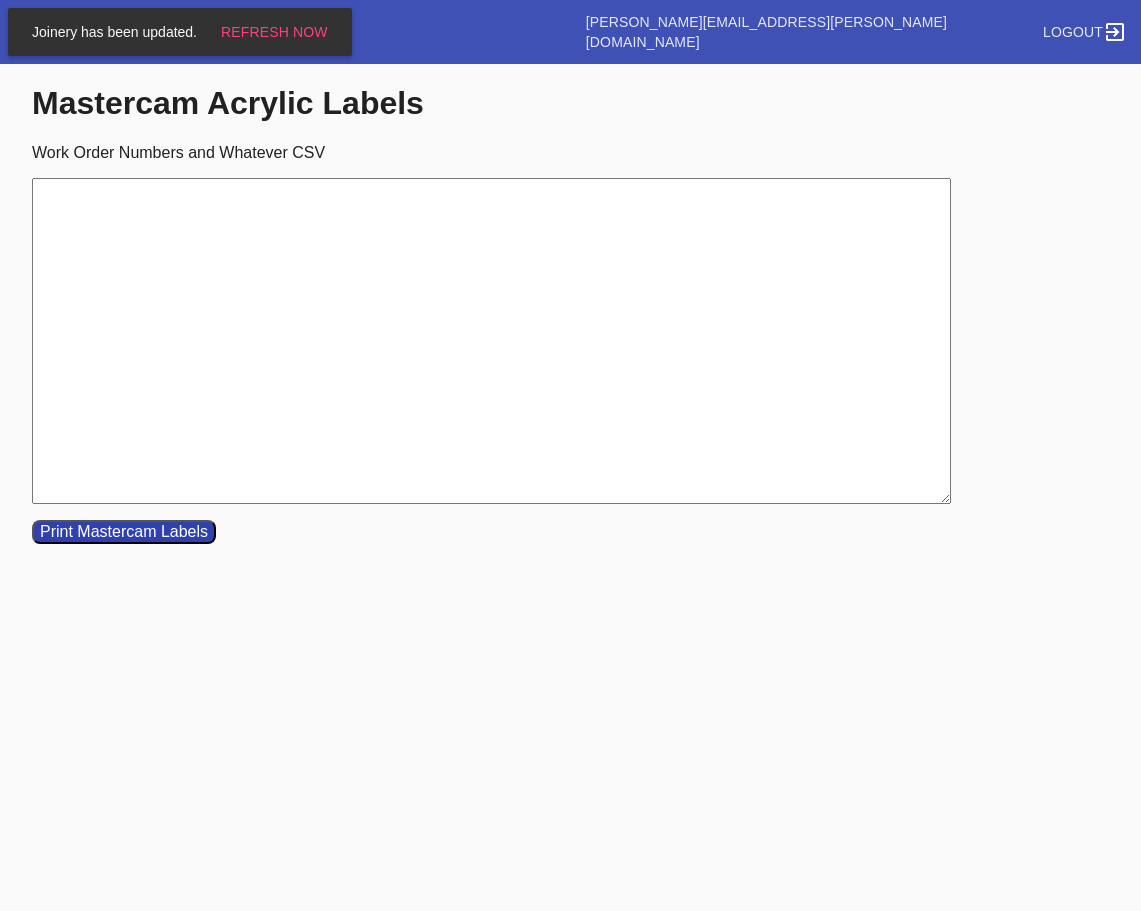 click on "Work Order Numbers and Whatever CSV" at bounding box center (491, 341) 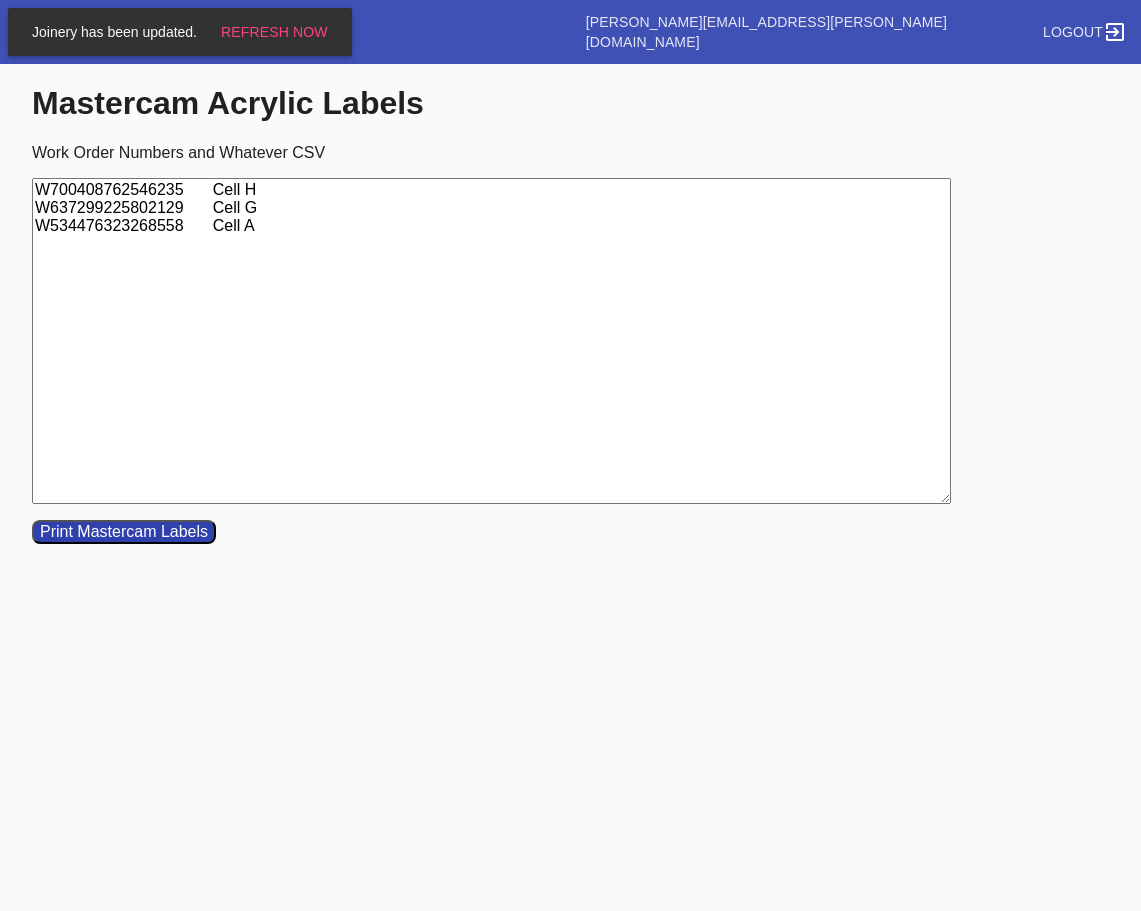 click on "W700408762546235	Cell H
W637299225802129	Cell G
W534476323268558	Cell A" at bounding box center [491, 341] 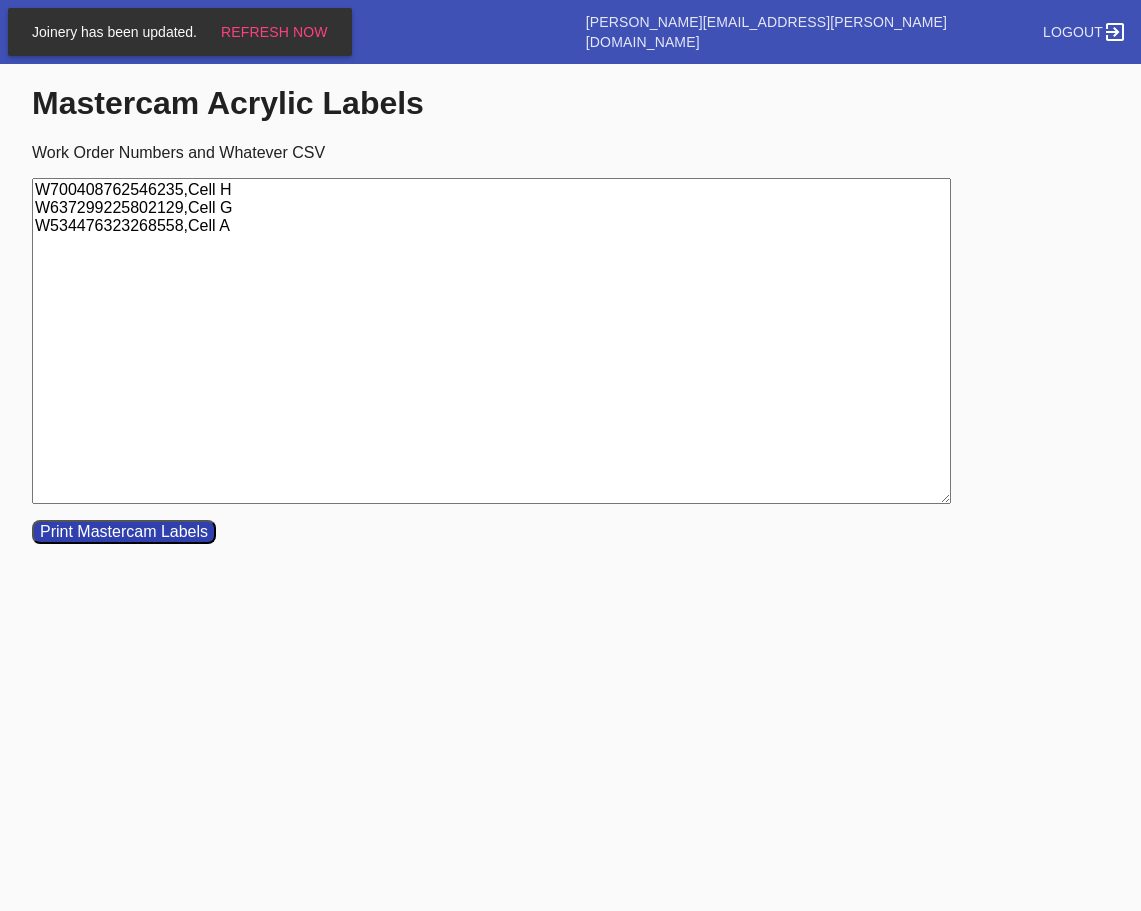 type on "W700408762546235,Cell H
W637299225802129,Cell G
W534476323268558,Cell A" 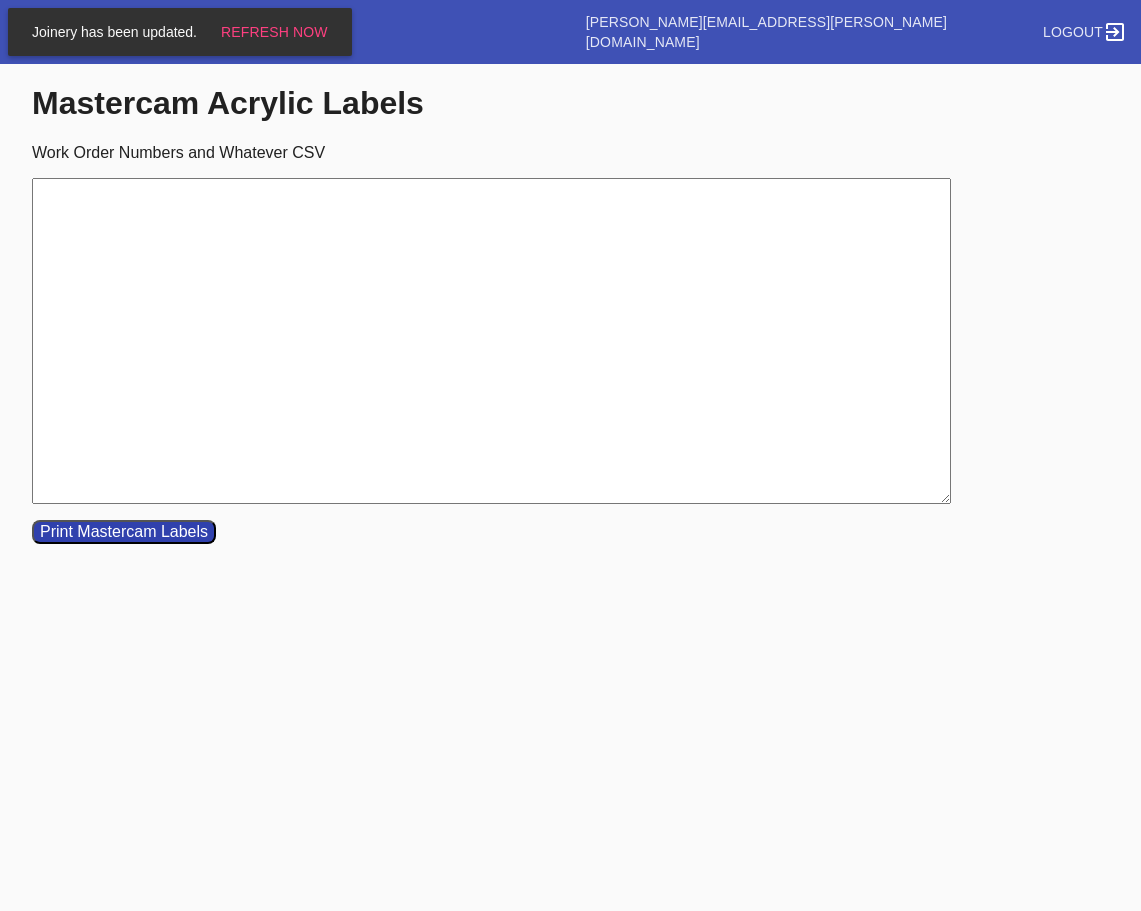 click on "Work Order Numbers and Whatever CSV" at bounding box center (491, 341) 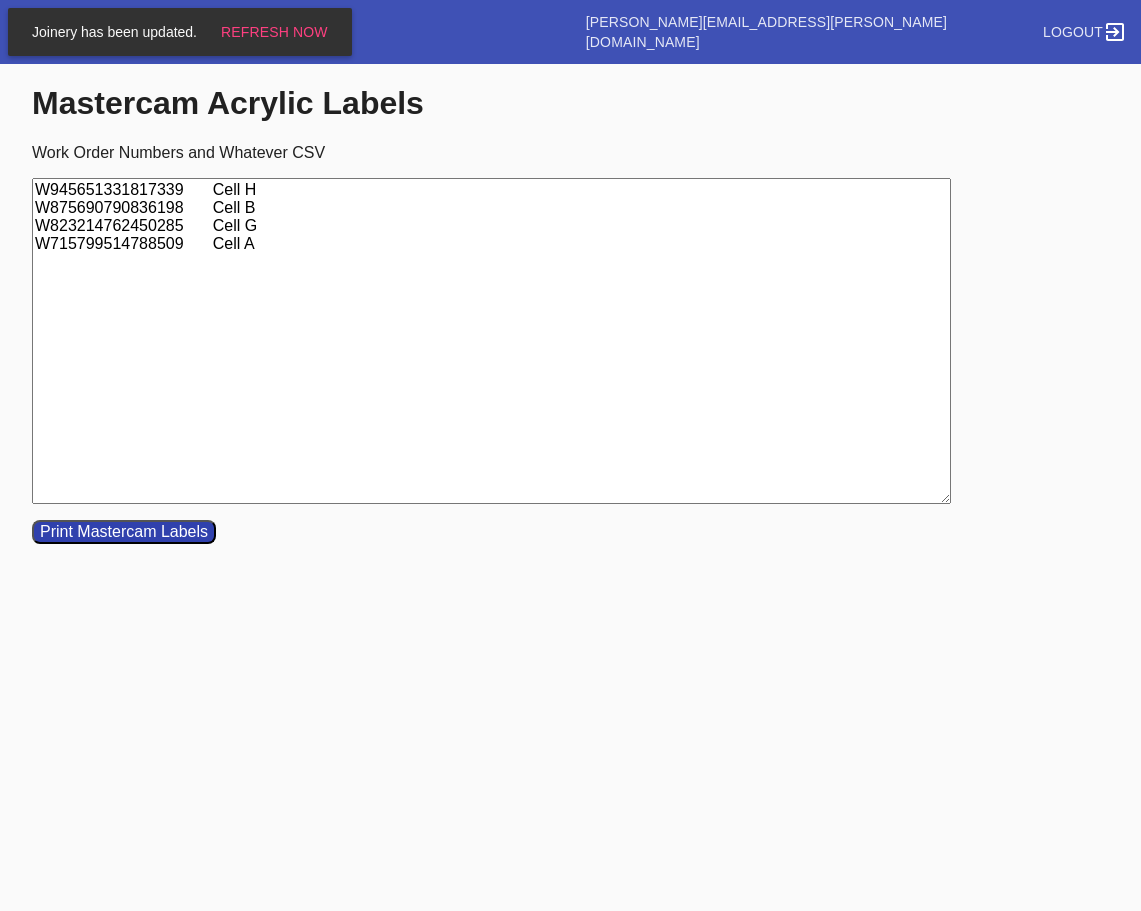 click on "W945651331817339	Cell H
W875690790836198	Cell B
W823214762450285	Cell G
W715799514788509	Cell A" at bounding box center [491, 341] 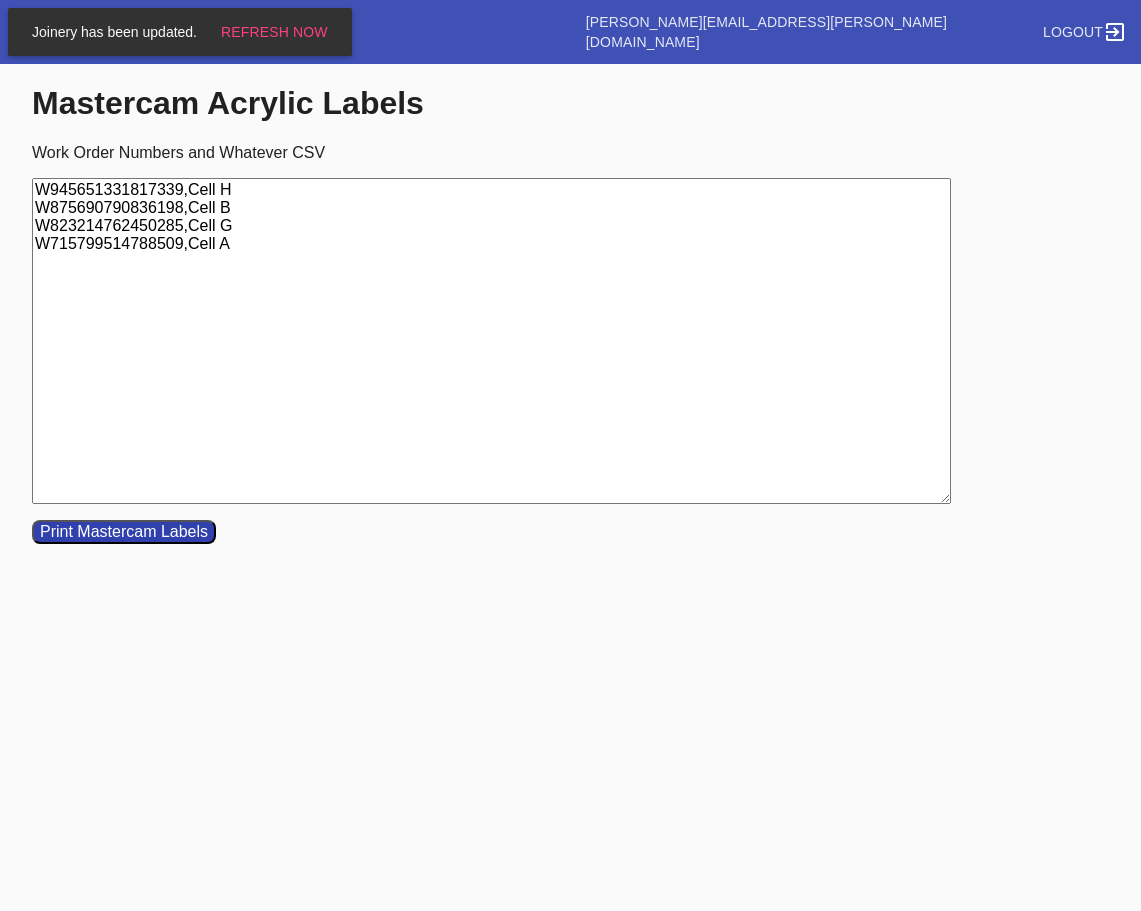type on "W945651331817339,Cell H
W875690790836198,Cell B
W823214762450285,Cell G
W715799514788509,Cell A" 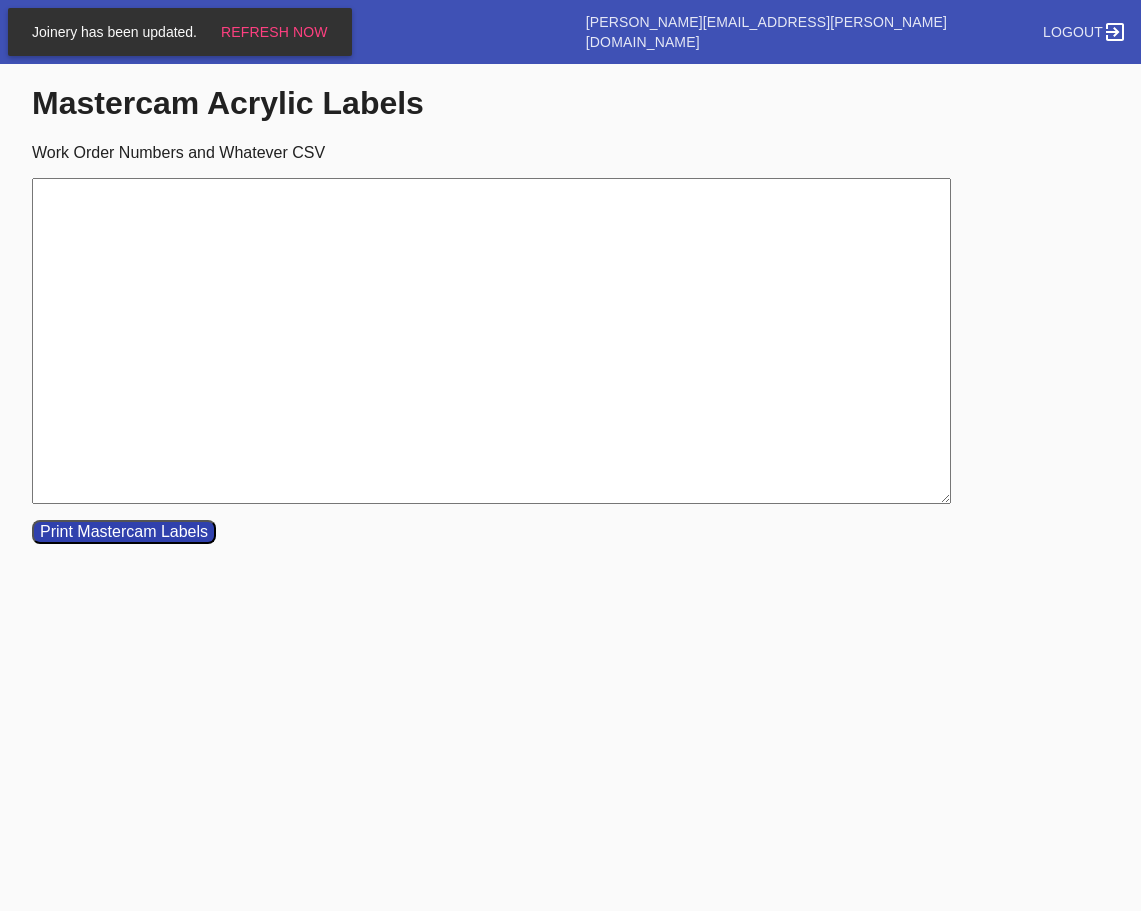 click on "Work Order Numbers and Whatever CSV" at bounding box center (491, 341) 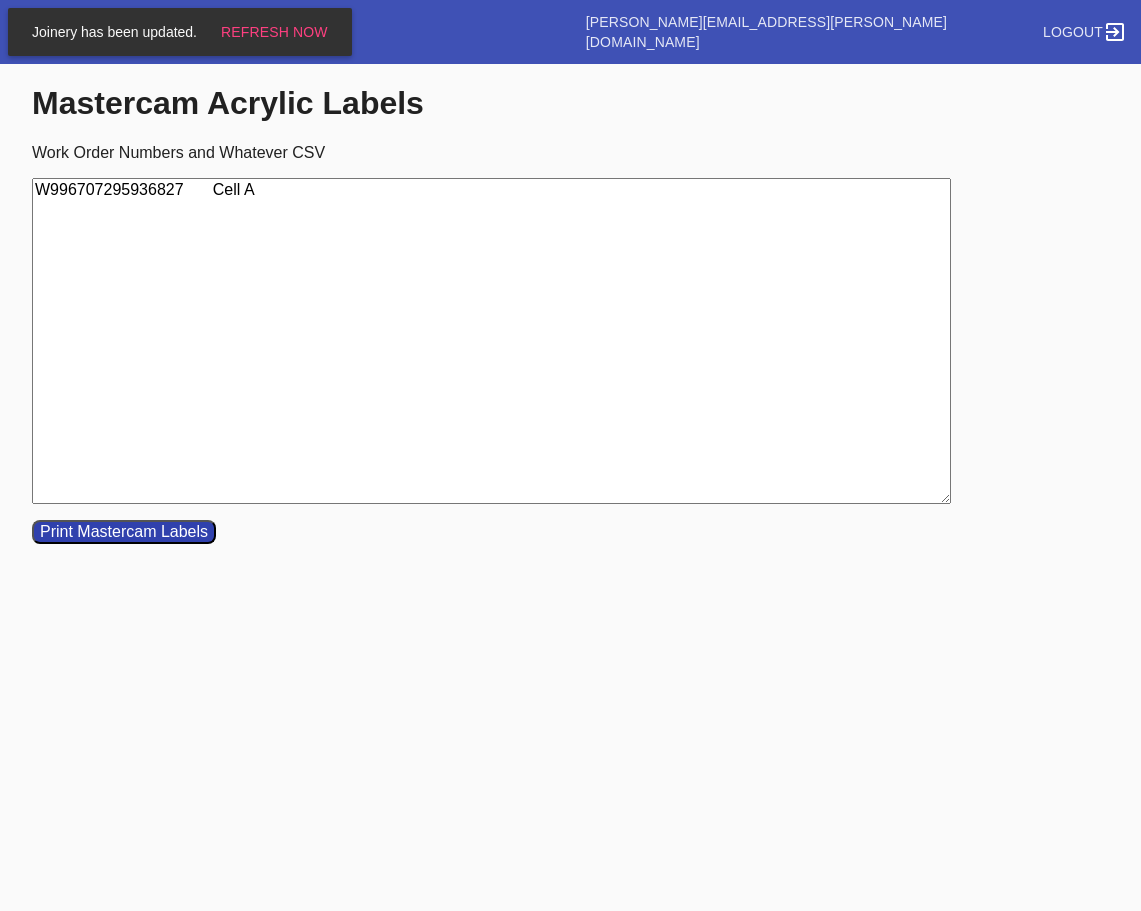 click on "W996707295936827	Cell A" at bounding box center [491, 341] 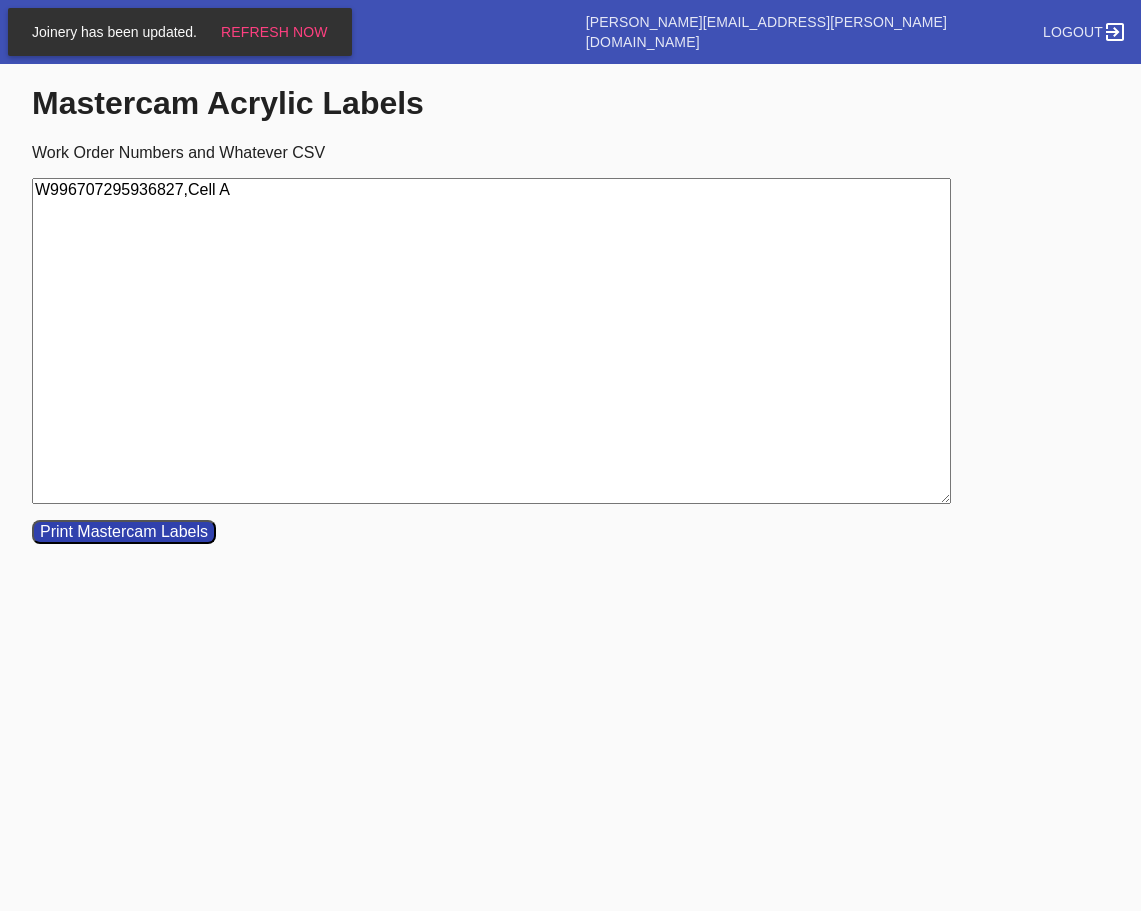 click on "Print Mastercam Labels" at bounding box center (124, 532) 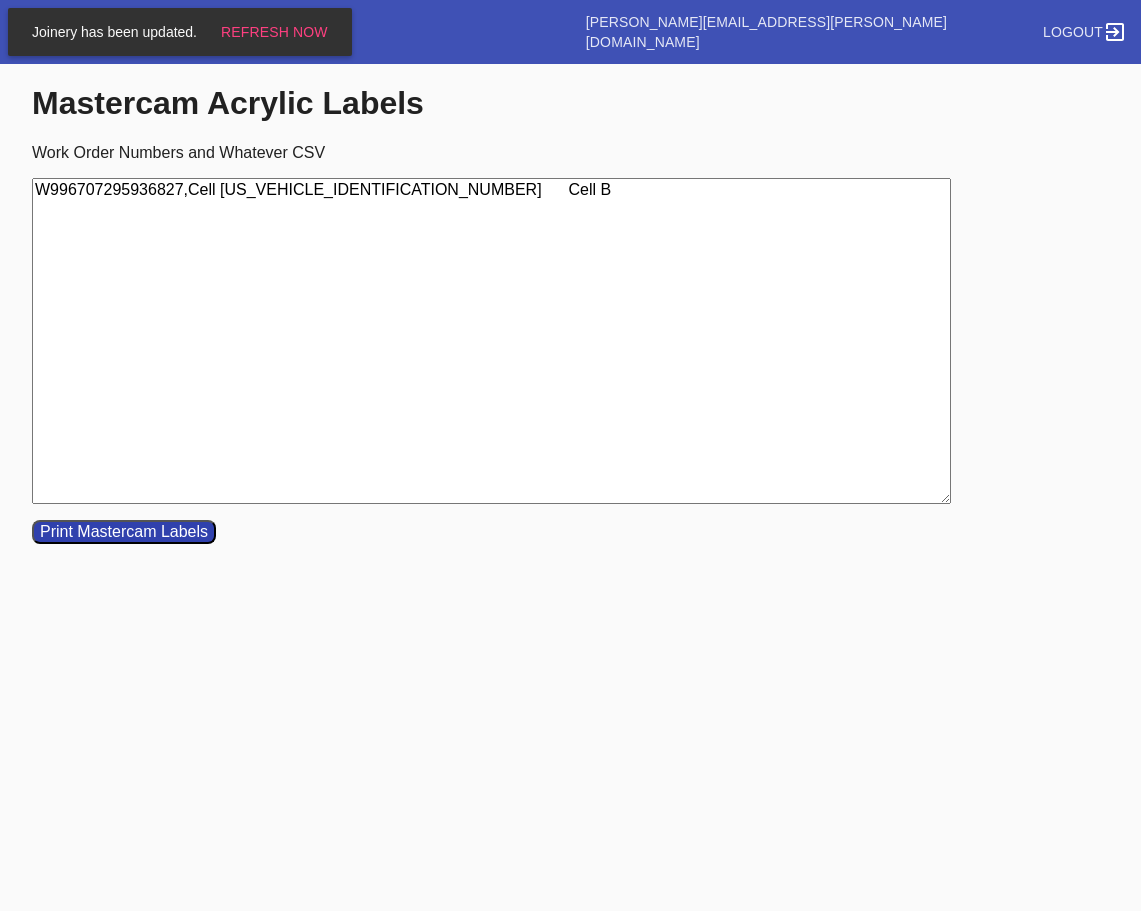 click on "W996707295936827,Cell [US_VEHICLE_IDENTIFICATION_NUMBER]	Cell B" at bounding box center (491, 341) 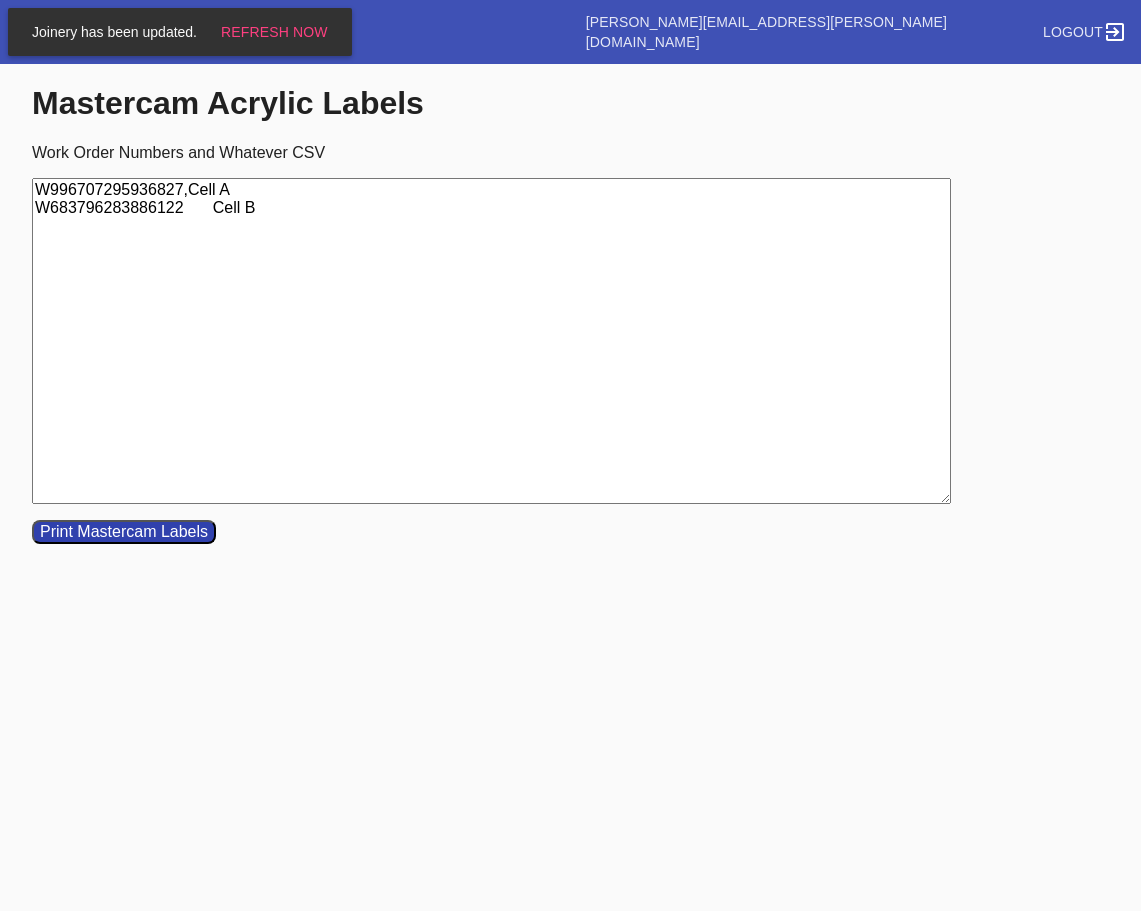 click on "W996707295936827,Cell A
W683796283886122	Cell B" at bounding box center [491, 341] 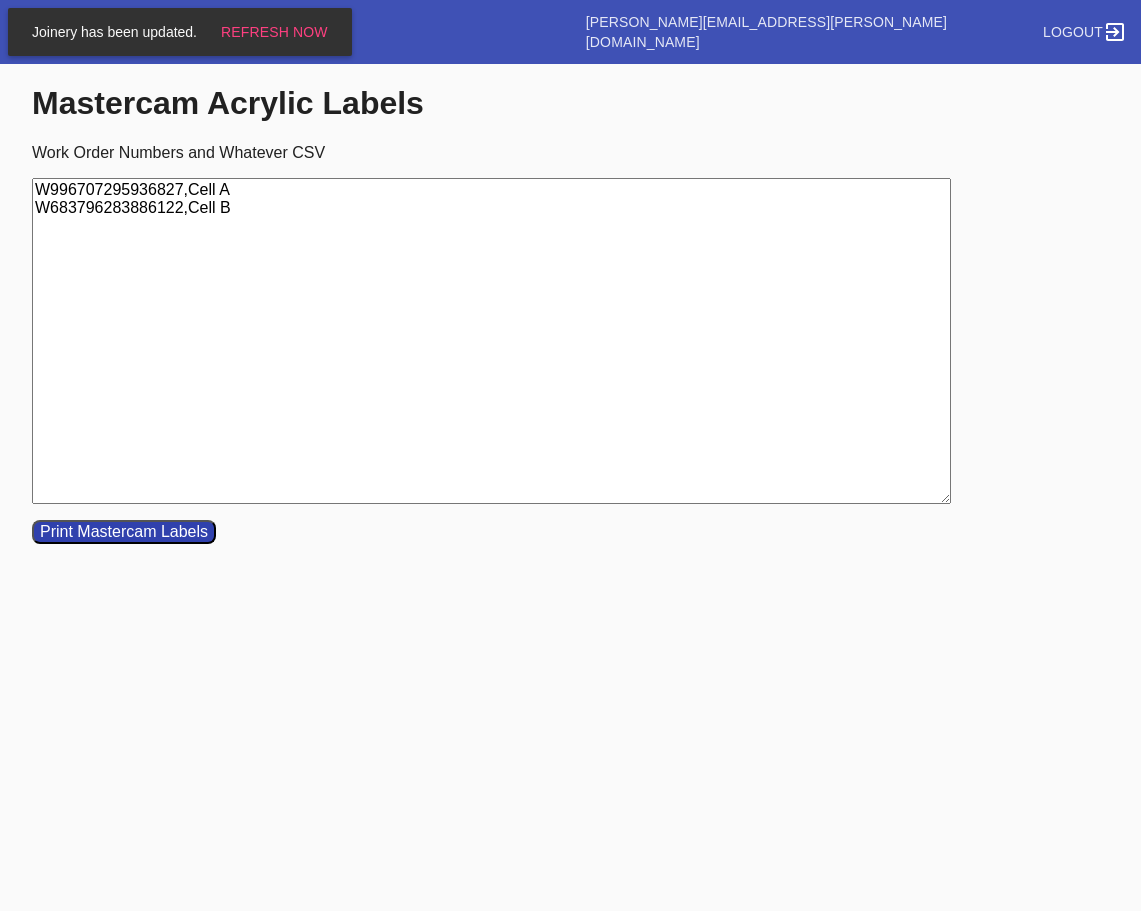 click on "W996707295936827,Cell A
W683796283886122,Cell B" at bounding box center (491, 341) 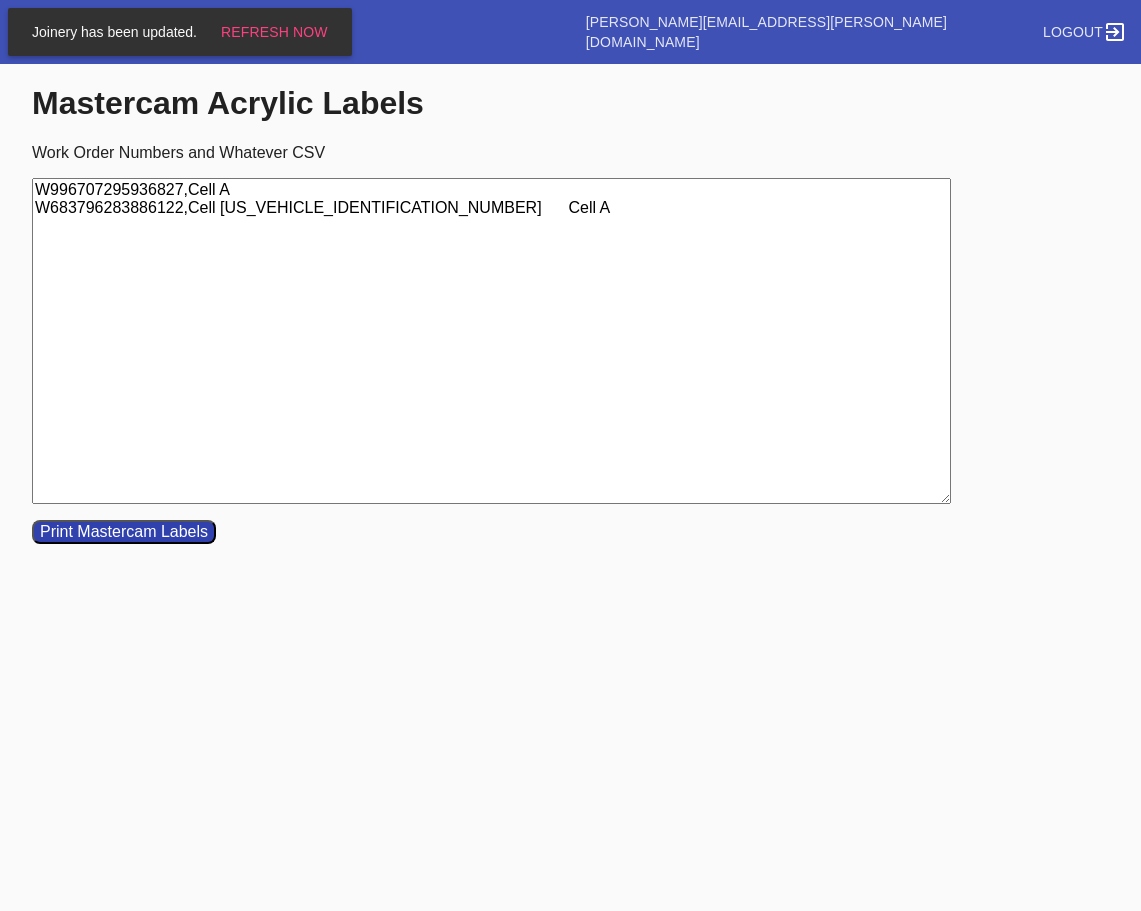 click on "W996707295936827,Cell A
W683796283886122,Cell [US_VEHICLE_IDENTIFICATION_NUMBER]	Cell A" at bounding box center [491, 341] 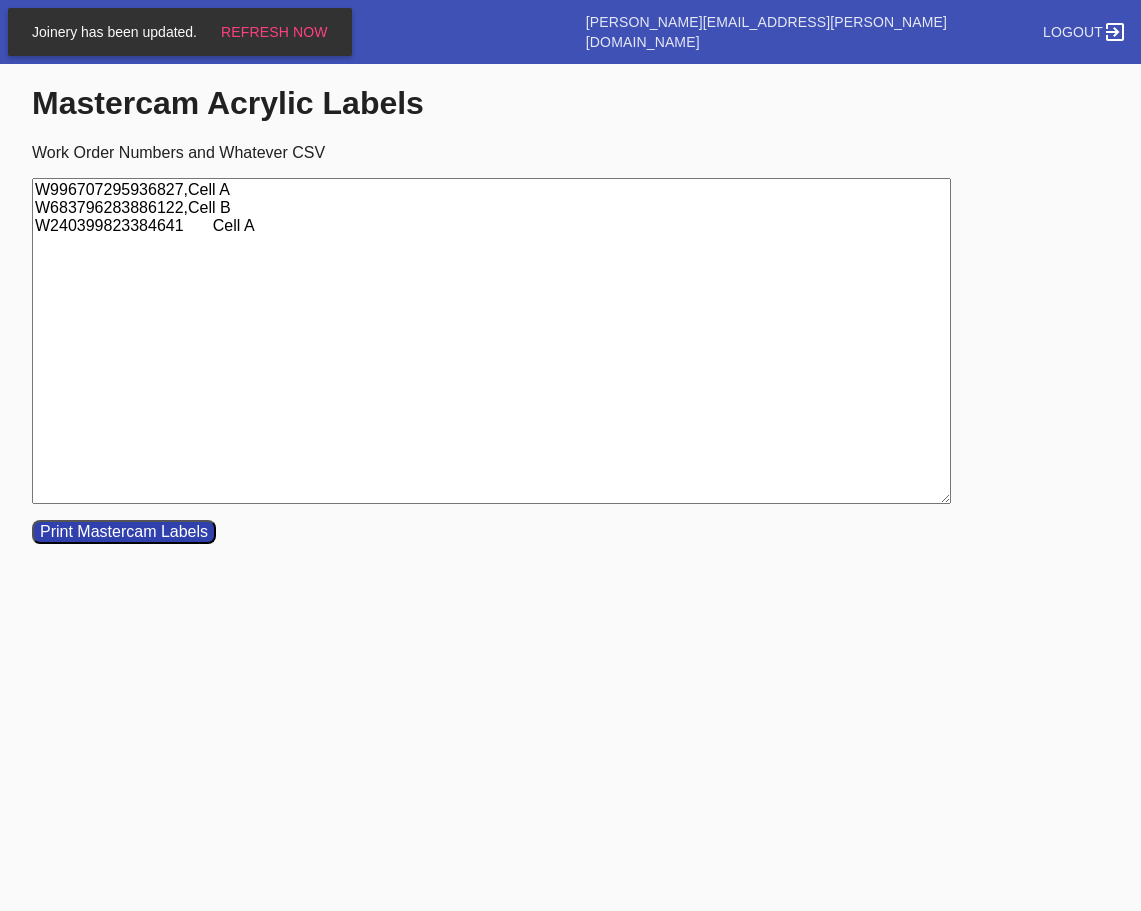 click on "W996707295936827,Cell A
W683796283886122,Cell B
W240399823384641	Cell A" at bounding box center (491, 341) 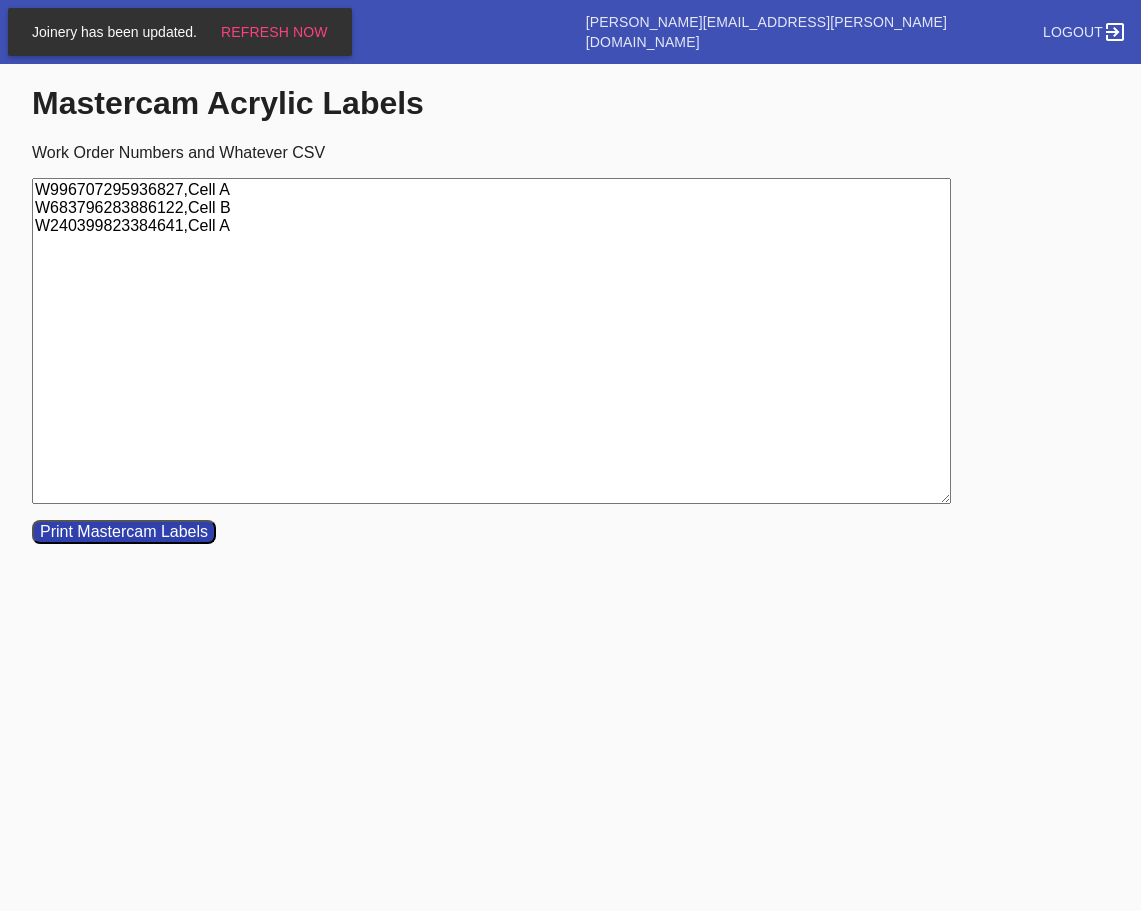 click on "W996707295936827,Cell A
W683796283886122,Cell B
W240399823384641,Cell A" at bounding box center (491, 341) 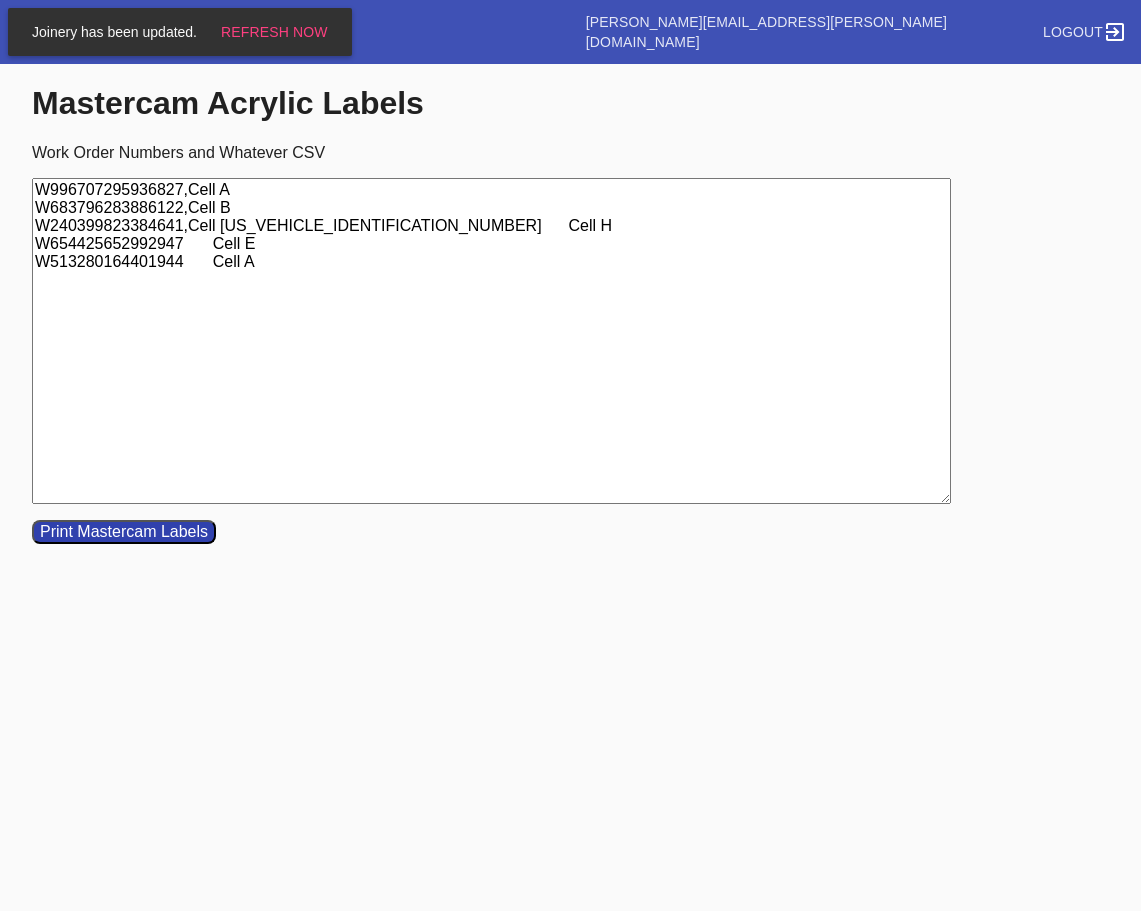 click on "W996707295936827,Cell A
W683796283886122,Cell B
W240399823384641,Cell [US_VEHICLE_IDENTIFICATION_NUMBER]	Cell H
W654425652992947	Cell E
W513280164401944	Cell A" at bounding box center [491, 341] 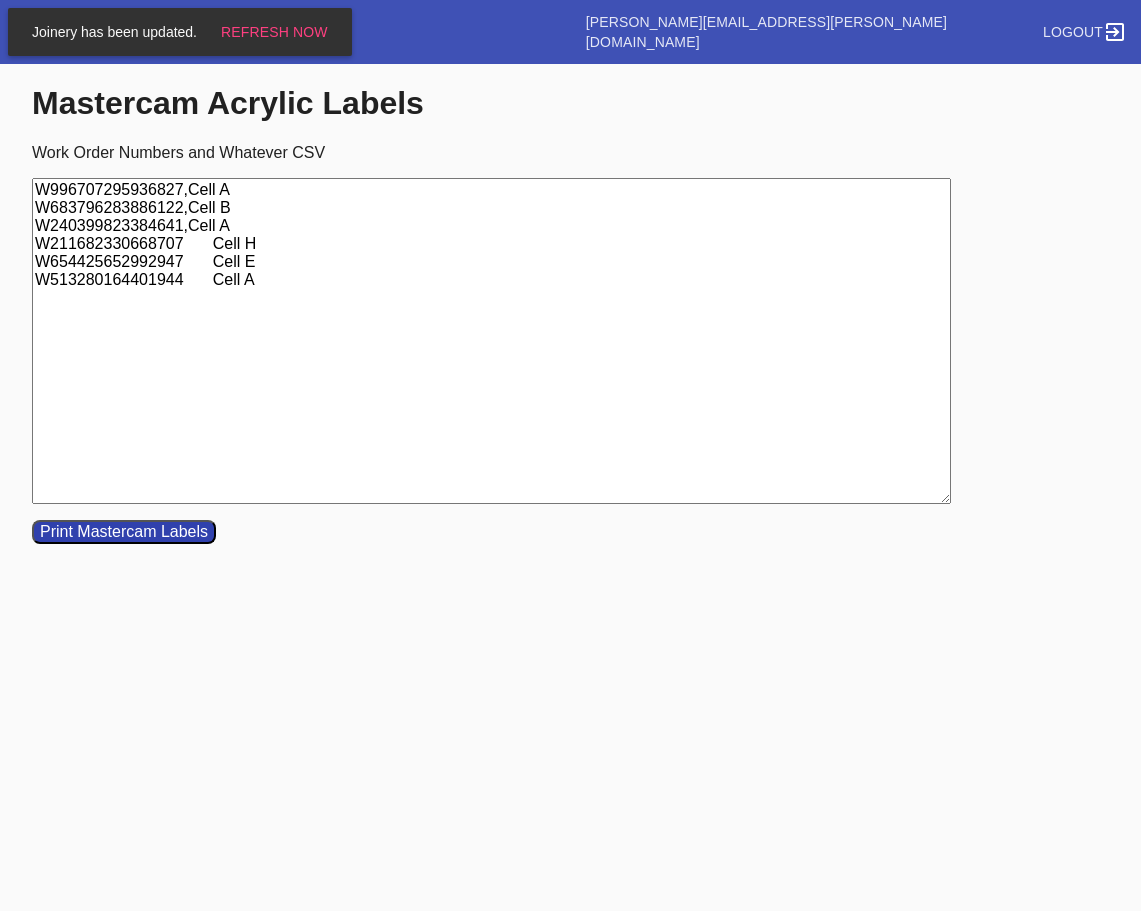click on "W996707295936827,Cell A
W683796283886122,Cell B
W240399823384641,Cell A
W211682330668707	Cell H
W654425652992947	Cell E
W513280164401944	Cell A" at bounding box center (491, 341) 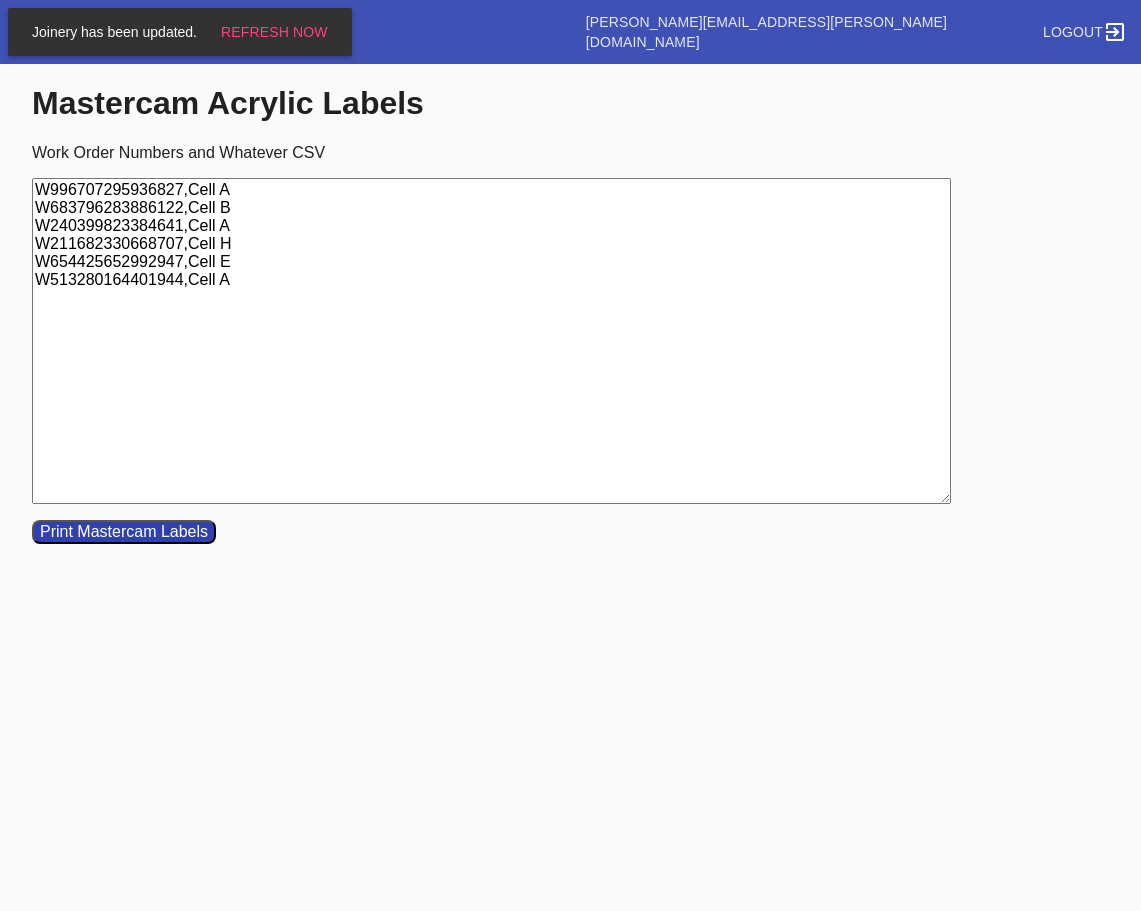 click on "Print Mastercam Labels" at bounding box center (124, 532) 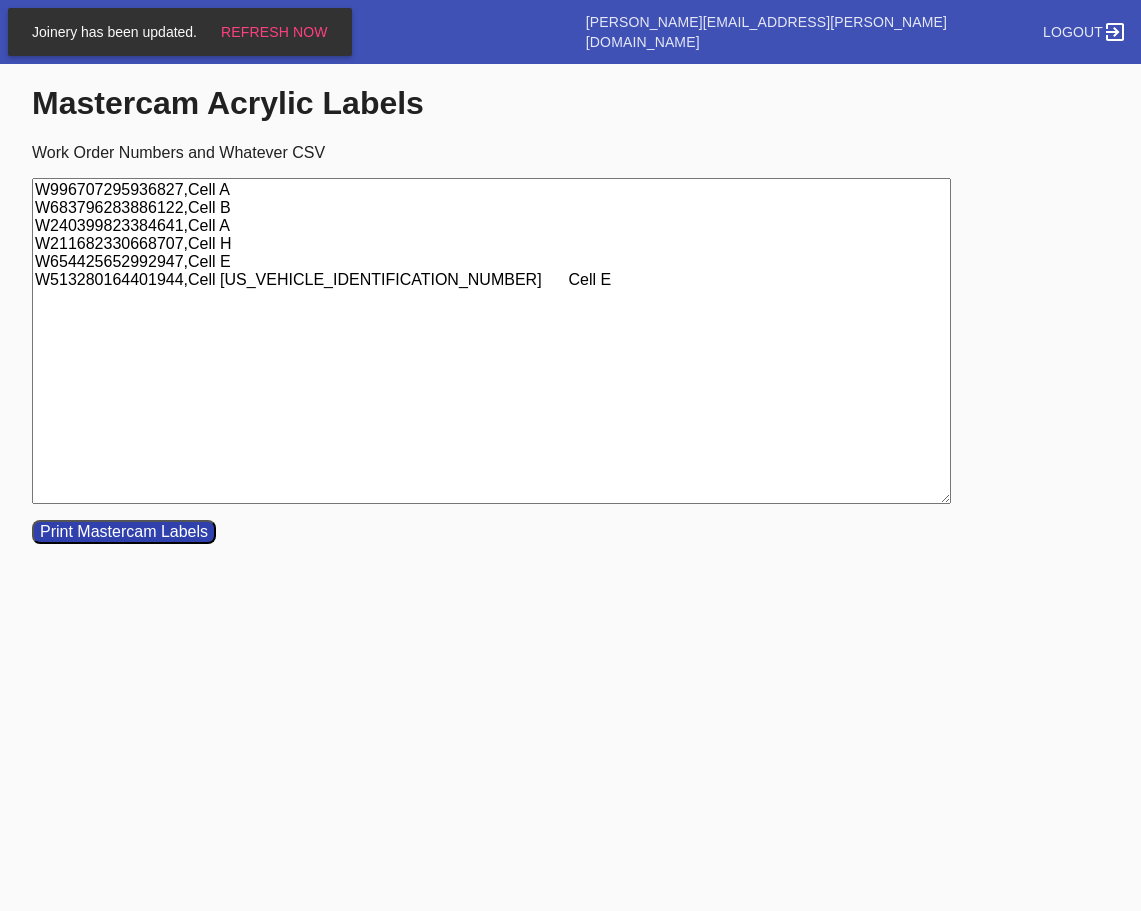 click on "W996707295936827,Cell A
W683796283886122,Cell B
W240399823384641,Cell A
W211682330668707,Cell H
W654425652992947,Cell E
W513280164401944,Cell [US_VEHICLE_IDENTIFICATION_NUMBER]	Cell E" at bounding box center [491, 341] 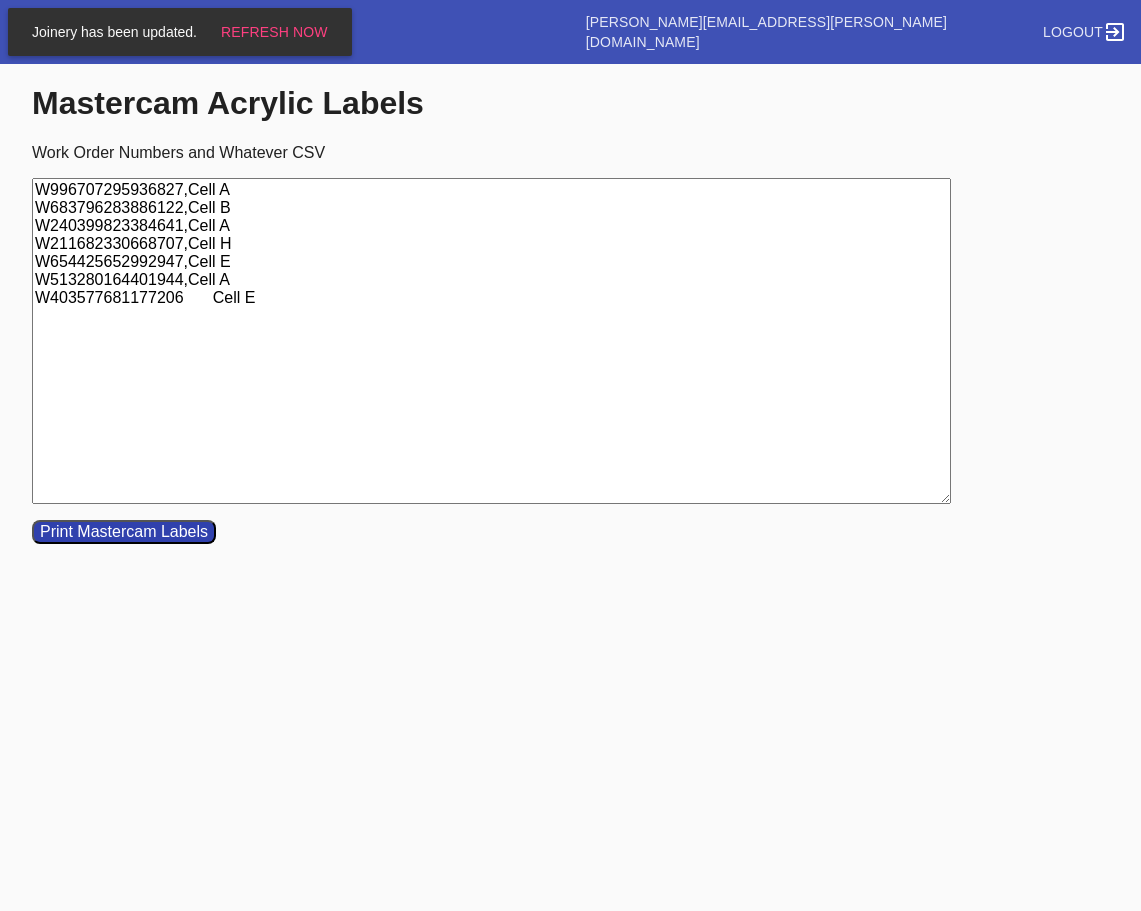 click on "W996707295936827,Cell A
W683796283886122,Cell B
W240399823384641,Cell A
W211682330668707,Cell H
W654425652992947,Cell E
W513280164401944,Cell A
W403577681177206	Cell E" at bounding box center (491, 341) 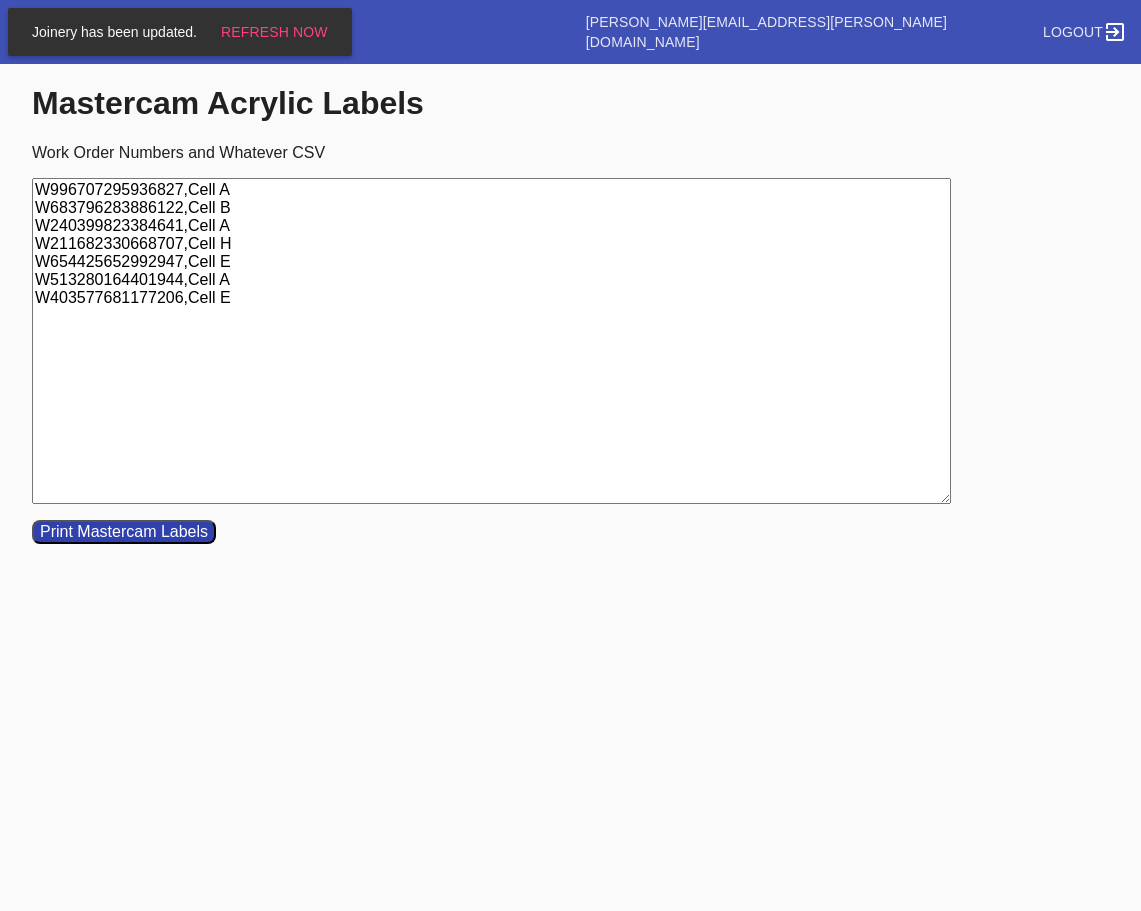 type on "W996707295936827,Cell A
W683796283886122,Cell B
W240399823384641,Cell A
W211682330668707,Cell H
W654425652992947,Cell E
W513280164401944,Cell A
W403577681177206,Cell E" 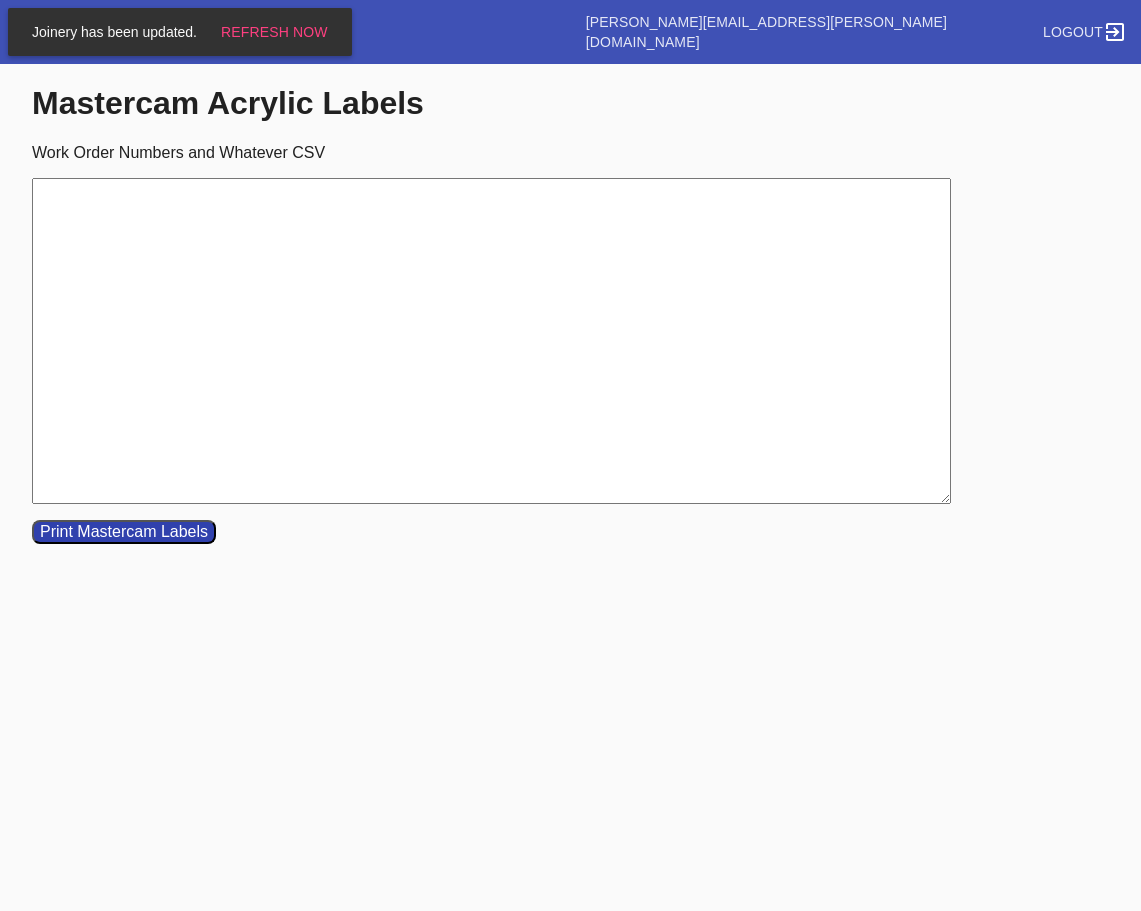 click on "Work Order Numbers and Whatever CSV" at bounding box center (491, 341) 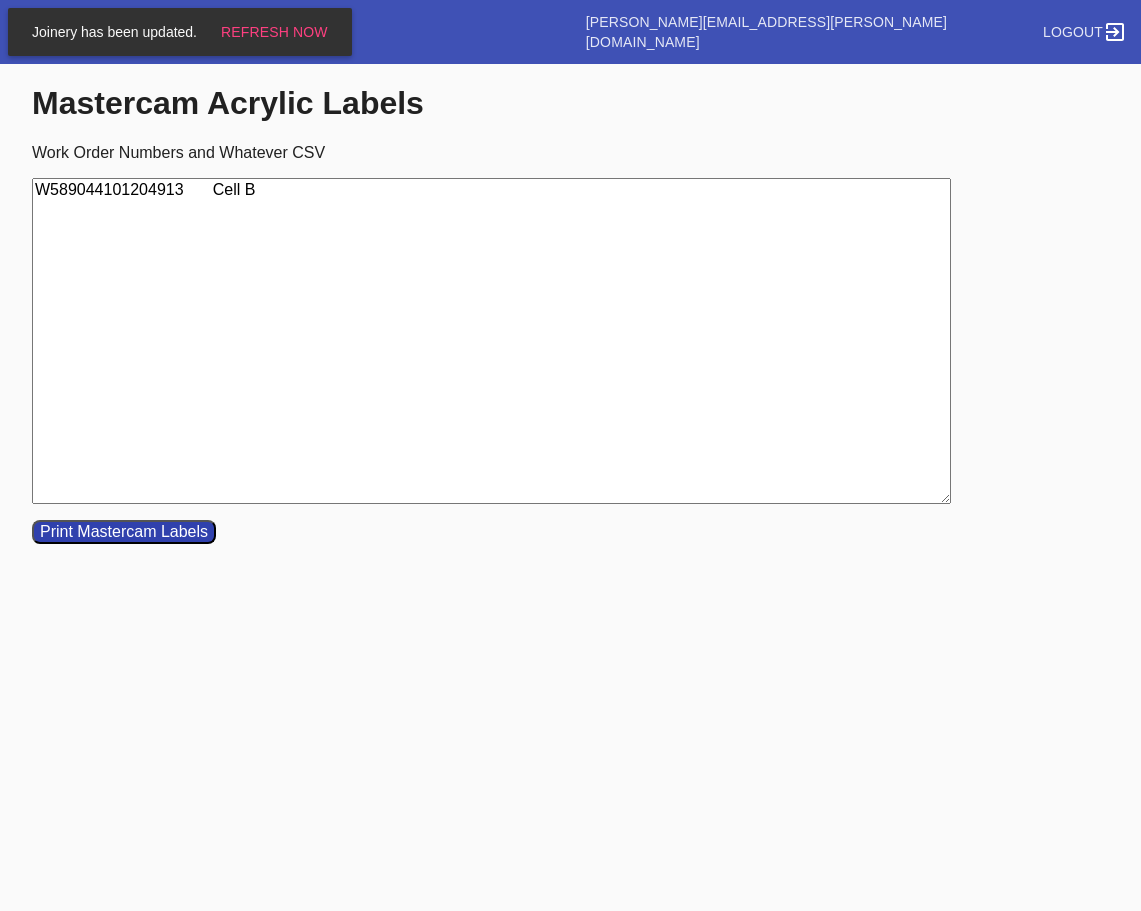 click on "W589044101204913	Cell B" at bounding box center [491, 341] 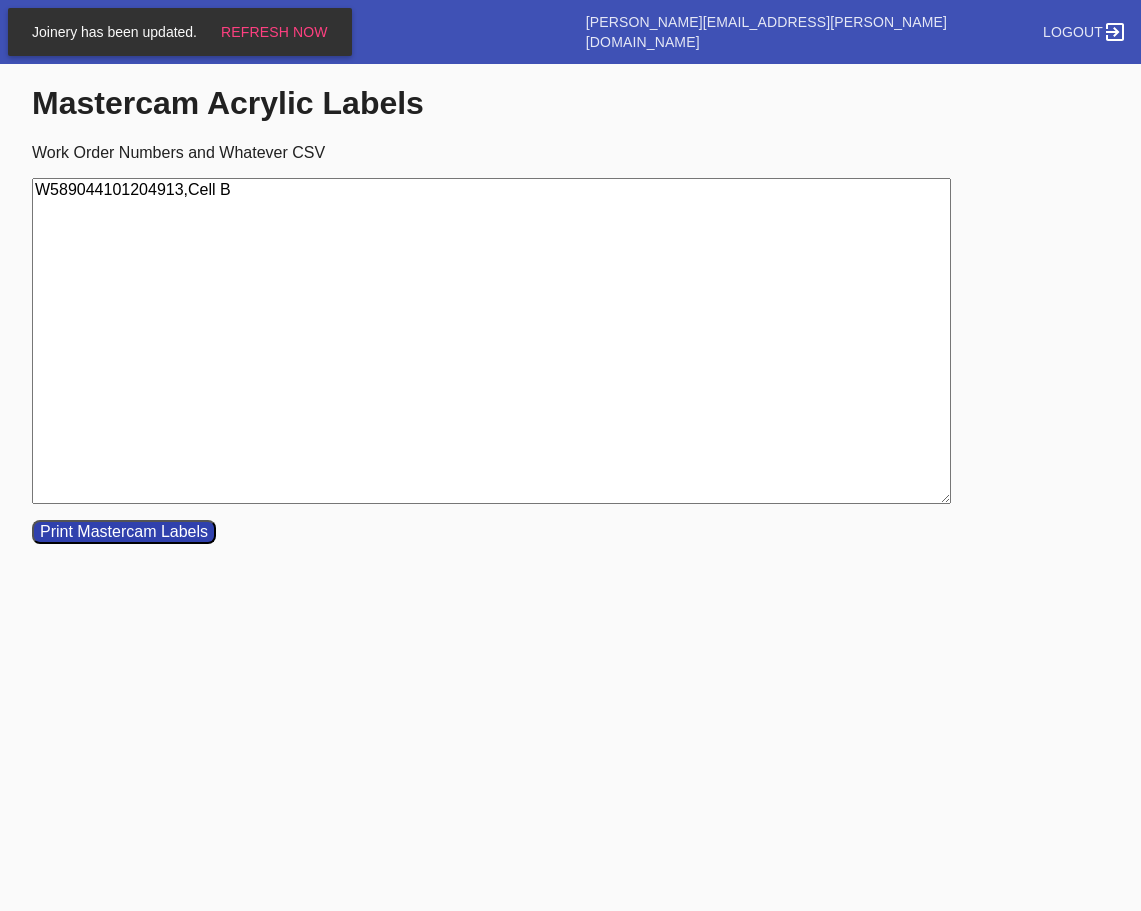 click on "W589044101204913,Cell B" at bounding box center [491, 341] 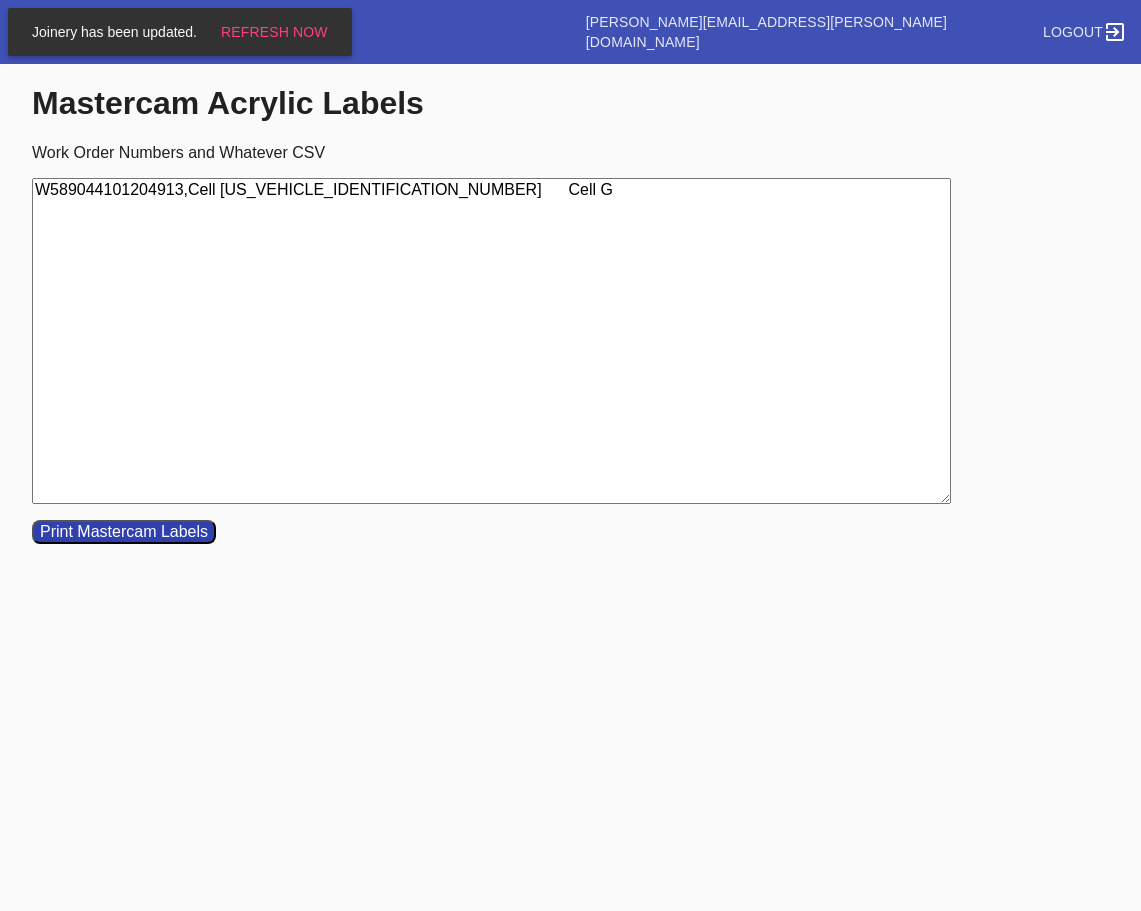 click on "W589044101204913,Cell [US_VEHICLE_IDENTIFICATION_NUMBER]	Cell G" at bounding box center [491, 341] 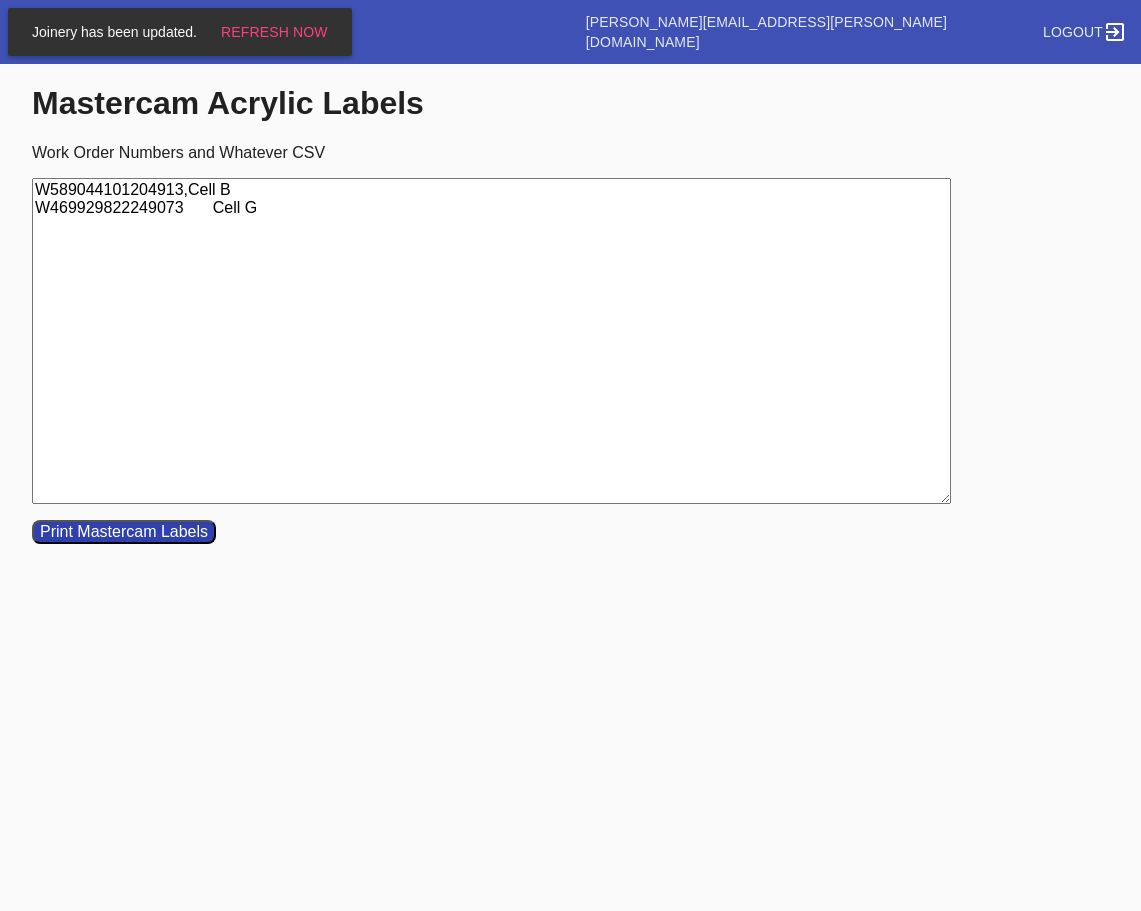 click on "W589044101204913,Cell B
W469929822249073	Cell G" at bounding box center (491, 341) 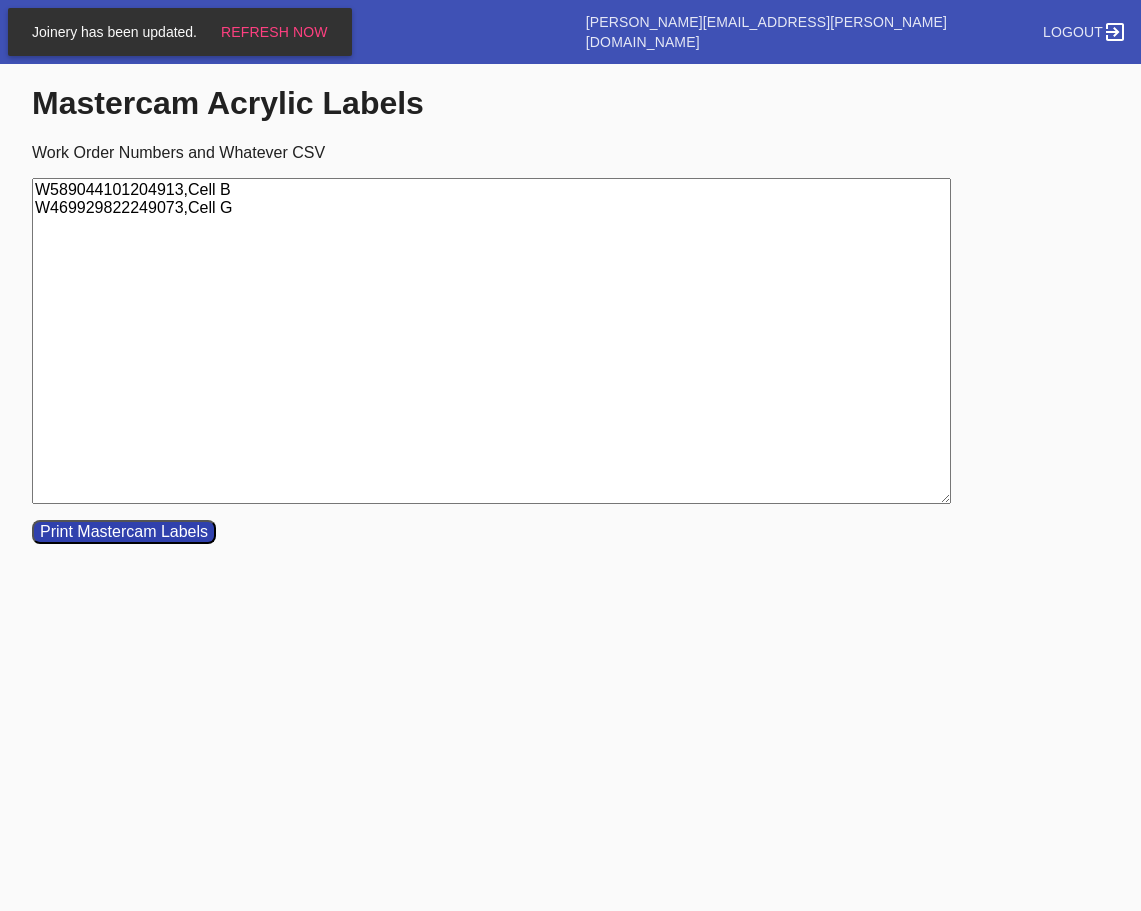 click on "W589044101204913,Cell B
W469929822249073,Cell G" at bounding box center (491, 341) 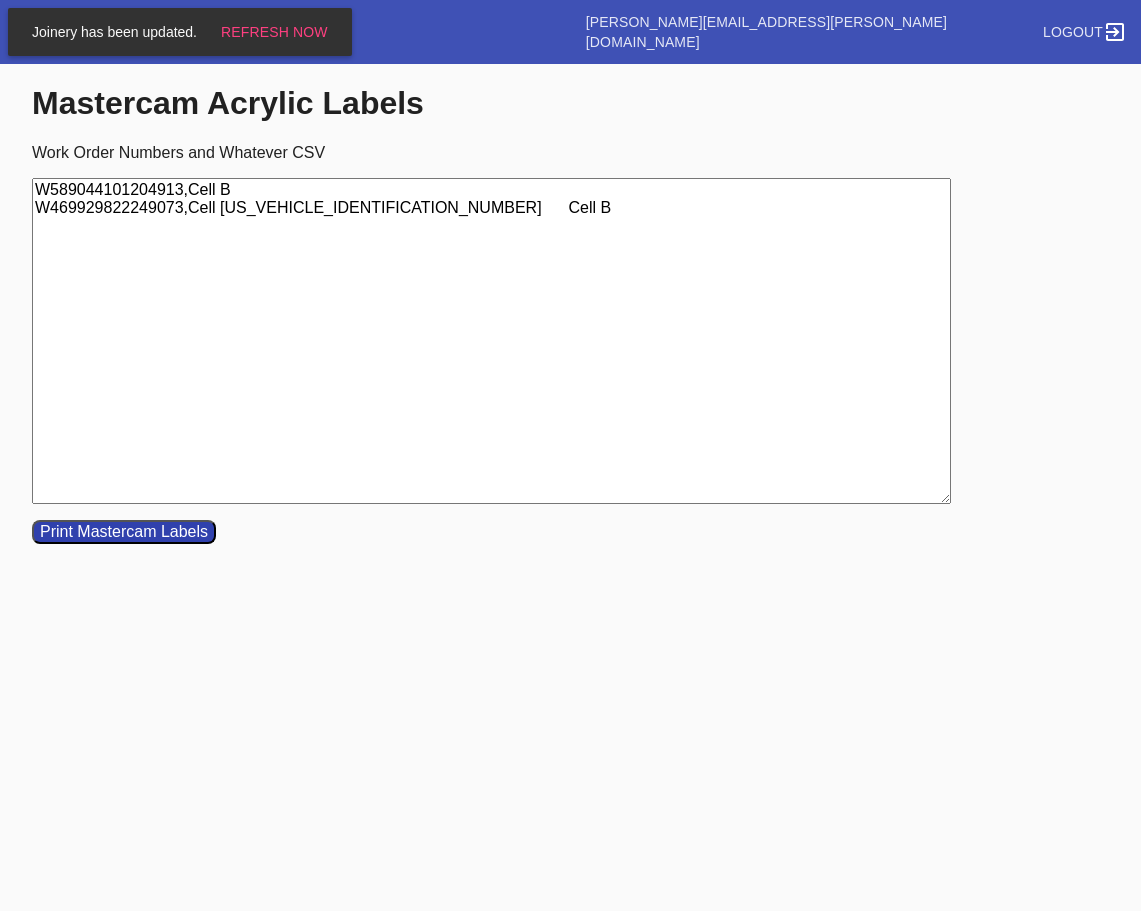 click on "W589044101204913,Cell B
W469929822249073,Cell [US_VEHICLE_IDENTIFICATION_NUMBER]	Cell B" at bounding box center [491, 341] 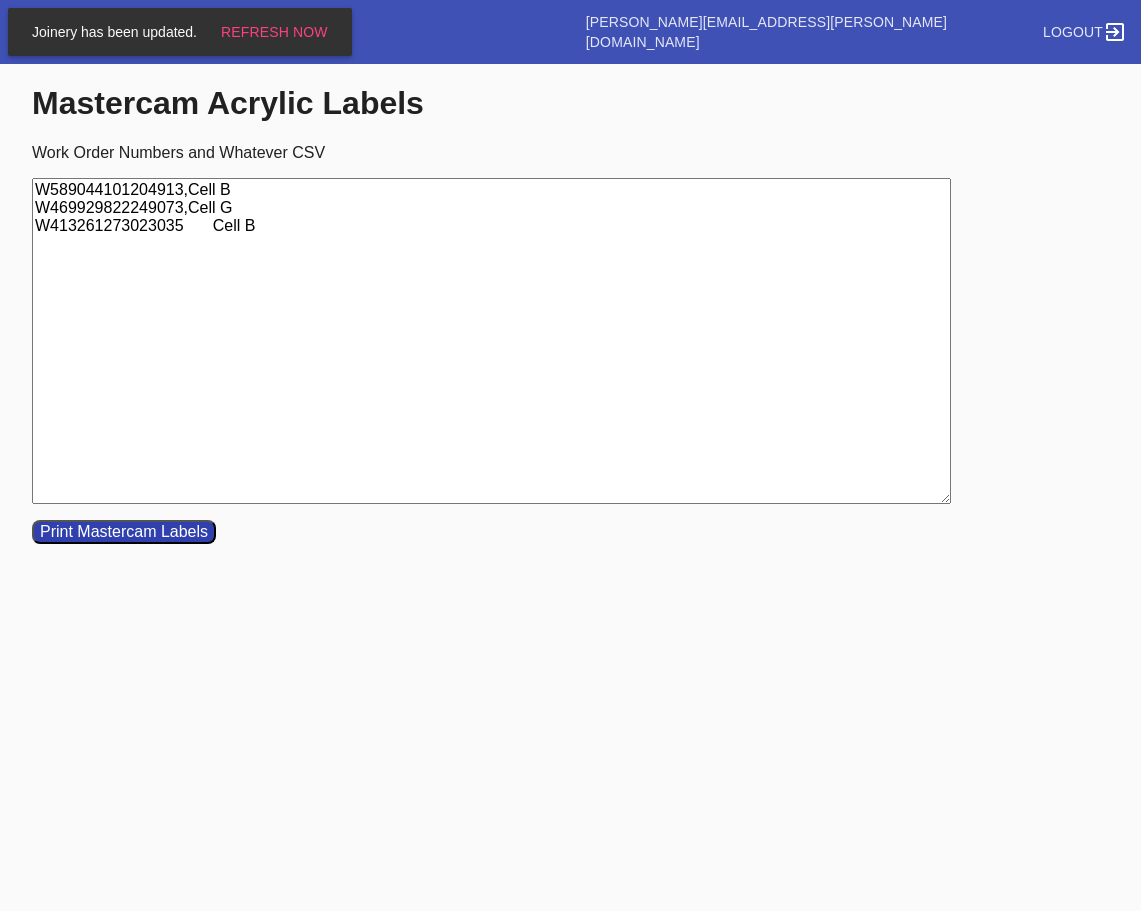 click on "W589044101204913,Cell B
W469929822249073,Cell G
W413261273023035	Cell B" at bounding box center [491, 341] 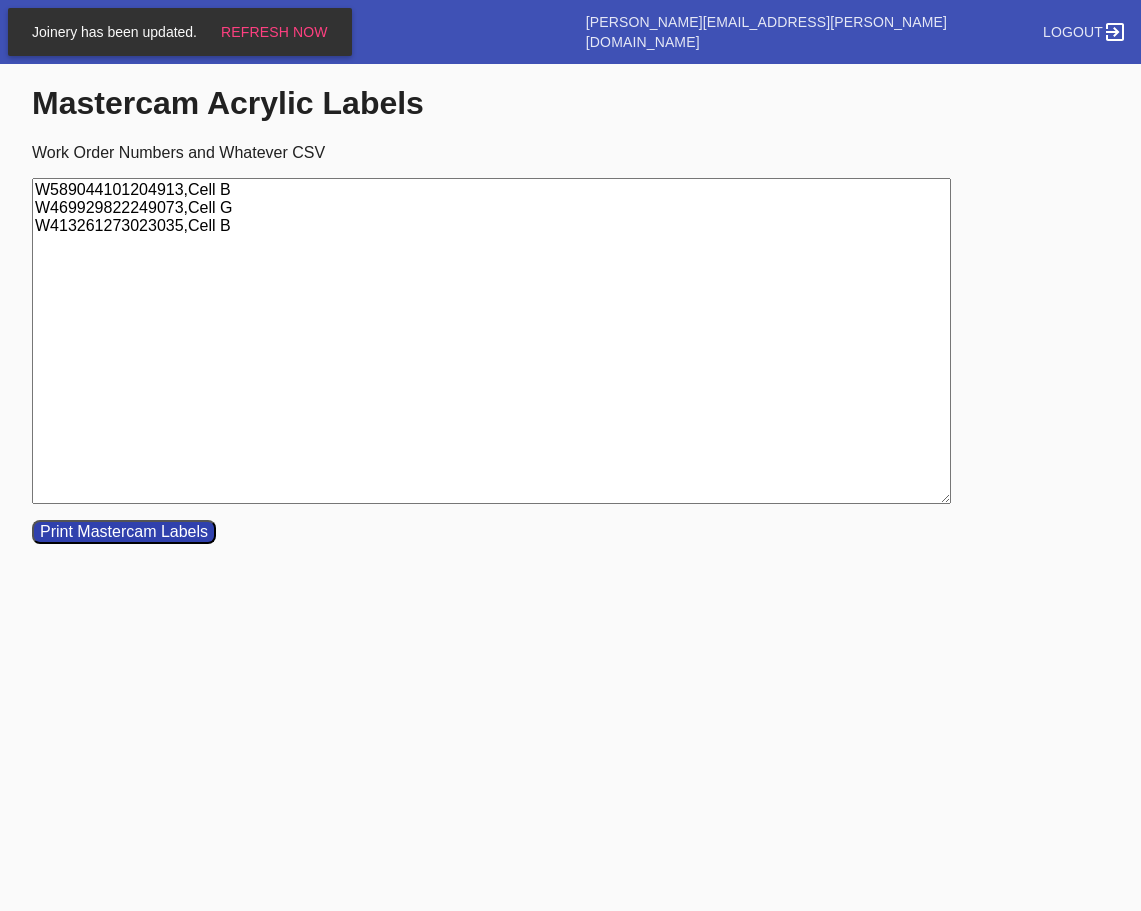 click on "Print Mastercam Labels" at bounding box center (124, 532) 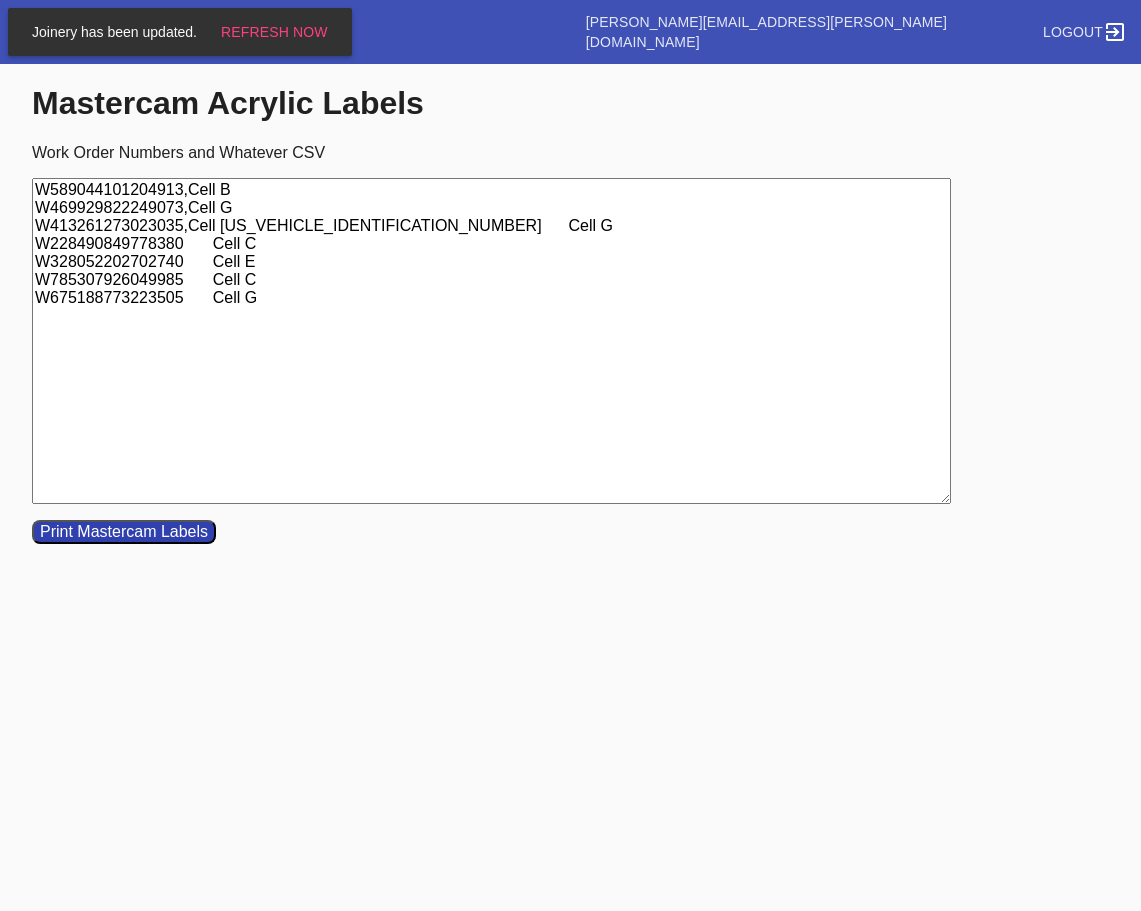 click on "W589044101204913,Cell B
W469929822249073,Cell G
W413261273023035,Cell [US_VEHICLE_IDENTIFICATION_NUMBER]	Cell G
W228490849778380	Cell C
W328052202702740	Cell E
W785307926049985	Cell C
W675188773223505	Cell G" at bounding box center [491, 341] 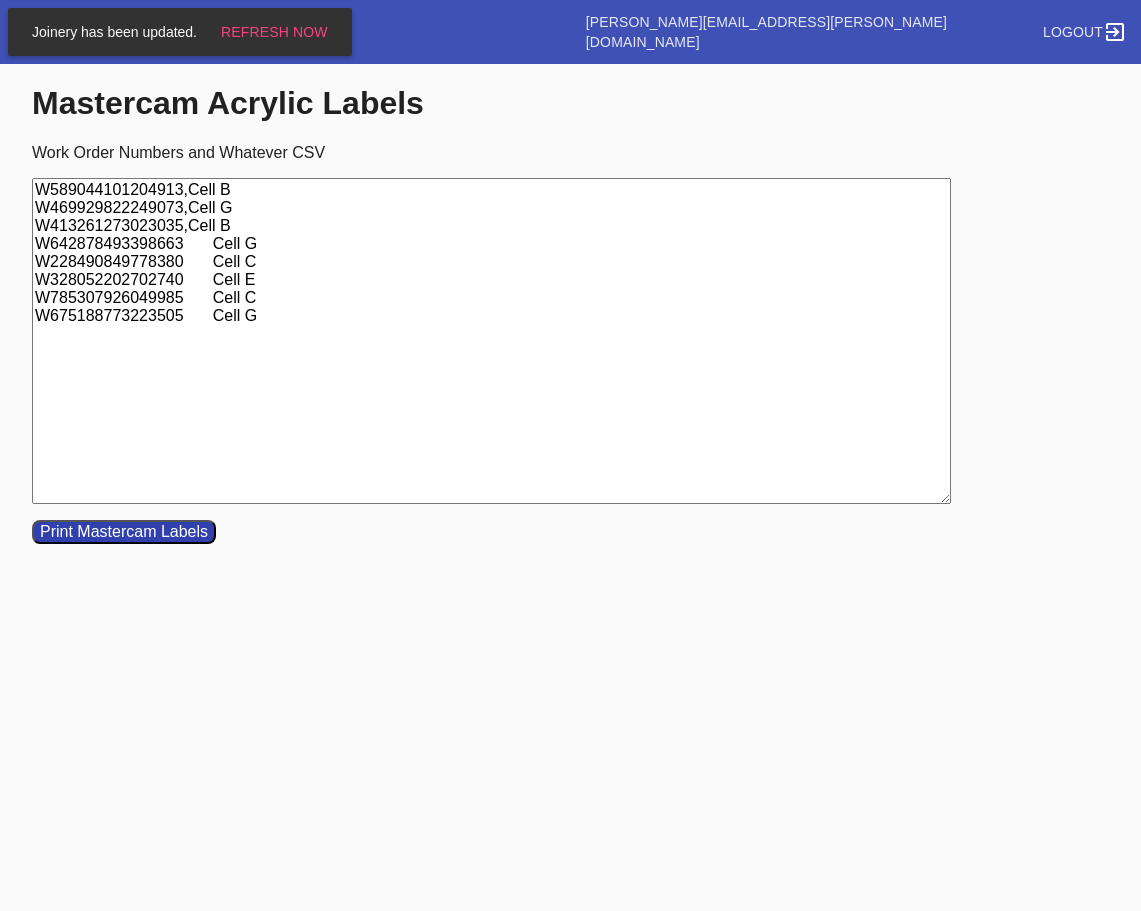 click on "W589044101204913,Cell B
W469929822249073,Cell G
W413261273023035,Cell B
W642878493398663	Cell G
W228490849778380	Cell C
W328052202702740	Cell E
W785307926049985	Cell C
W675188773223505	Cell G" at bounding box center (491, 341) 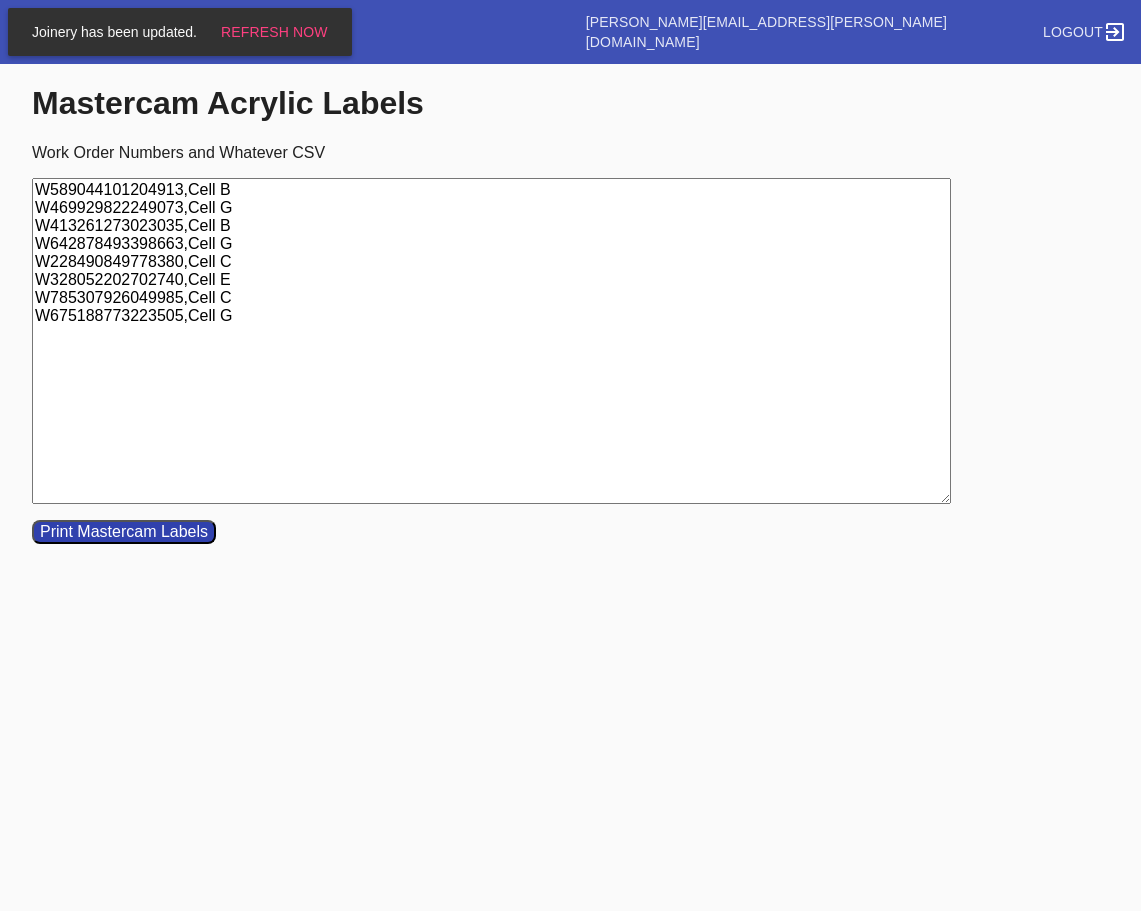 click on "Print Mastercam Labels" at bounding box center [124, 532] 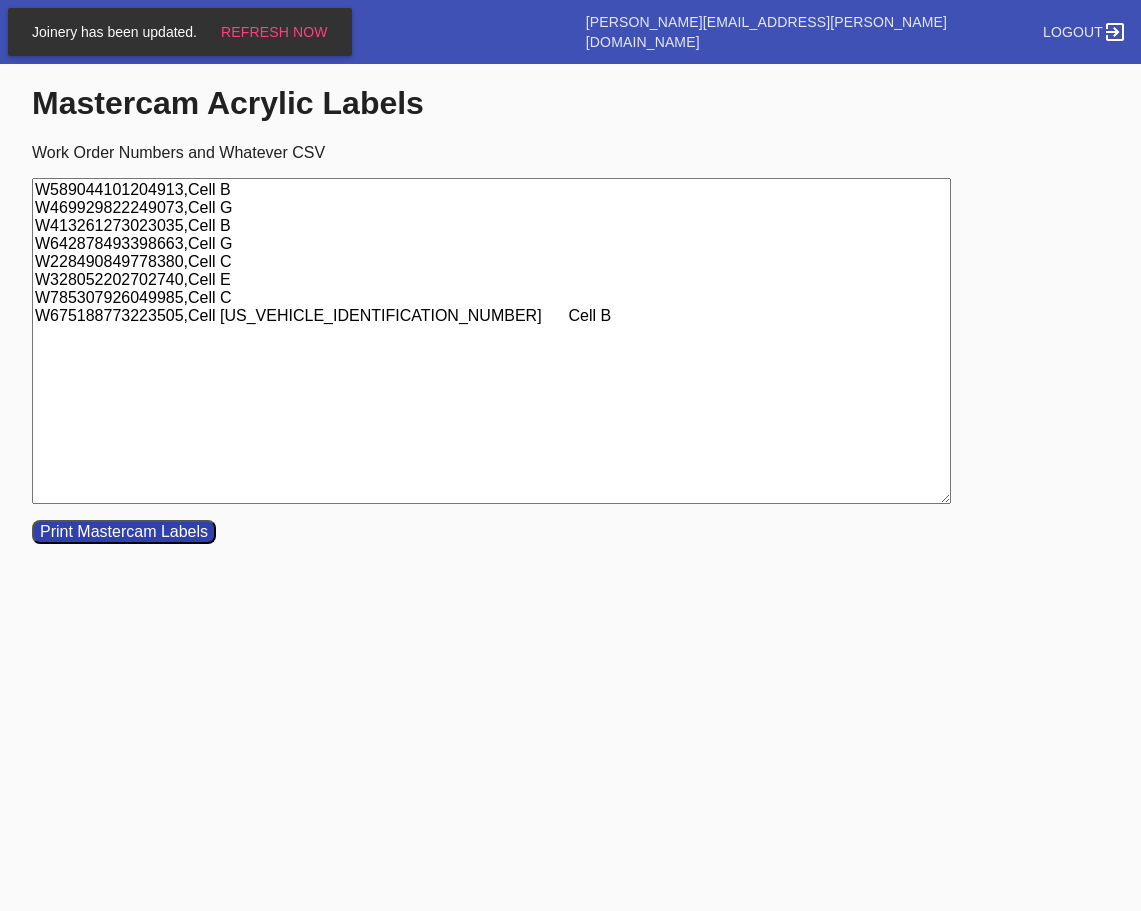 click on "W589044101204913,Cell B
W469929822249073,Cell G
W413261273023035,Cell B
W642878493398663,Cell G
W228490849778380,Cell C
W328052202702740,Cell E
W785307926049985,Cell C
W675188773223505,Cell [US_VEHICLE_IDENTIFICATION_NUMBER]	Cell B" at bounding box center [491, 341] 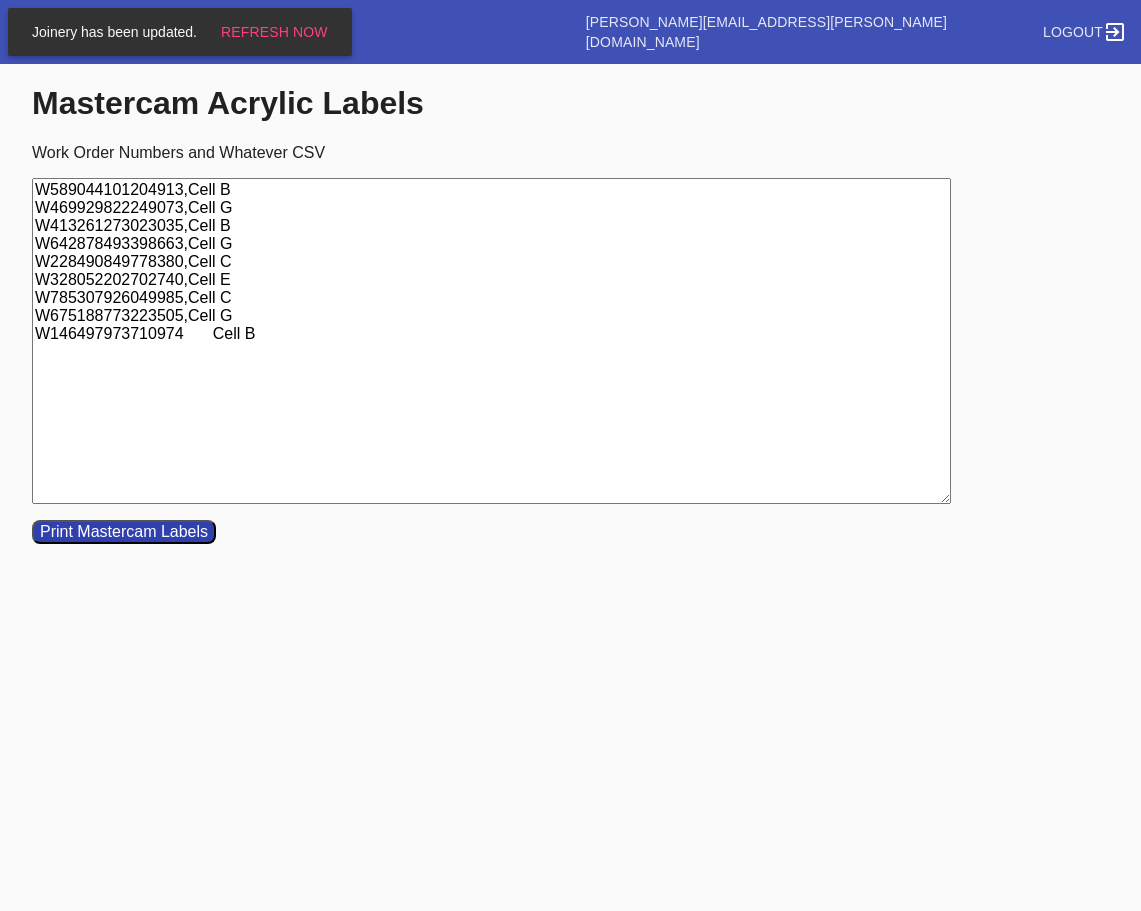 click on "W589044101204913,Cell B
W469929822249073,Cell G
W413261273023035,Cell B
W642878493398663,Cell G
W228490849778380,Cell C
W328052202702740,Cell E
W785307926049985,Cell C
W675188773223505,Cell G
W146497973710974	Cell B" at bounding box center [491, 341] 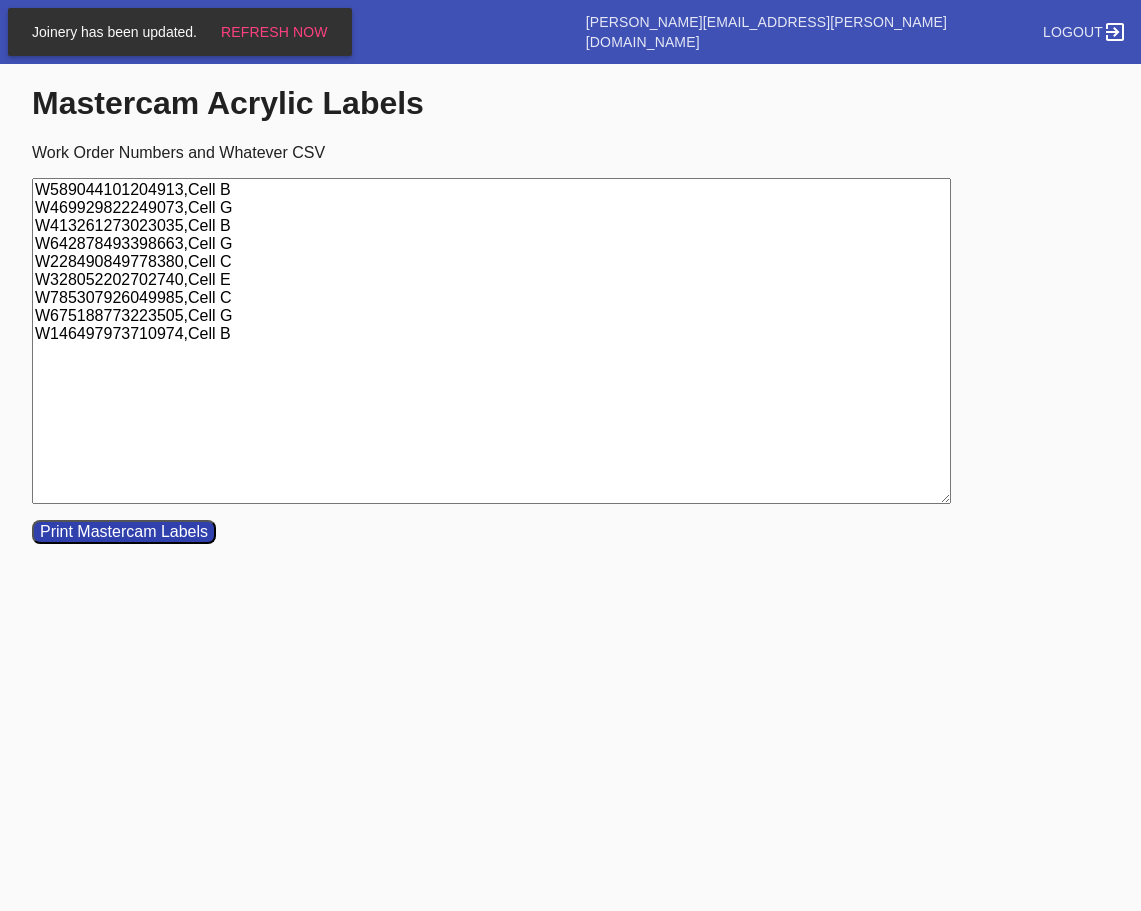 type on "W589044101204913,Cell B
W469929822249073,Cell G
W413261273023035,Cell B
W642878493398663,Cell G
W228490849778380,Cell C
W328052202702740,Cell E
W785307926049985,Cell C
W675188773223505,Cell G
W146497973710974,Cell B" 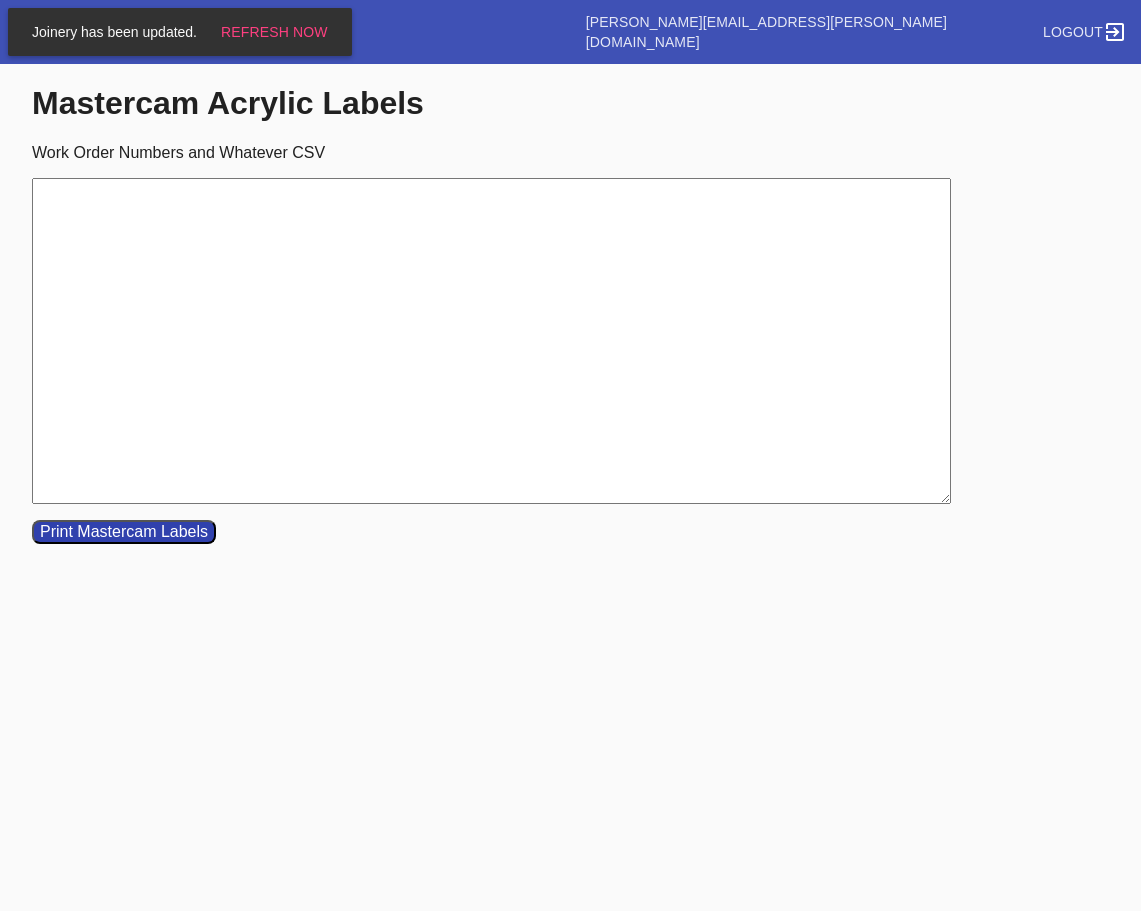 click on "Work Order Numbers and Whatever CSV" at bounding box center (491, 341) 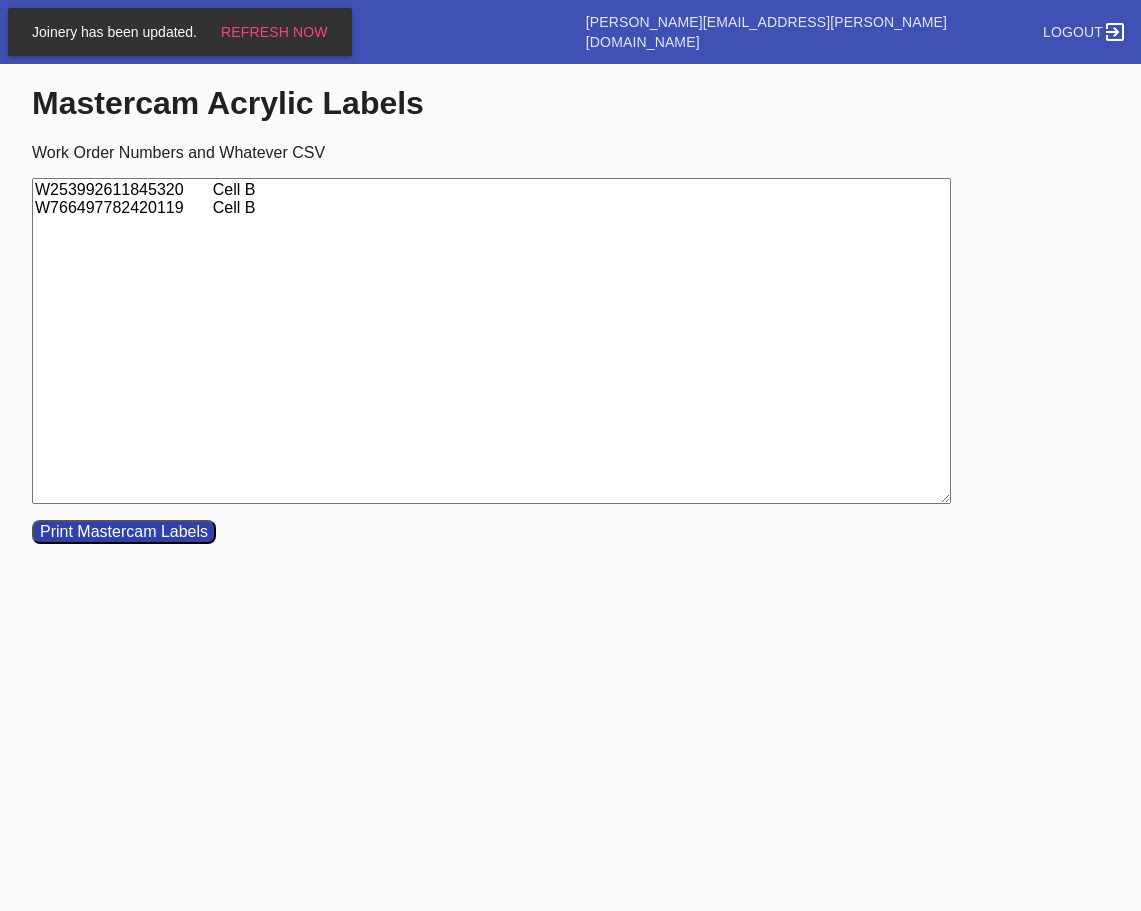 click on "W253992611845320	Cell B
W766497782420119	Cell B" at bounding box center [491, 341] 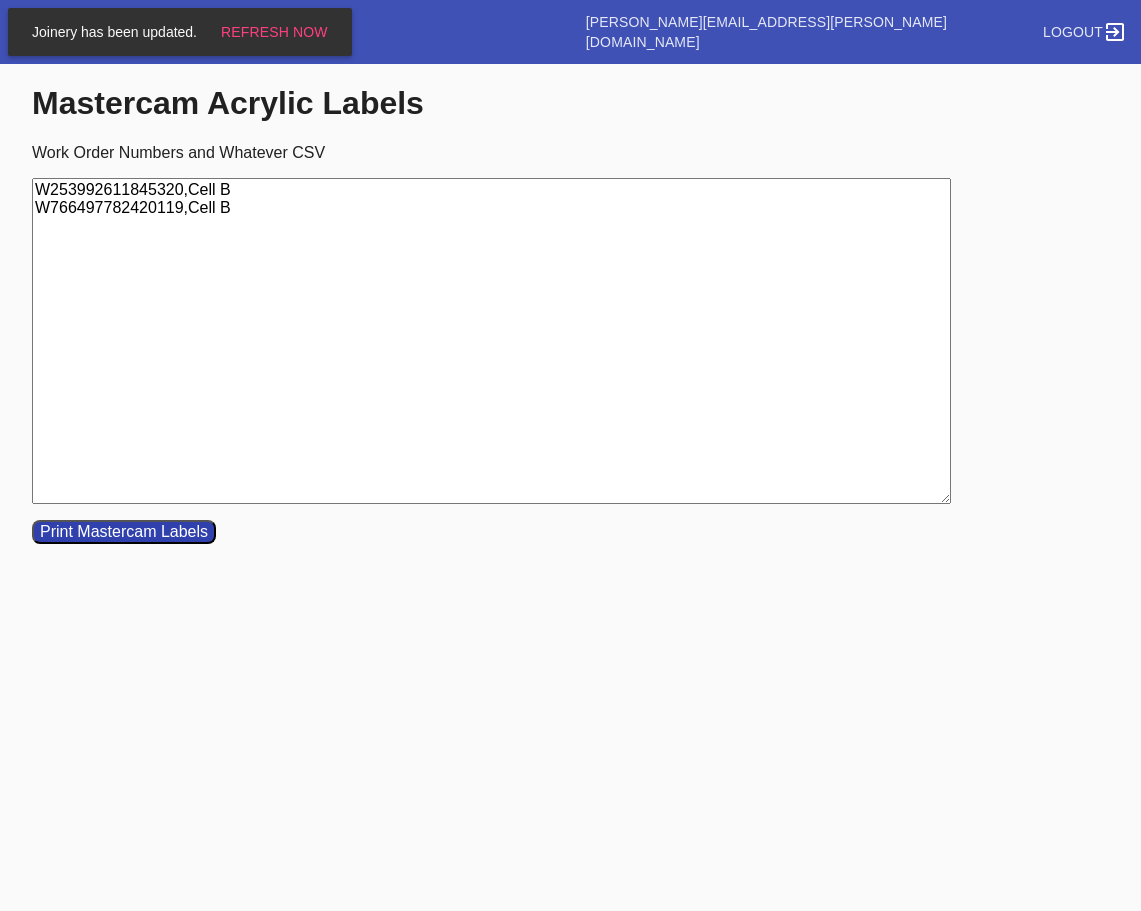 click on "W253992611845320,Cell B
W766497782420119,Cell B" at bounding box center (491, 341) 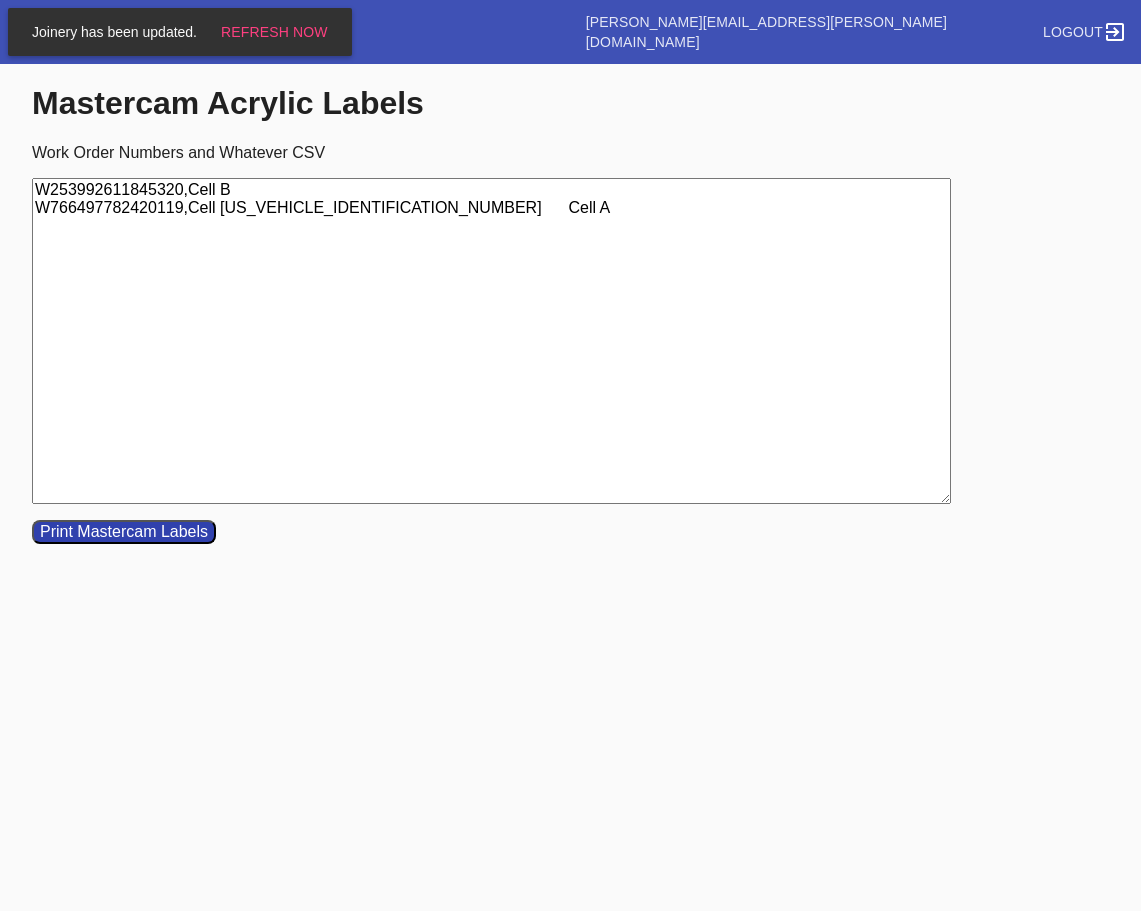 click on "W253992611845320,Cell B
W766497782420119,Cell [US_VEHICLE_IDENTIFICATION_NUMBER]	Cell A" at bounding box center (491, 341) 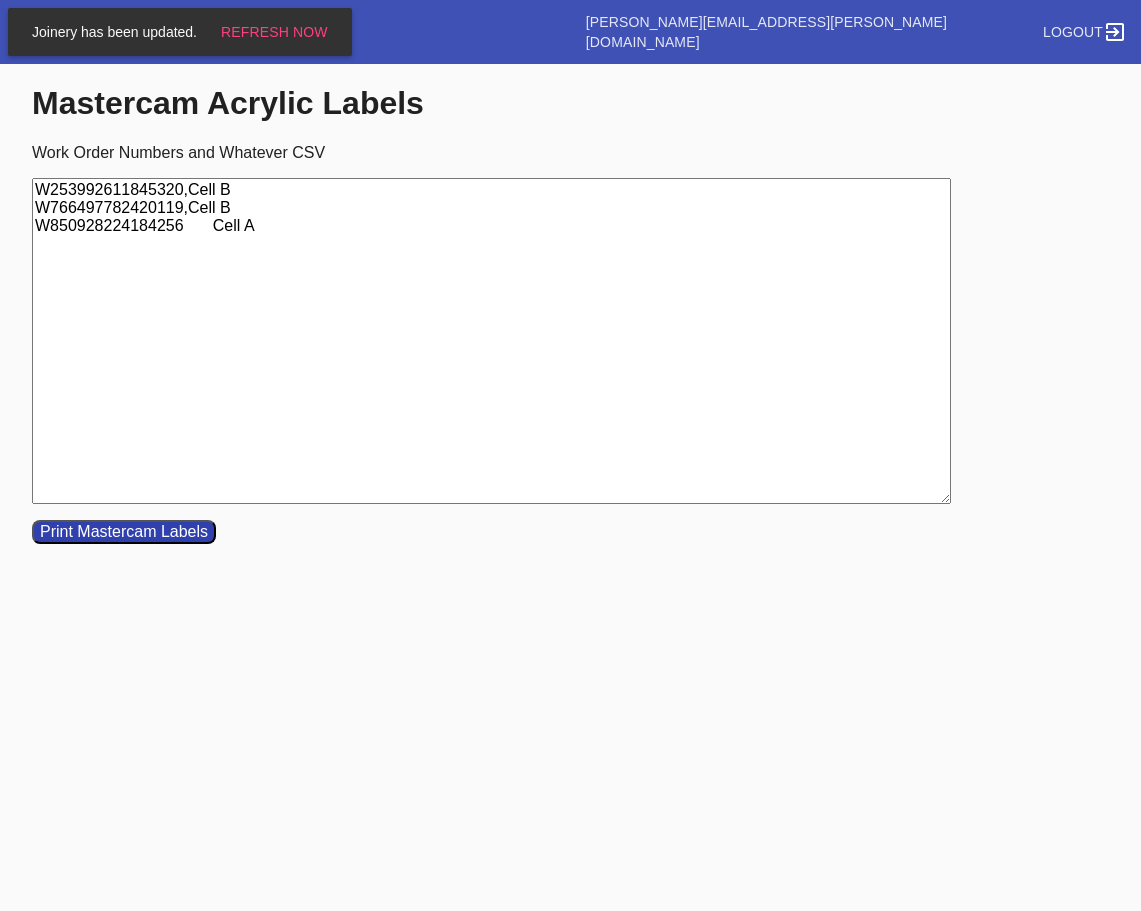 click on "W253992611845320,Cell B
W766497782420119,Cell B
W850928224184256	Cell A" at bounding box center [491, 341] 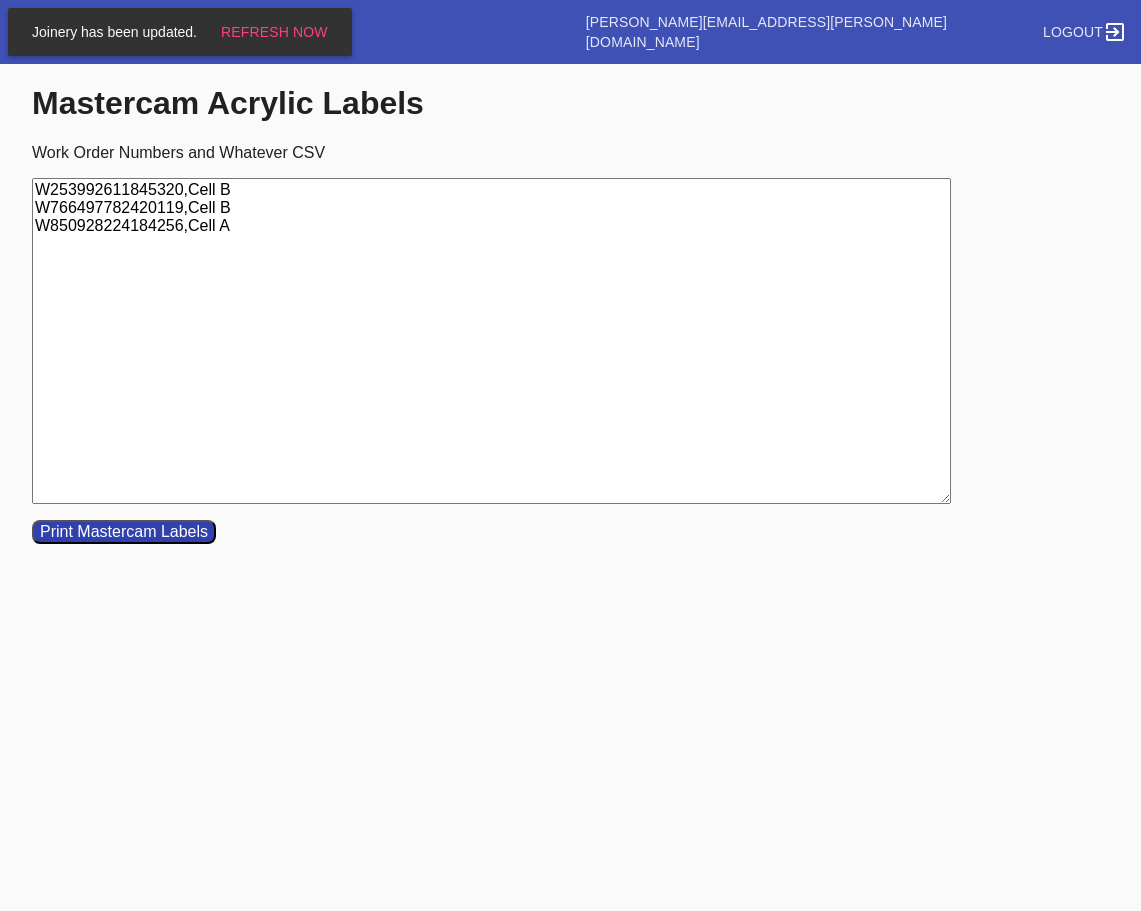 click on "W253992611845320,Cell B
W766497782420119,Cell B
W850928224184256,Cell A" at bounding box center (491, 341) 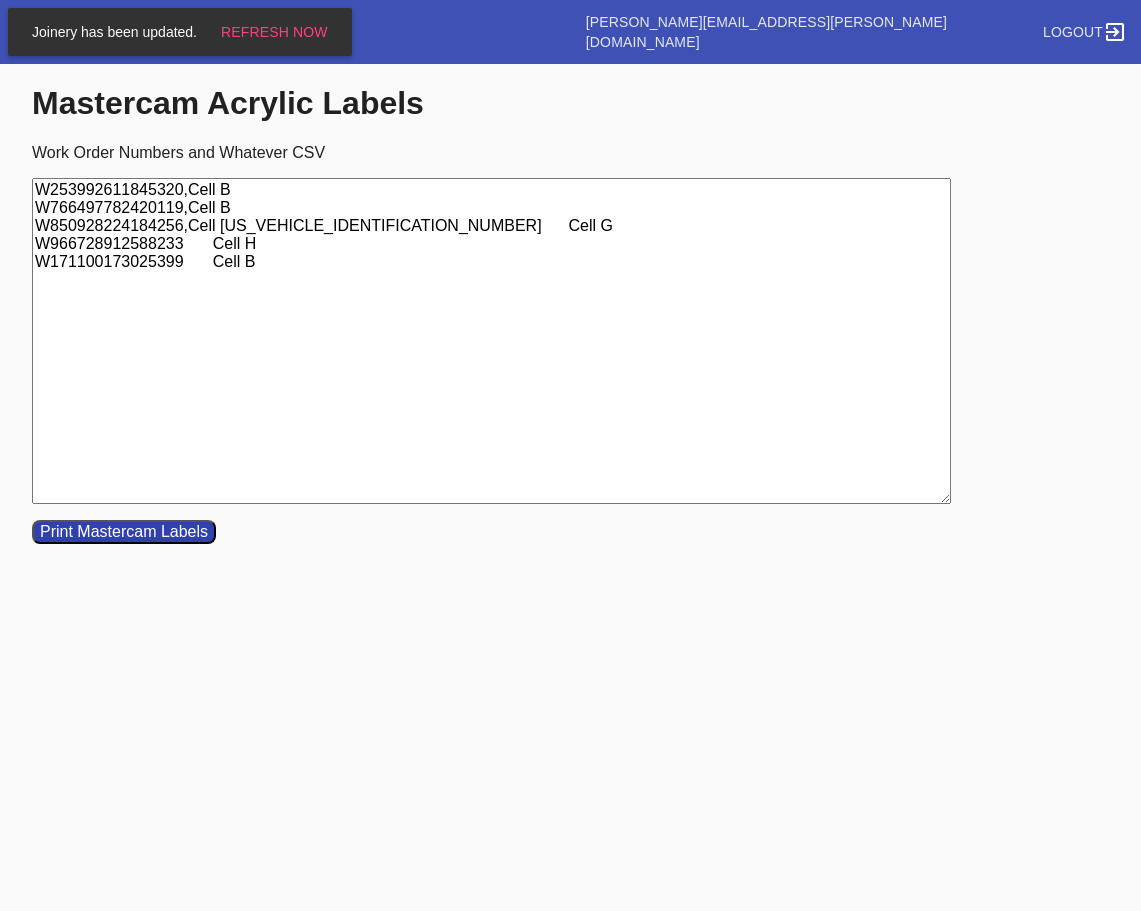 click on "W253992611845320,Cell B
W766497782420119,Cell B
W850928224184256,Cell [US_VEHICLE_IDENTIFICATION_NUMBER]	Cell G
W966728912588233	Cell H
W171100173025399	Cell B" at bounding box center [491, 341] 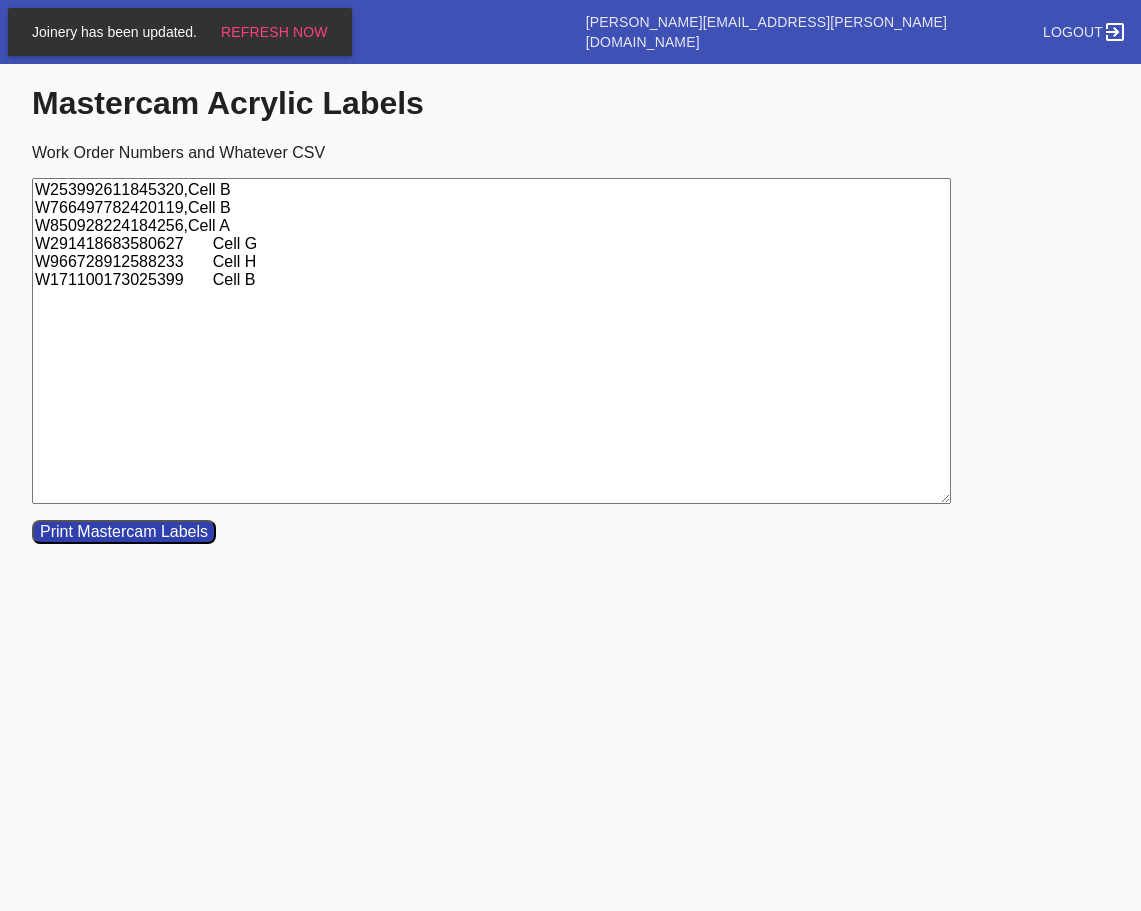 click on "W253992611845320,Cell B
W766497782420119,Cell B
W850928224184256,Cell A
W291418683580627	Cell G
W966728912588233	Cell H
W171100173025399	Cell B" at bounding box center [491, 341] 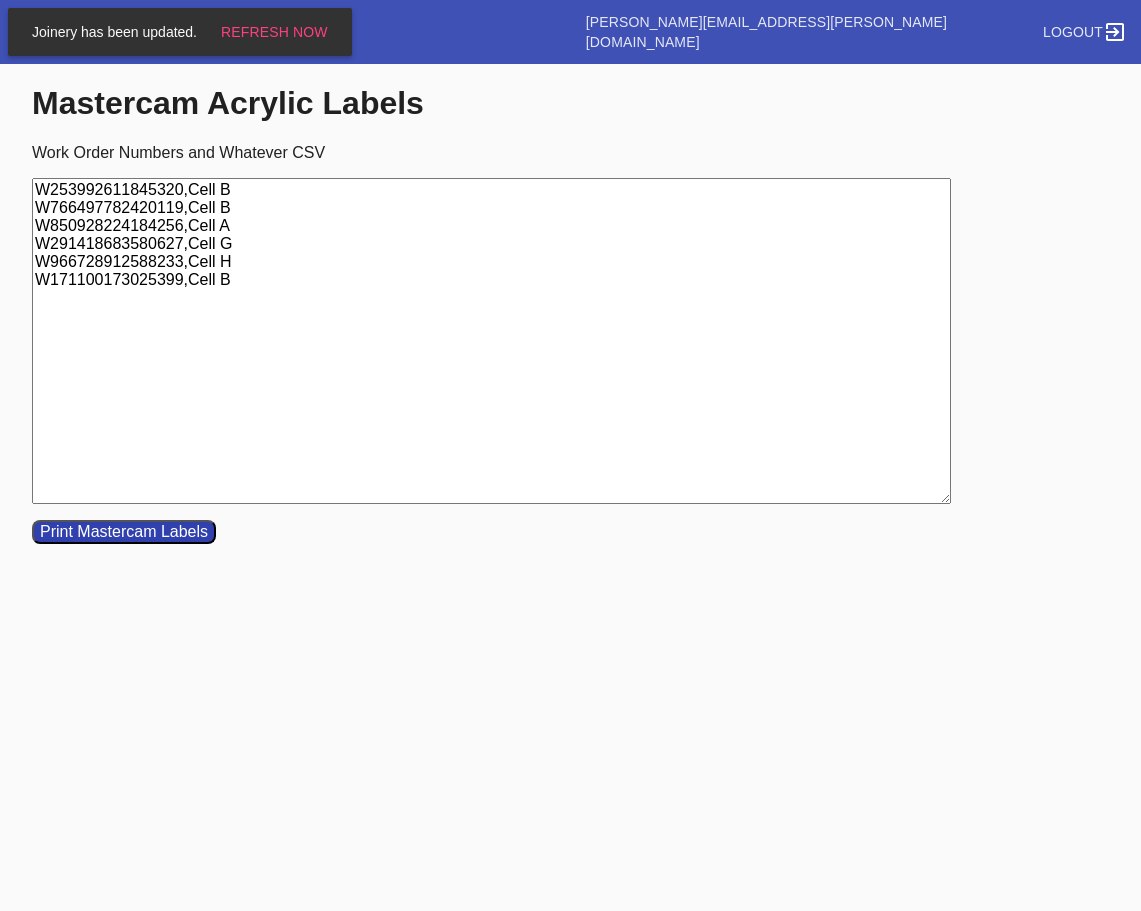 click on "W253992611845320,Cell B
W766497782420119,Cell B
W850928224184256,Cell A
W291418683580627,Cell G
W966728912588233,Cell H
W171100173025399,Cell B" at bounding box center (491, 341) 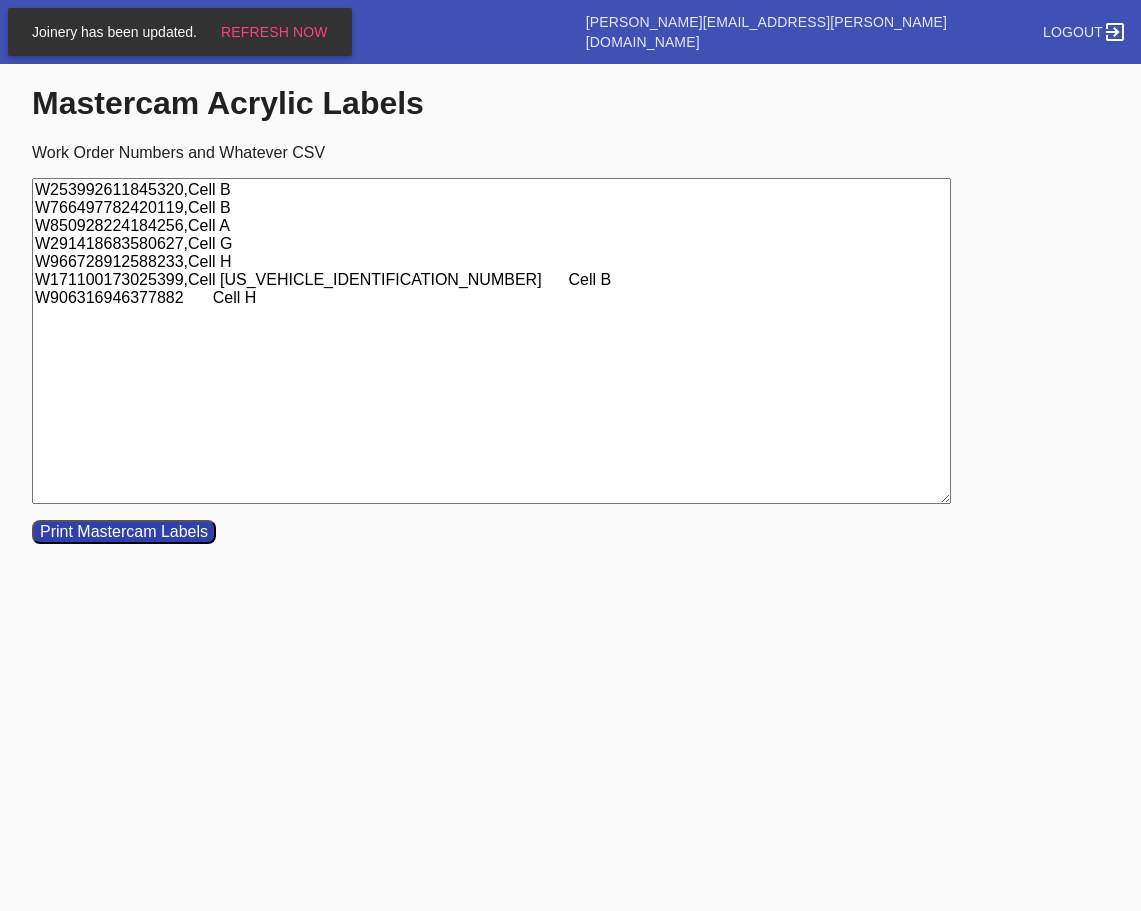 click on "W253992611845320,Cell B
W766497782420119,Cell B
W850928224184256,Cell A
W291418683580627,Cell G
W966728912588233,Cell H
W171100173025399,Cell [US_VEHICLE_IDENTIFICATION_NUMBER]	Cell B
W906316946377882	Cell H" at bounding box center [491, 341] 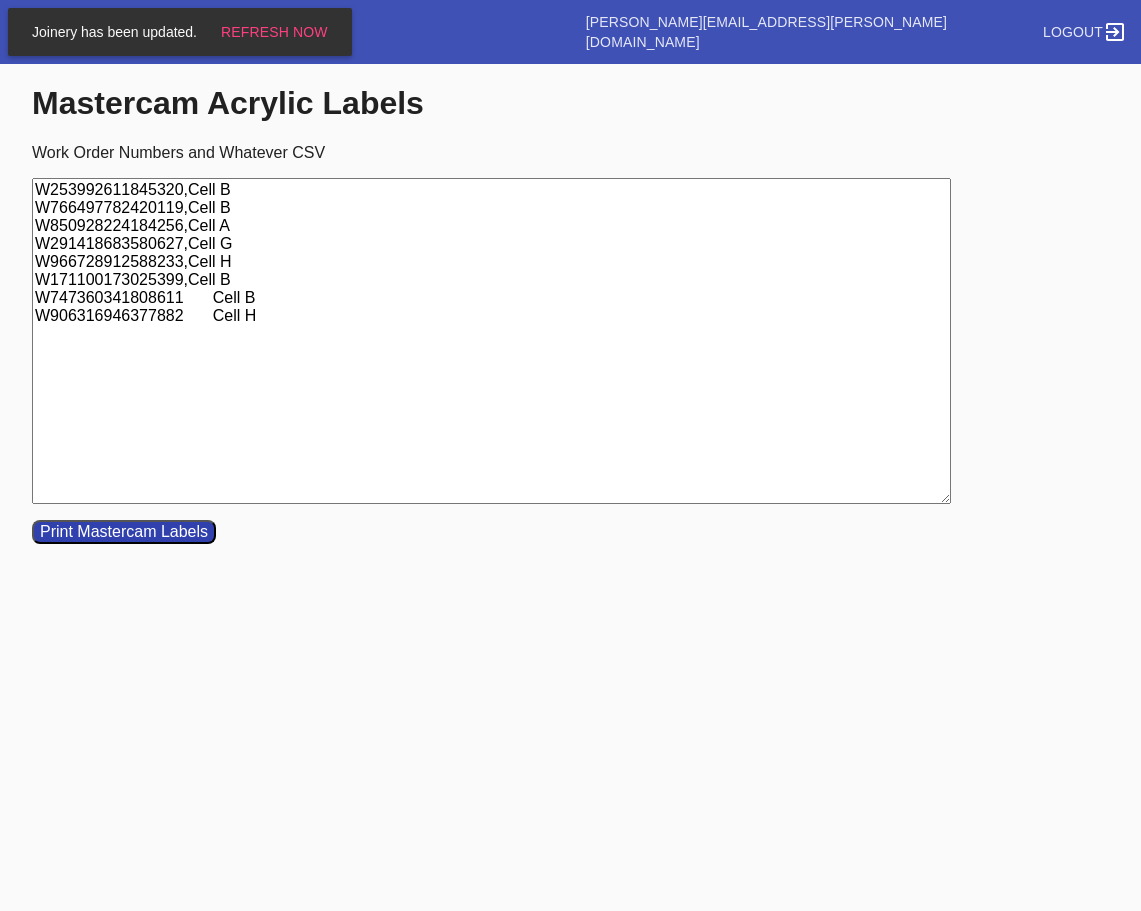 click on "W253992611845320,Cell B
W766497782420119,Cell B
W850928224184256,Cell A
W291418683580627,Cell G
W966728912588233,Cell H
W171100173025399,Cell B
W747360341808611	Cell B
W906316946377882	Cell H" at bounding box center [491, 341] 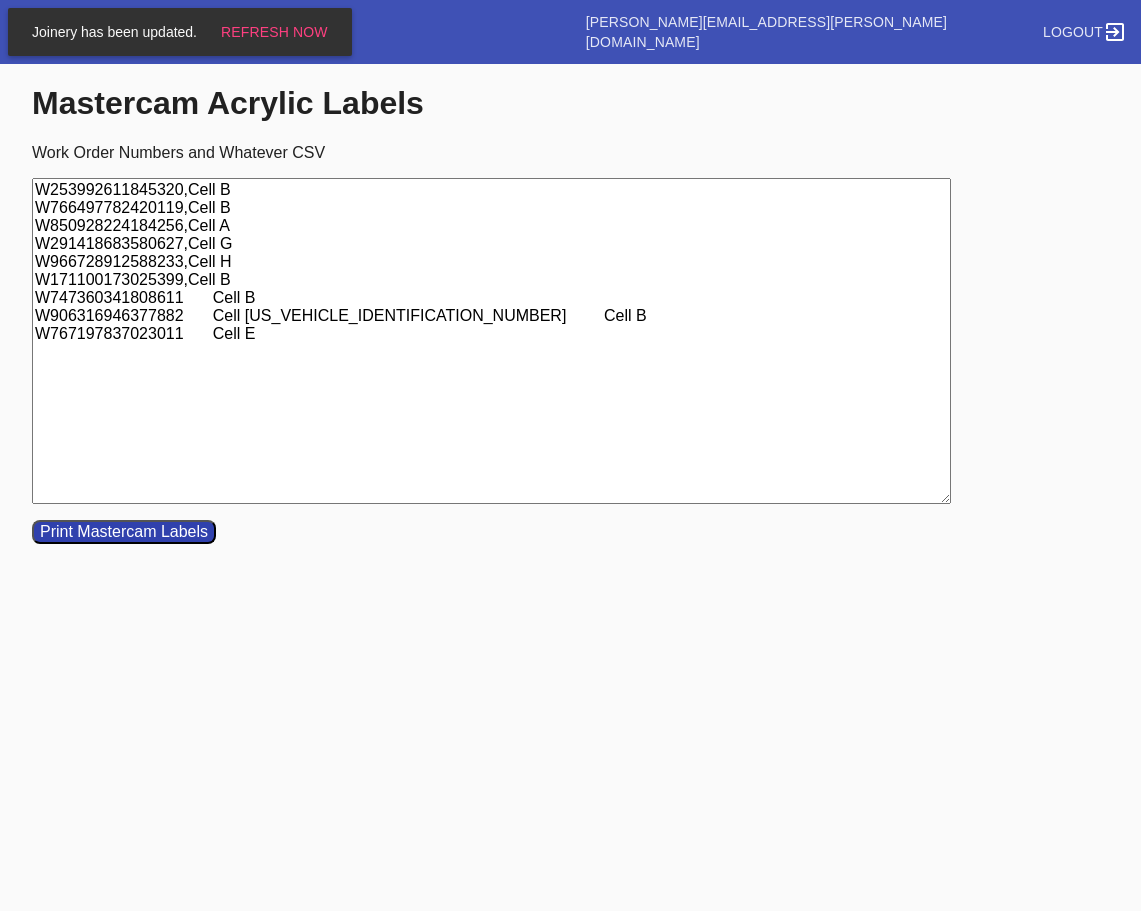 click on "W253992611845320,Cell B
W766497782420119,Cell B
W850928224184256,Cell A
W291418683580627,Cell G
W966728912588233,Cell H
W171100173025399,Cell B
W747360341808611	Cell B
W906316946377882	Cell [US_VEHICLE_IDENTIFICATION_NUMBER]	Cell B
W767197837023011	Cell E" at bounding box center (491, 341) 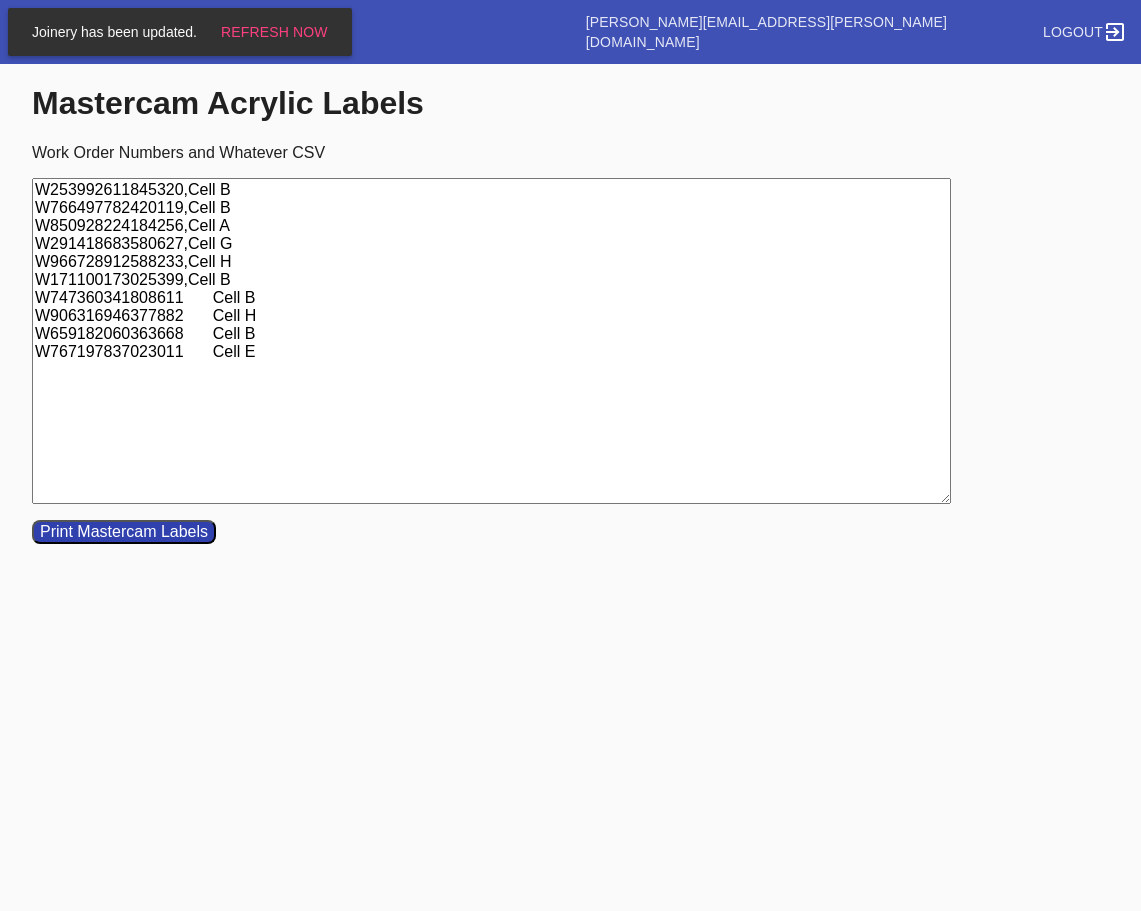 click on "W253992611845320,Cell B
W766497782420119,Cell B
W850928224184256,Cell A
W291418683580627,Cell G
W966728912588233,Cell H
W171100173025399,Cell B
W747360341808611	Cell B
W906316946377882	Cell H
W659182060363668	Cell B
W767197837023011	Cell E" at bounding box center [491, 341] 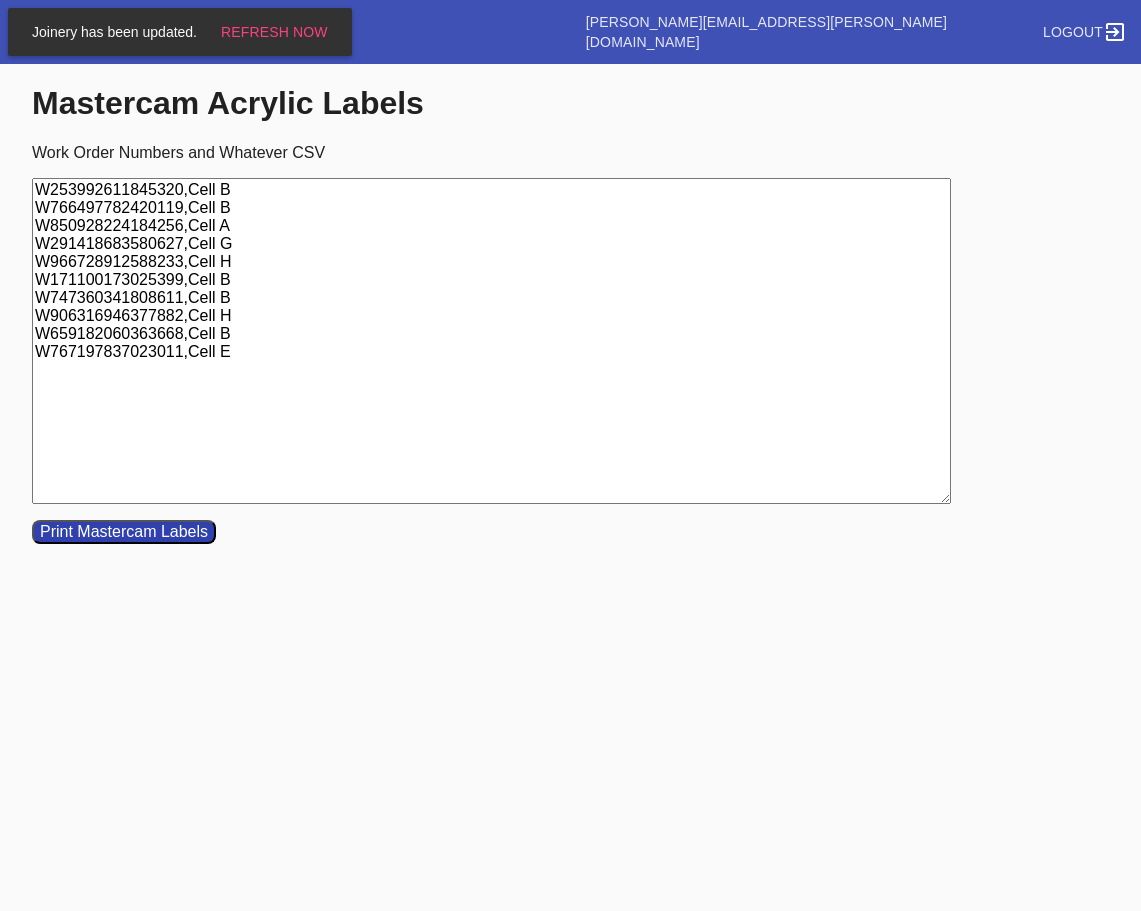 type on "W253992611845320,Cell B
W766497782420119,Cell B
W850928224184256,Cell A
W291418683580627,Cell G
W966728912588233,Cell H
W171100173025399,Cell B
W747360341808611,Cell B
W906316946377882,Cell H
W659182060363668,Cell B
W767197837023011,Cell E" 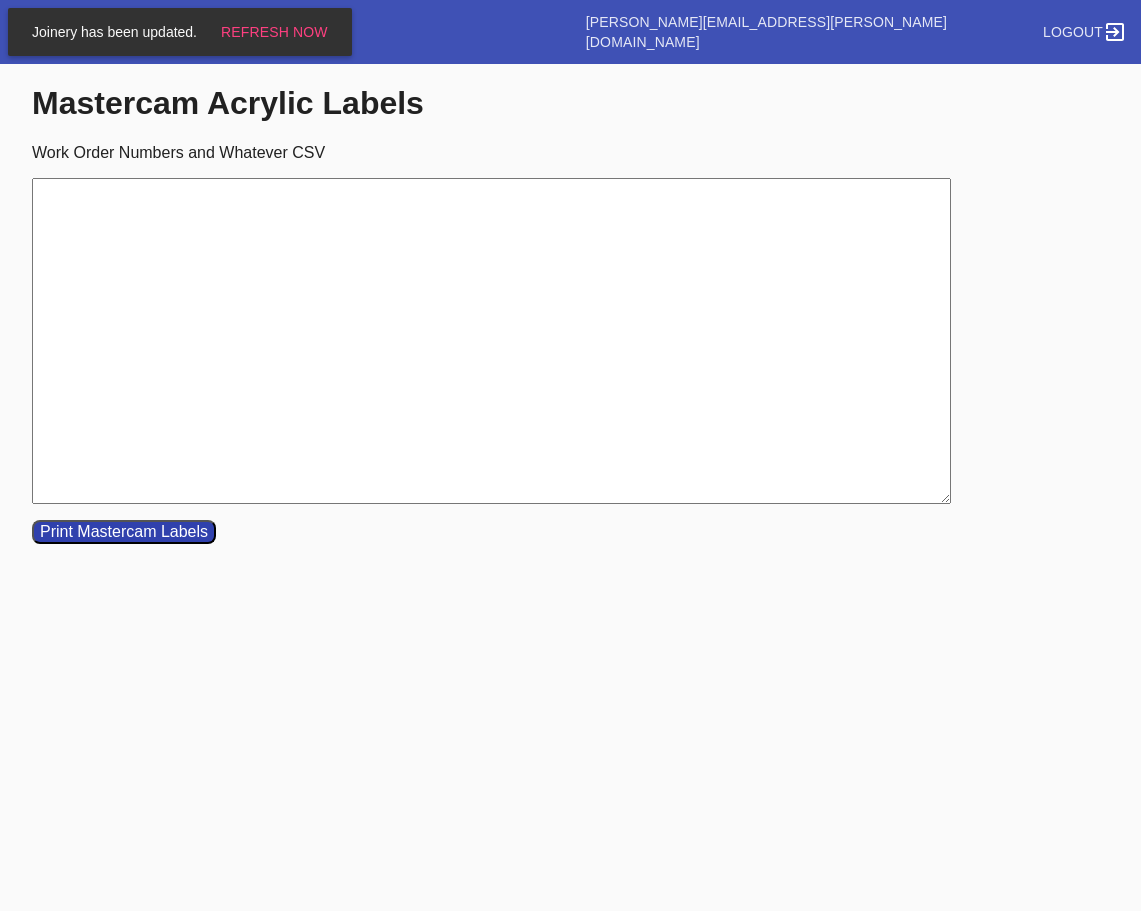 click on "Work Order Numbers and Whatever CSV" at bounding box center [491, 341] 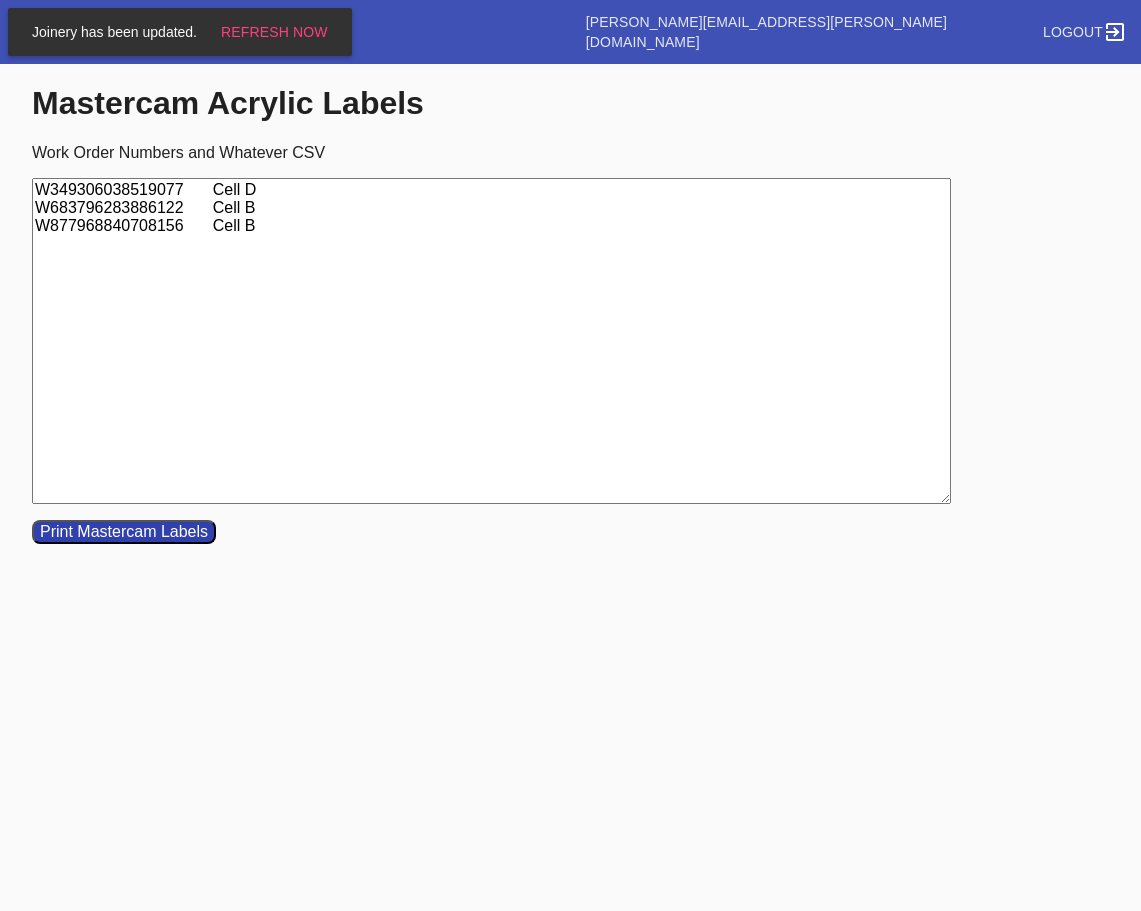 click on "W349306038519077	Cell D
W683796283886122	Cell B
W877968840708156	Cell B" at bounding box center (491, 341) 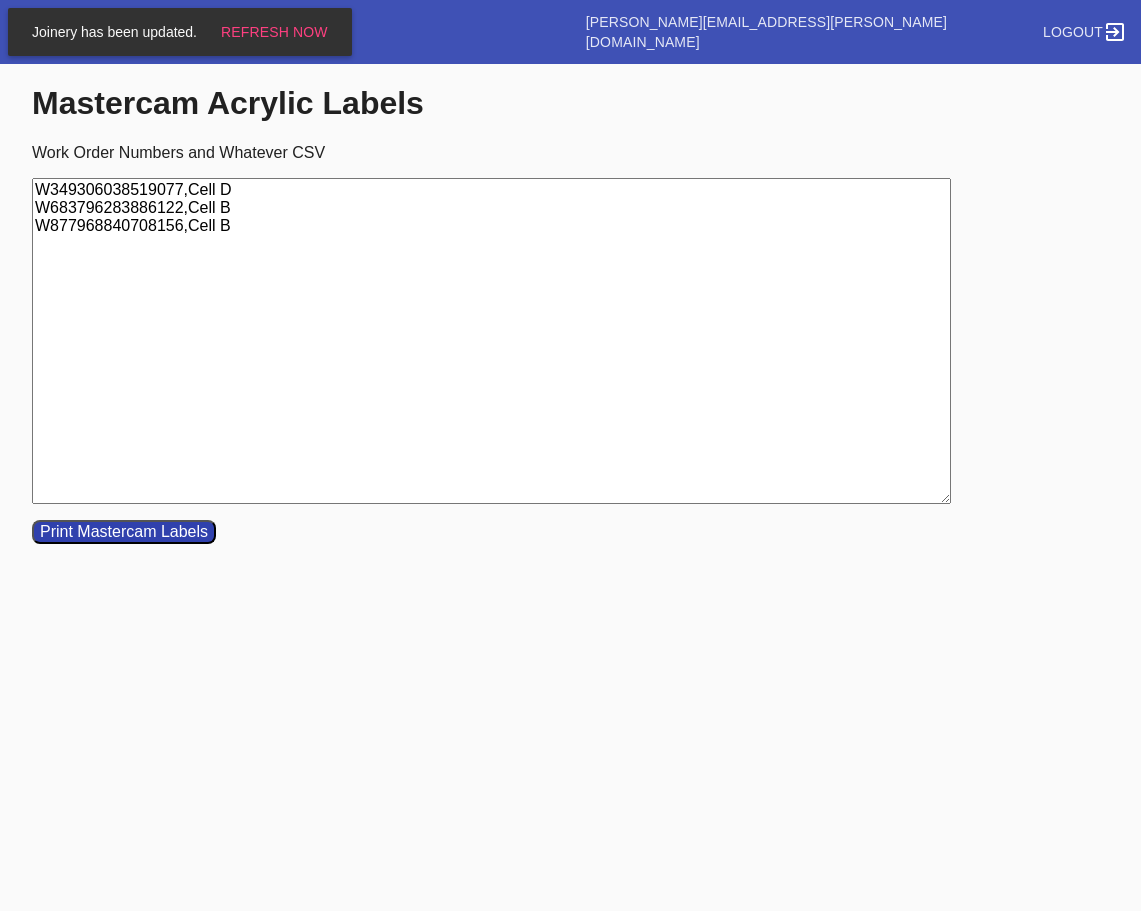 type on "W349306038519077,Cell D
W683796283886122,Cell B
W877968840708156,Cell B" 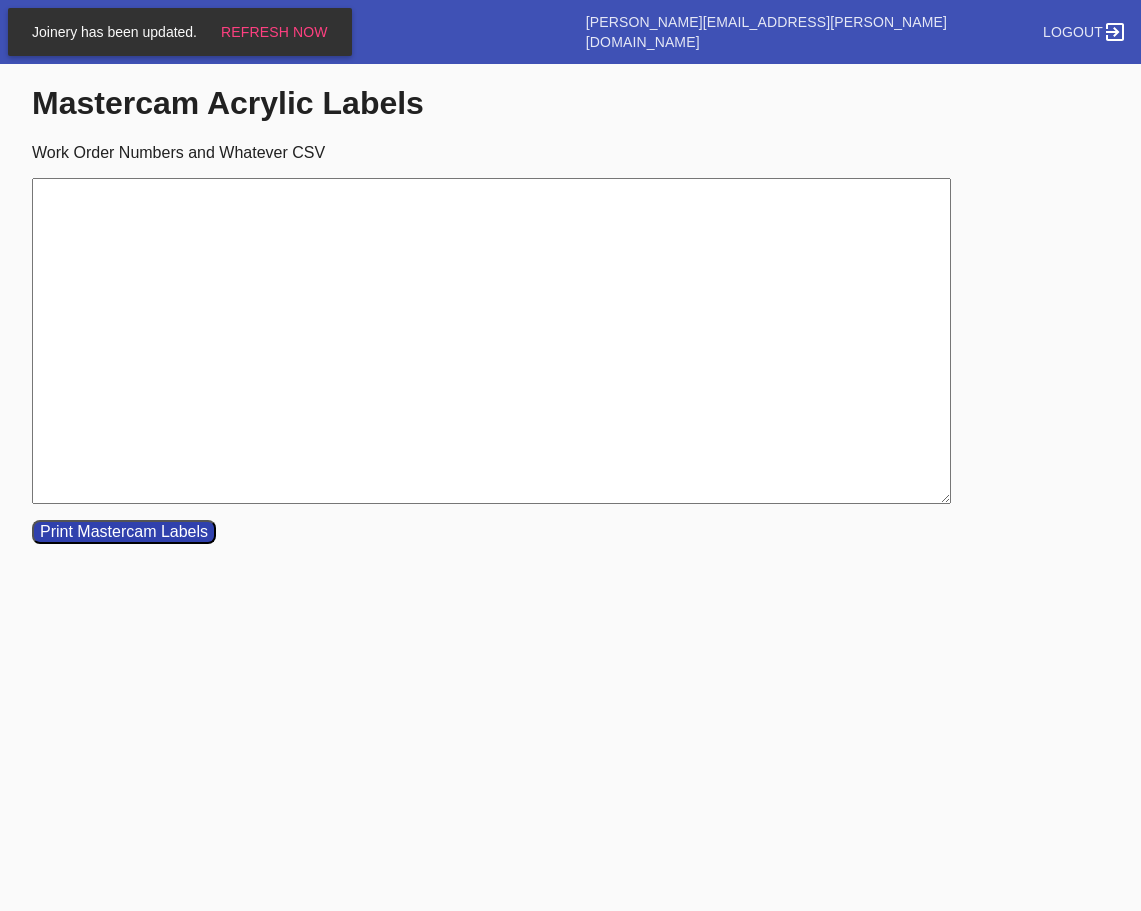 type 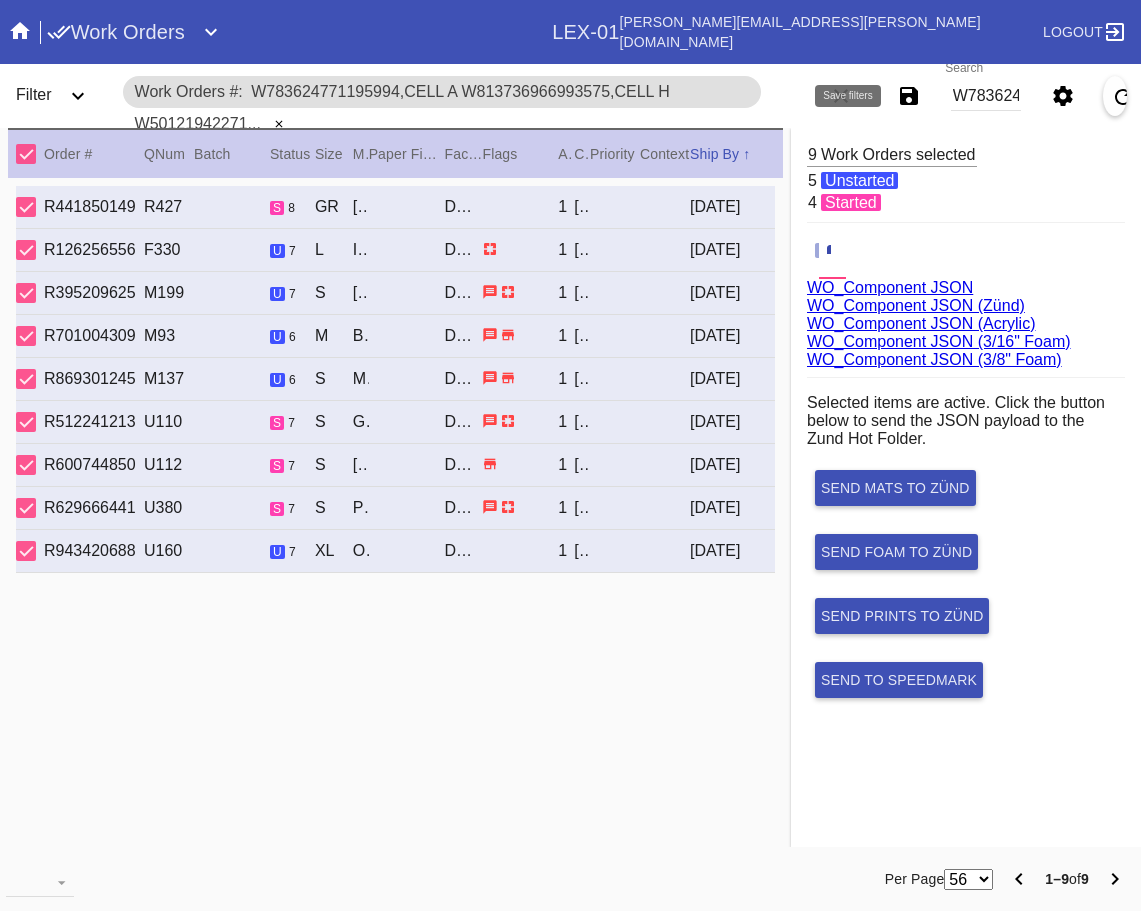 scroll, scrollTop: 0, scrollLeft: 0, axis: both 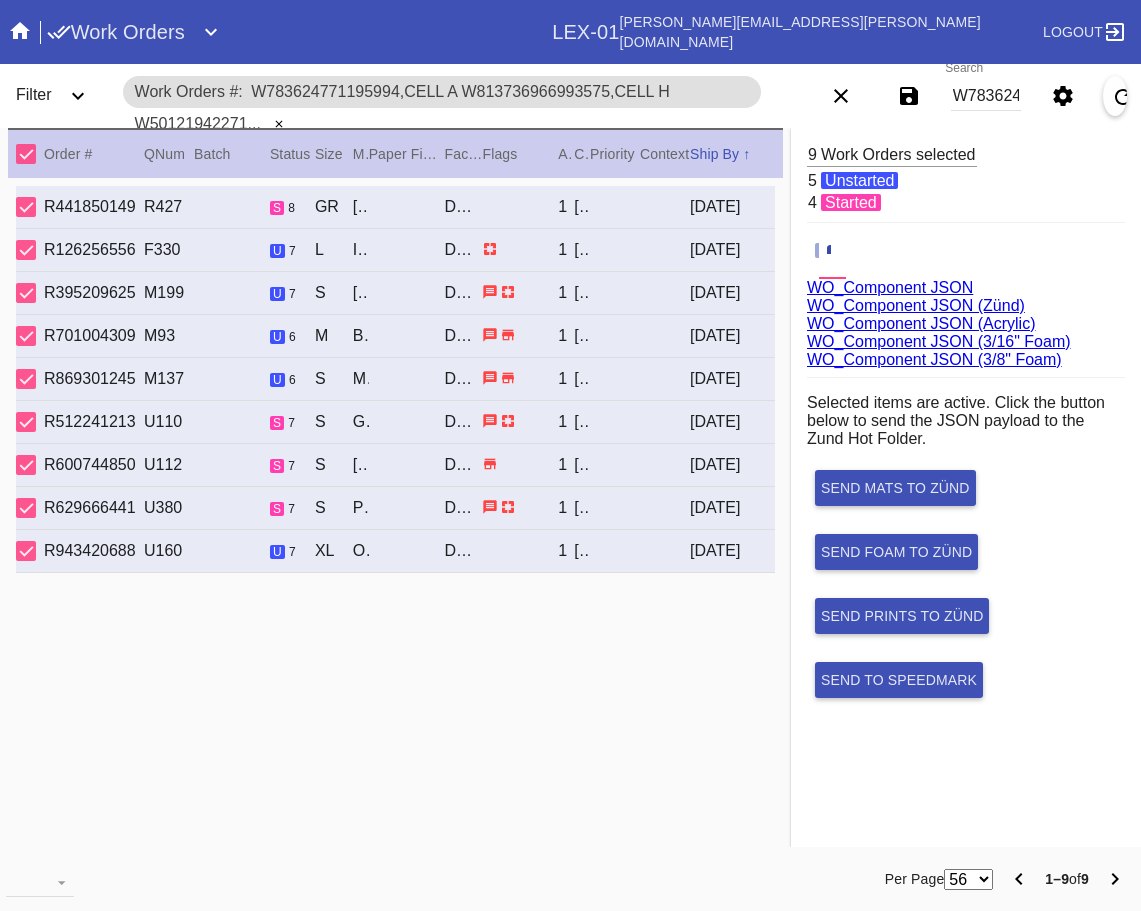 click on "W783624771195994,Cell A W813736966993575,Cell H W501219422711365,Cell H W610242752701746,Cell A W346048281314617,Cell H W368629051005882,Cell D W646921417736967,Cell D W475111055920392,Cell D W651041845622297,Cell D" at bounding box center (986, 96) 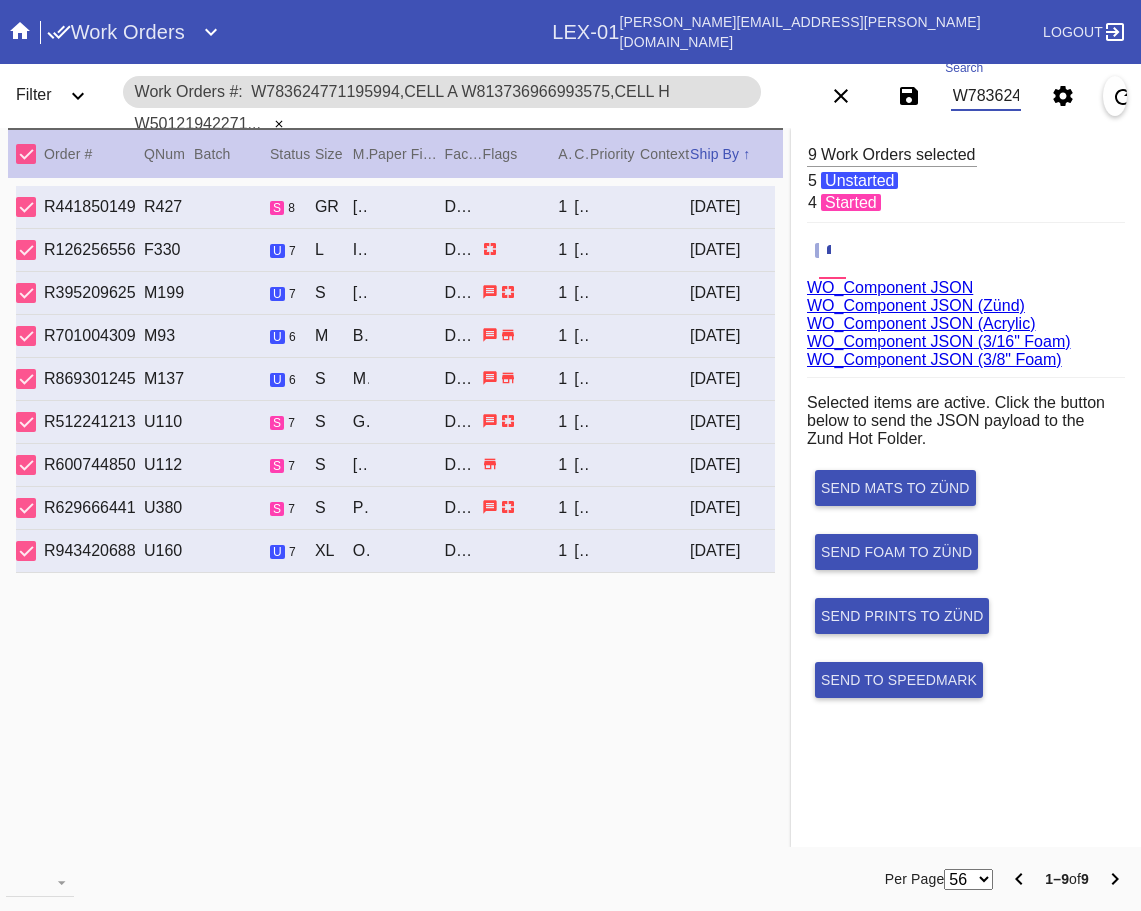 click on "W783624771195994,Cell A W813736966993575,Cell H W501219422711365,Cell H W610242752701746,Cell A W346048281314617,Cell H W368629051005882,Cell D W646921417736967,Cell D W475111055920392,Cell D W651041845622297,Cell D" at bounding box center [986, 96] 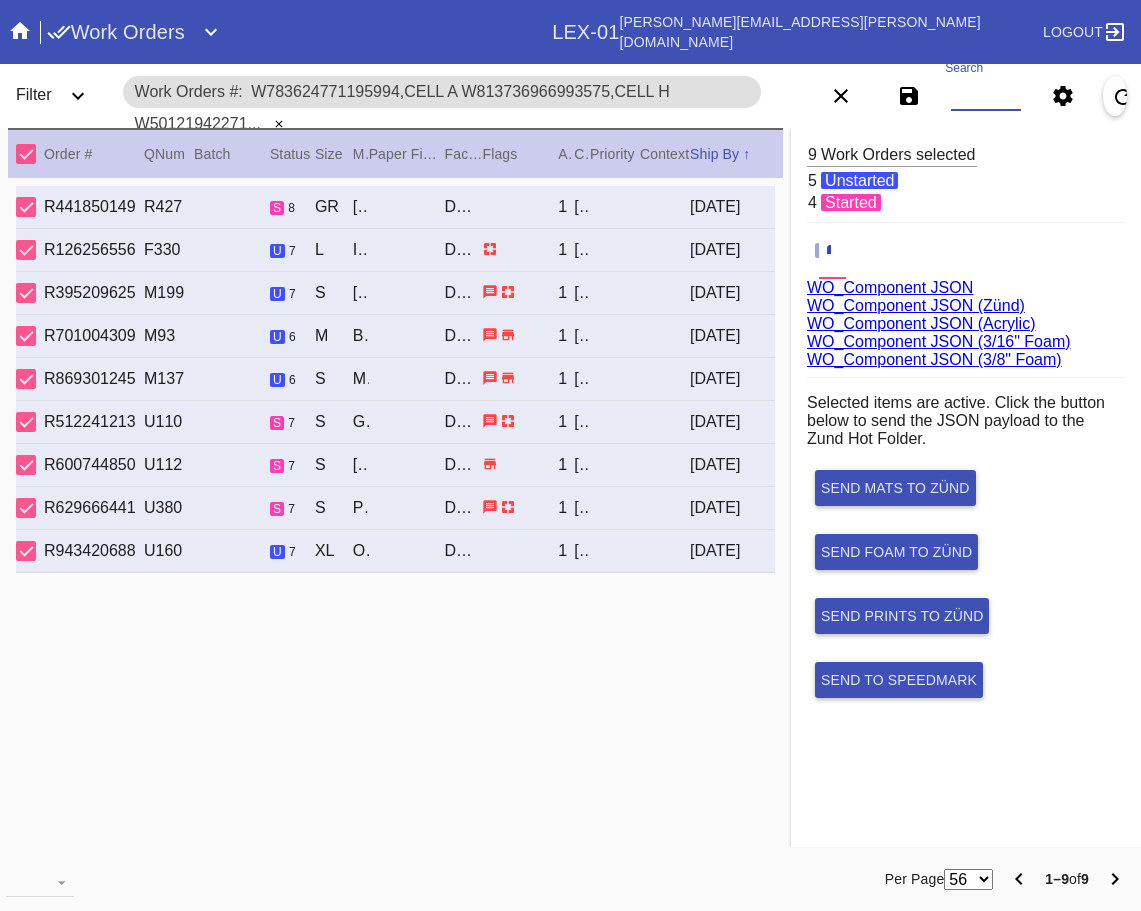 paste on "W679332174388492,Cell C W734480155884980,Cell B W575952429580160,Cell B W170500180553177,Cell F W309870622012075,Cell B W925663286395271,Cell A W589044101204913,Cell B W987624468178224,Cell C W686679824618697,Cell H W203221466492002,Cell G W610559658867691,Cell C W281732172033909,Cell A W602759751448698,Cell G W478173989614304,Cell G W244789509289181,Cell F W875690790836198,Cell B W861078629436236,Cell E" 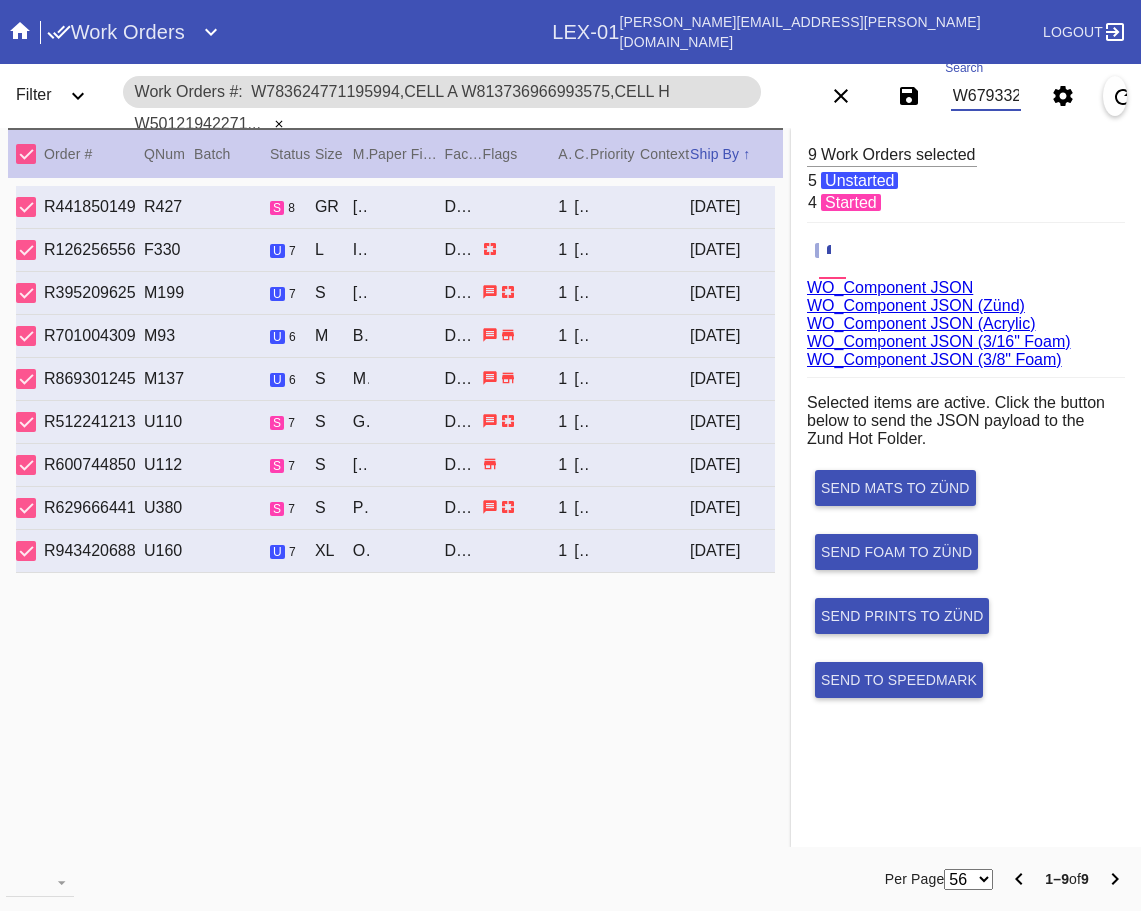 scroll, scrollTop: 0, scrollLeft: 3335, axis: horizontal 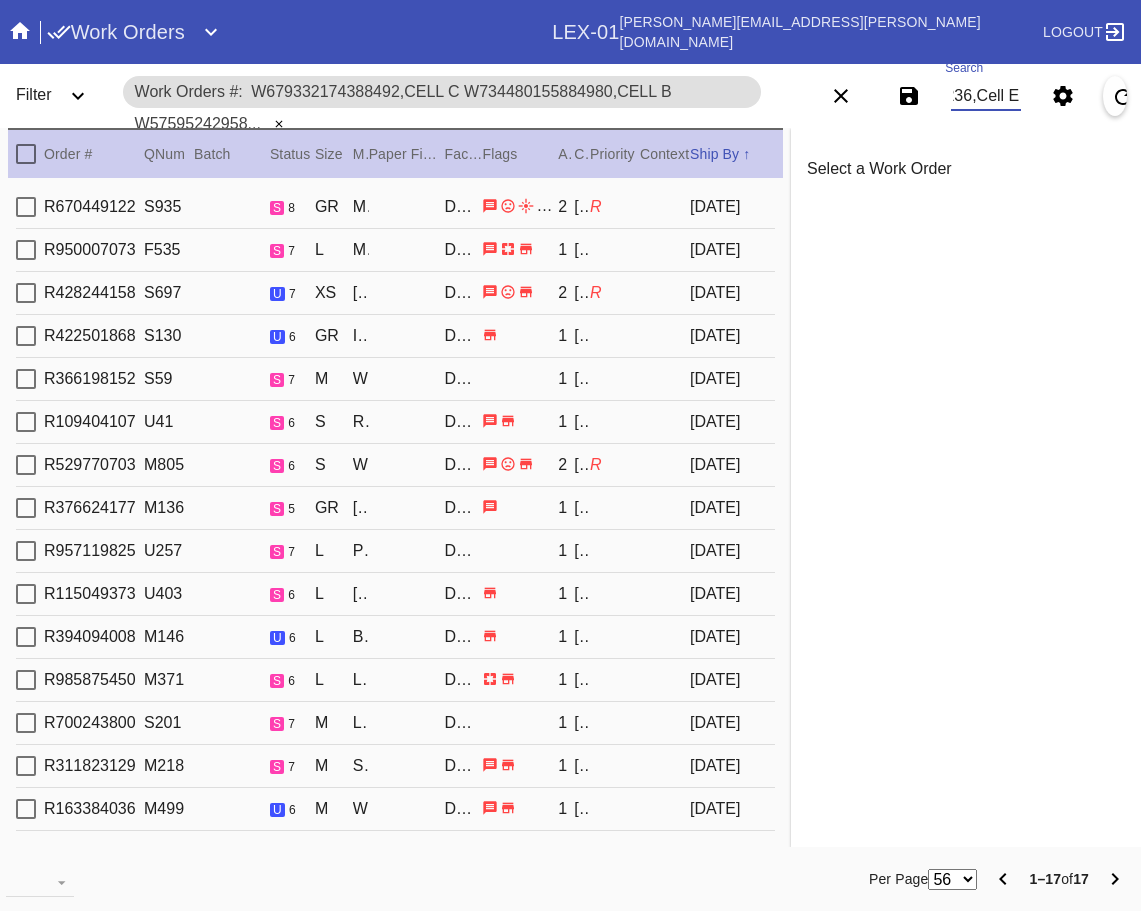 type on "W679332174388492,Cell C W734480155884980,Cell B W575952429580160,Cell B W170500180553177,Cell F W309870622012075,Cell B W925663286395271,Cell A W589044101204913,Cell B W987624468178224,Cell C W686679824618697,Cell H W203221466492002,Cell G W610559658867691,Cell C W281732172033909,Cell A W602759751448698,Cell G W478173989614304,Cell G W244789509289181,Cell F W875690790836198,Cell B W861078629436236,Cell E" 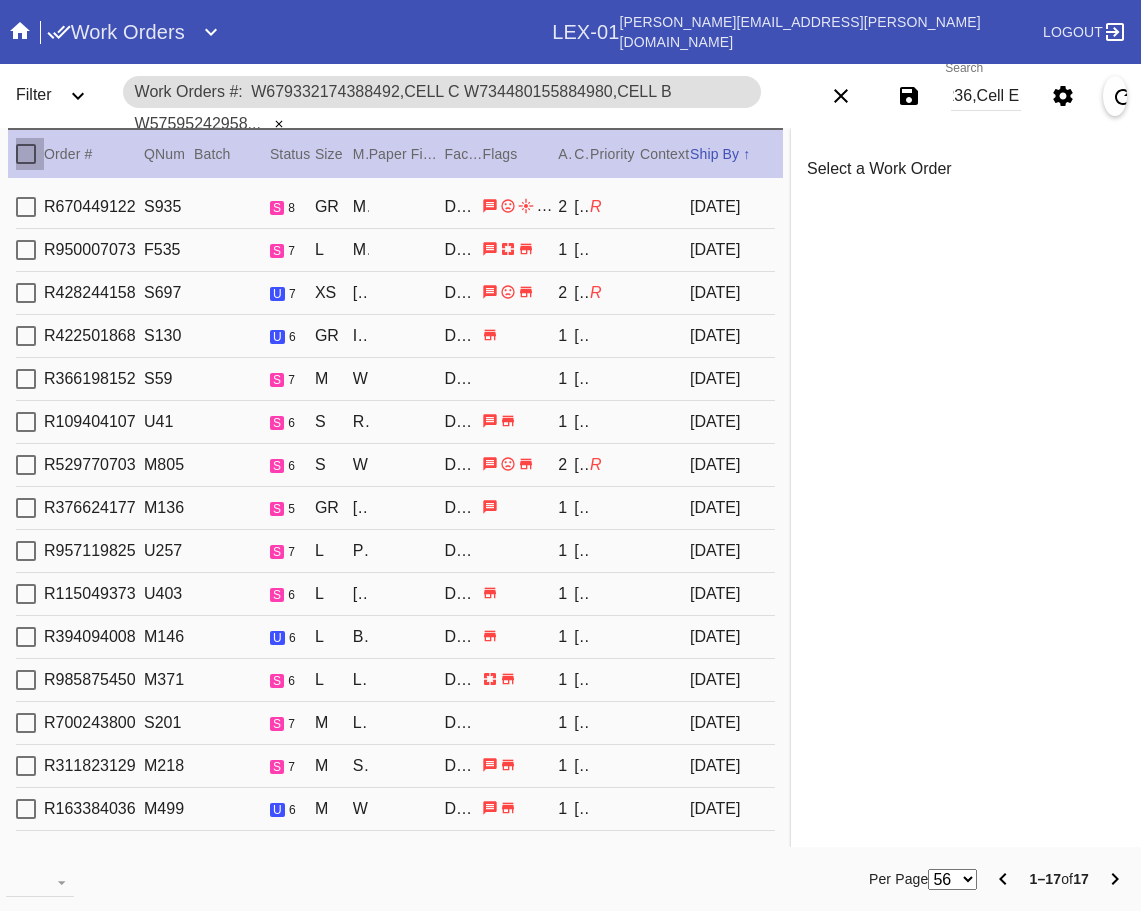 click at bounding box center [26, 154] 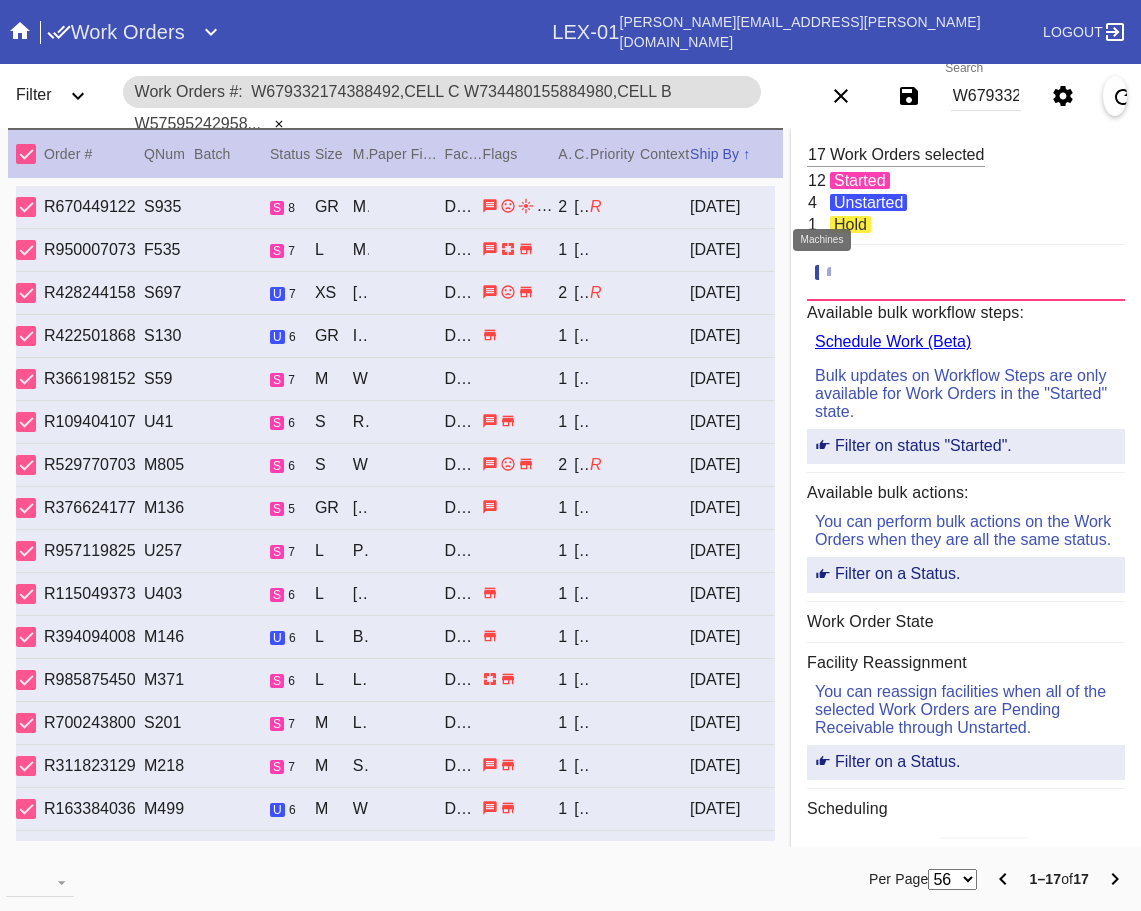 click 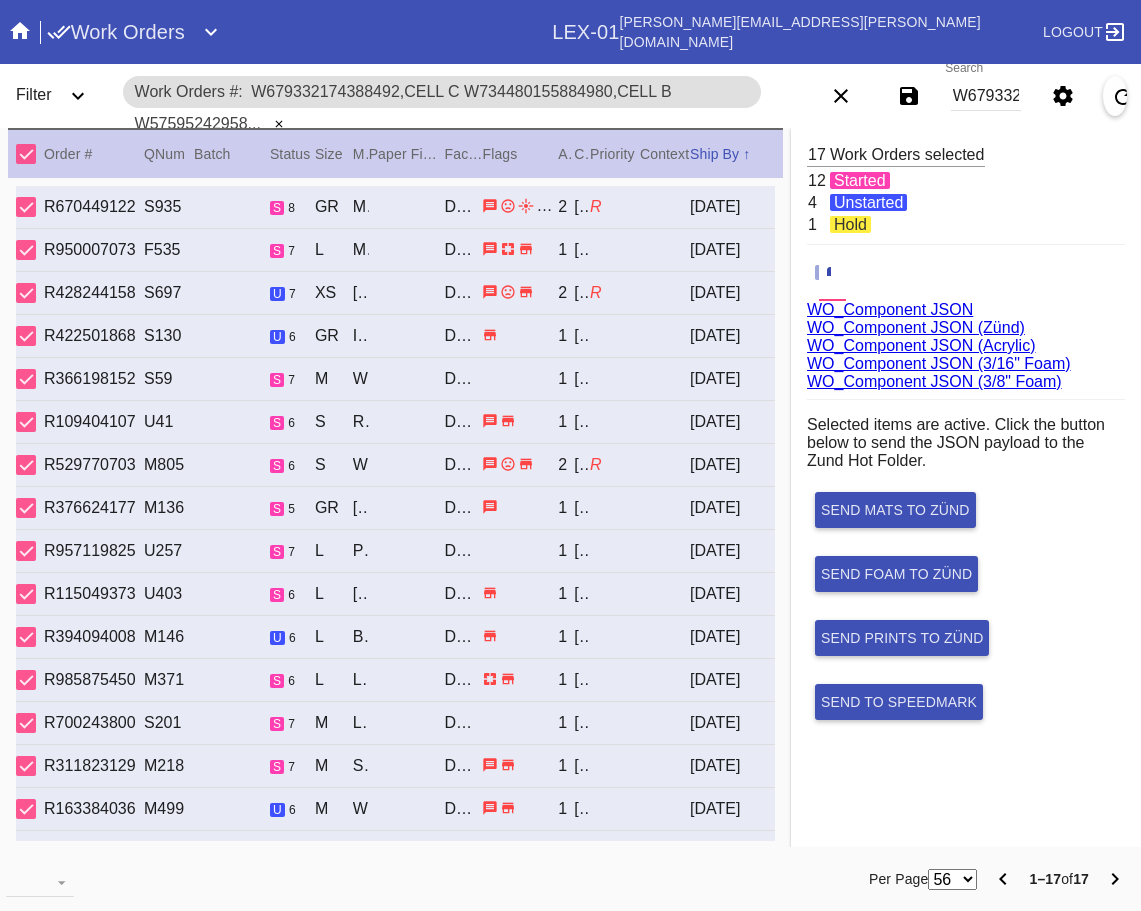 click on "WO_Component JSON (Acrylic)" at bounding box center [921, 345] 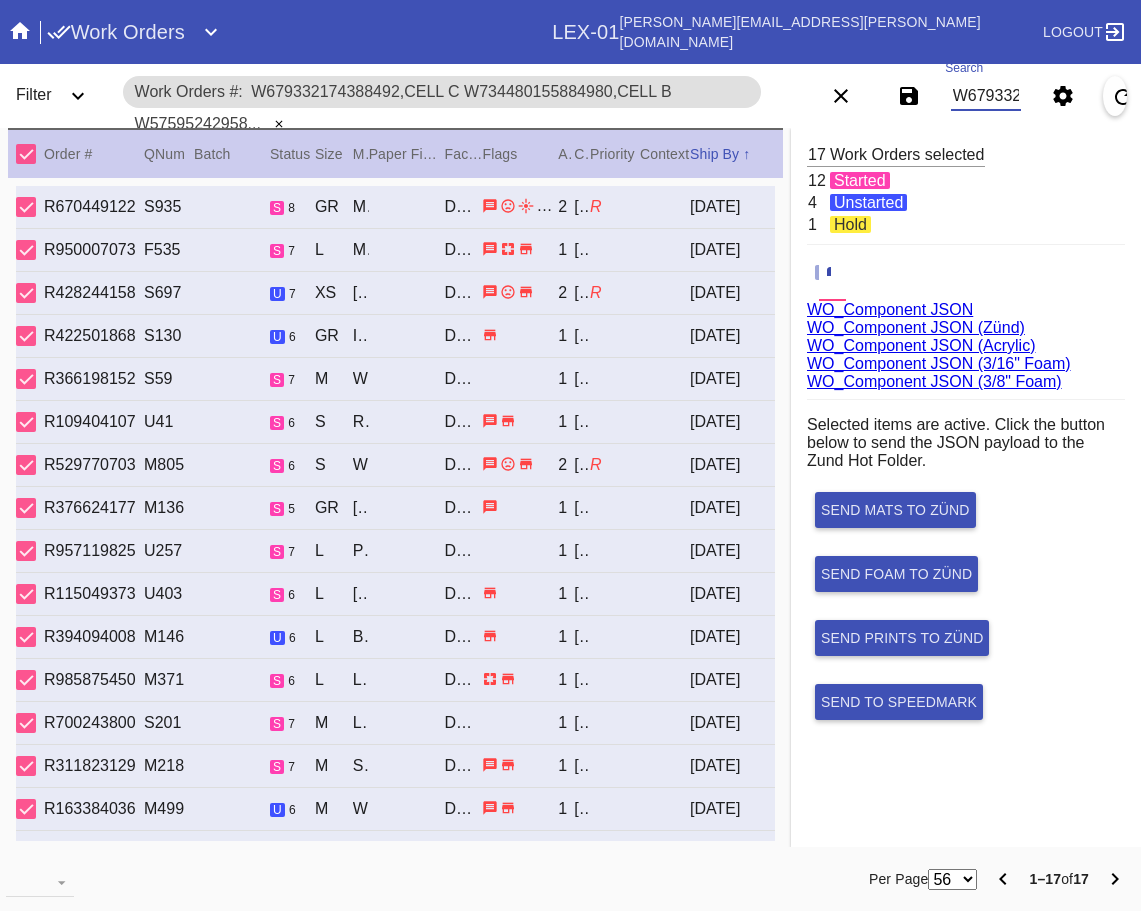 click on "W679332174388492,Cell C W734480155884980,Cell B W575952429580160,Cell B W170500180553177,Cell F W309870622012075,Cell B W925663286395271,Cell A W589044101204913,Cell B W987624468178224,Cell C W686679824618697,Cell H W203221466492002,Cell G W610559658867691,Cell C W281732172033909,Cell A W602759751448698,Cell G W478173989614304,Cell G W244789509289181,Cell F W875690790836198,Cell B W861078629436236,Cell E" at bounding box center (986, 96) 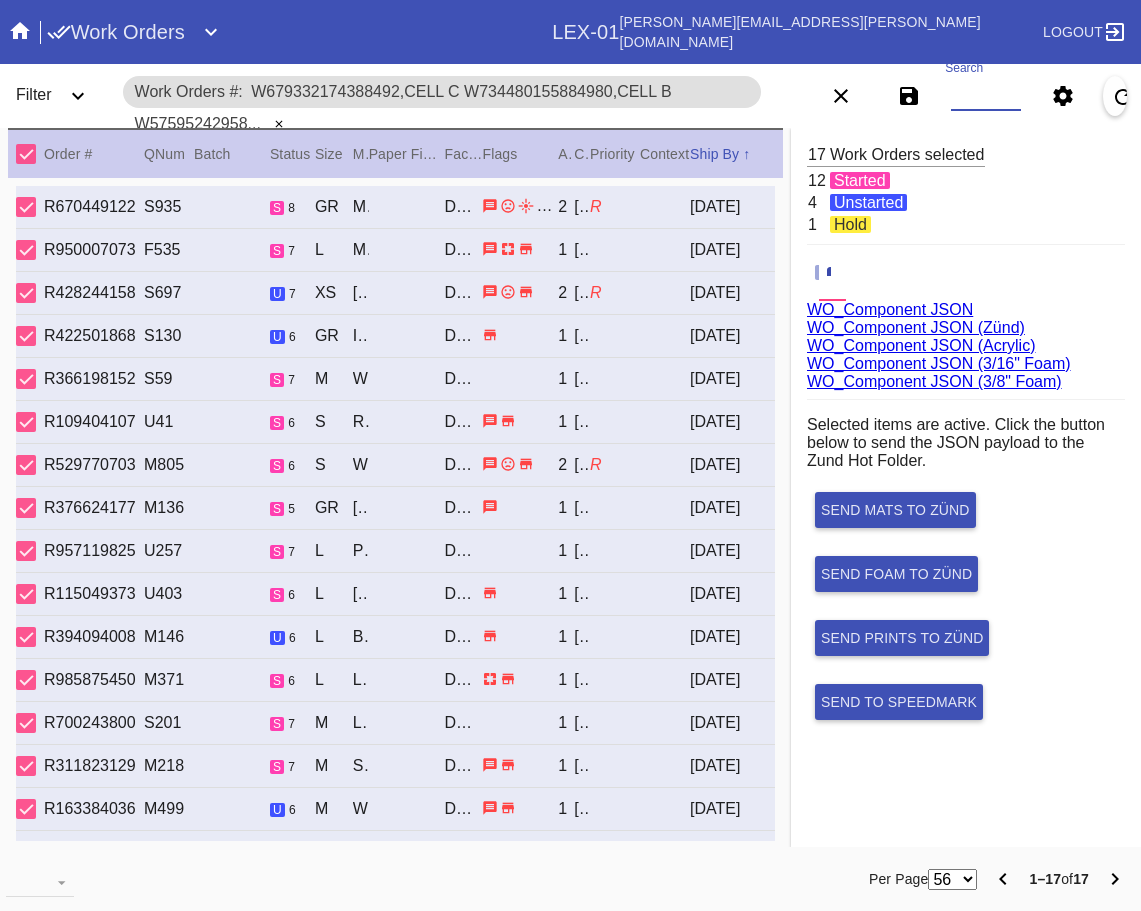 paste on "W699232135494618,Cell G" 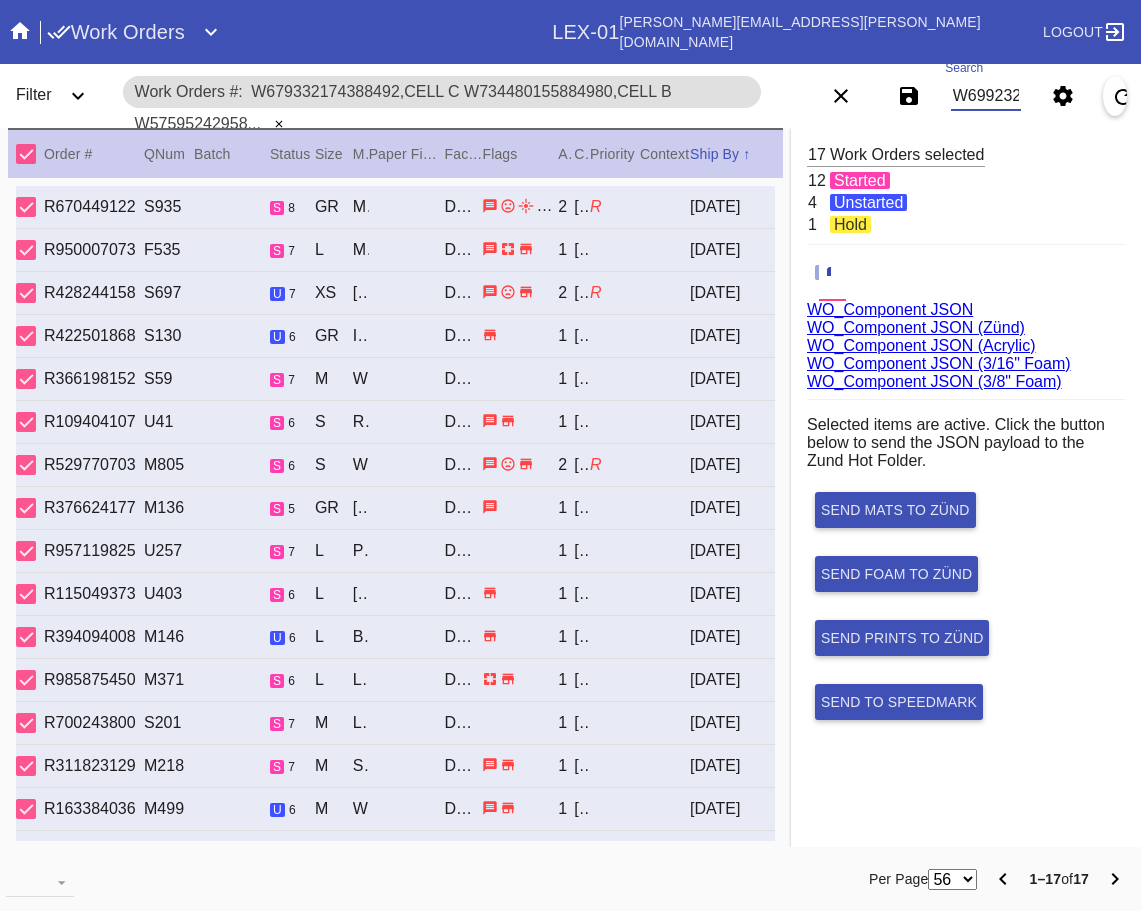 scroll, scrollTop: 0, scrollLeft: 131, axis: horizontal 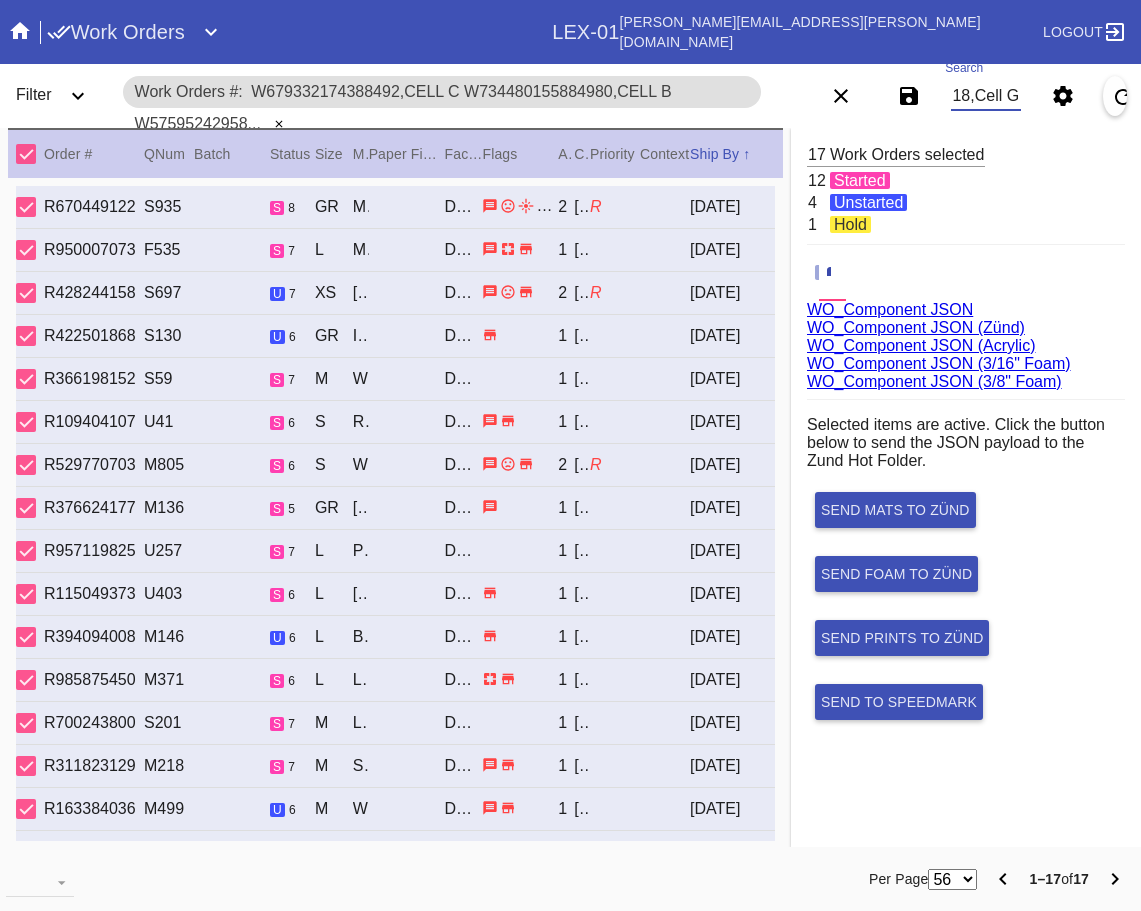 type on "2.5" 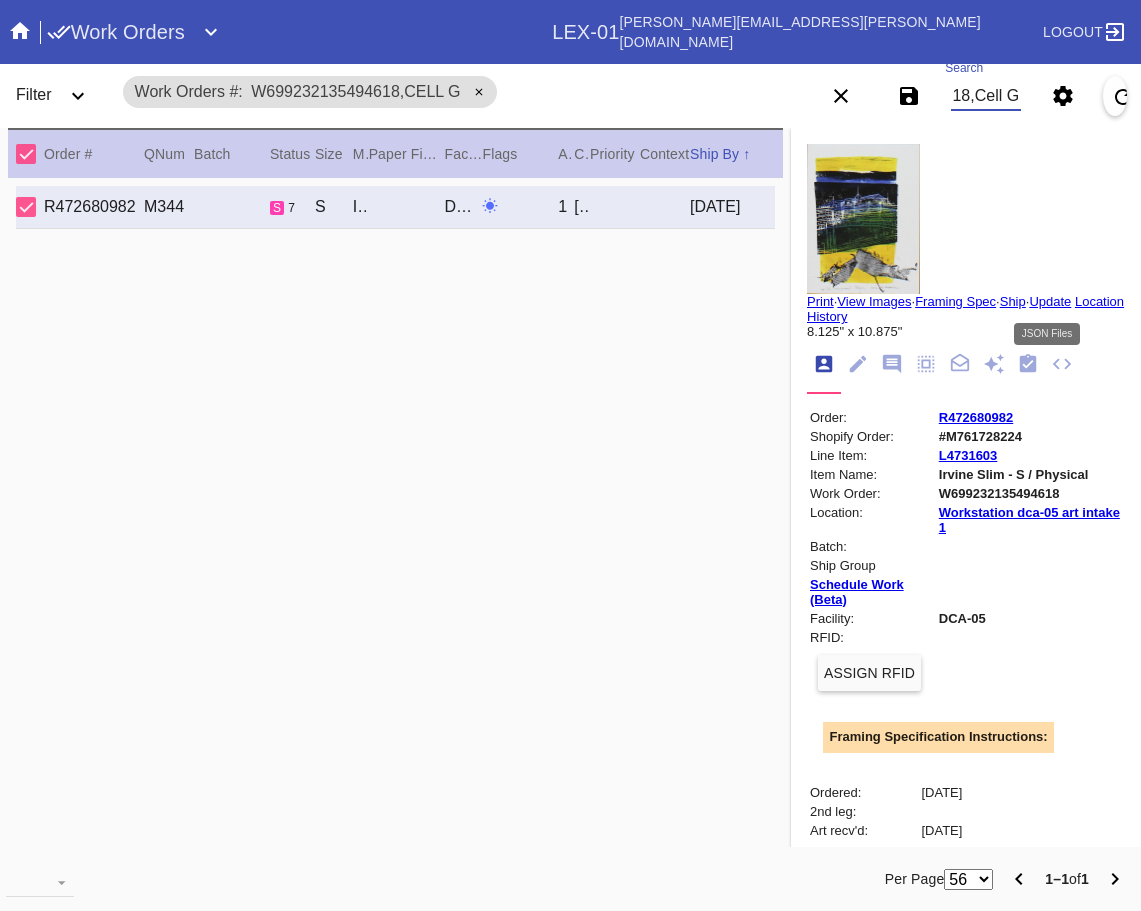scroll, scrollTop: 0, scrollLeft: 0, axis: both 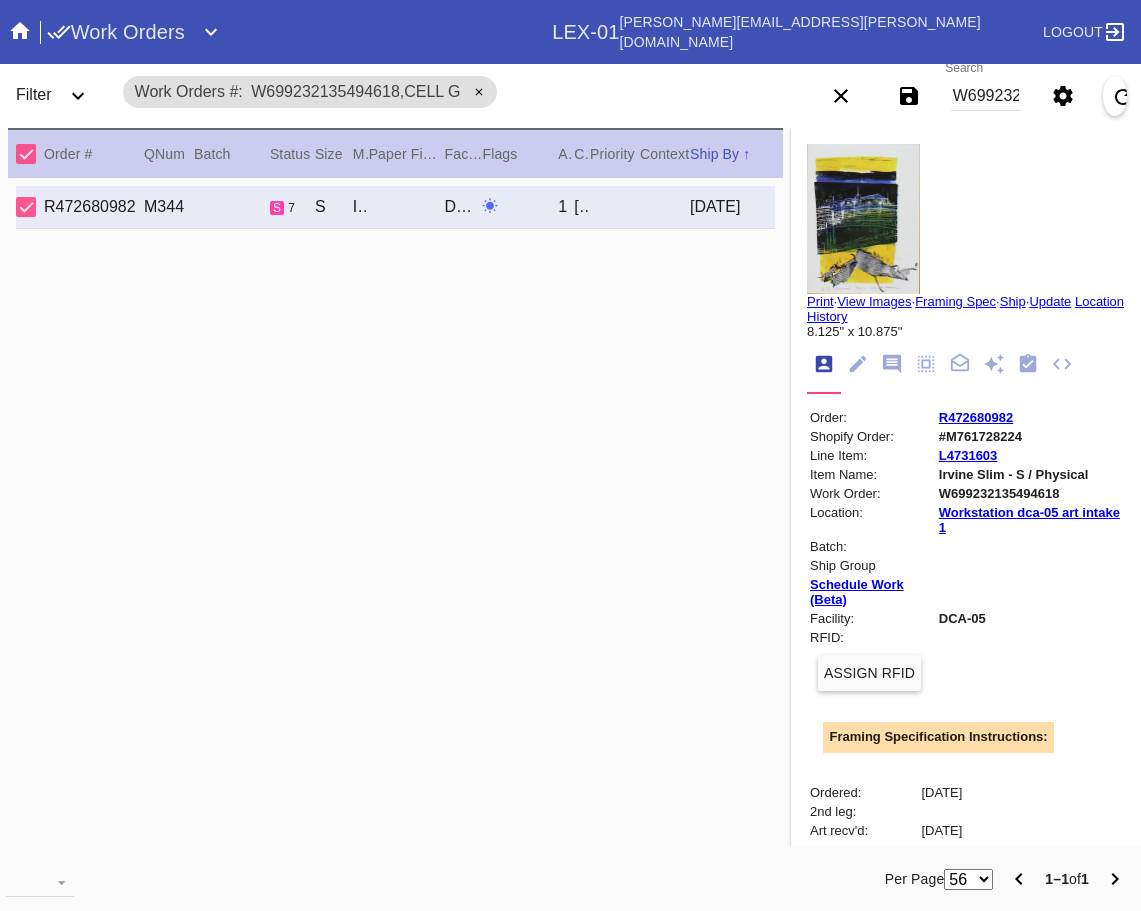 click 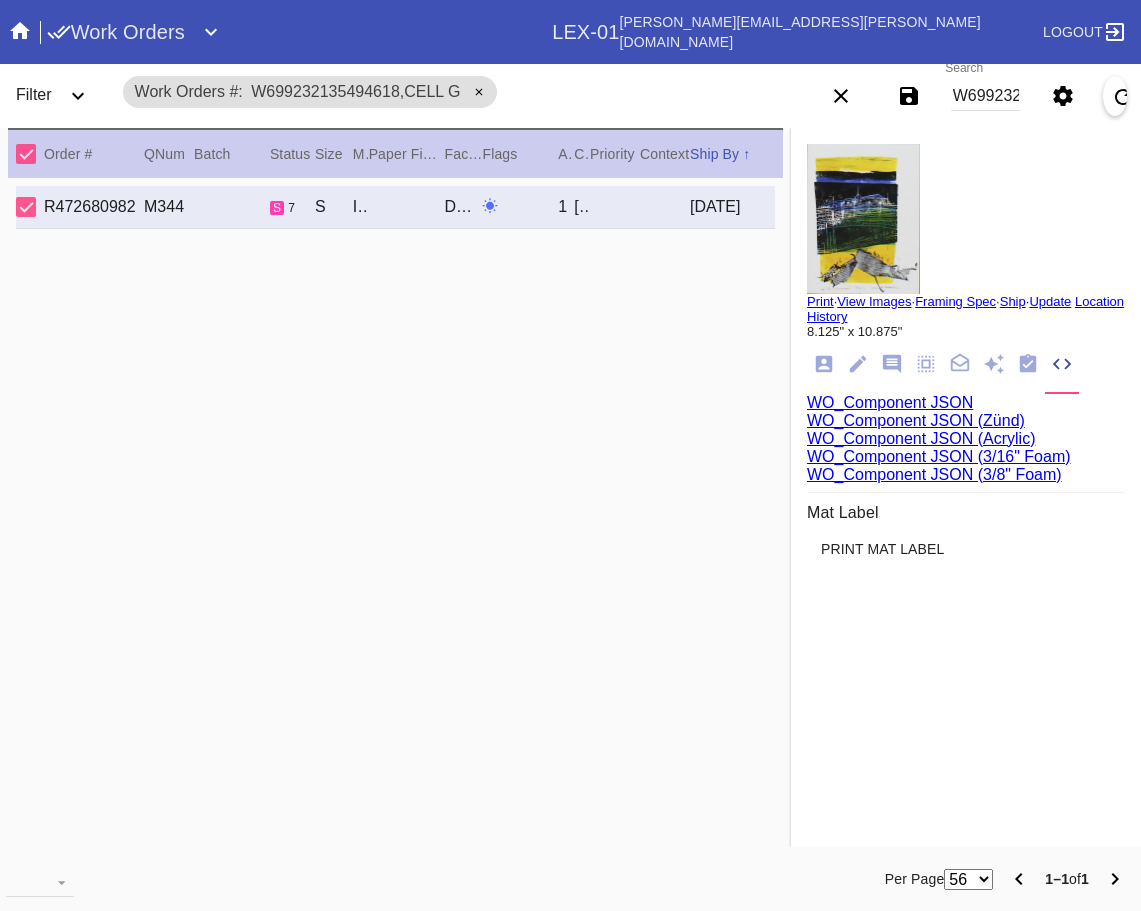 click on "WO_Component JSON (Acrylic)" at bounding box center (921, 438) 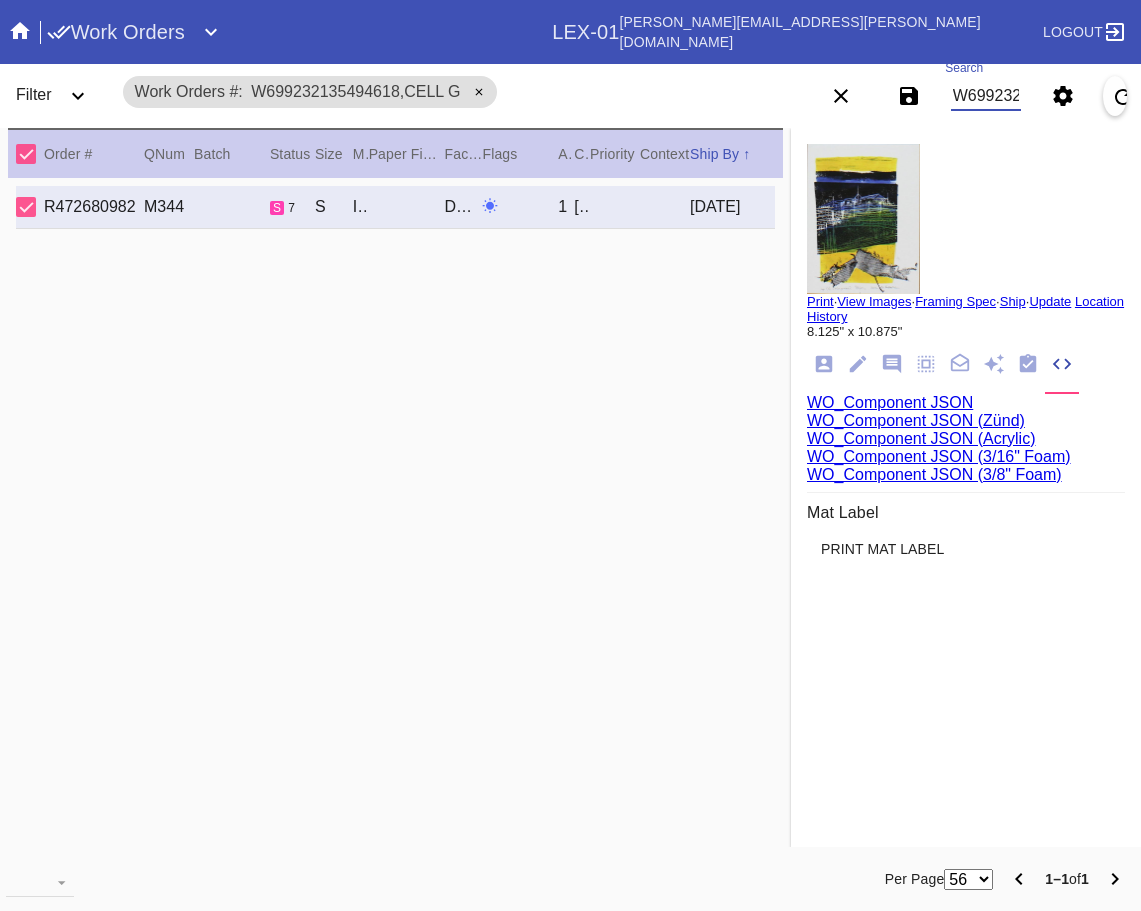 click on "W699232135494618,Cell G" at bounding box center [986, 96] 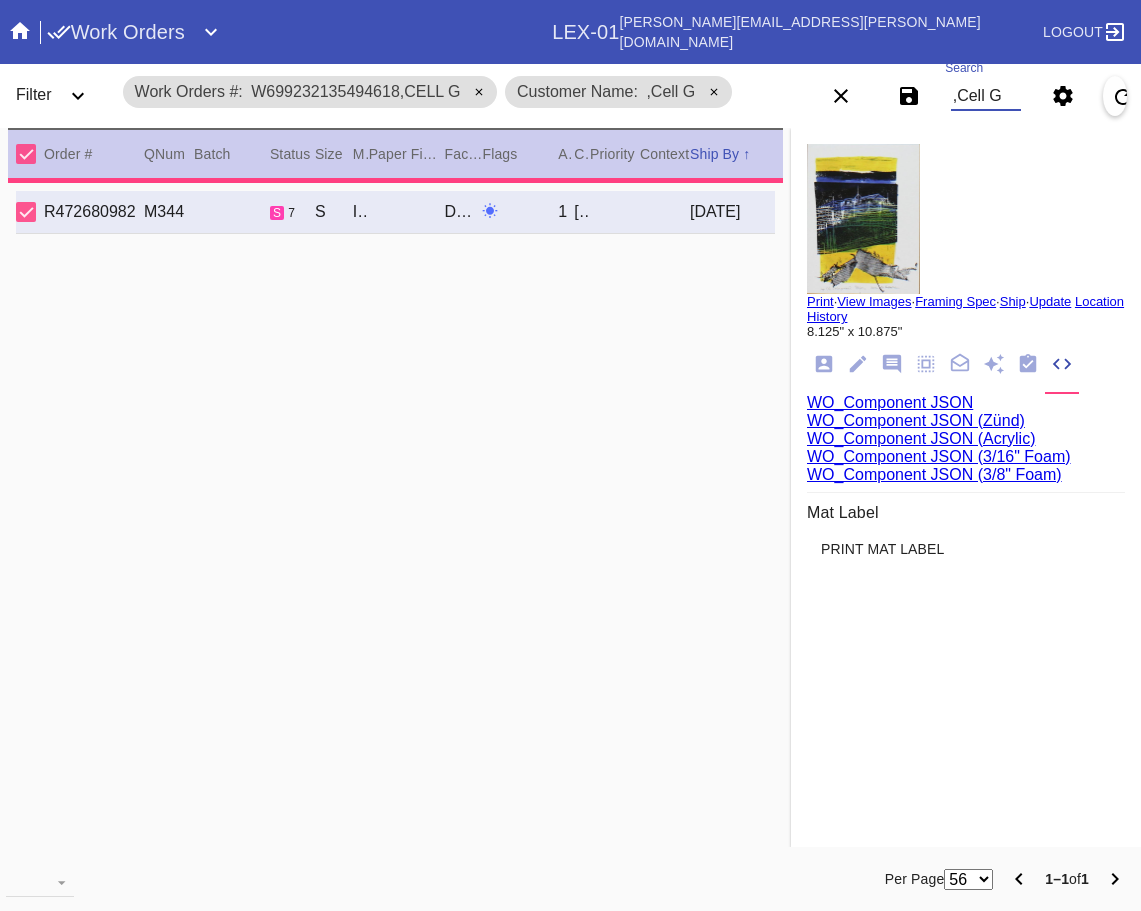 type 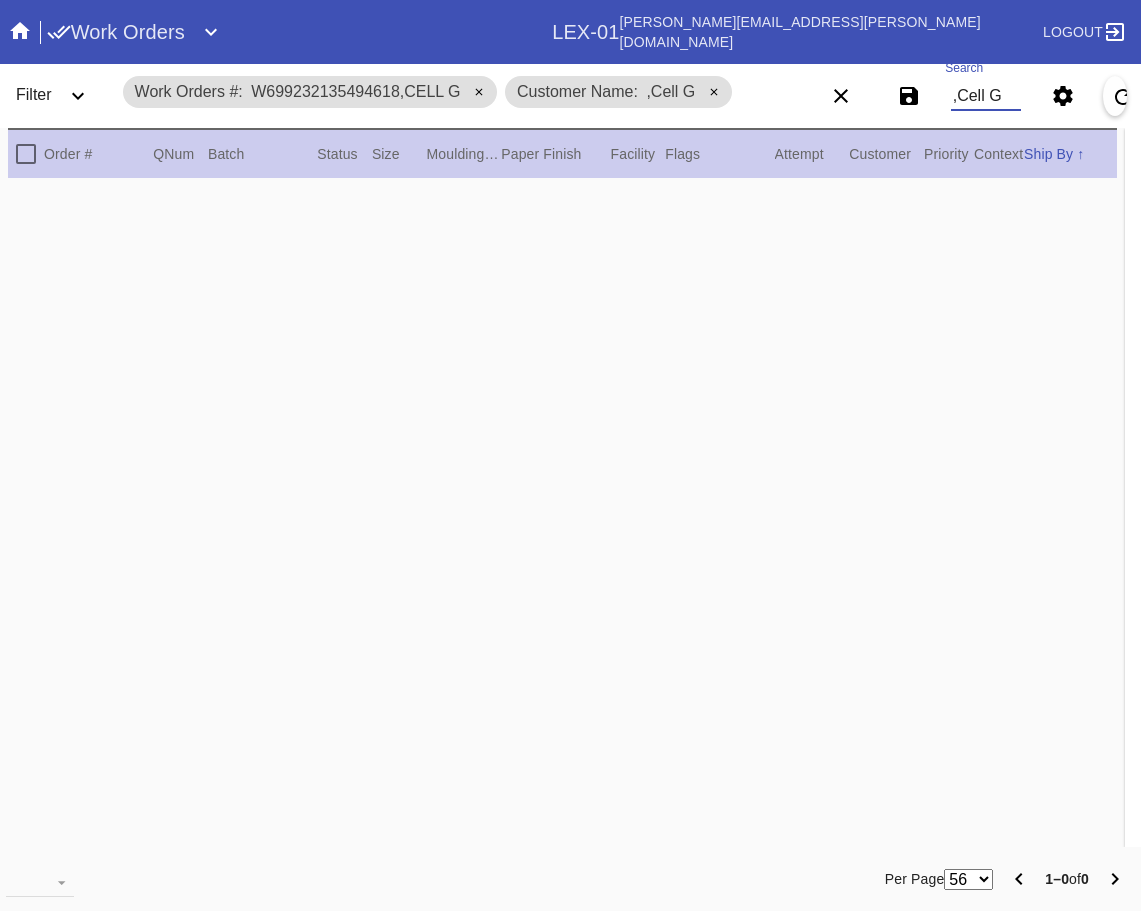 click on ",Cell G" at bounding box center [986, 96] 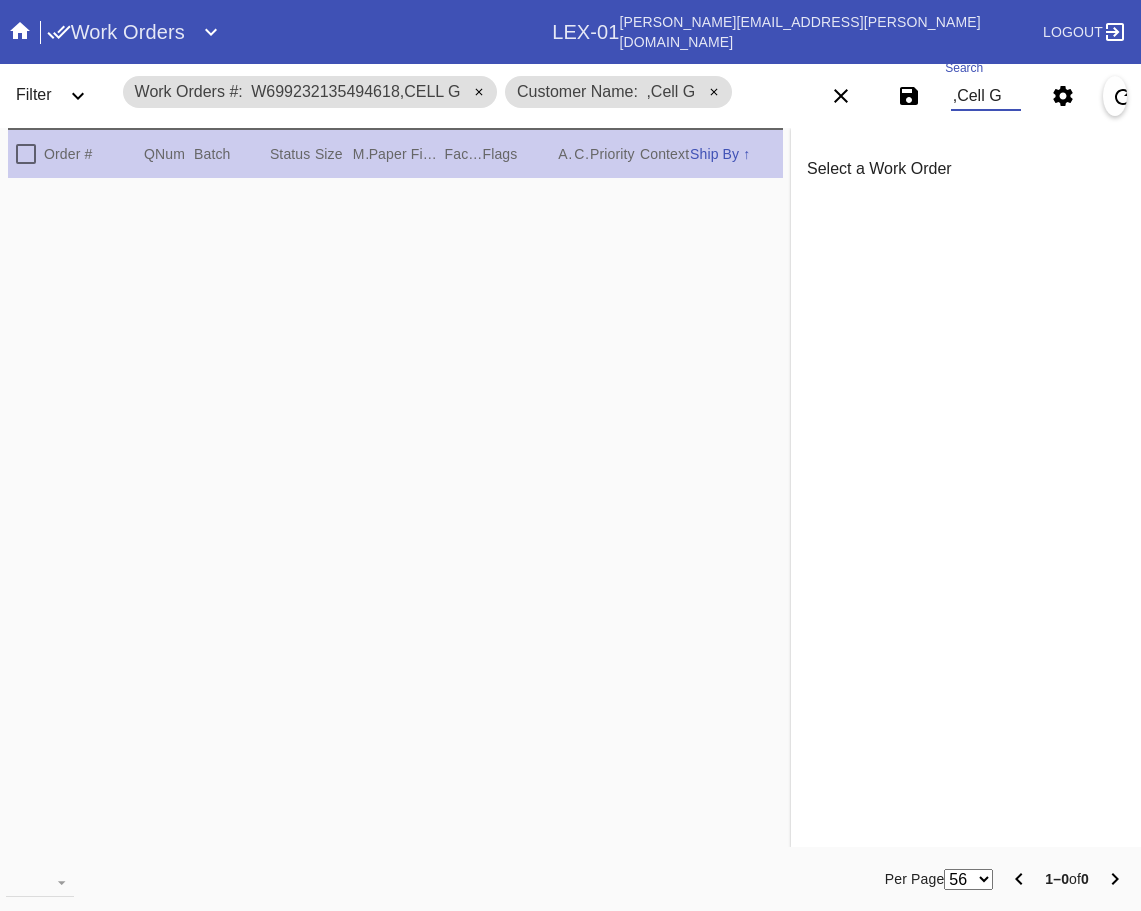 click on ",Cell G" at bounding box center (986, 96) 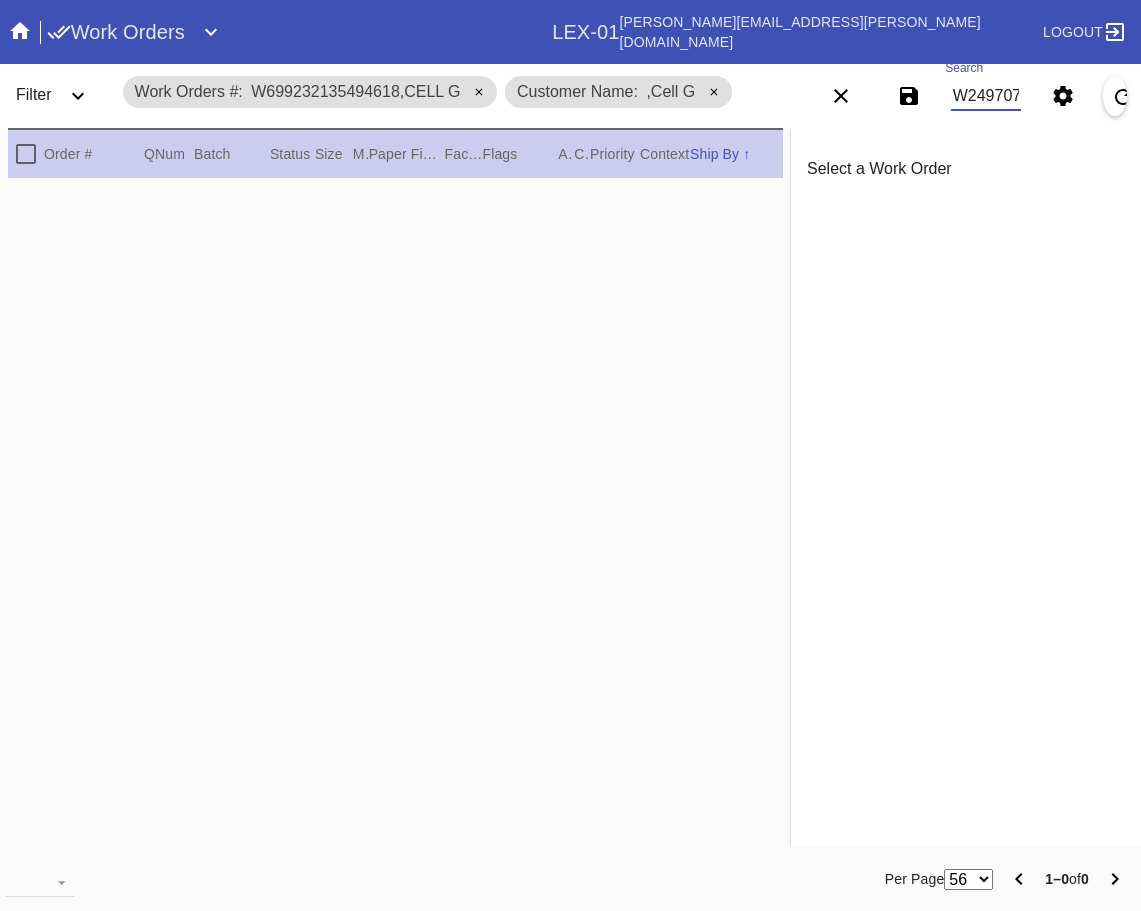 scroll, scrollTop: 0, scrollLeft: 2128, axis: horizontal 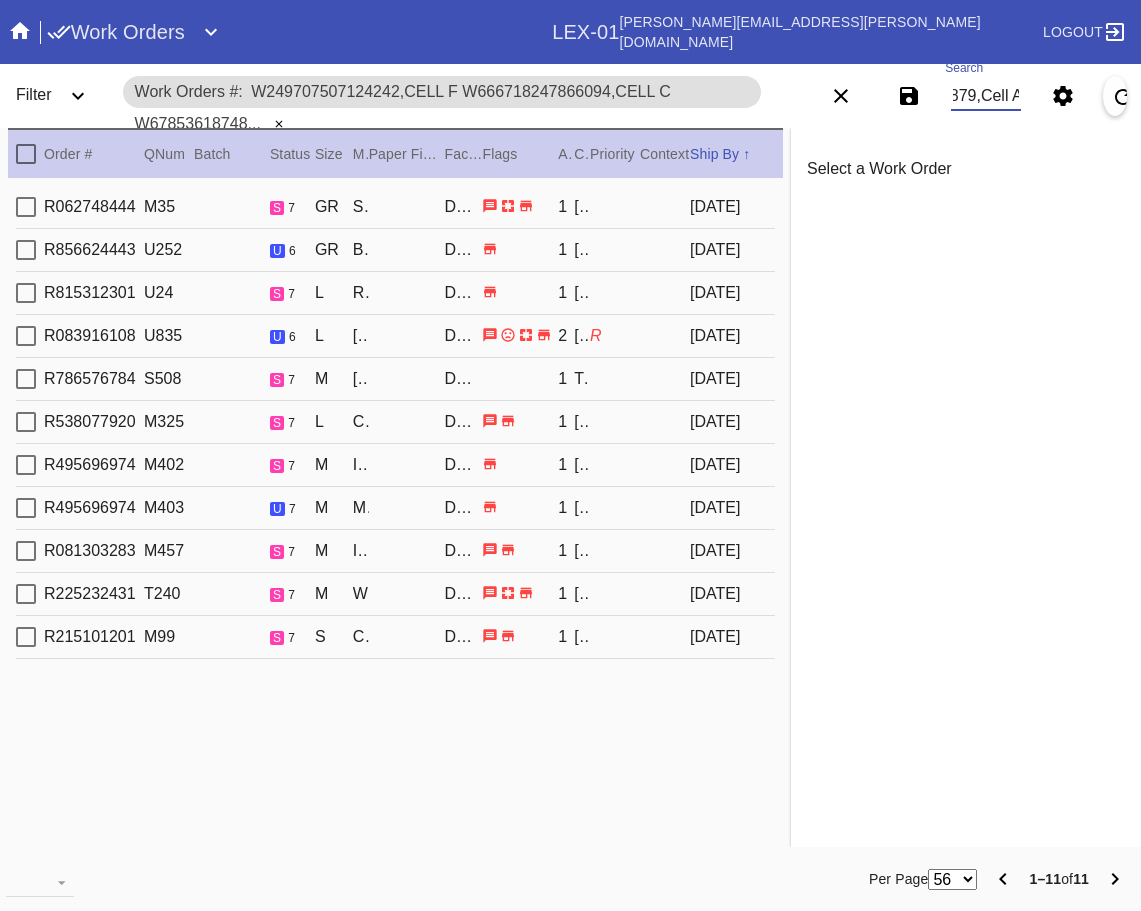 type on "W249707507124242,Cell F W666718247866094,Cell C W678536187481274,Cell G W434765545669924,Cell D W351585292666578,Cell F W280110238796938,Cell E W178988662390611,Cell F W990631909879159,Cell B W916957369232117,Cell G W618013867223314,Cell F W659624463310879,Cell A" 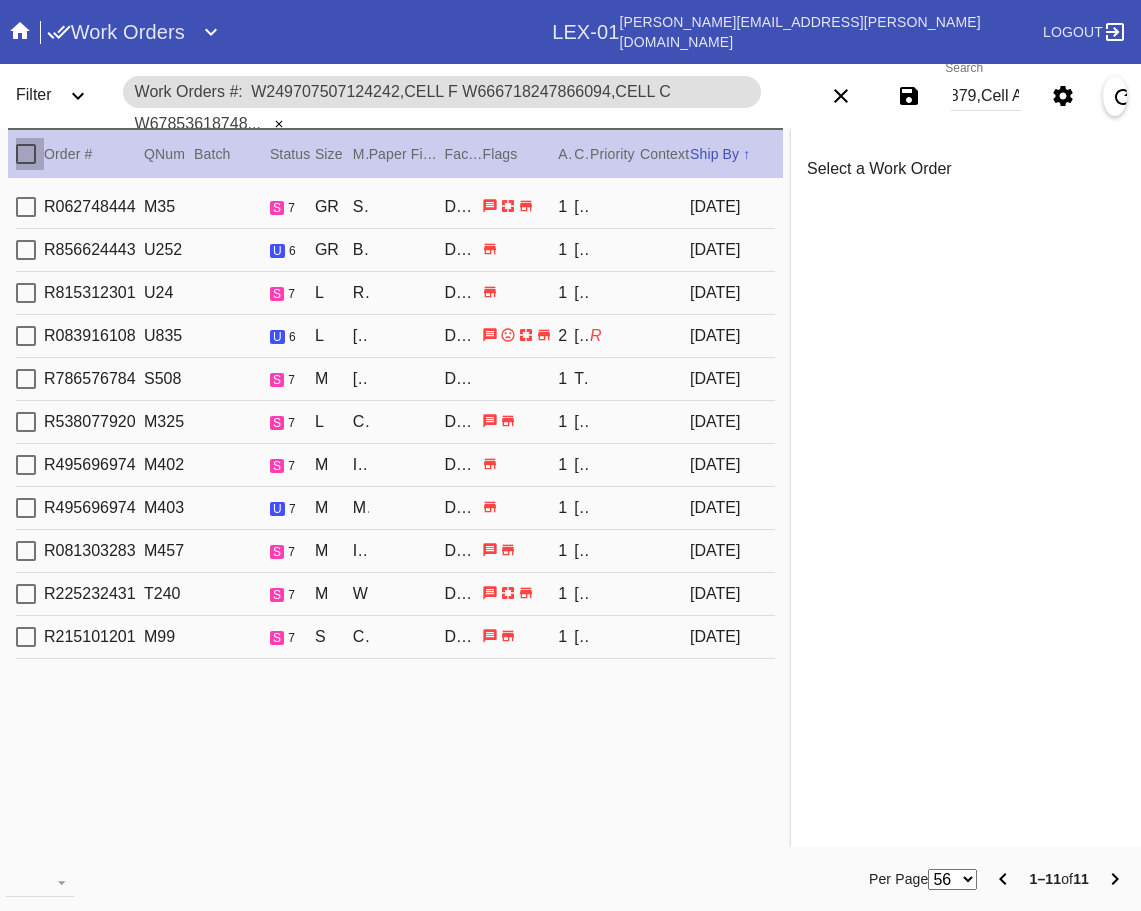 click at bounding box center [26, 154] 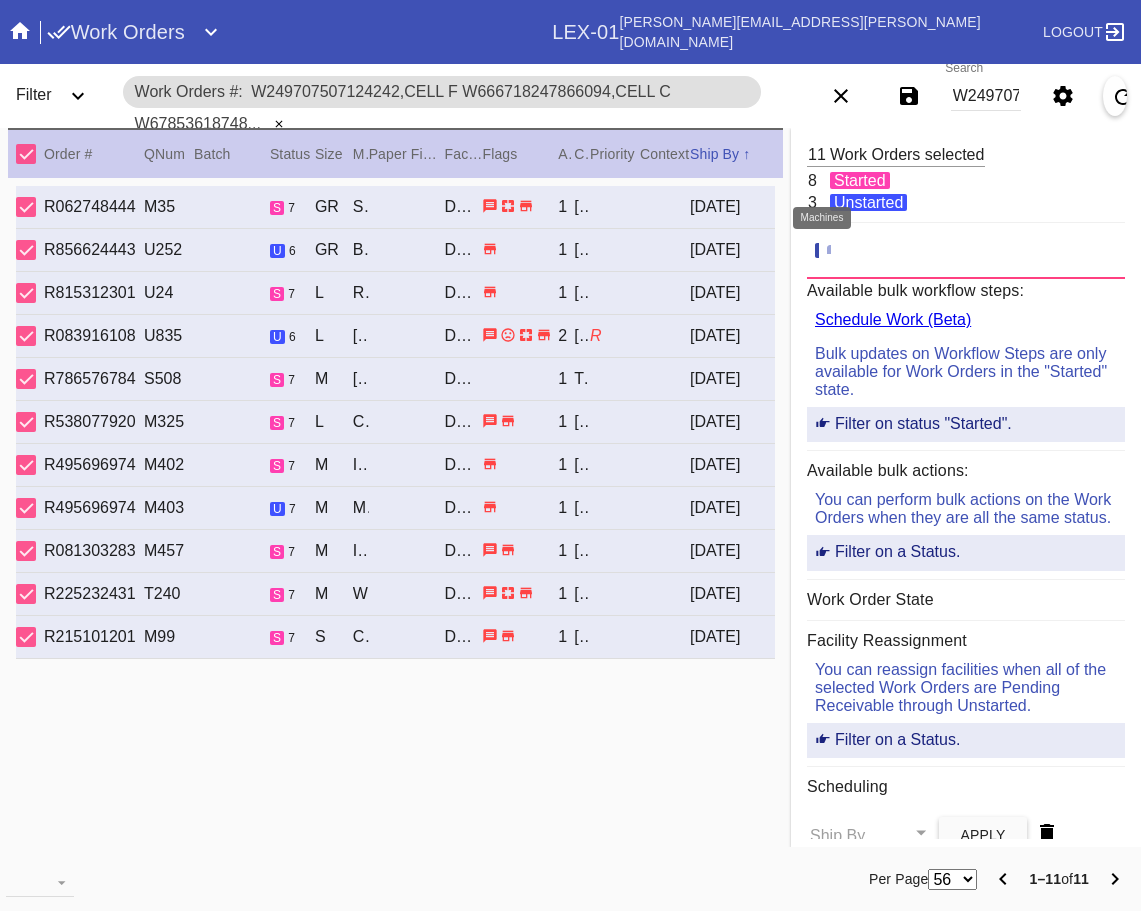 click 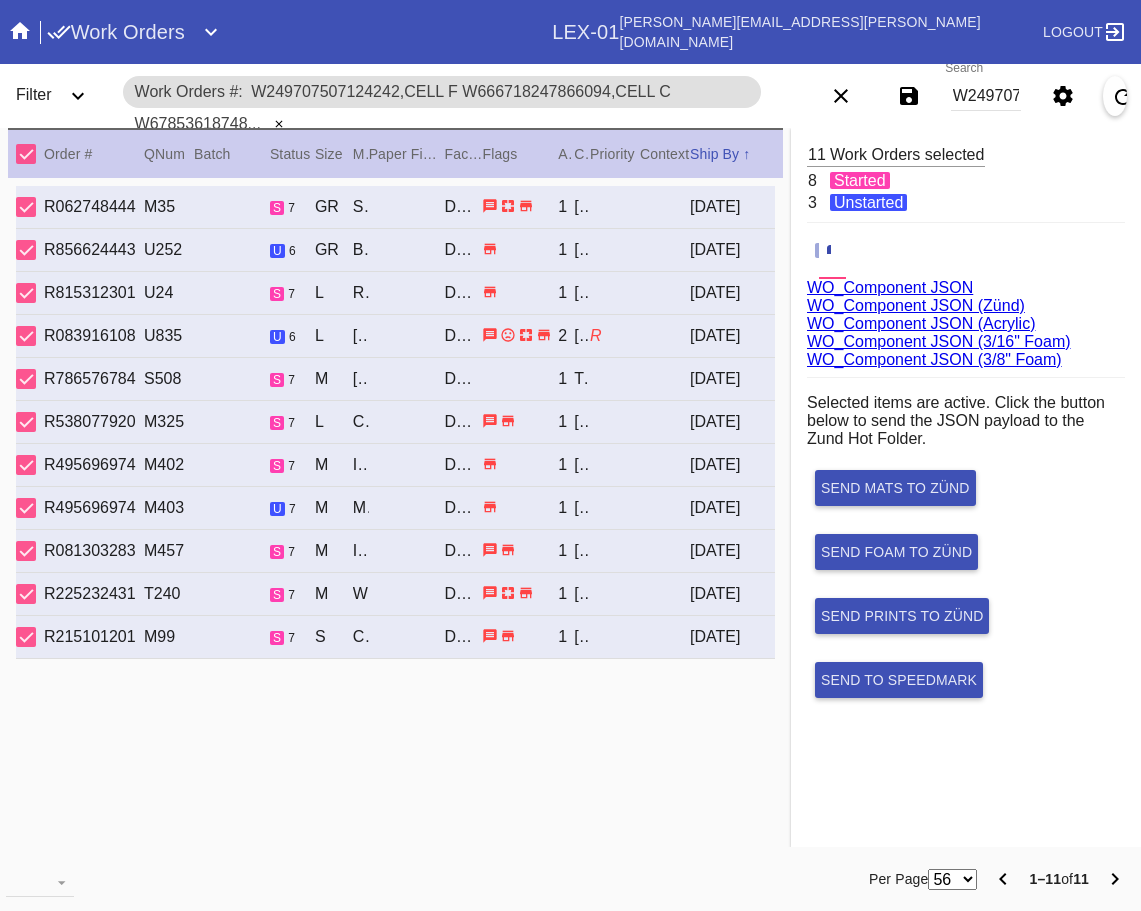 click on "WO_Component JSON (Acrylic)" at bounding box center [921, 323] 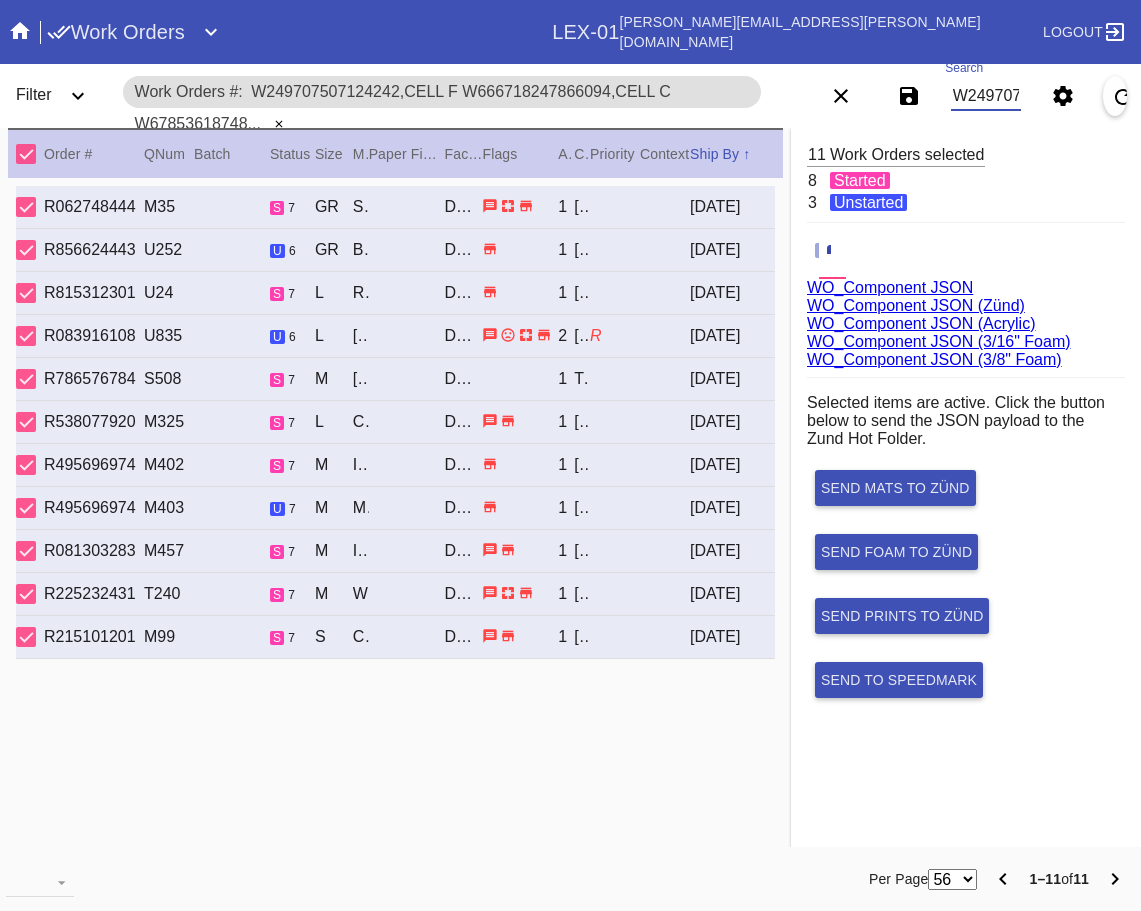 click on "W249707507124242,Cell F W666718247866094,Cell C W678536187481274,Cell G W434765545669924,Cell D W351585292666578,Cell F W280110238796938,Cell E W178988662390611,Cell F W990631909879159,Cell B W916957369232117,Cell G W618013867223314,Cell F W659624463310879,Cell A" at bounding box center [986, 96] 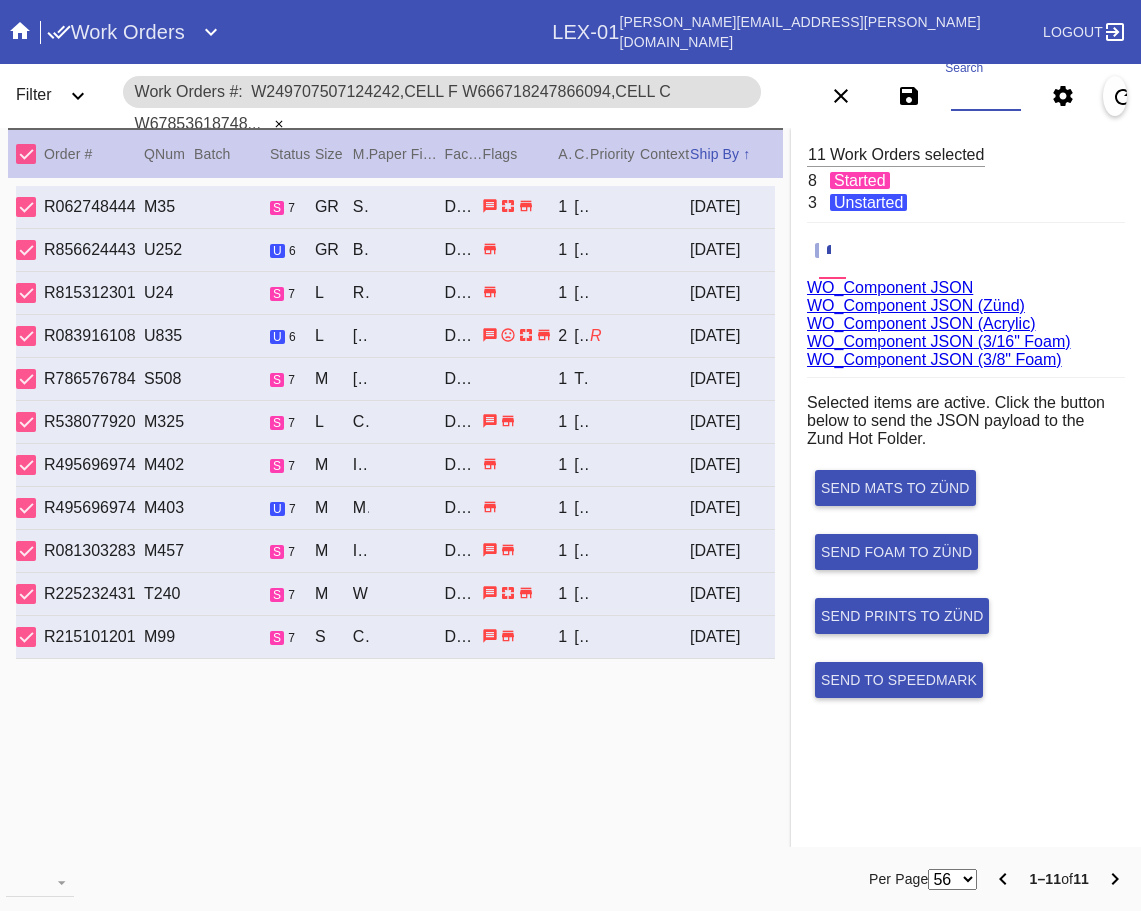 paste on "W941853799371095,Cell F W451199701504242,Cell E W478780157477457,Cell G W950823740394250,Cell F" 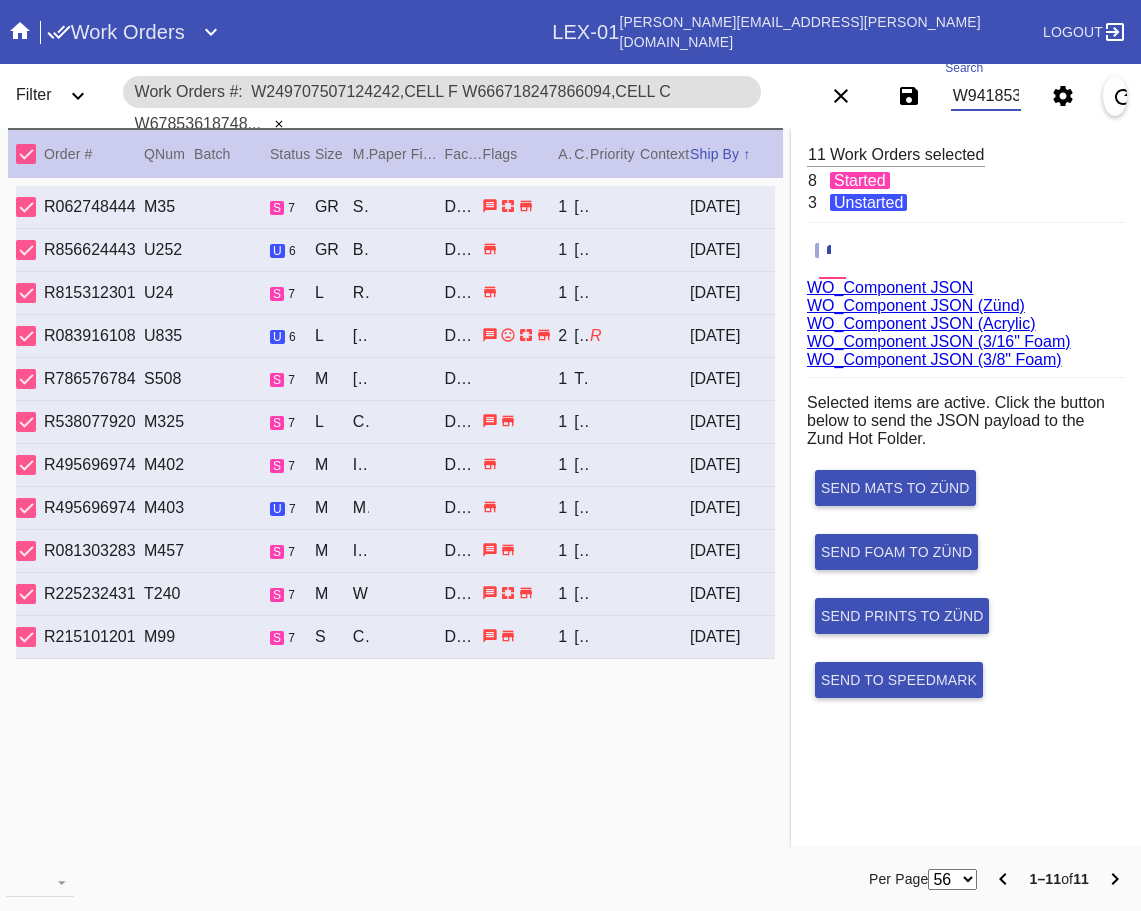 scroll, scrollTop: 0, scrollLeft: 728, axis: horizontal 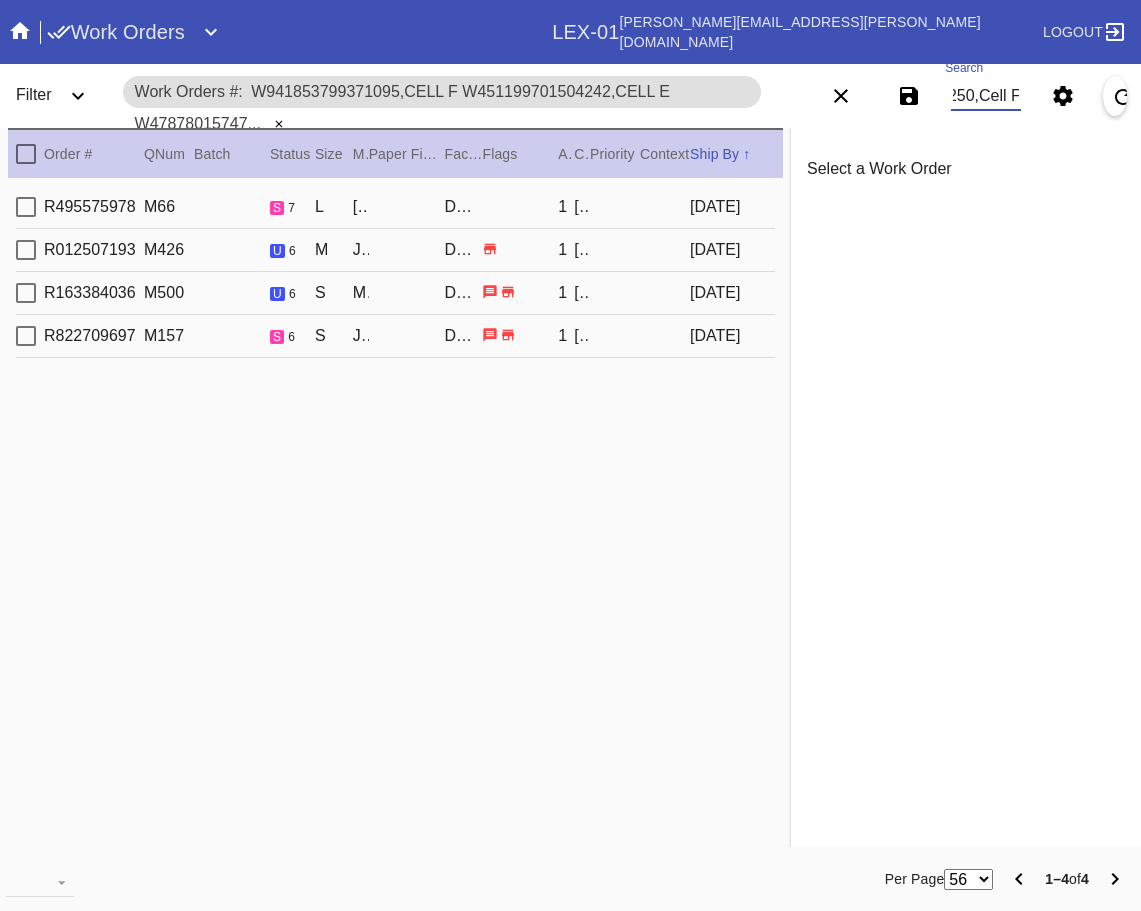 click at bounding box center (26, 154) 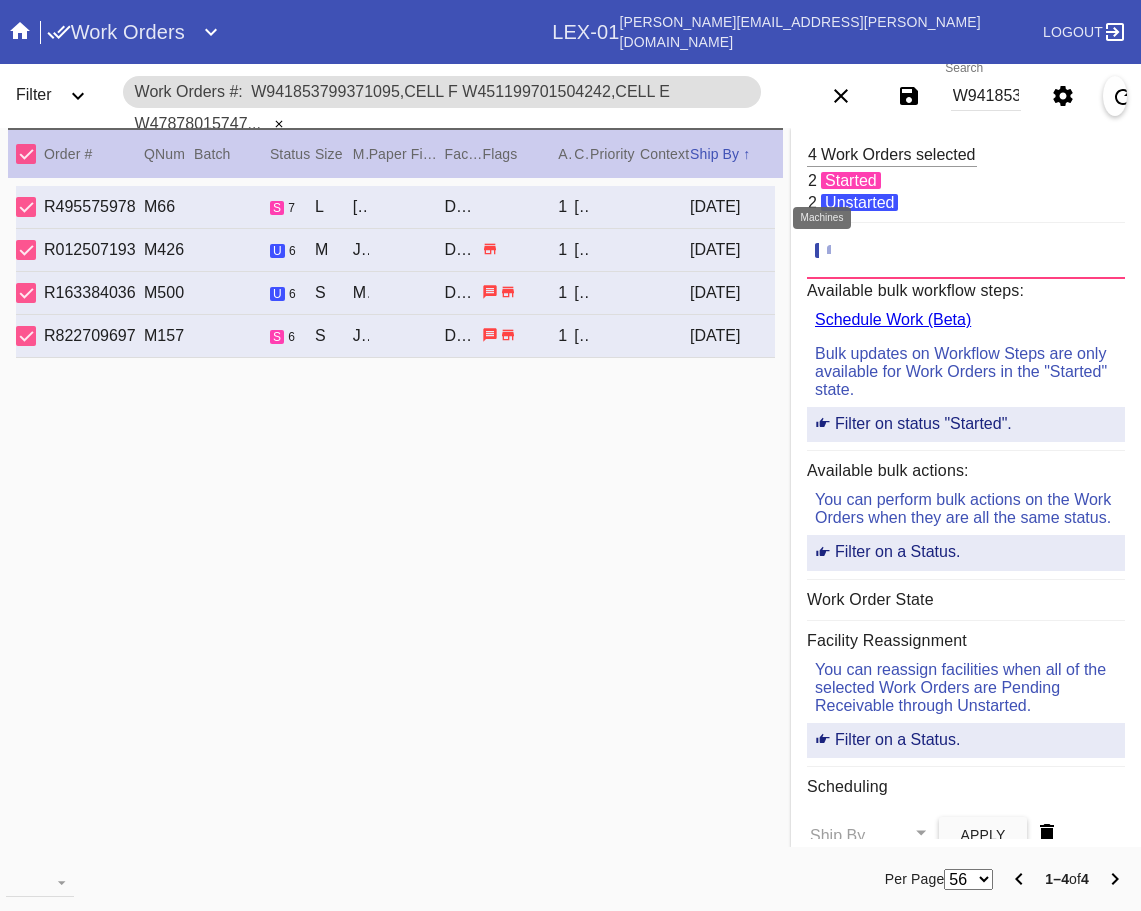click 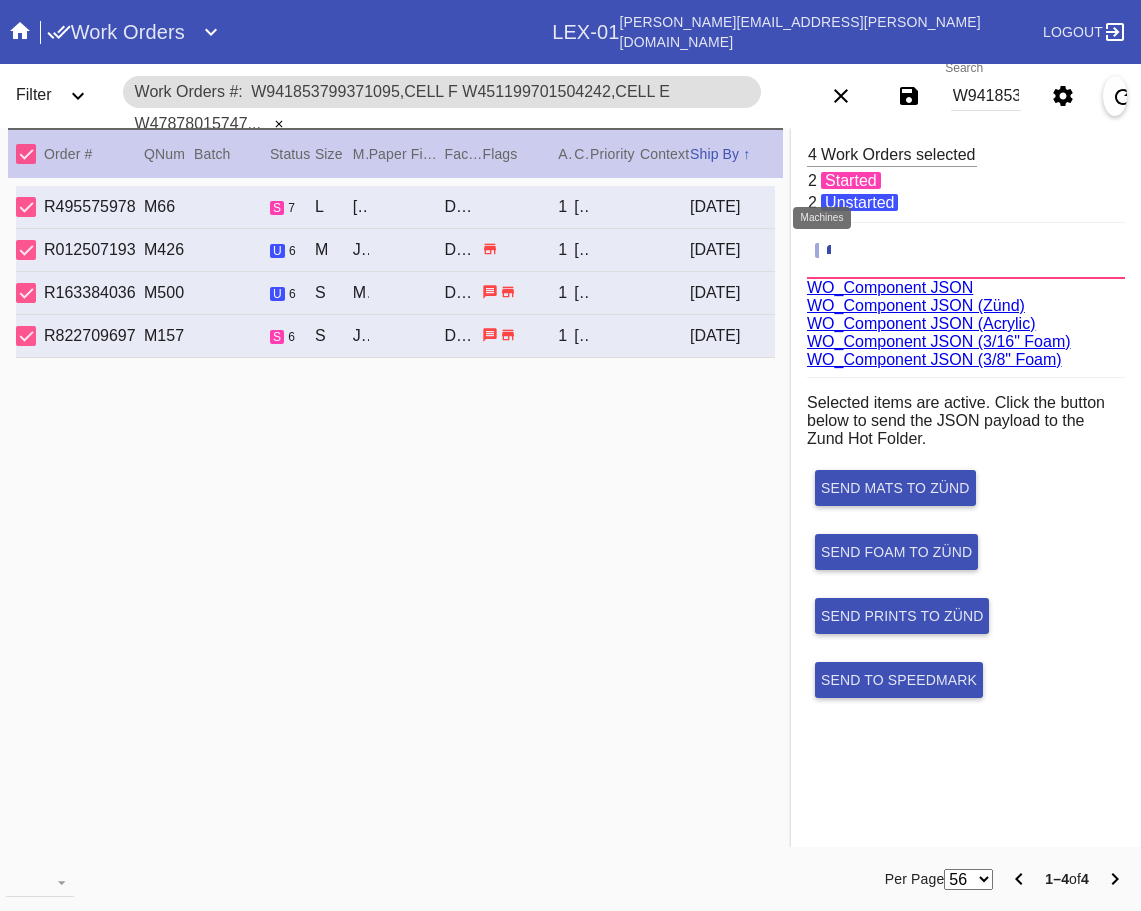 scroll, scrollTop: 75, scrollLeft: 0, axis: vertical 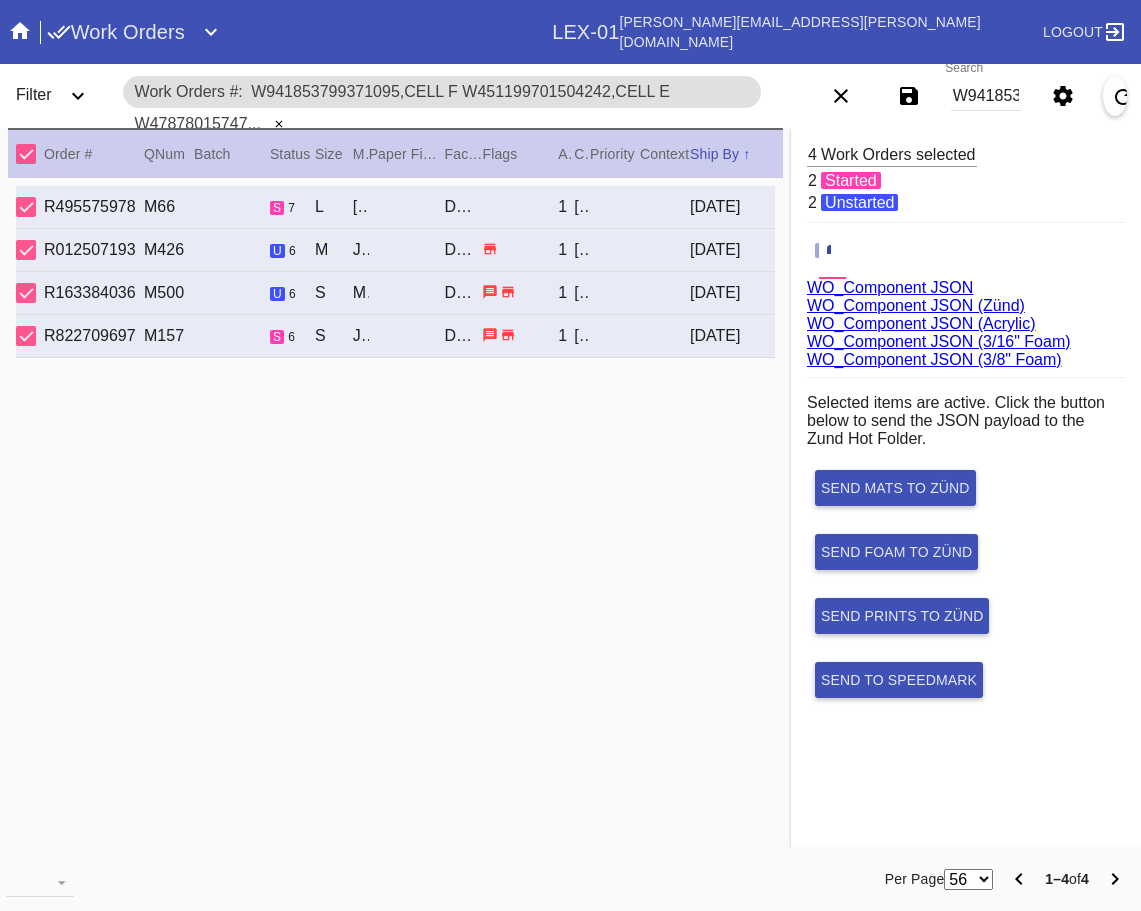 click on "WO_Component JSON (Acrylic)" at bounding box center (921, 323) 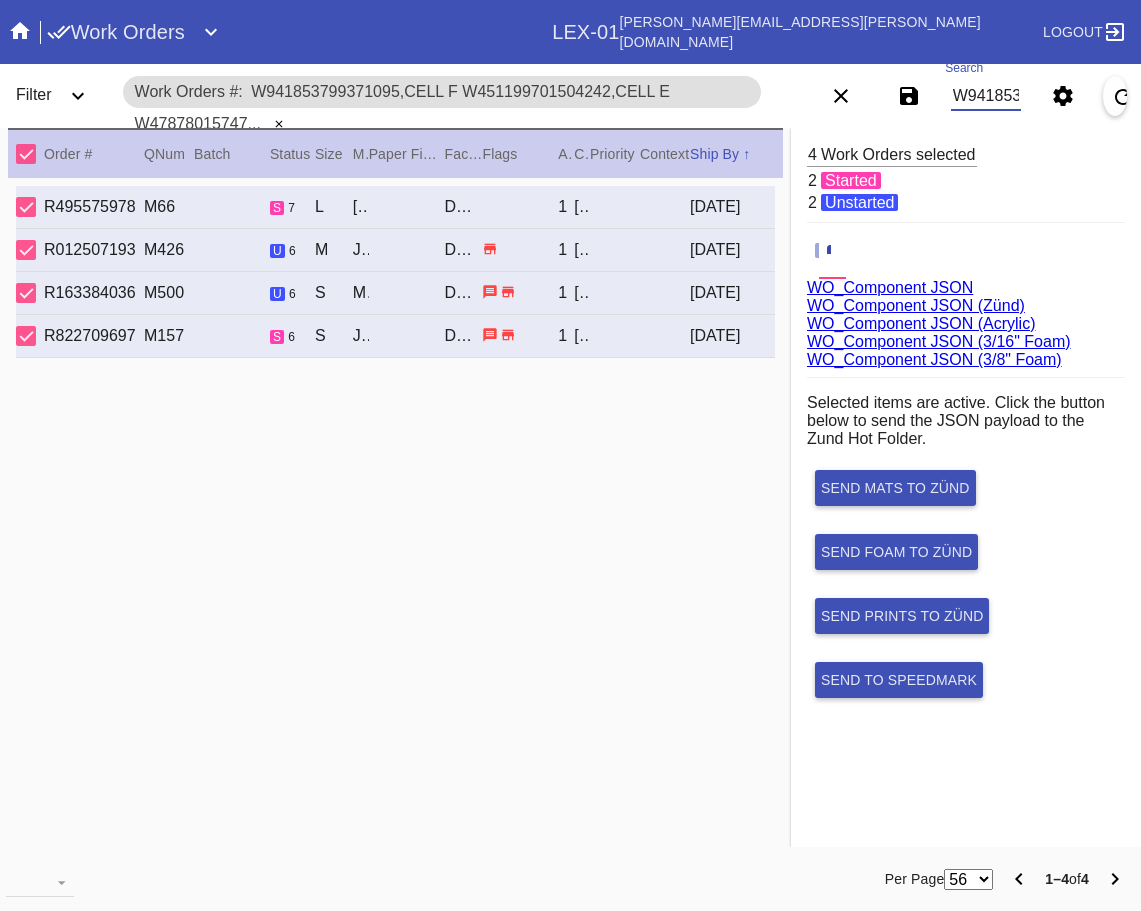 click on "W941853799371095,Cell F W451199701504242,Cell E W478780157477457,Cell G W950823740394250,Cell F" at bounding box center (986, 96) 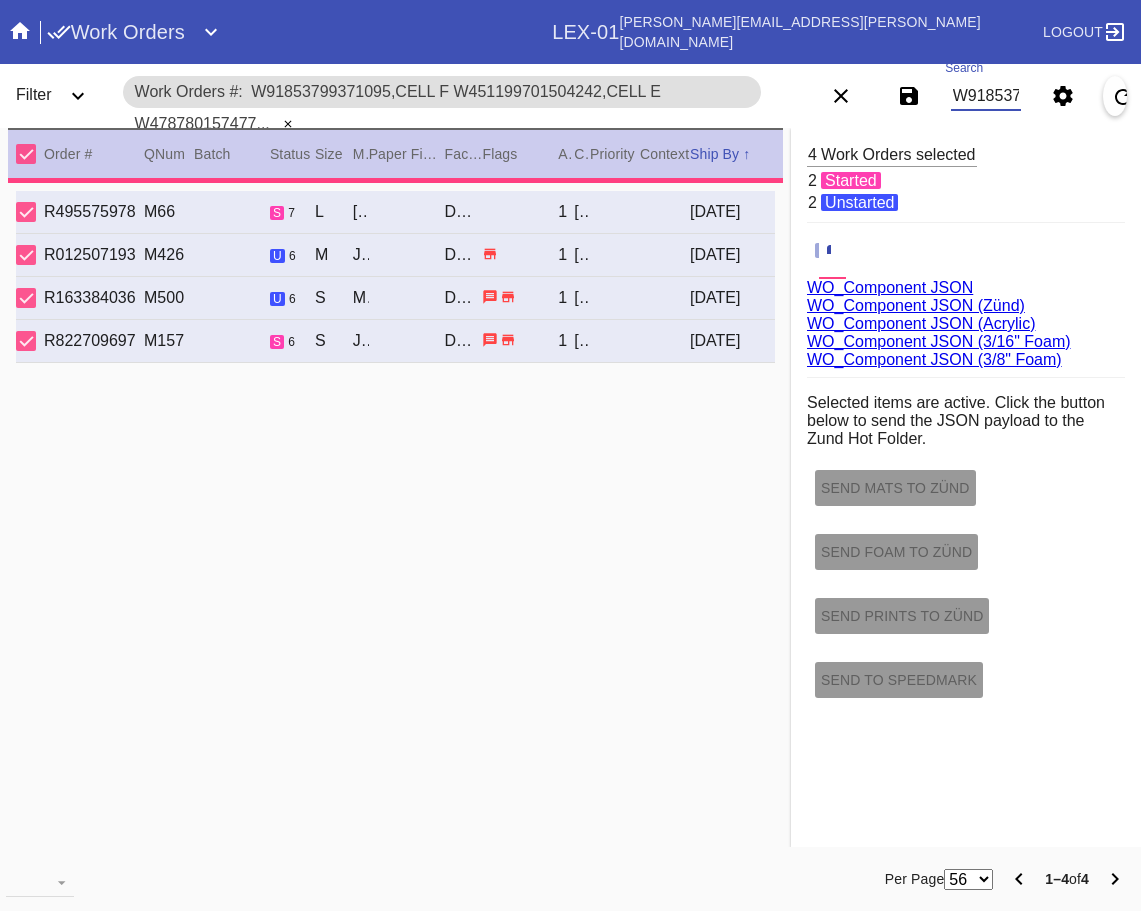 click on "W91853799371095,Cell F W451199701504242,Cell E W478780157477457,Cell G W950823740394250,Cell F" at bounding box center [986, 96] 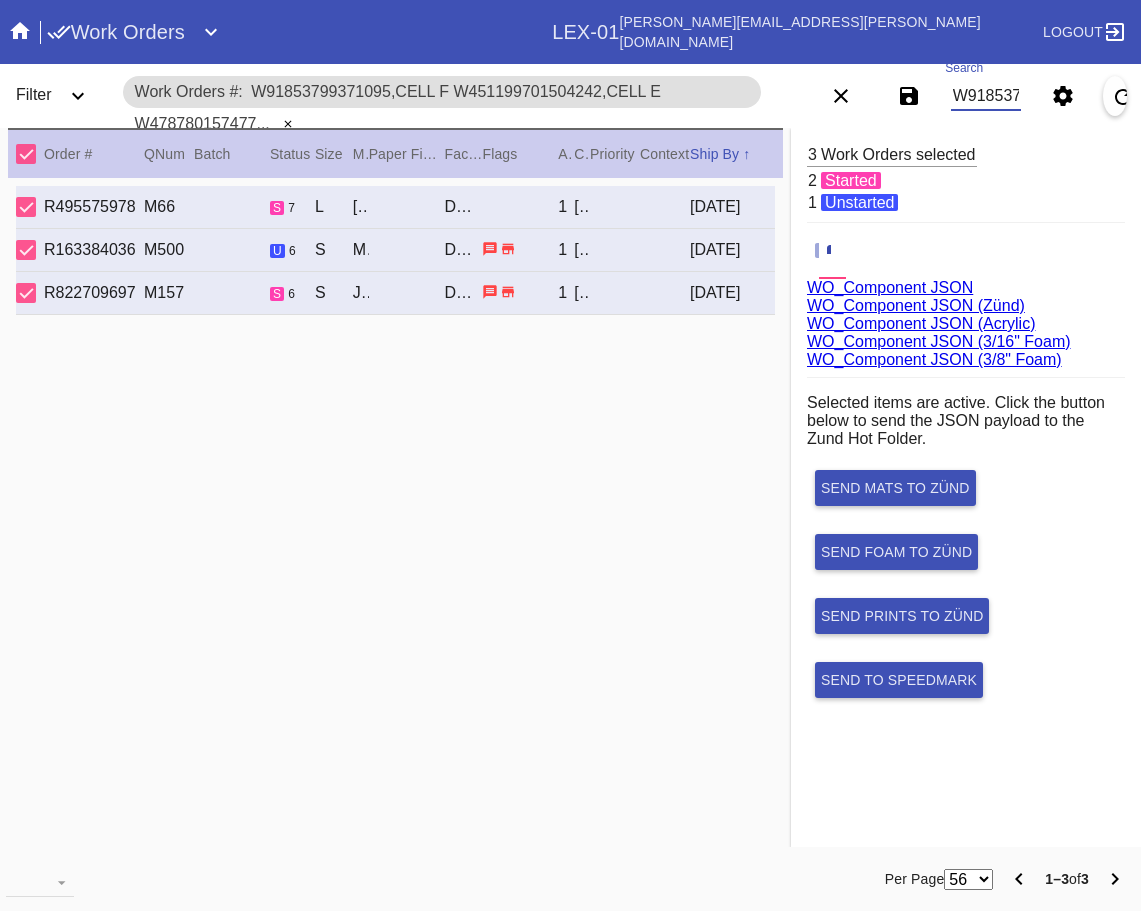 click on "W91853799371095,Cell F W451199701504242,Cell E W478780157477457,Cell G W950823740394250,Cell F" at bounding box center (986, 96) 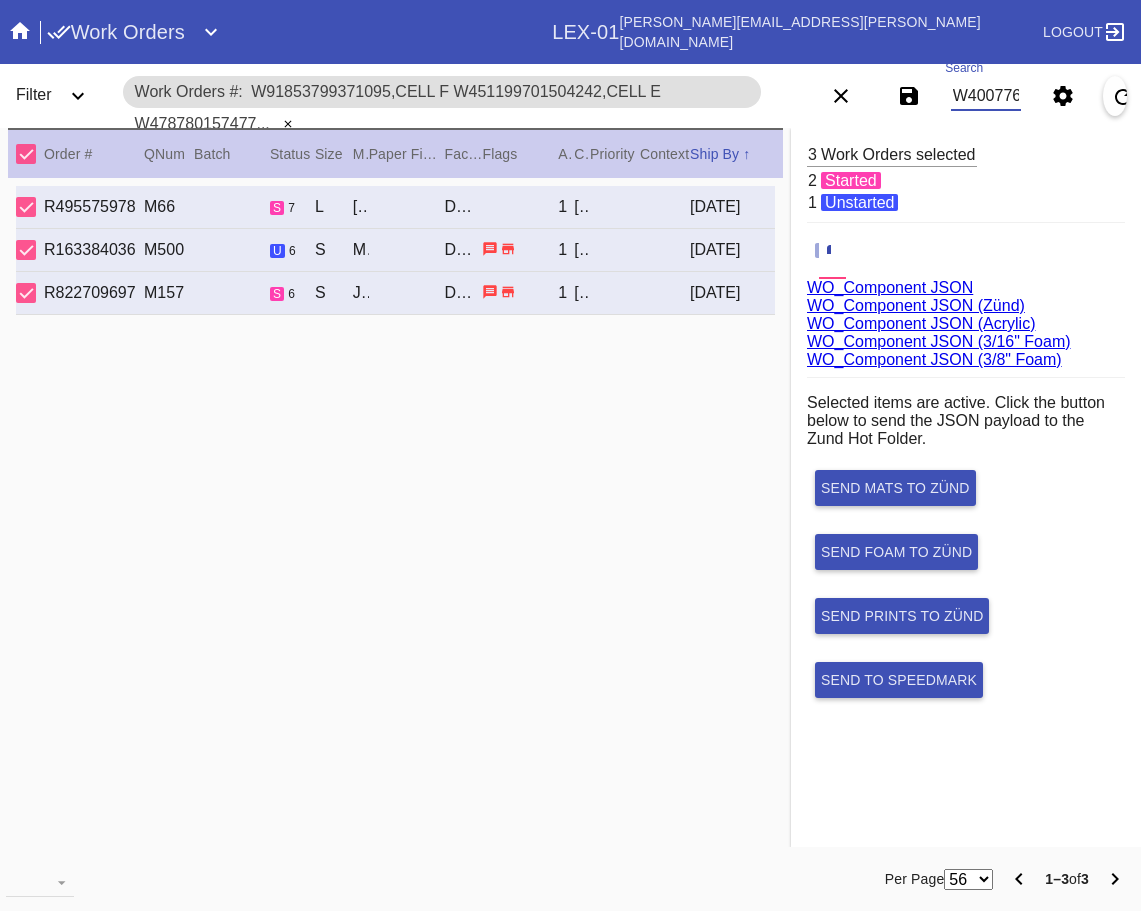 scroll, scrollTop: 0, scrollLeft: 1133, axis: horizontal 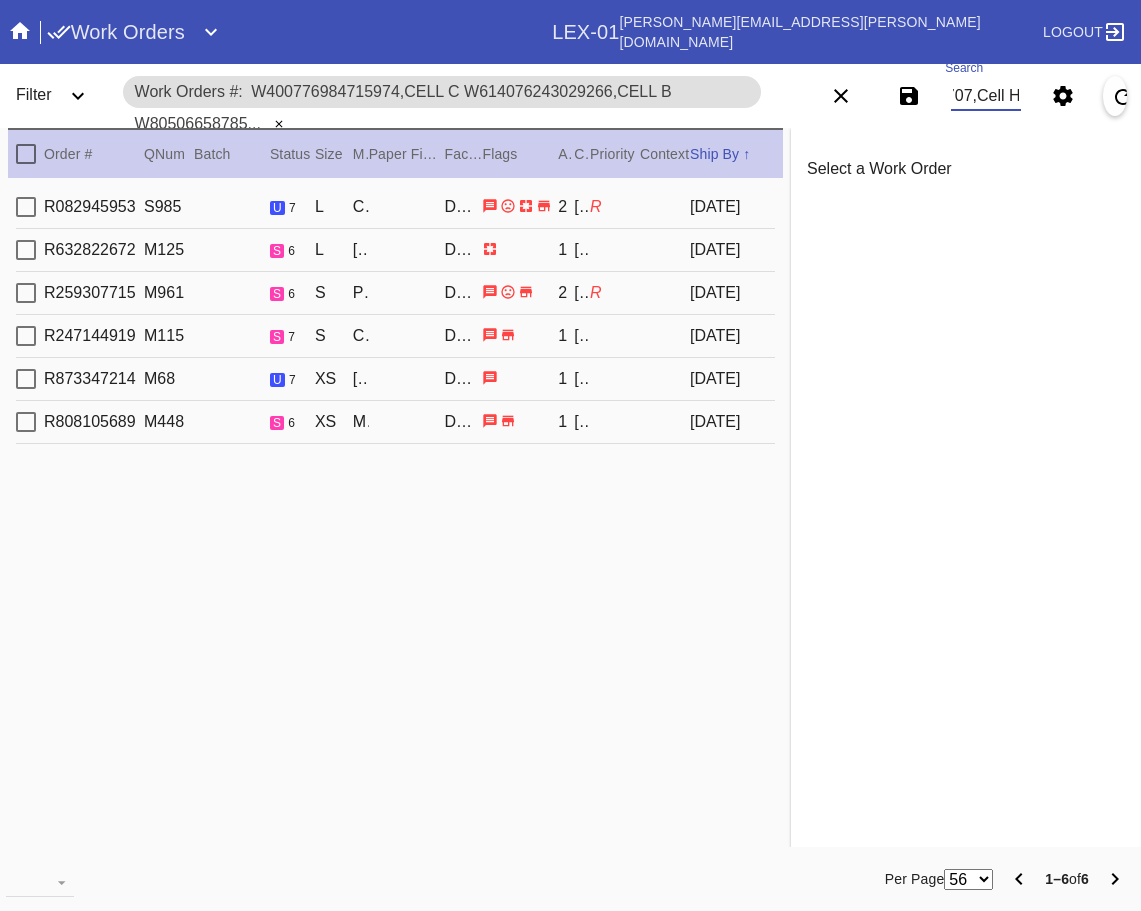 type on "W400776984715974,Cell C W614076243029266,Cell B W805066587857557,Cell G W250928059157244,Cell E W723556297536382,Cell C W211682330668707,Cell H" 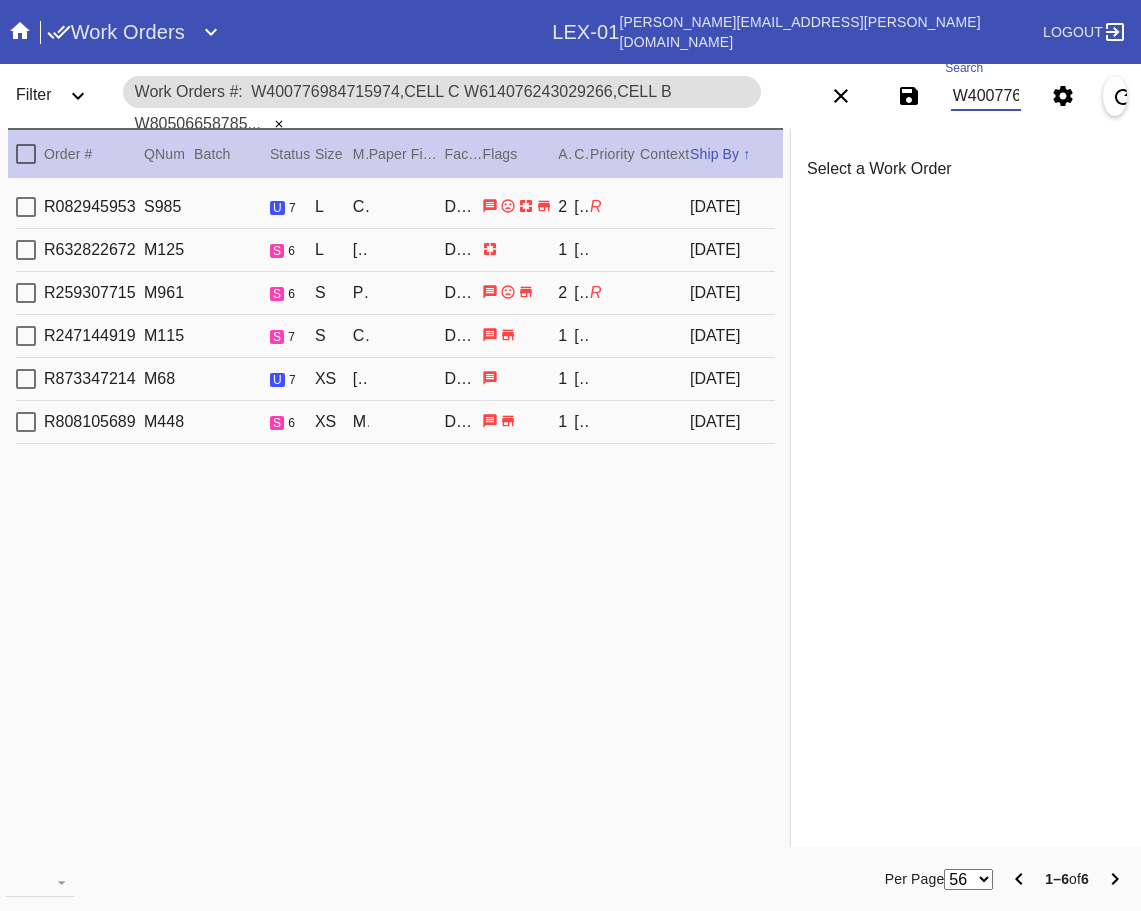 click at bounding box center (26, 154) 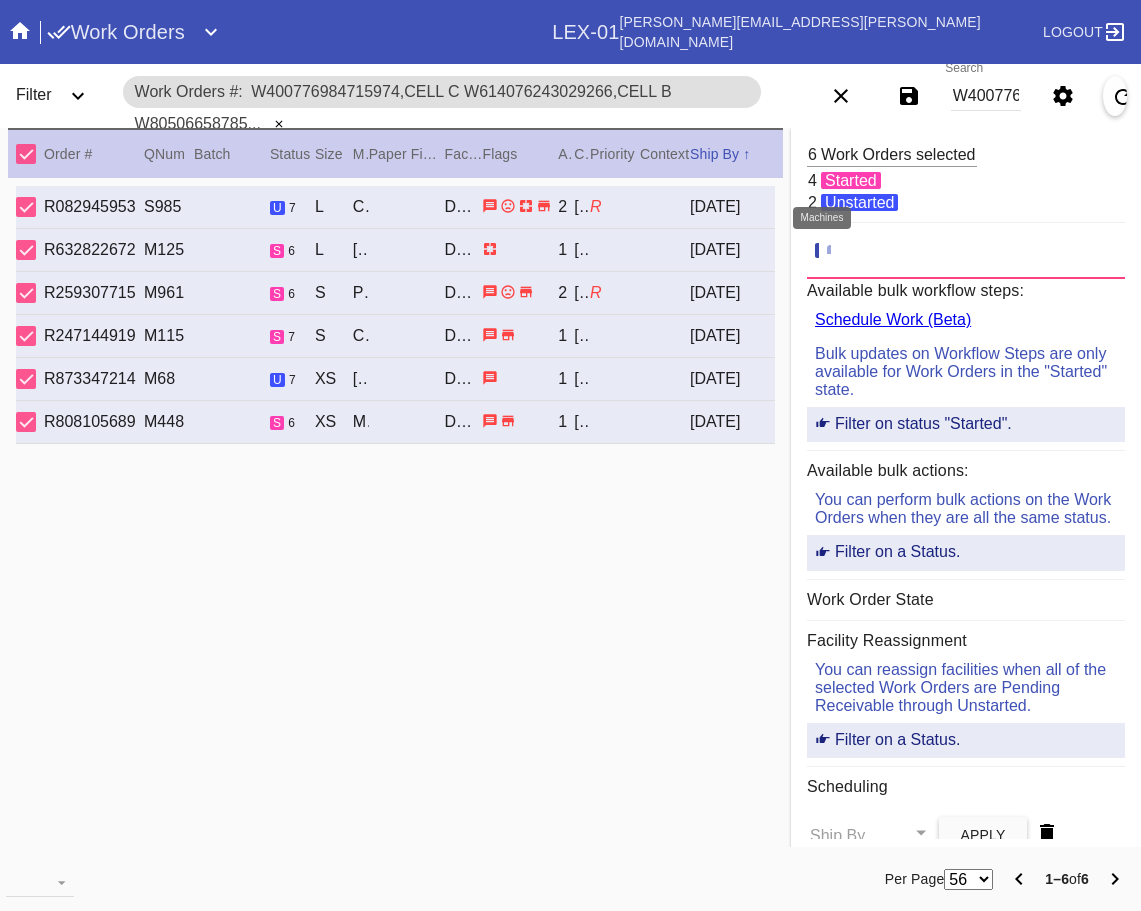 click 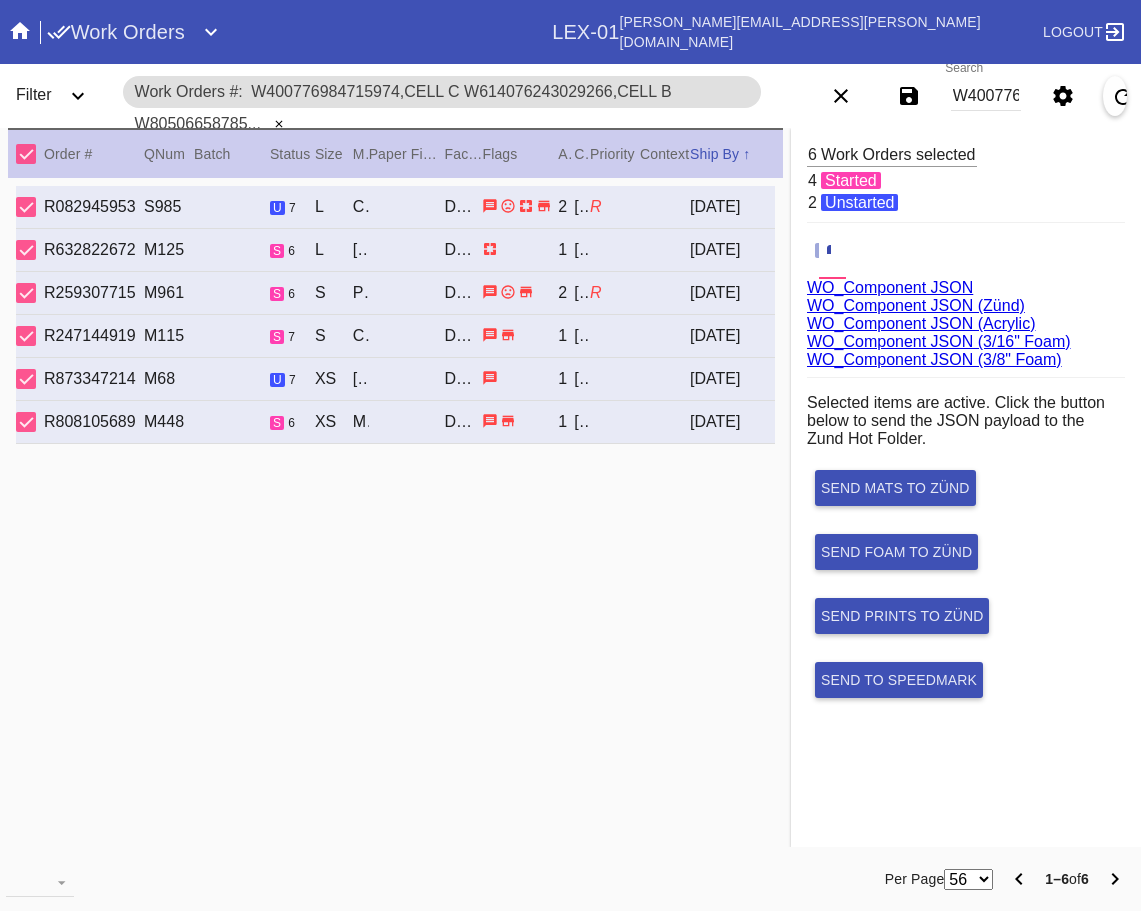 click on "WO_Component JSON (Acrylic)" at bounding box center [921, 323] 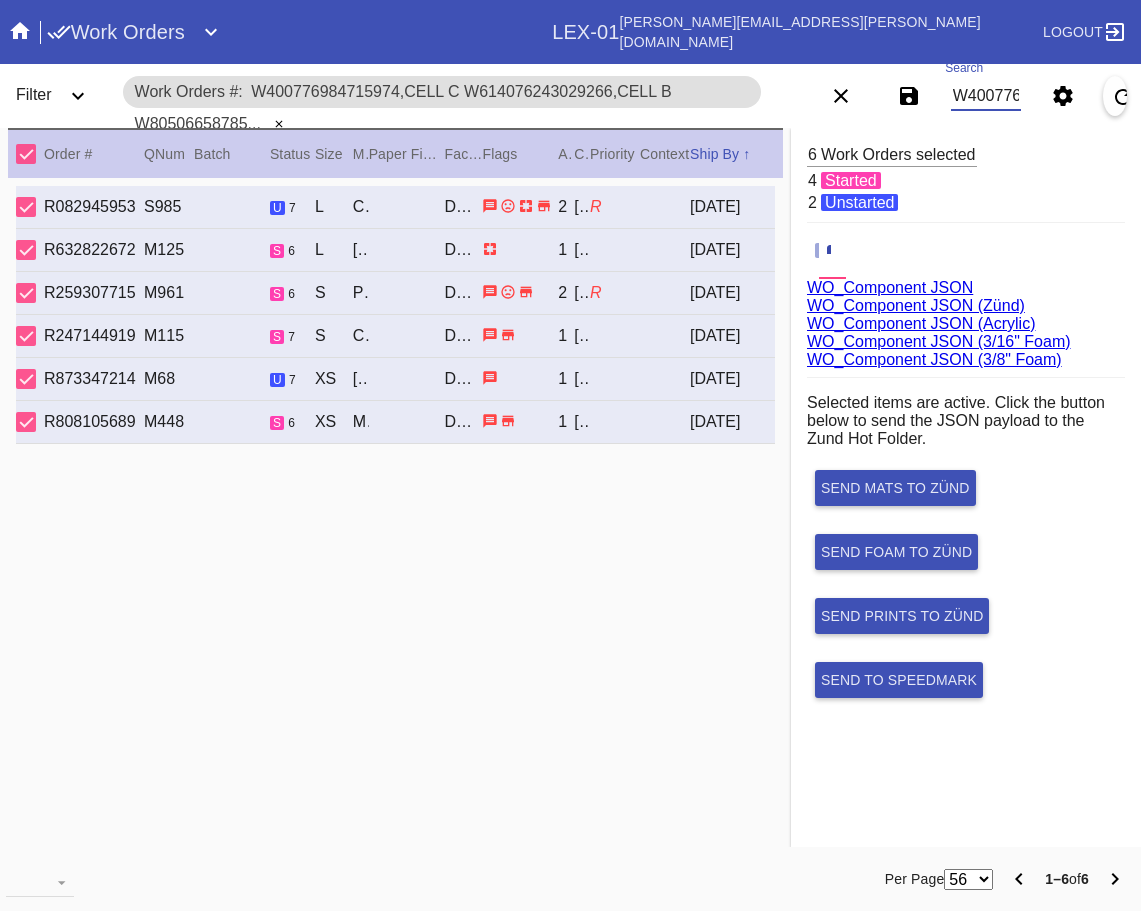 click on "W400776984715974,Cell C W614076243029266,Cell B W805066587857557,Cell G W250928059157244,Cell E W723556297536382,Cell C W211682330668707,Cell H" at bounding box center [986, 96] 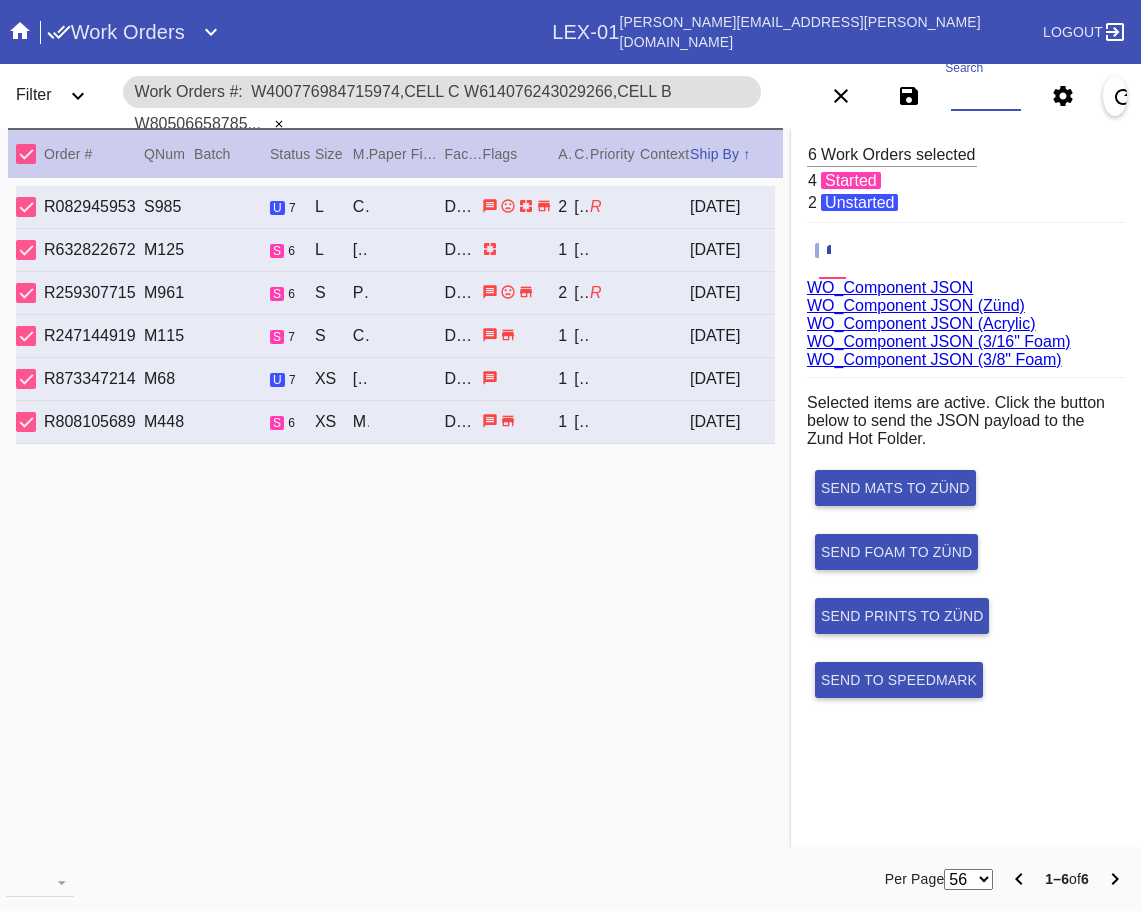 paste on "W912057980820207,Cell H W589044101204913,Cell B W786362264460854,Cell F" 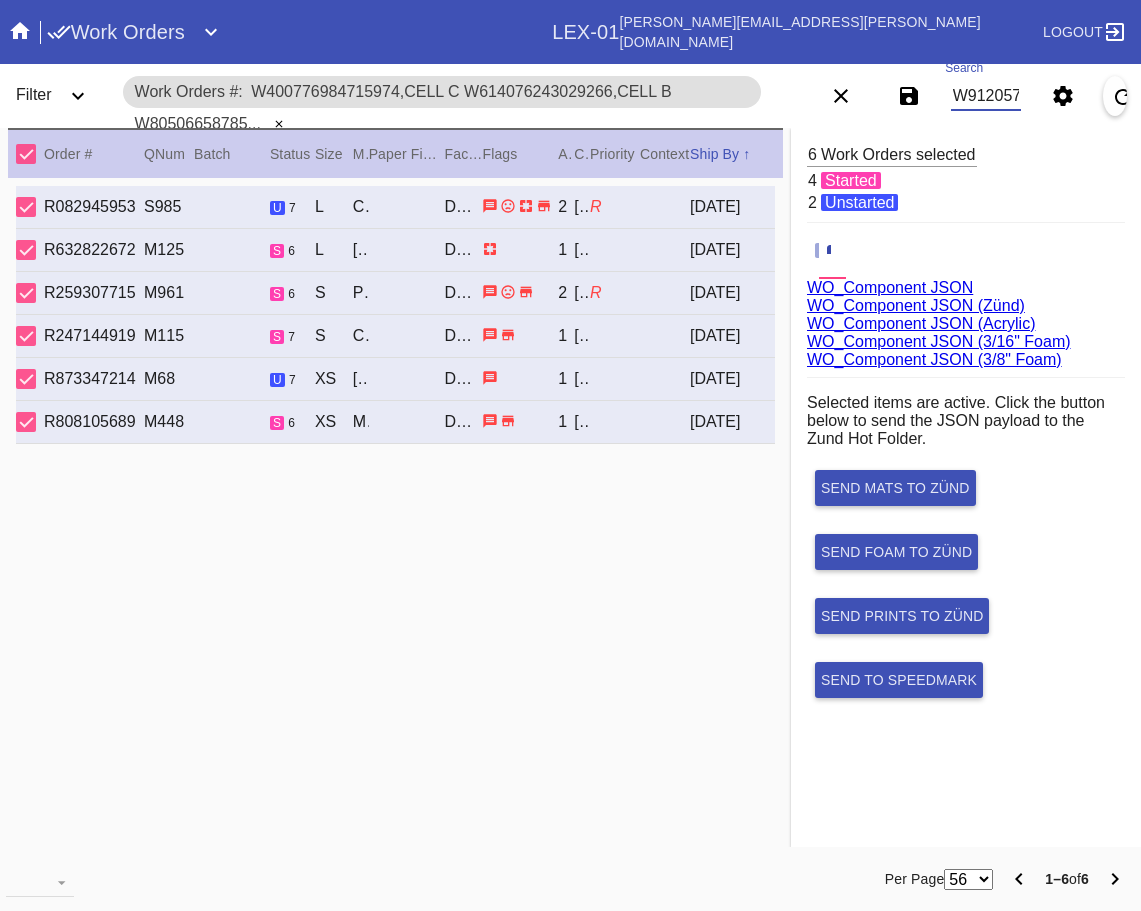 scroll, scrollTop: 0, scrollLeft: 529, axis: horizontal 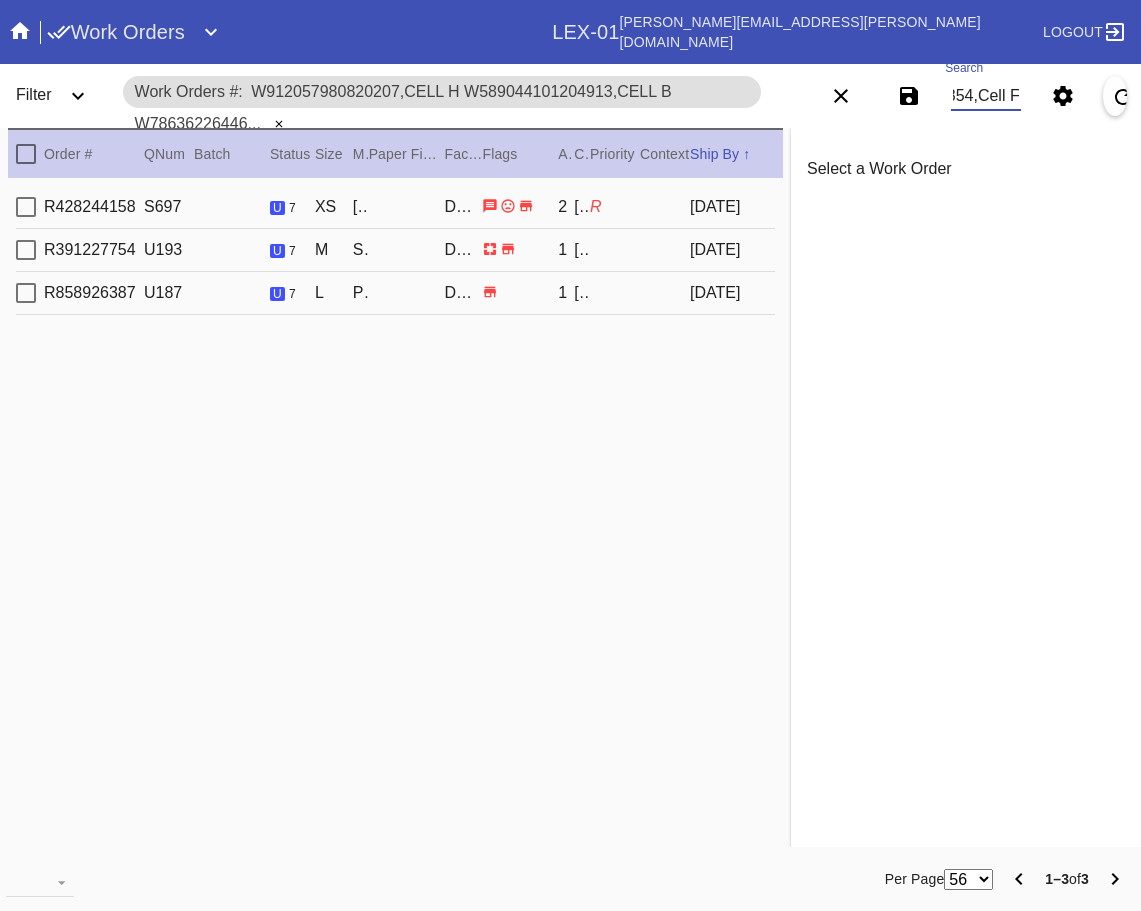 type on "W912057980820207,Cell H W589044101204913,Cell B W786362264460854,Cell F" 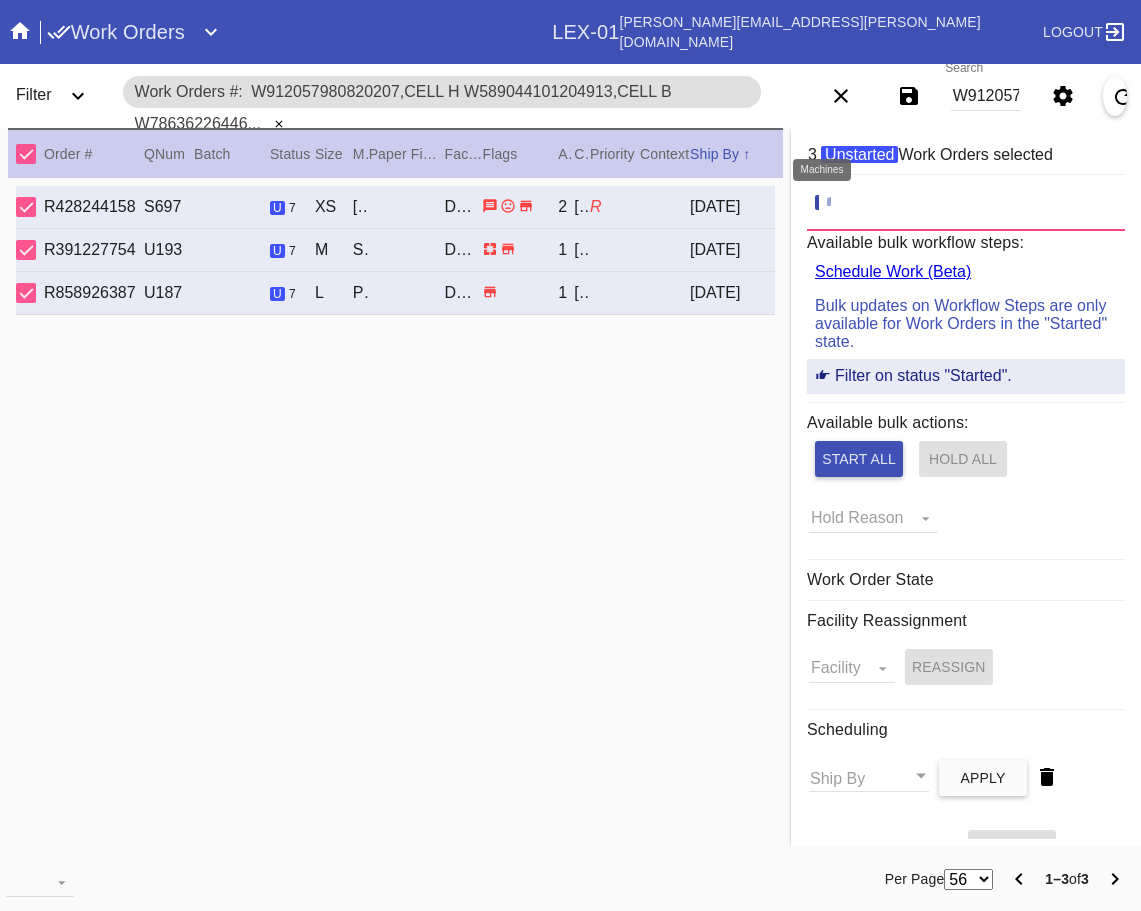 click 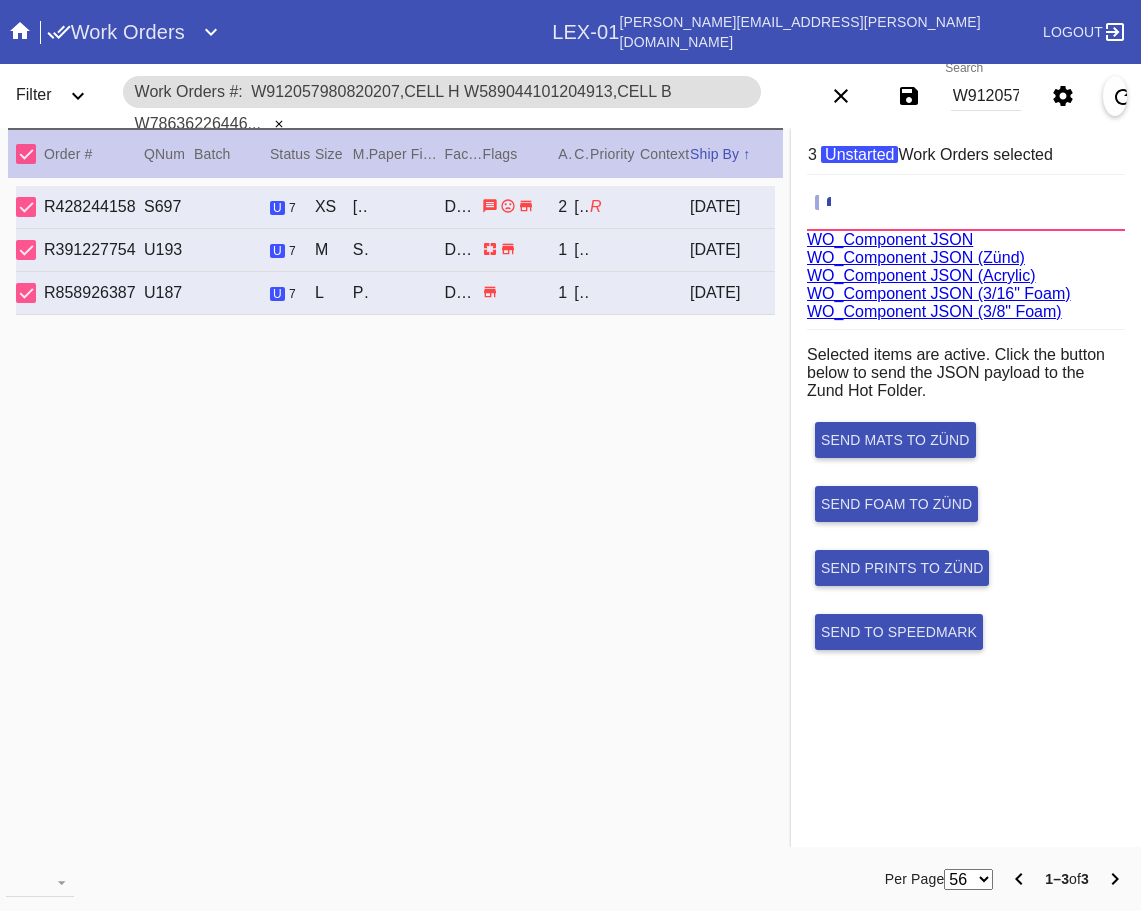 scroll, scrollTop: 75, scrollLeft: 0, axis: vertical 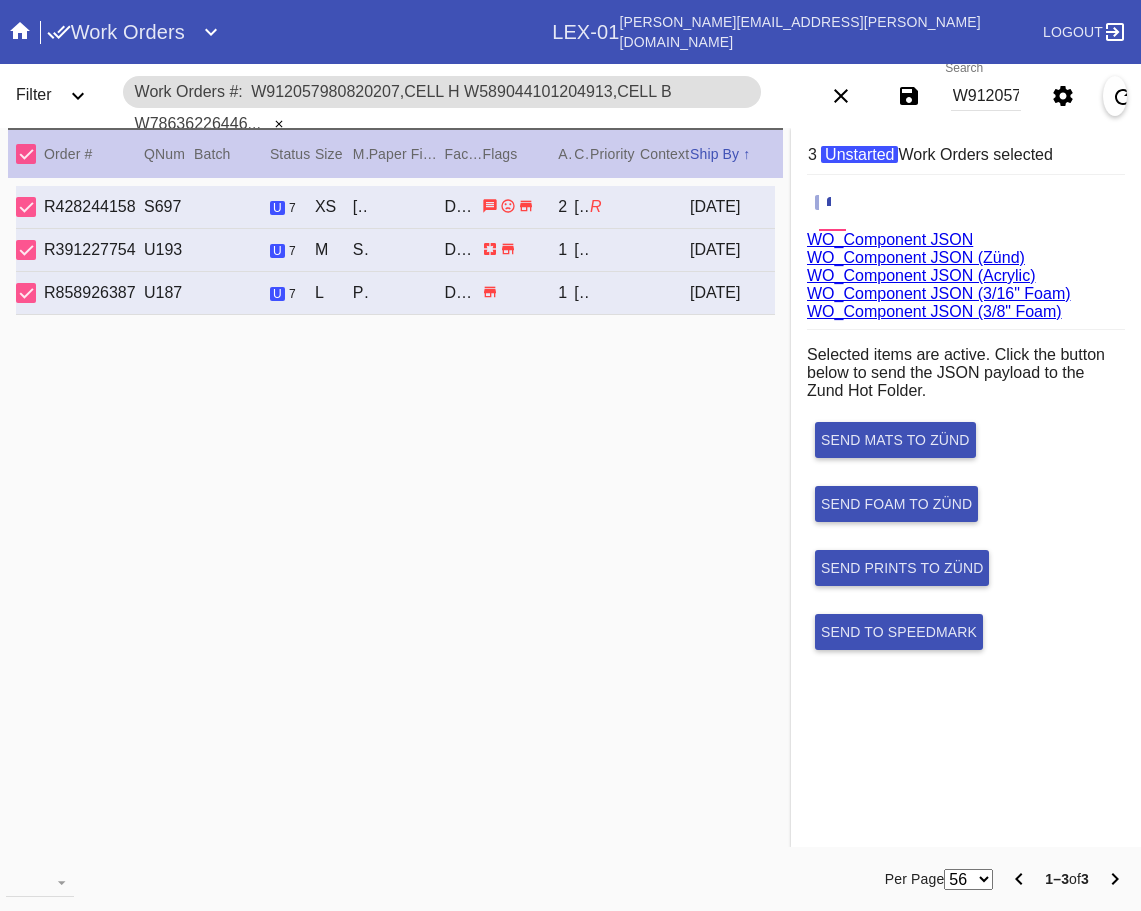 click on "WO_Component JSON (Acrylic)" at bounding box center (921, 275) 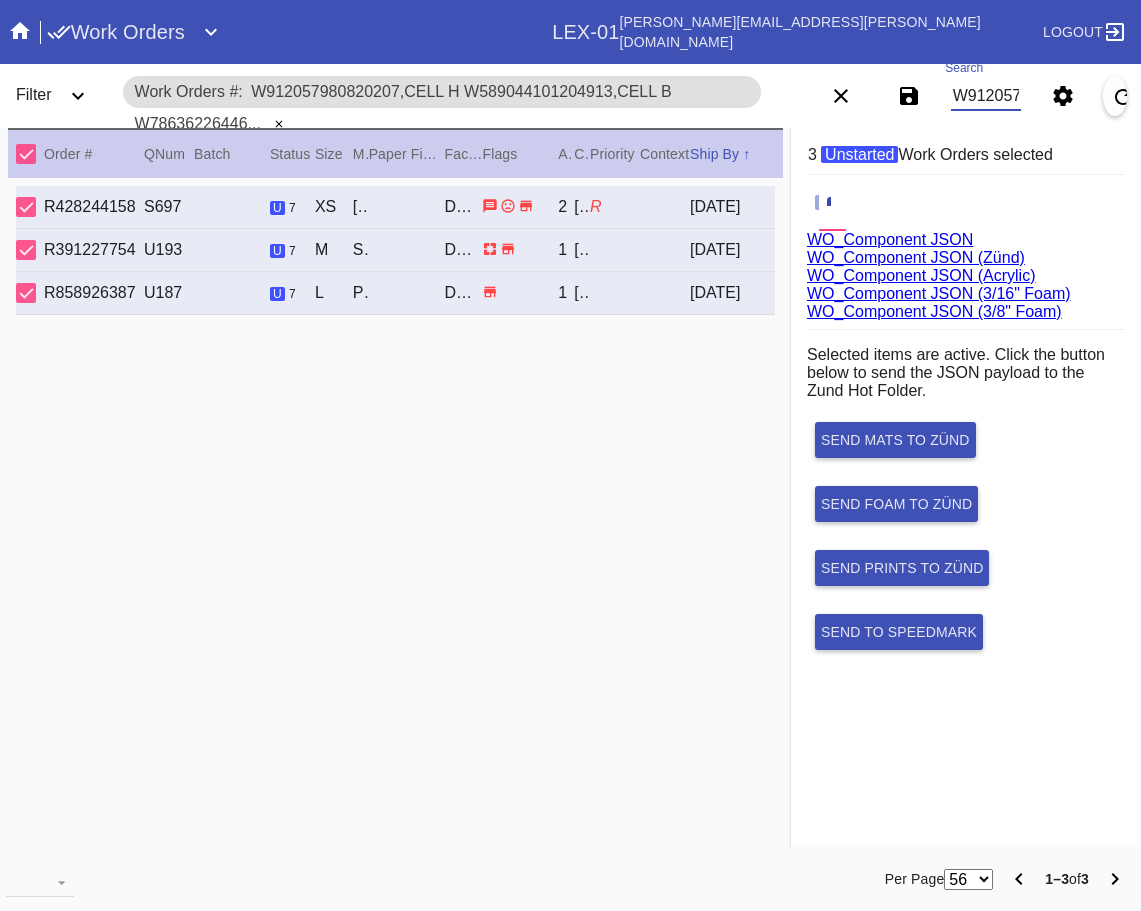 click on "W912057980820207,Cell H W589044101204913,Cell B W786362264460854,Cell F" at bounding box center [986, 96] 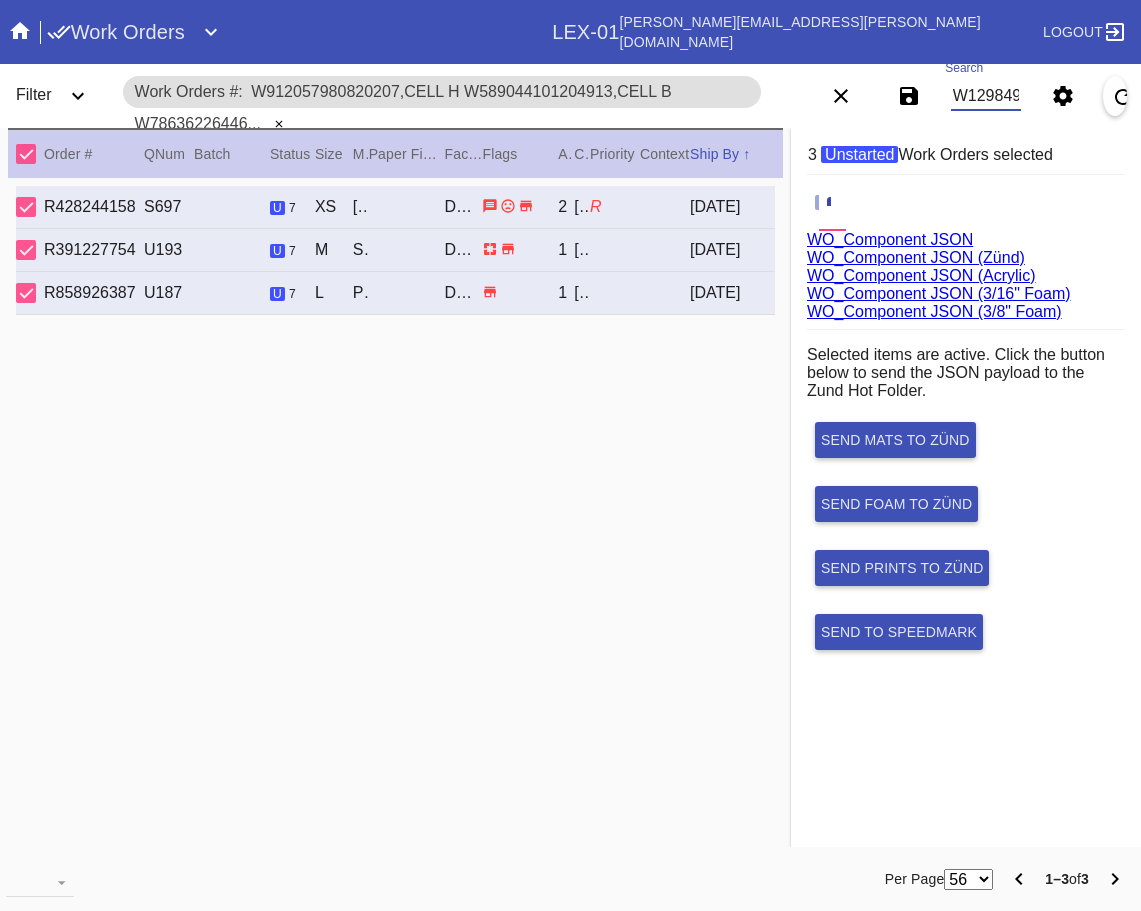 scroll, scrollTop: 0, scrollLeft: 82, axis: horizontal 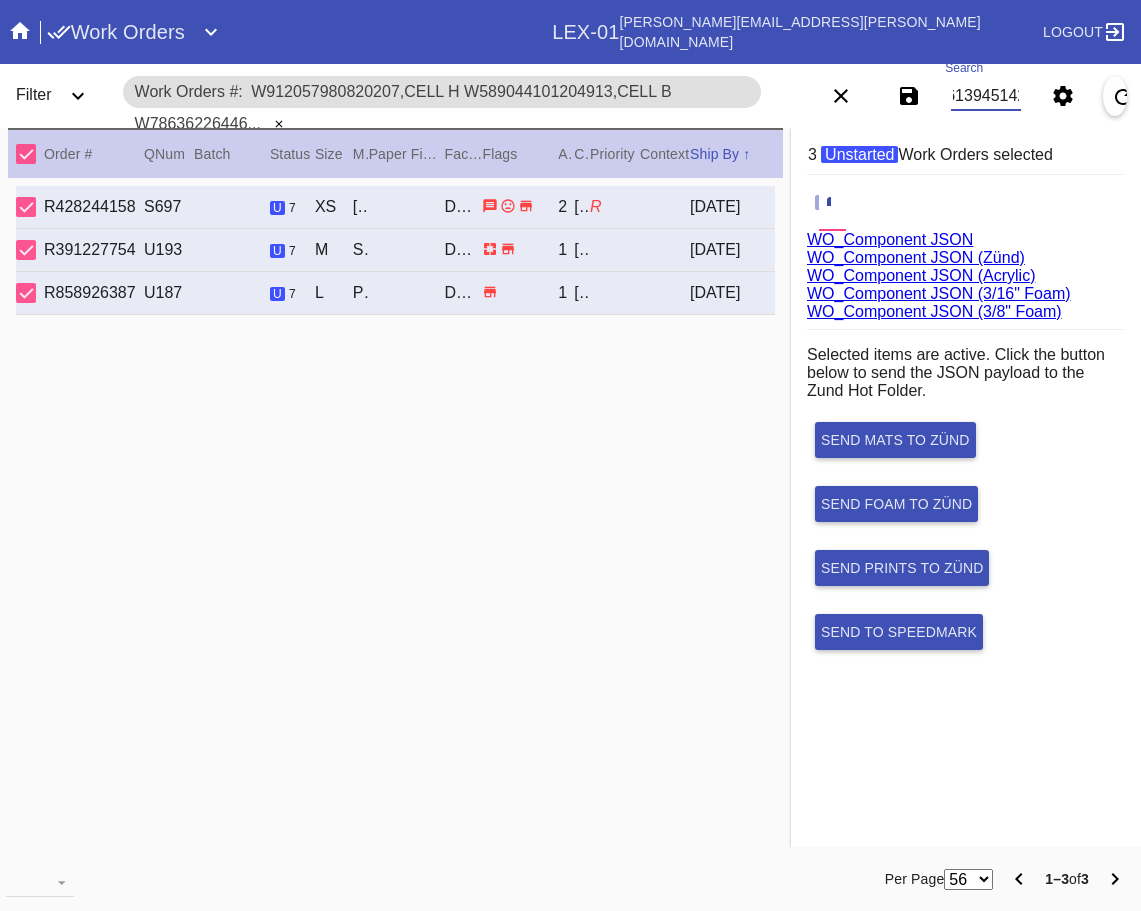 type on "W129849613945142" 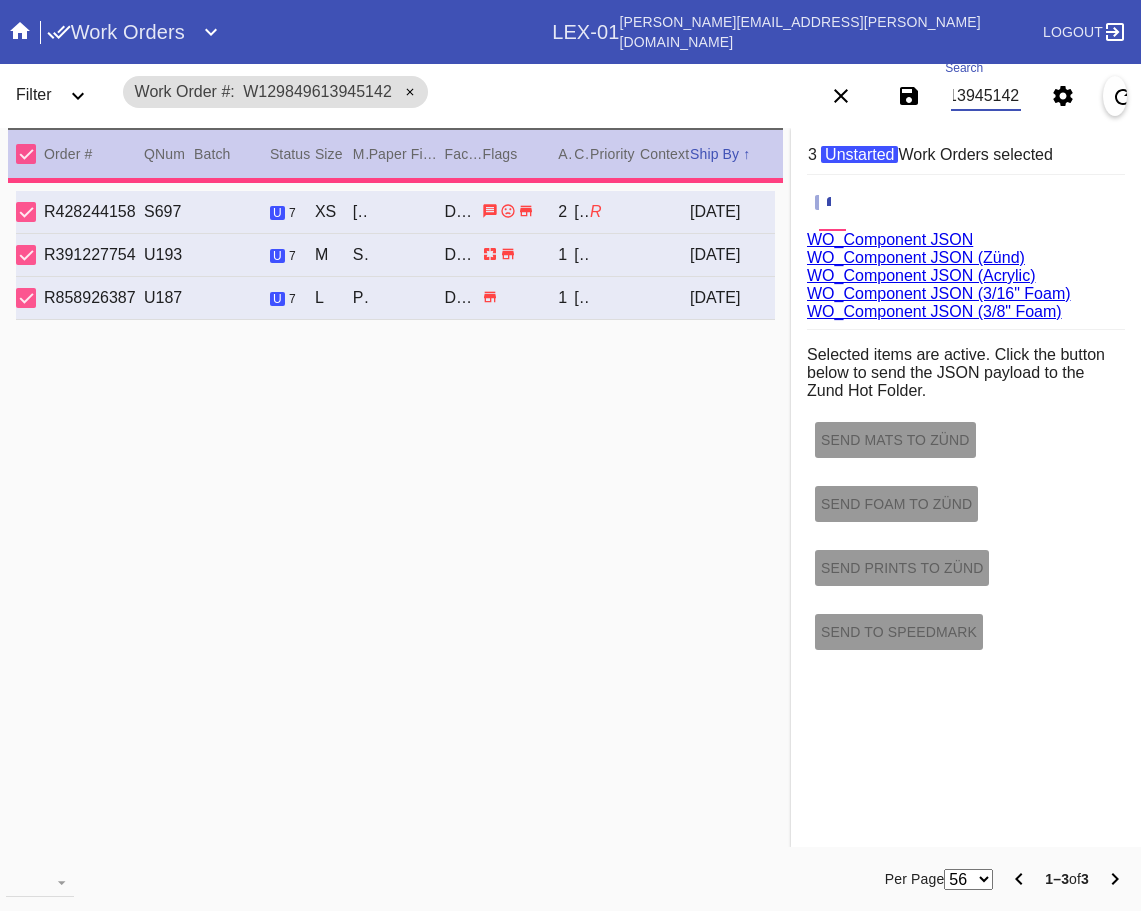 type on "1.5" 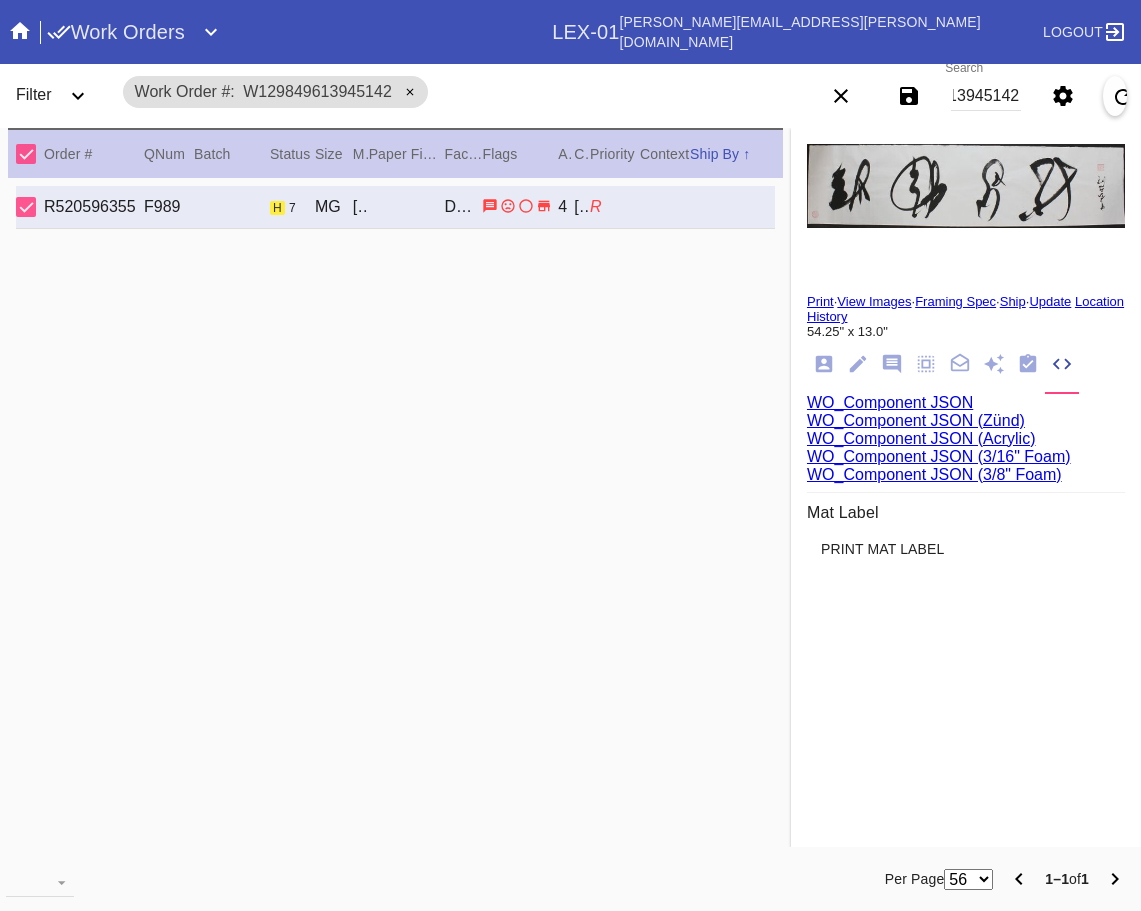 scroll, scrollTop: 0, scrollLeft: 0, axis: both 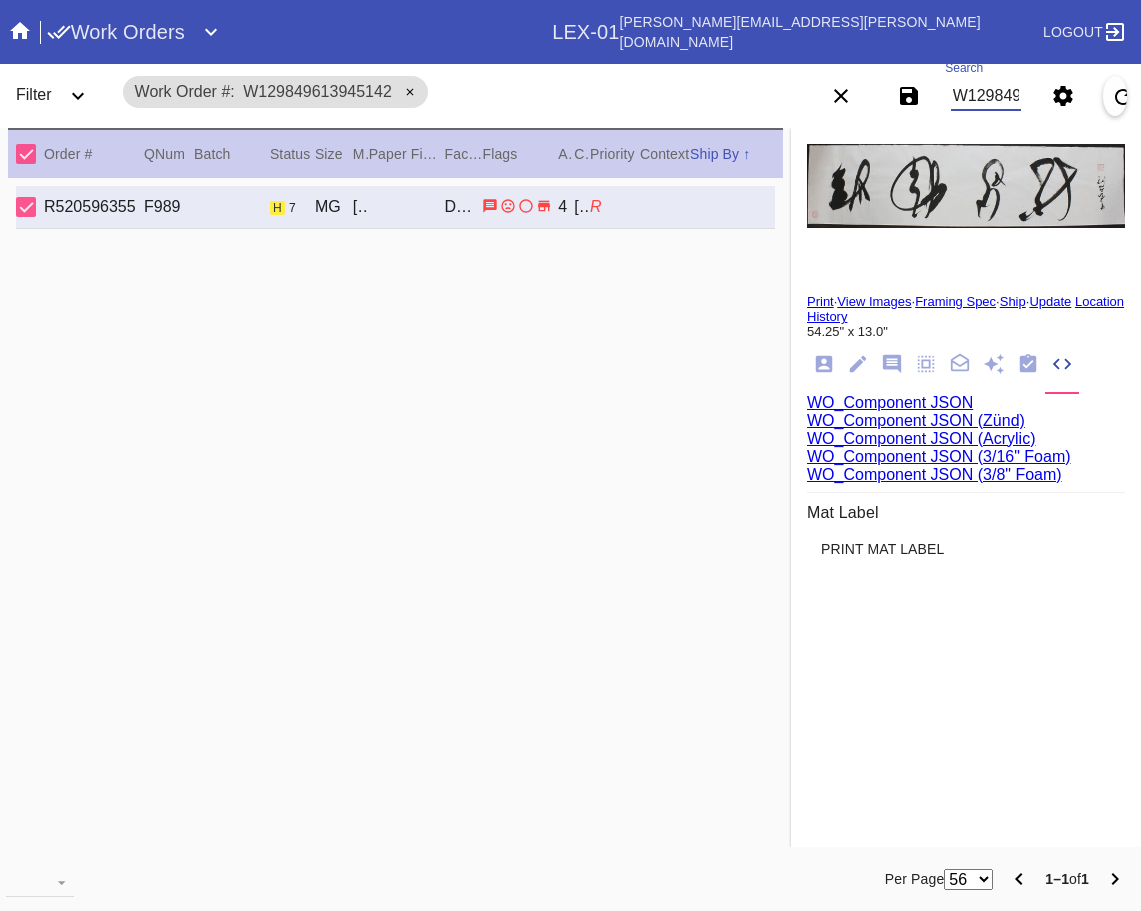 click on "W129849613945142" at bounding box center [986, 96] 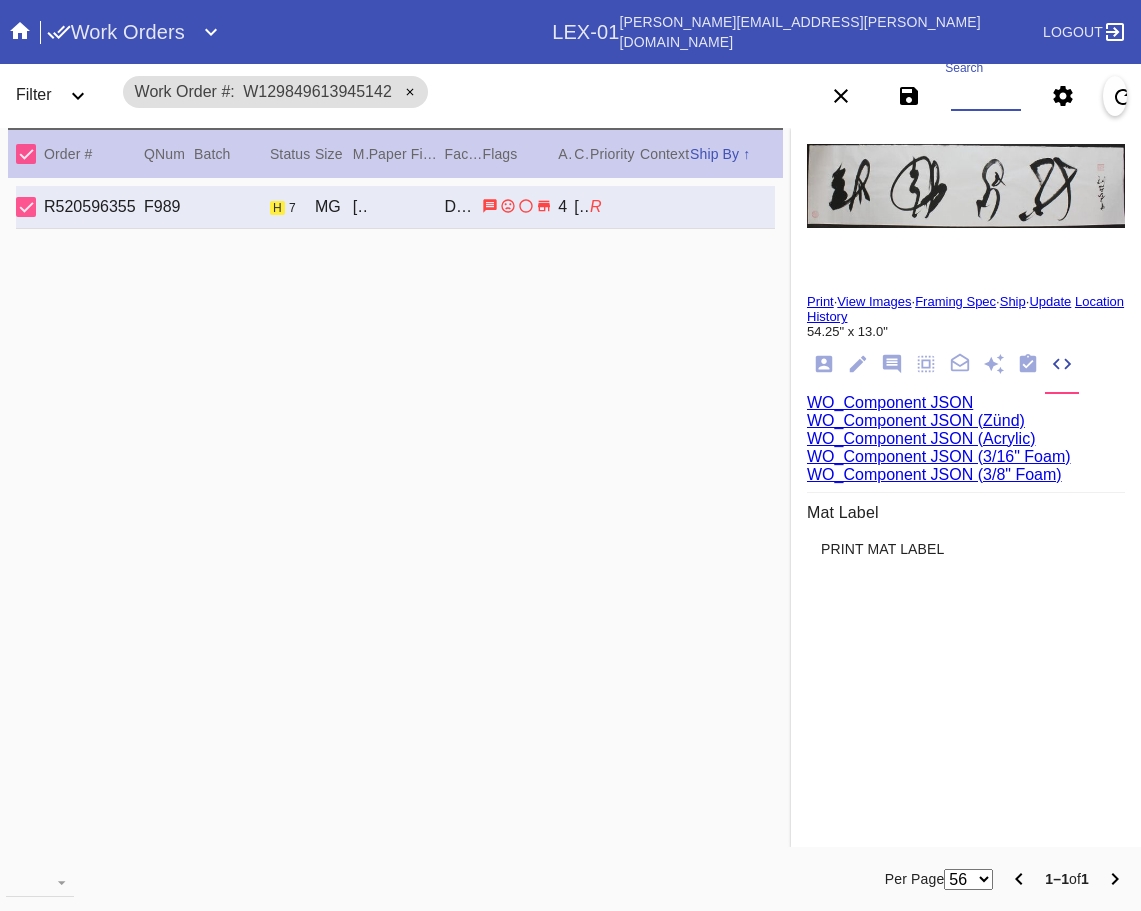 paste on "W854498579581789,Cell D W478152691554128,Cell D W896948149024924,Cell D W807991304393200,Cell D W601859203439558,Cell H W156072631189474,Cell F" 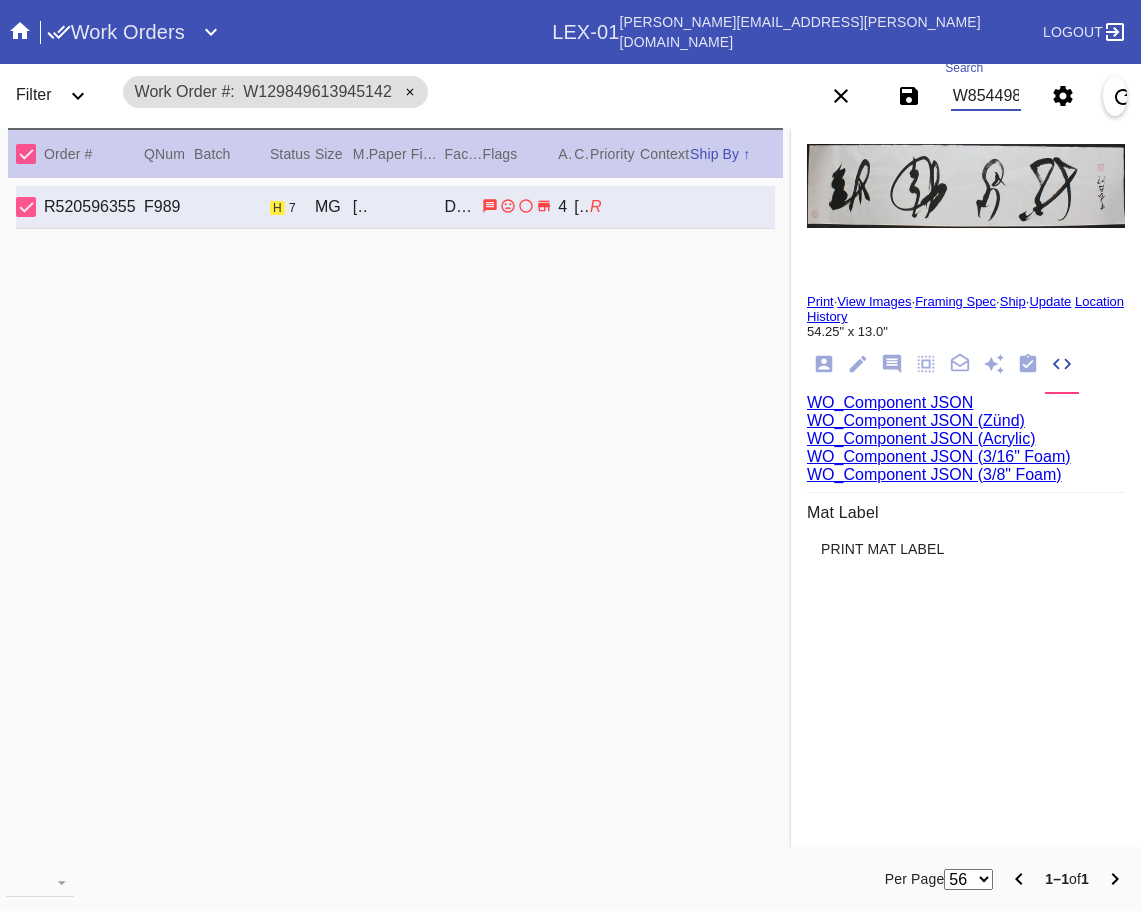scroll, scrollTop: 0, scrollLeft: 1132, axis: horizontal 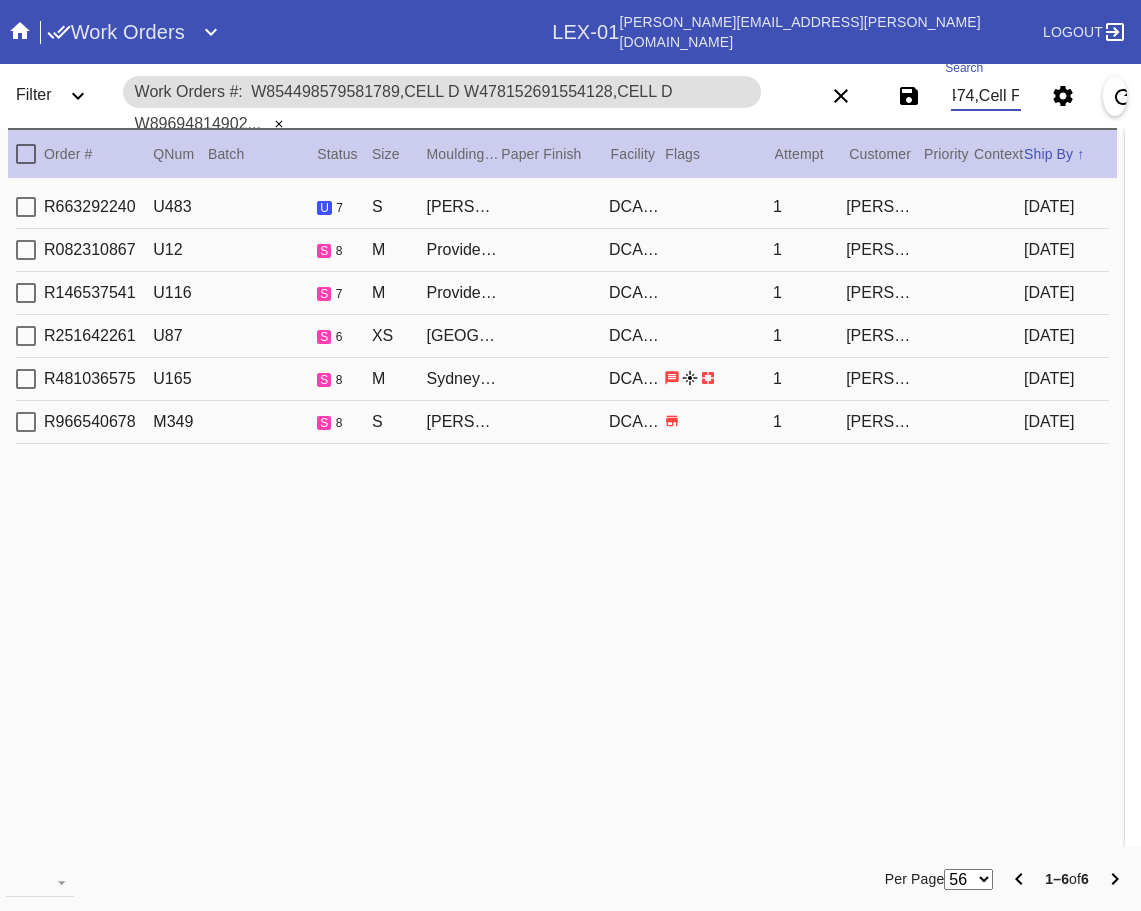 type on "W854498579581789,Cell D W478152691554128,Cell D W896948149024924,Cell D W807991304393200,Cell D W601859203439558,Cell H W156072631189474,Cell F" 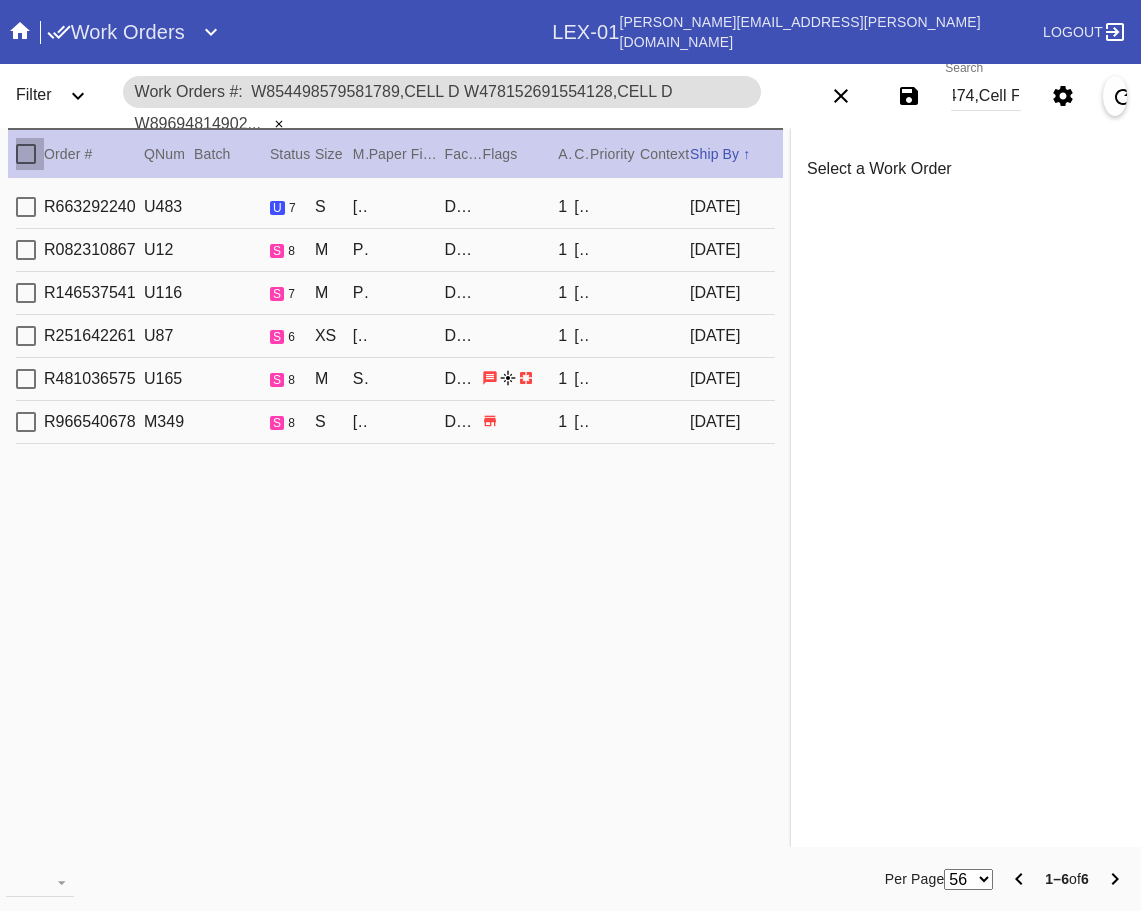 click at bounding box center (26, 154) 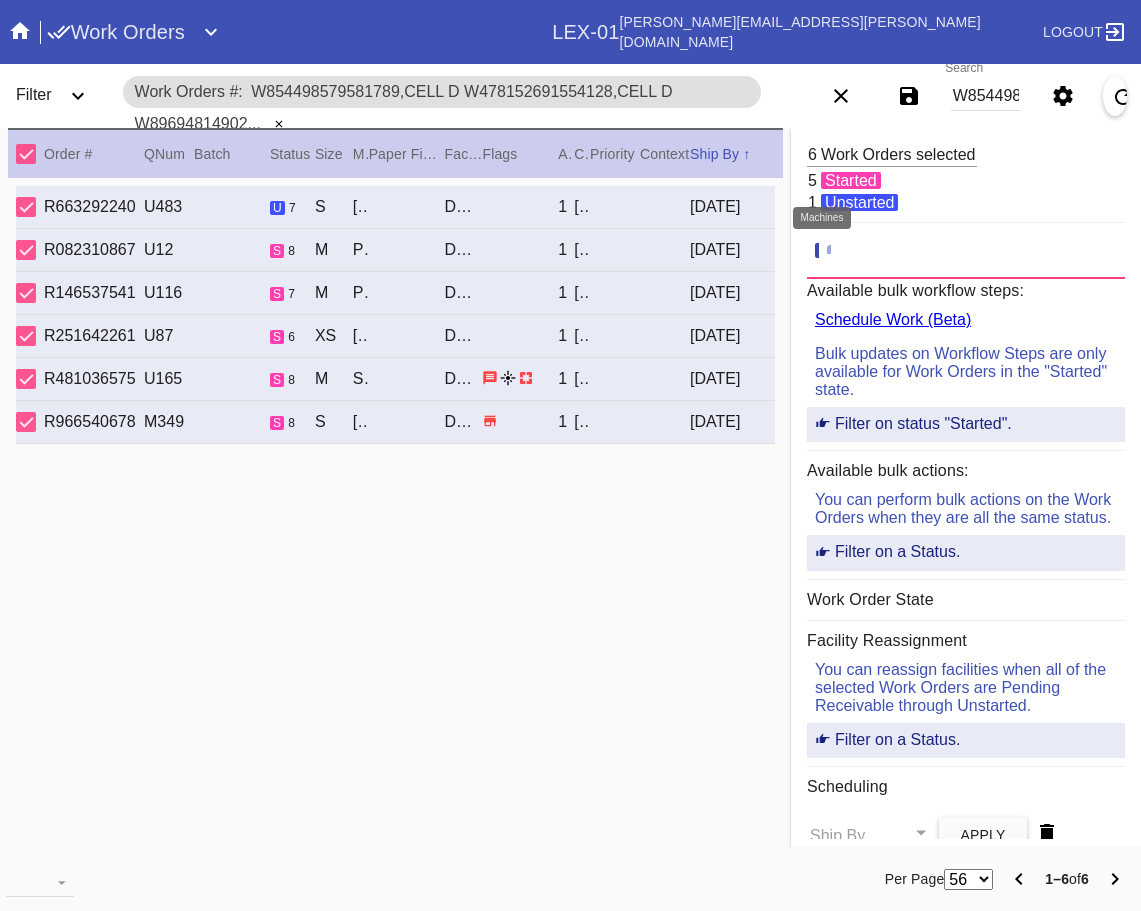 click 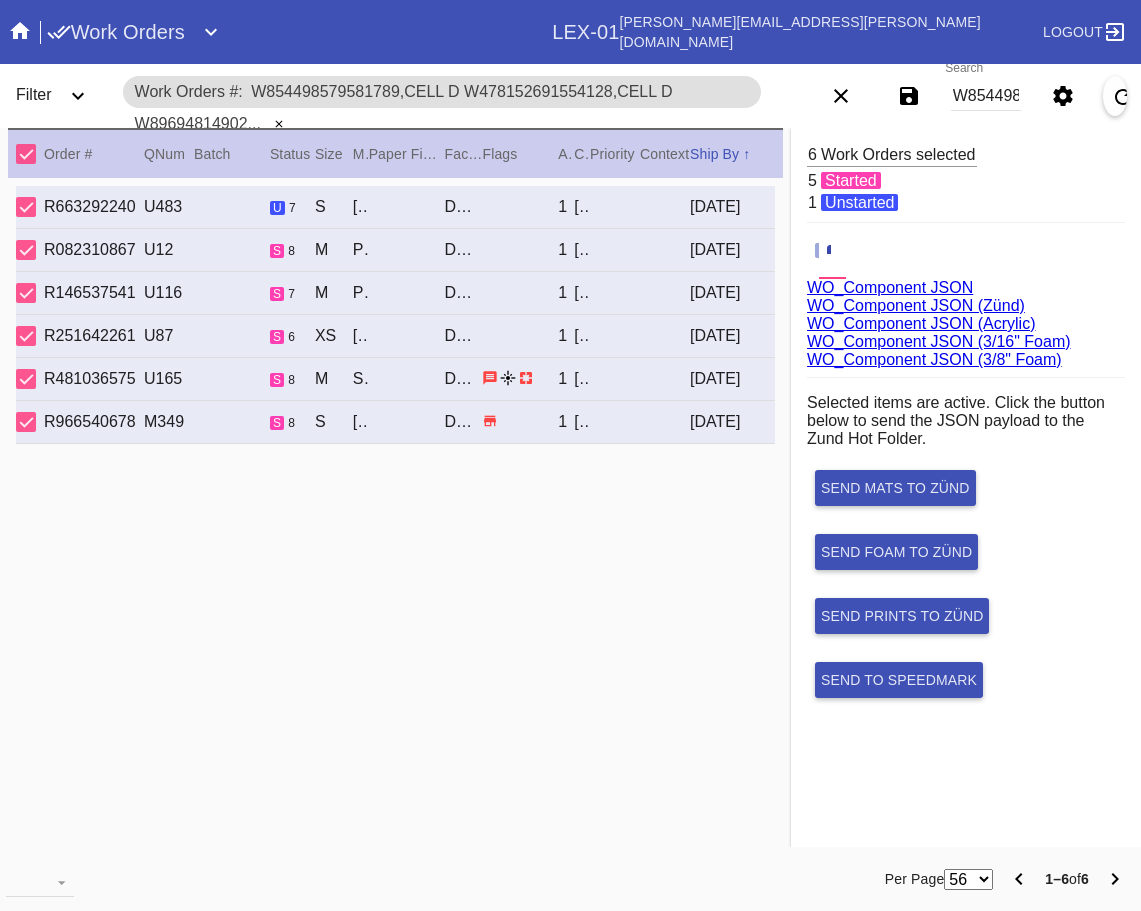 click on "WO_Component JSON (Acrylic)" at bounding box center (921, 323) 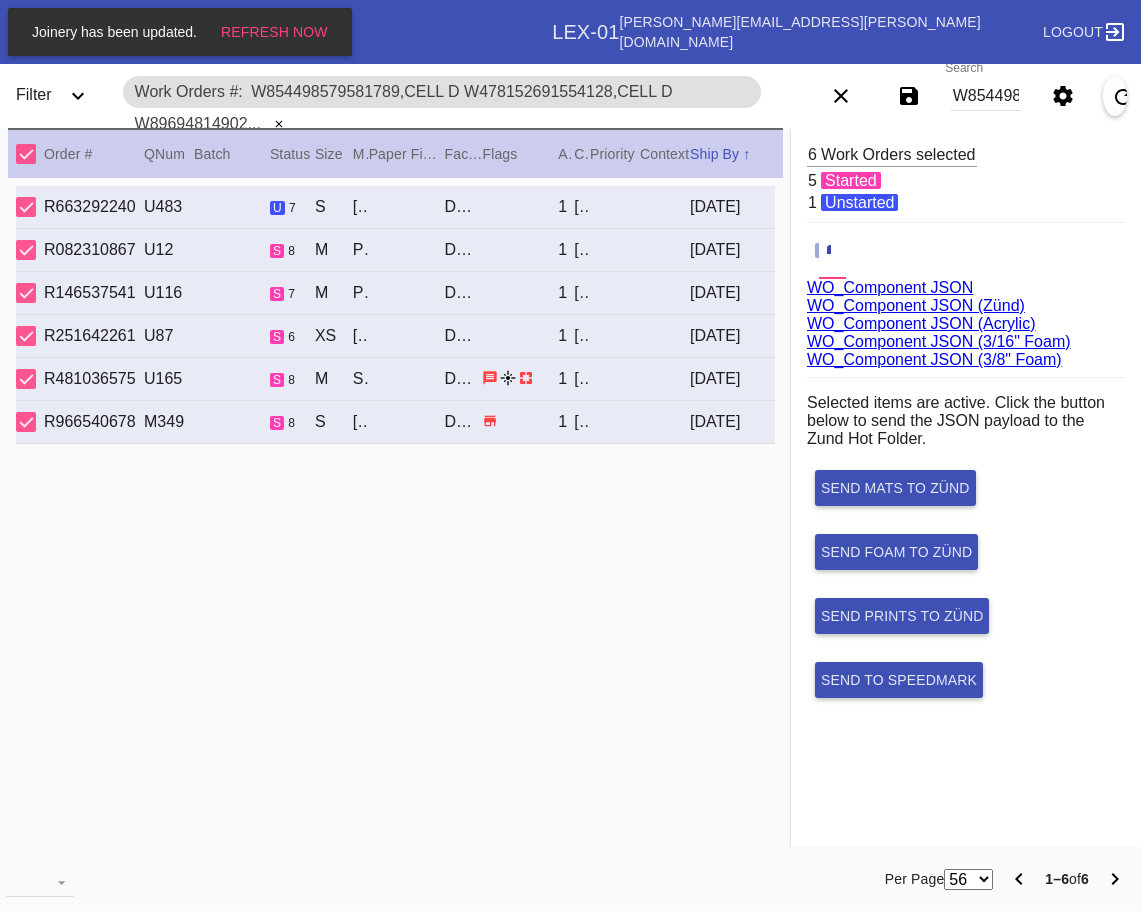 click on "W854498579581789,Cell D W478152691554128,Cell D W896948149024924,Cell D W807991304393200,Cell D W601859203439558,Cell H W156072631189474,Cell F" at bounding box center [986, 96] 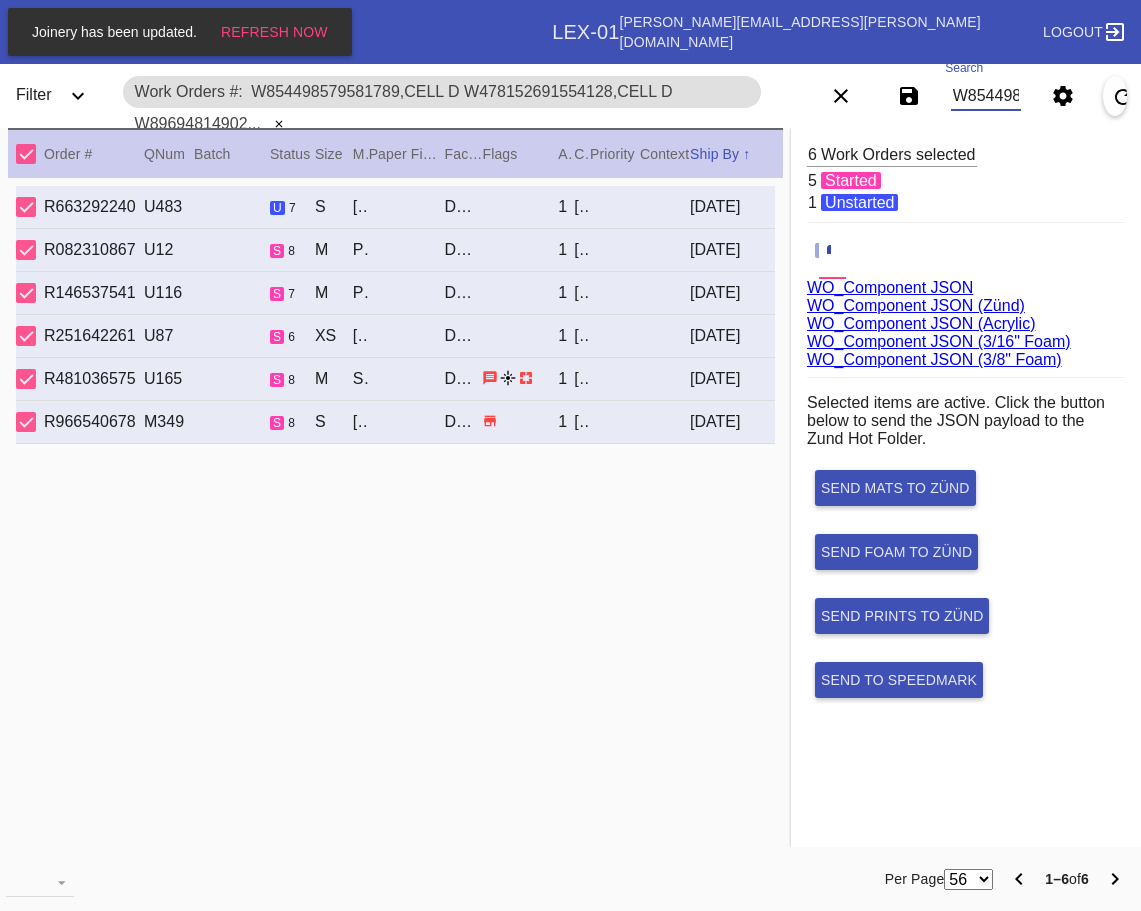 click on "W854498579581789,Cell D W478152691554128,Cell D W896948149024924,Cell D W807991304393200,Cell D W601859203439558,Cell H W156072631189474,Cell F" at bounding box center (986, 96) 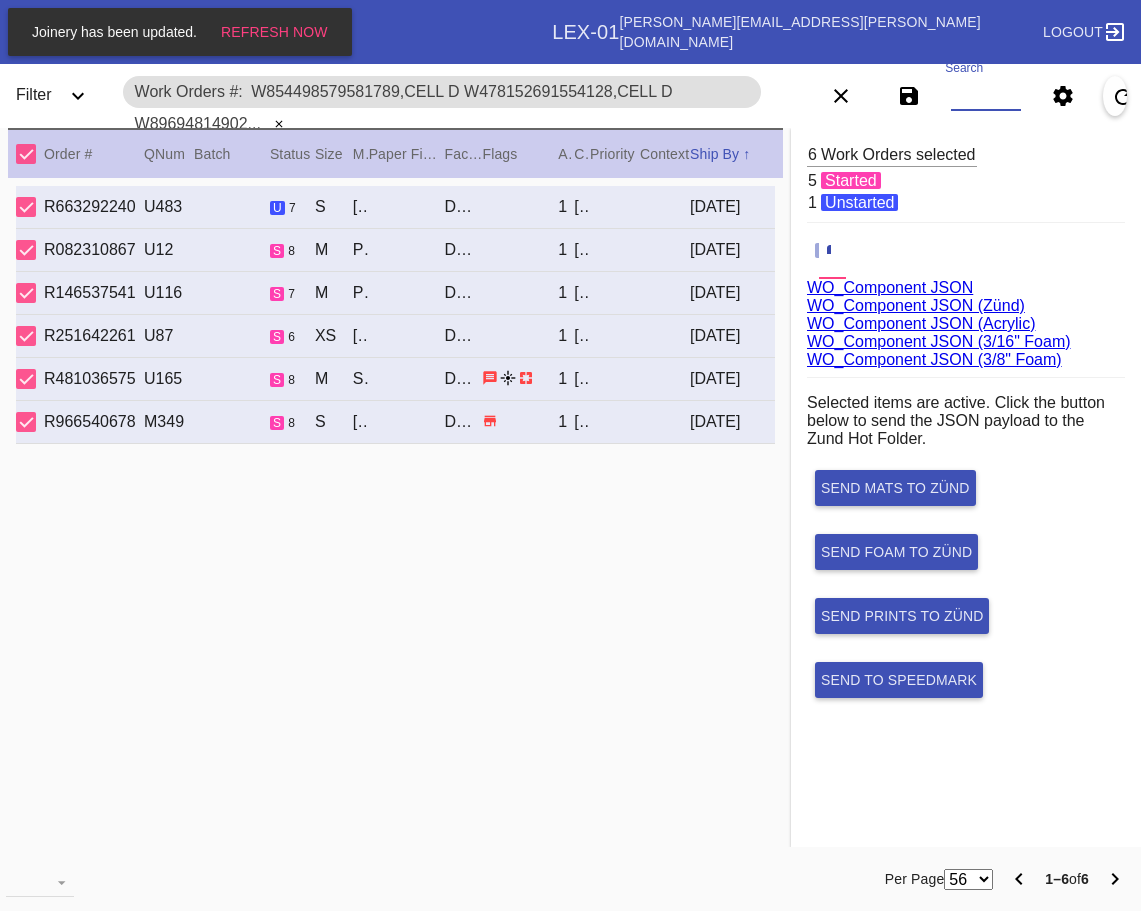paste on "W461461474839946,Cell B W638804152790166,Cell A W752416953899212,Cell F W723538510380687,Cell B W192534259955975,Cell E W614076243029266,Cell B W589044101204913,Cell B W164076215002837,Cell E W382525565112672,Cell A" 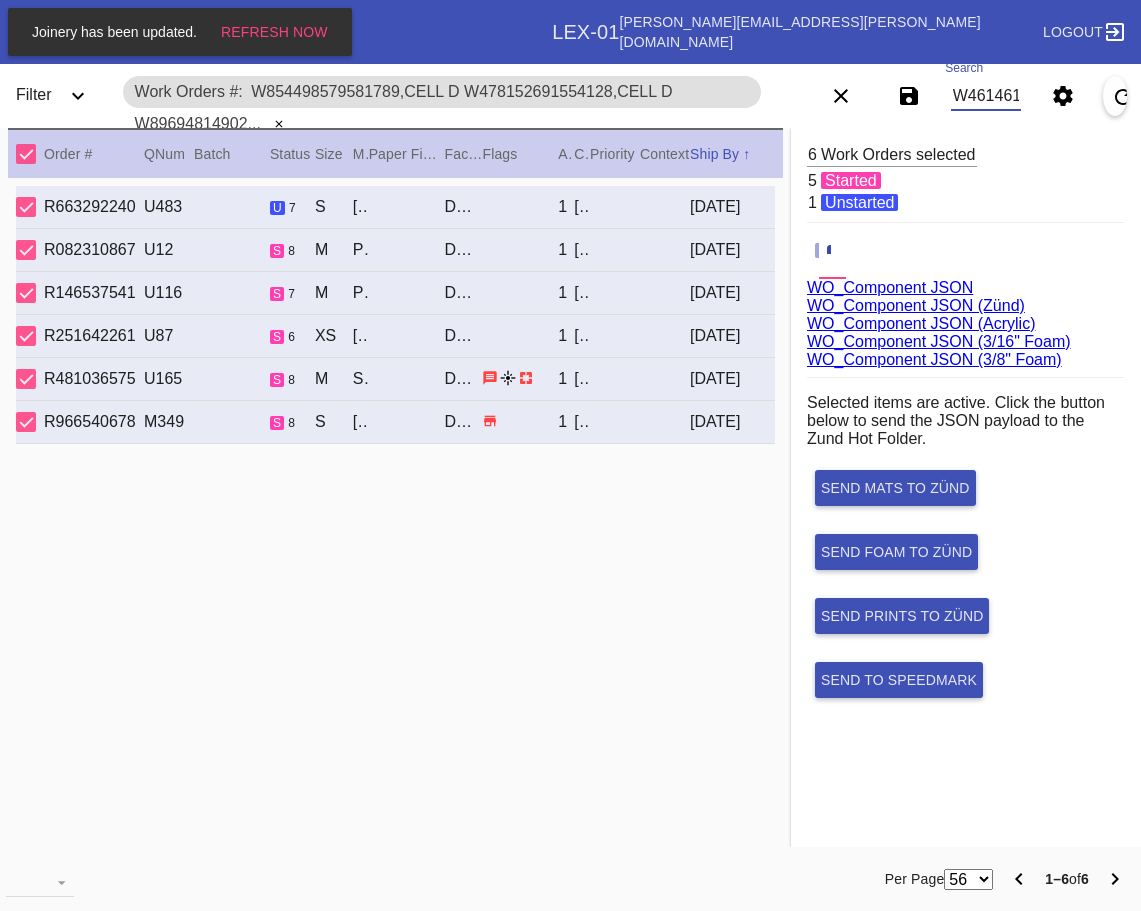 scroll, scrollTop: 0, scrollLeft: 1726, axis: horizontal 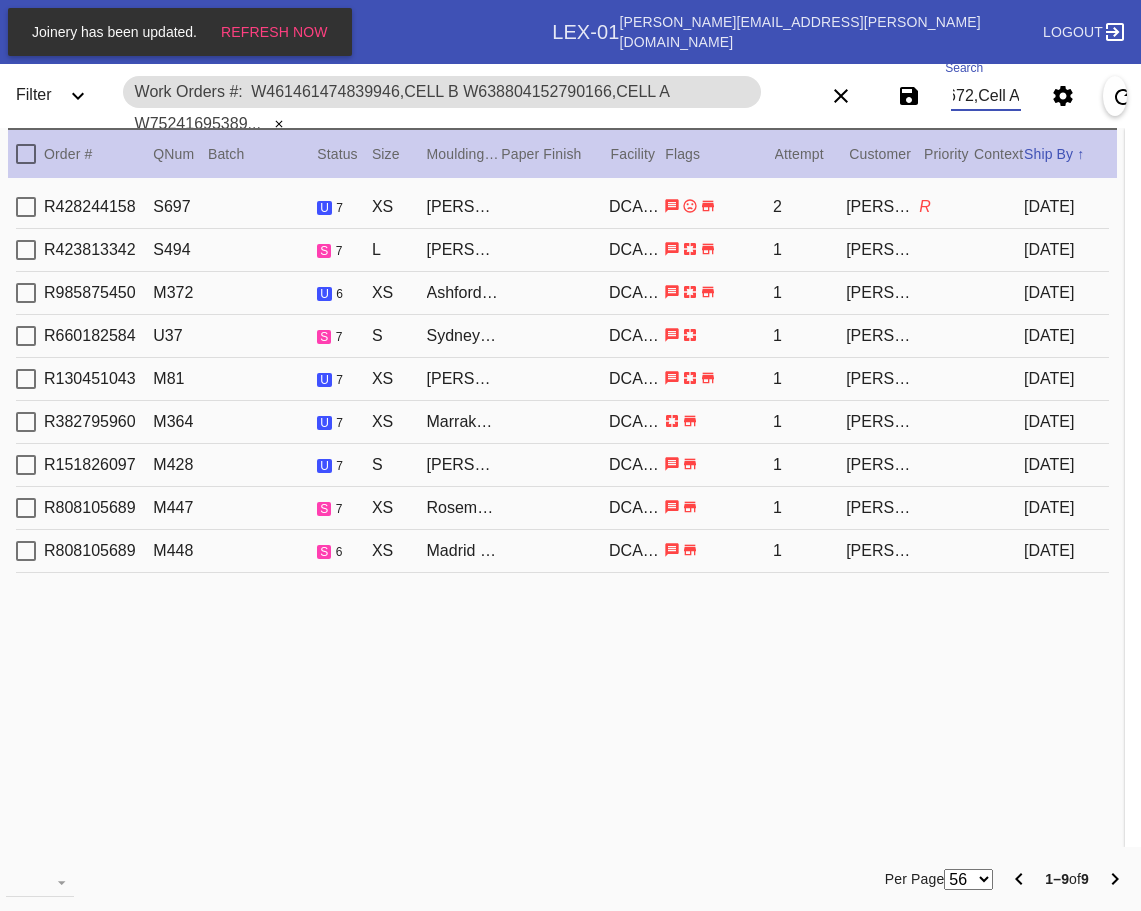type on "W461461474839946,Cell B W638804152790166,Cell A W752416953899212,Cell F W723538510380687,Cell B W192534259955975,Cell E W614076243029266,Cell B W589044101204913,Cell B W164076215002837,Cell E W382525565112672,Cell A" 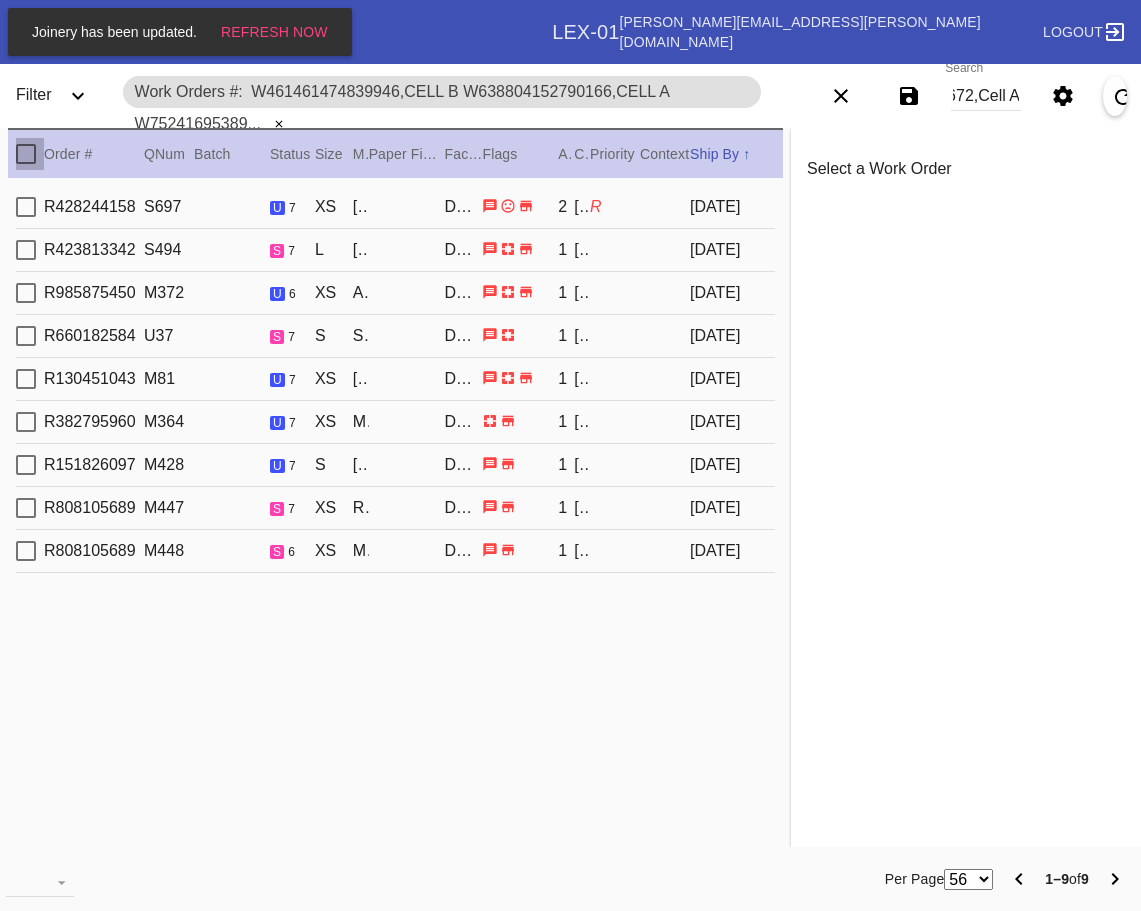 click at bounding box center (26, 154) 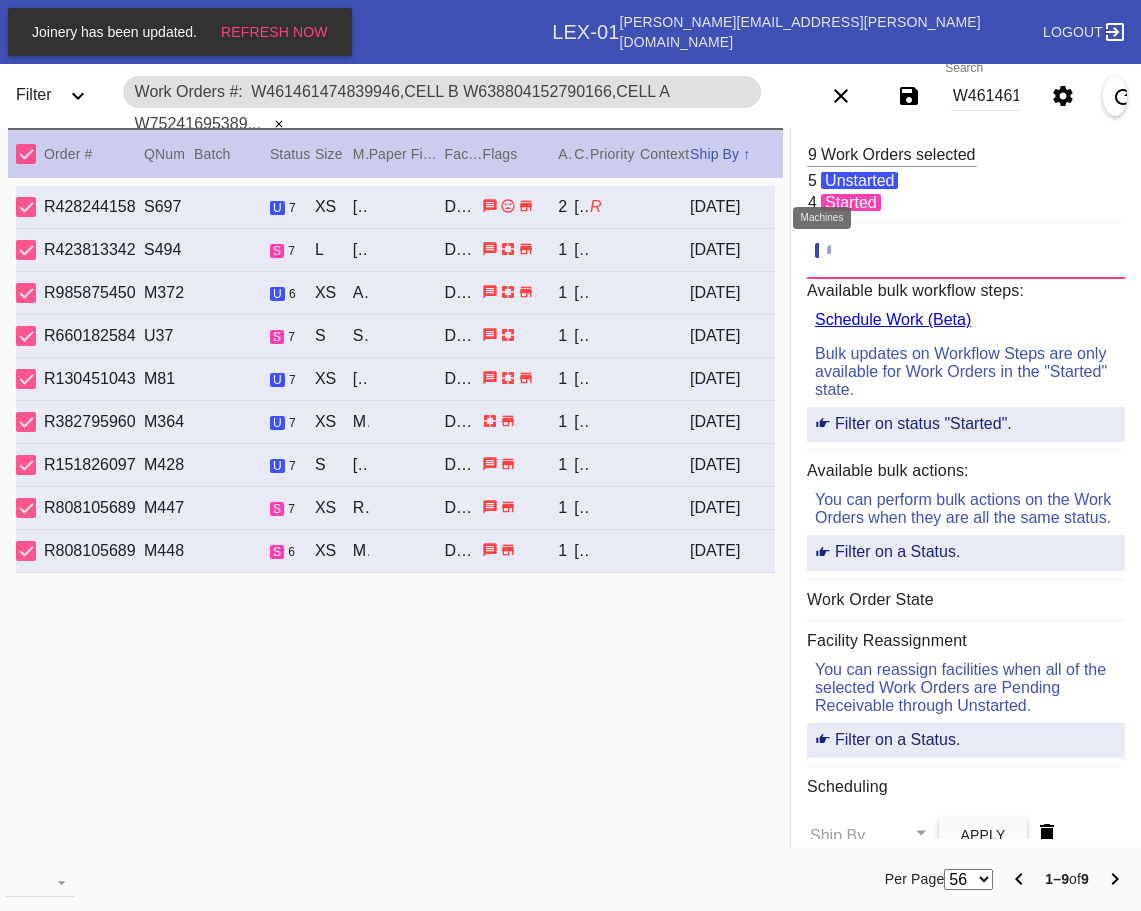click 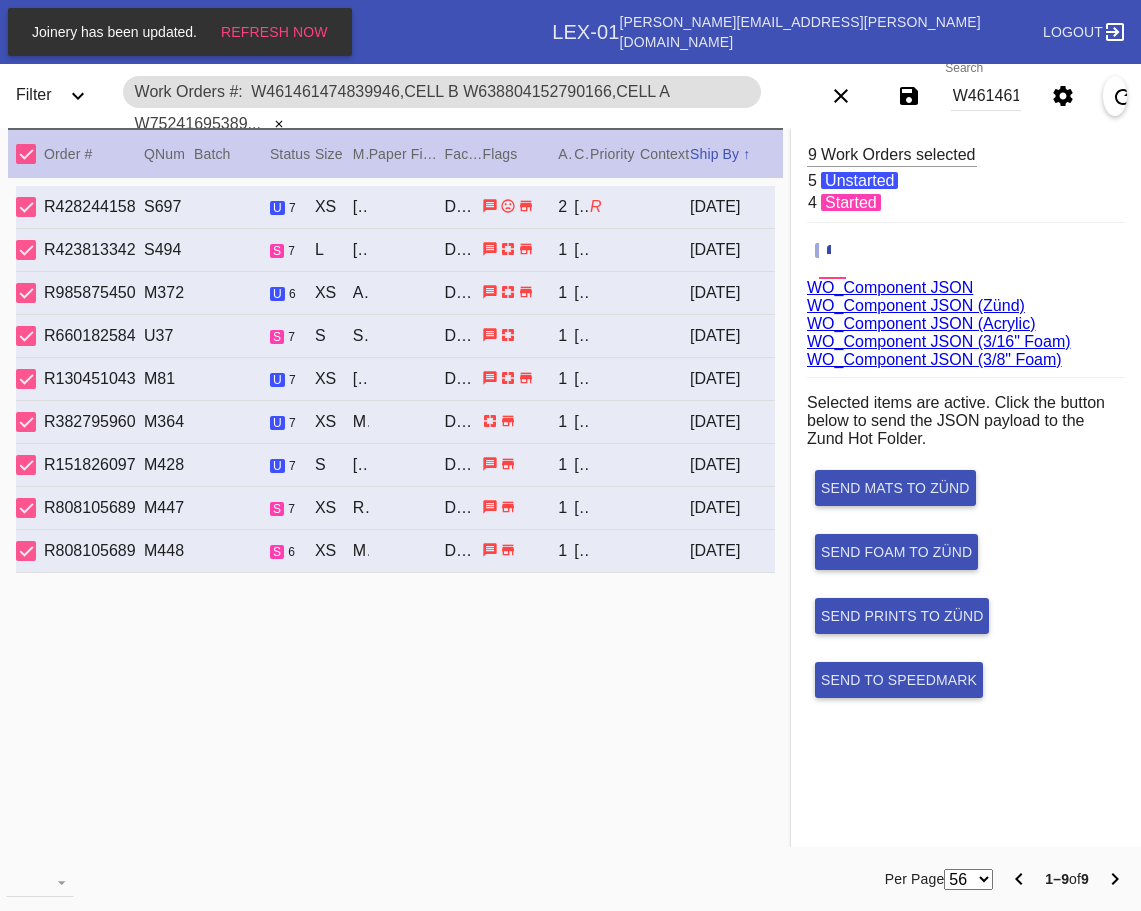 click on "WO_Component JSON (Acrylic)" at bounding box center [921, 323] 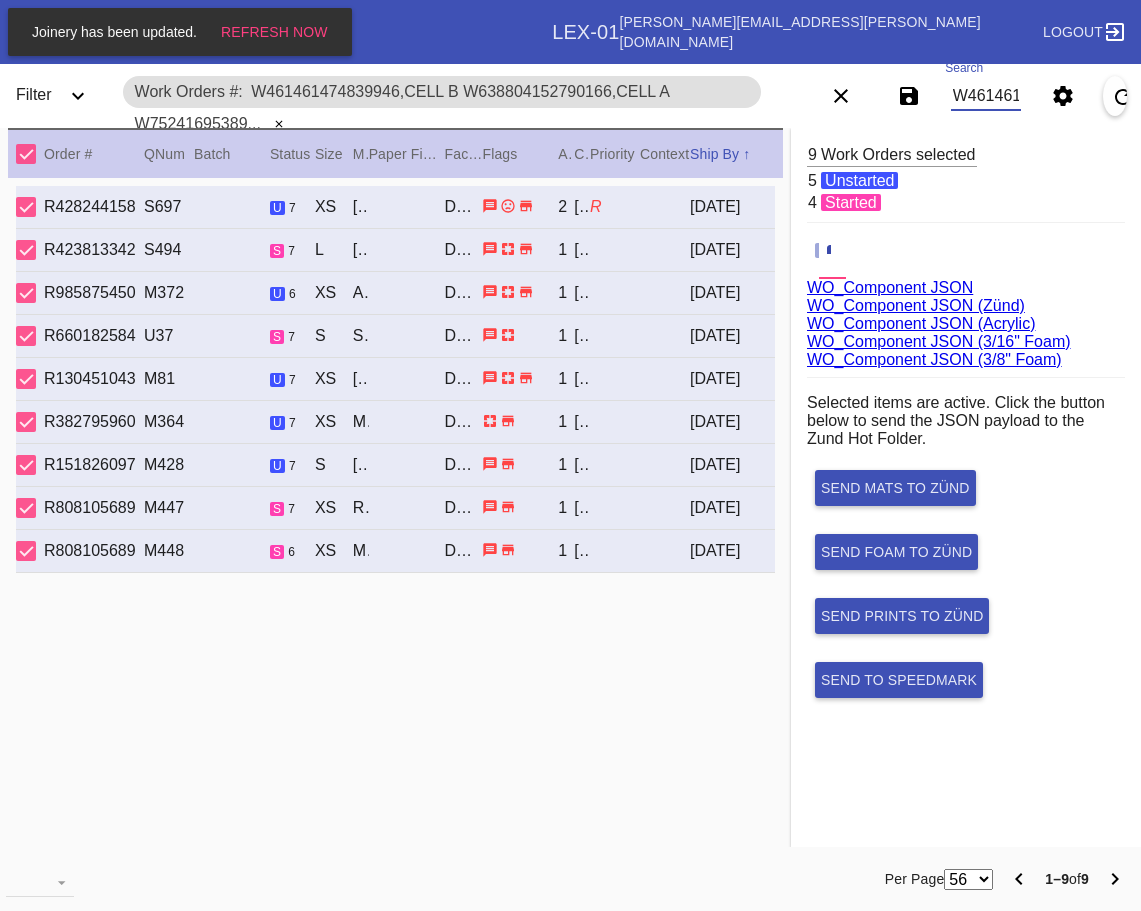 click on "W461461474839946,Cell B W638804152790166,Cell A W752416953899212,Cell F W723538510380687,Cell B W192534259955975,Cell E W614076243029266,Cell B W589044101204913,Cell B W164076215002837,Cell E W382525565112672,Cell A" at bounding box center [986, 96] 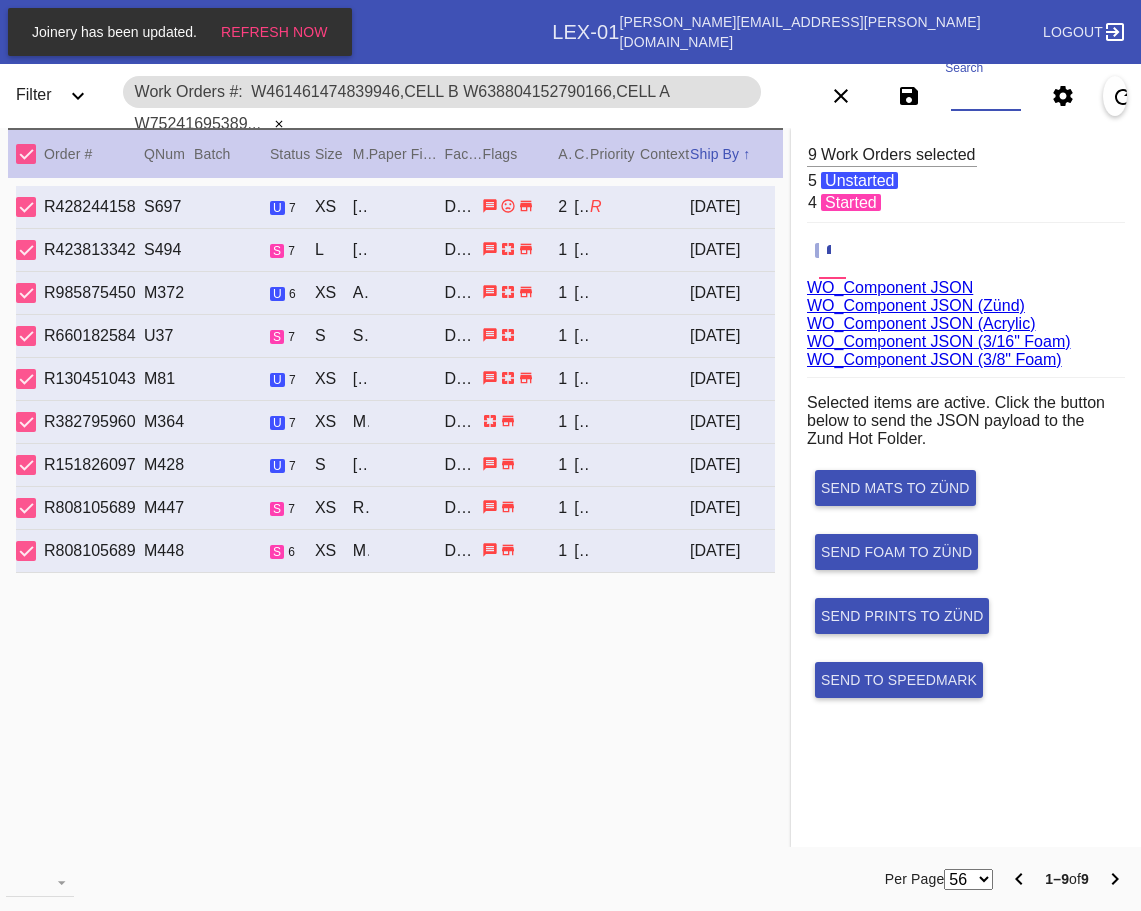 paste on "W800253611766730,Cell A W421093932183419,Cell A W809967739660625,Cell D W625695933631204,Cell H W797929971200804,Cell D W478932524954312,Cell D" 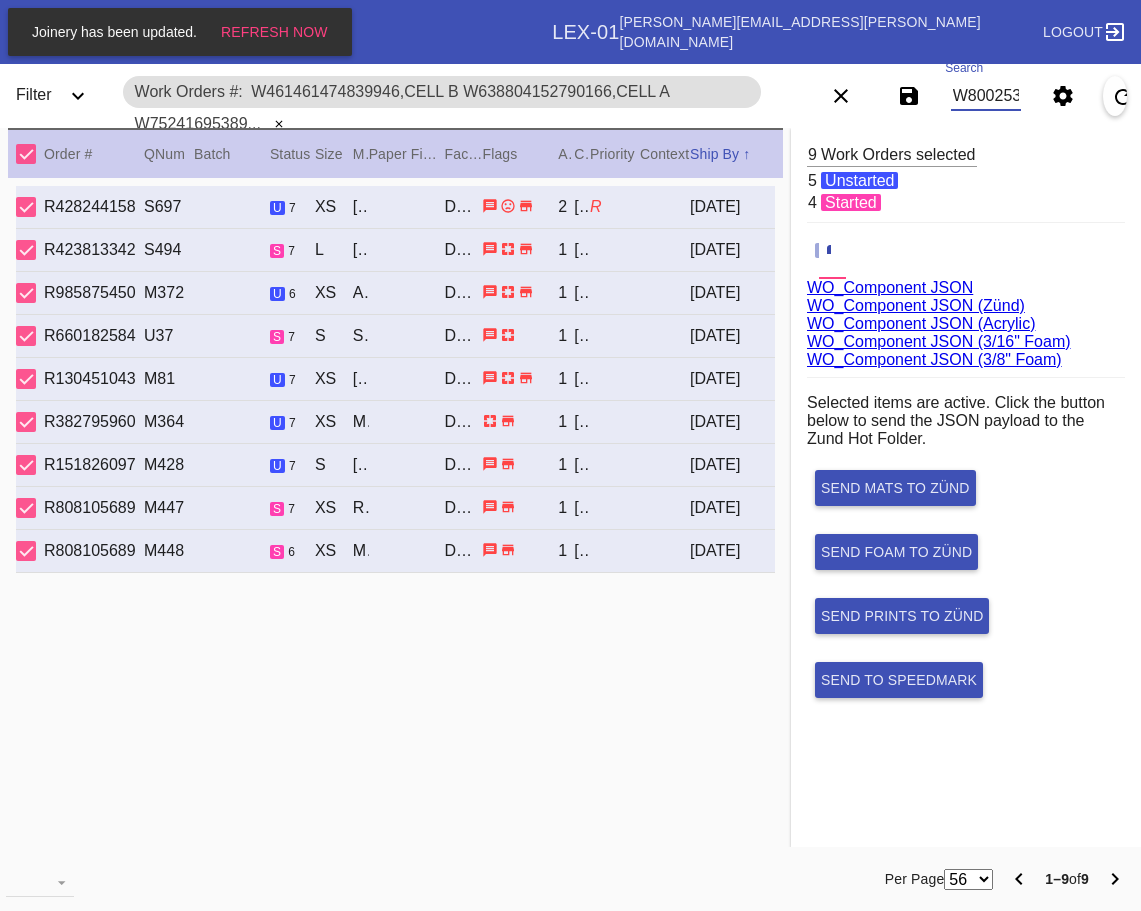 scroll, scrollTop: 0, scrollLeft: 1129, axis: horizontal 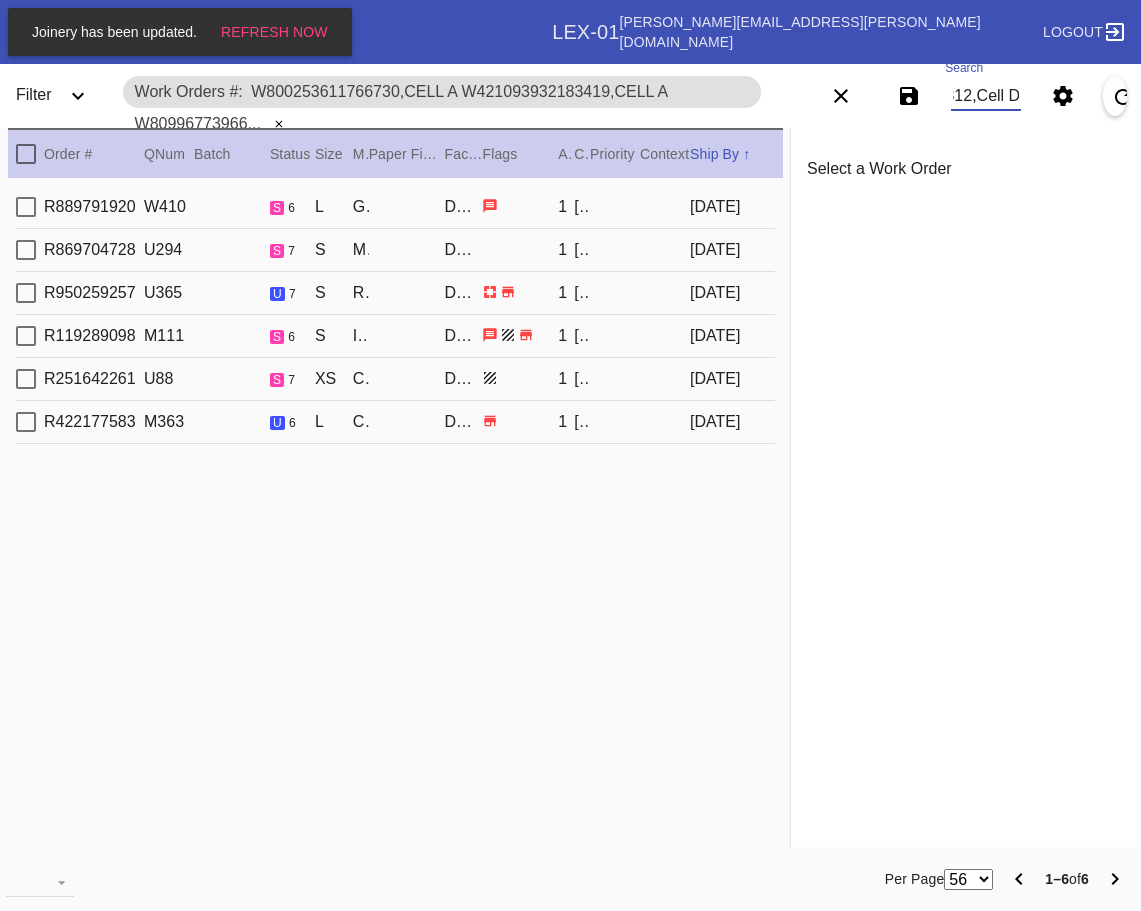 click at bounding box center (26, 154) 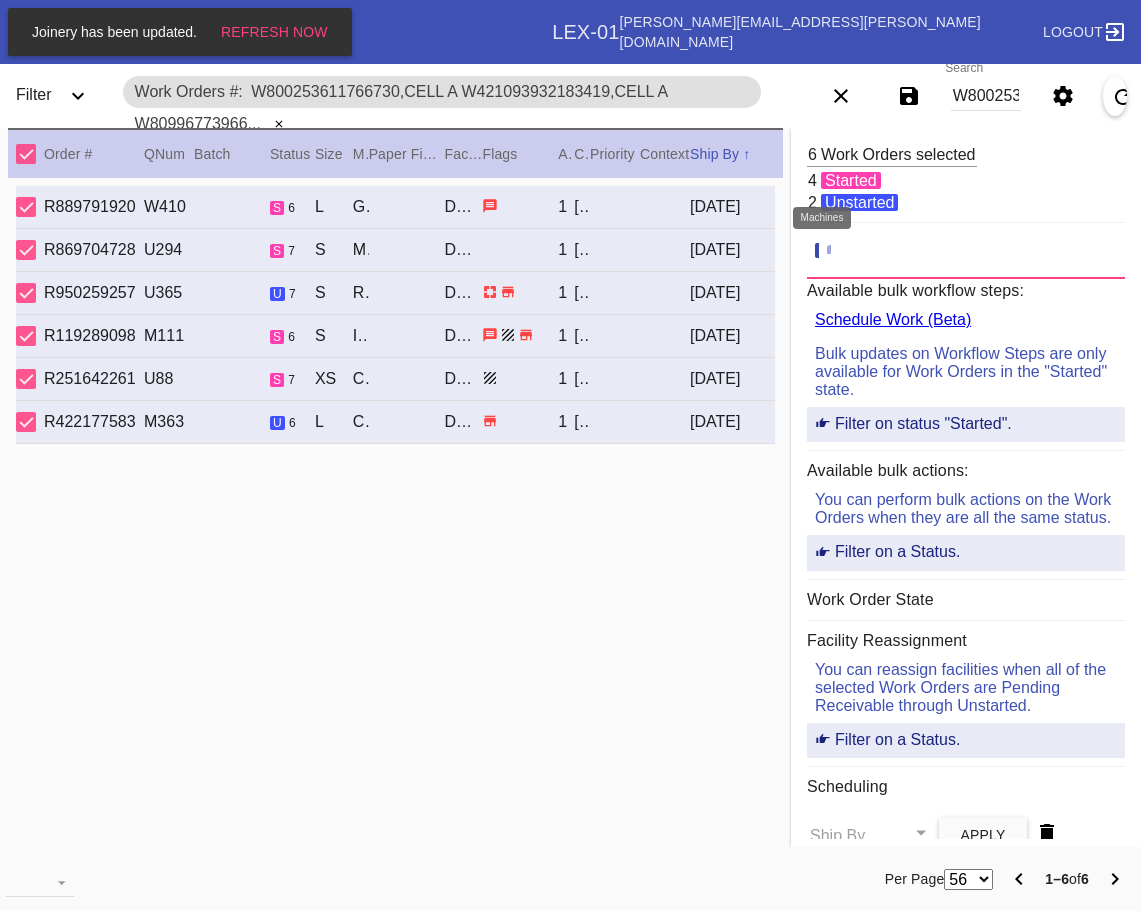 click 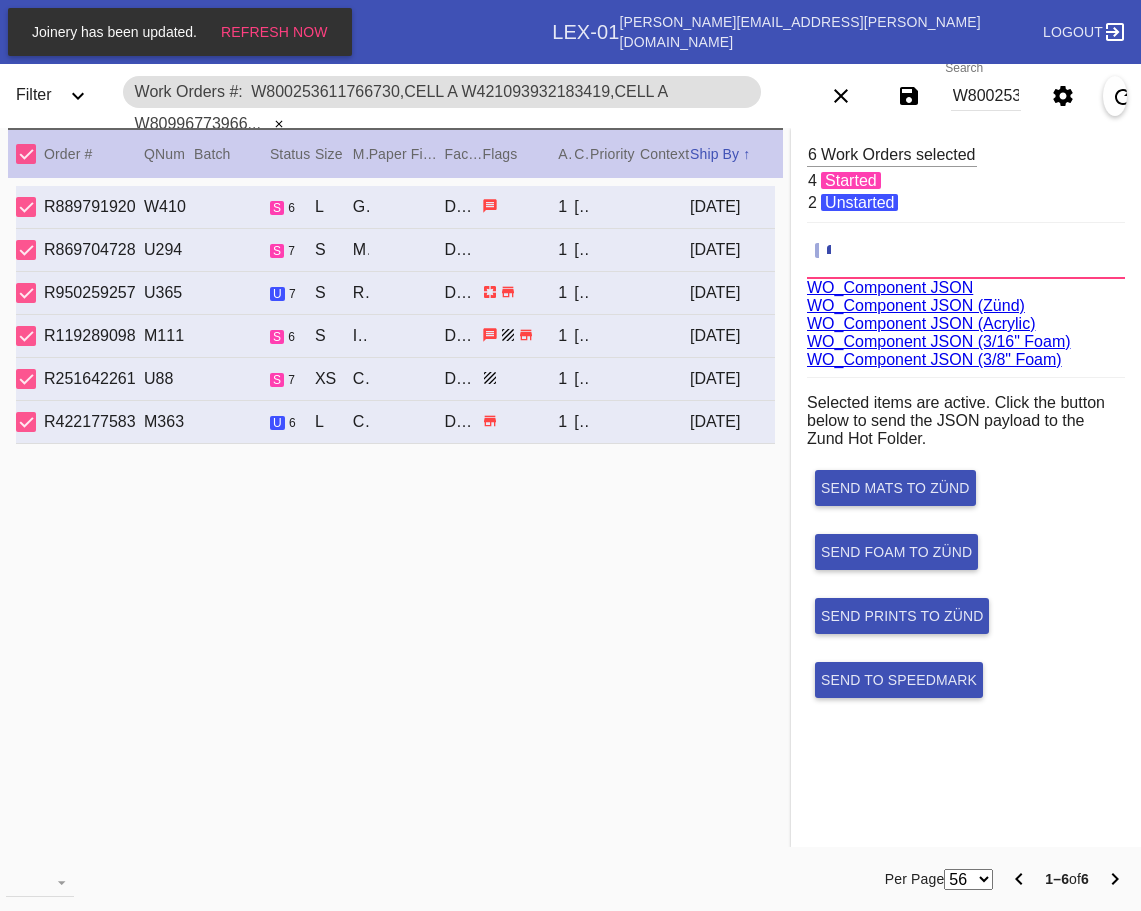 scroll, scrollTop: 75, scrollLeft: 0, axis: vertical 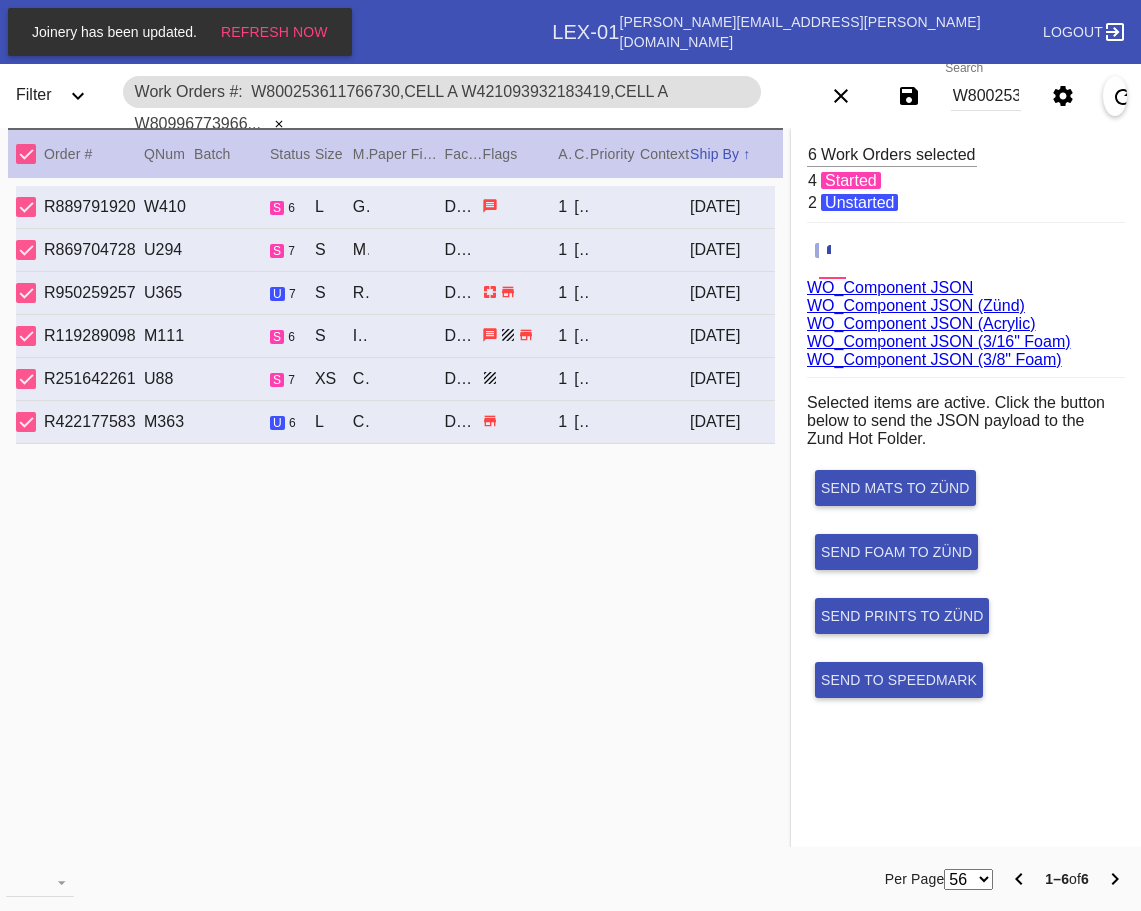 click on "WO_Component JSON (Acrylic)" at bounding box center (921, 323) 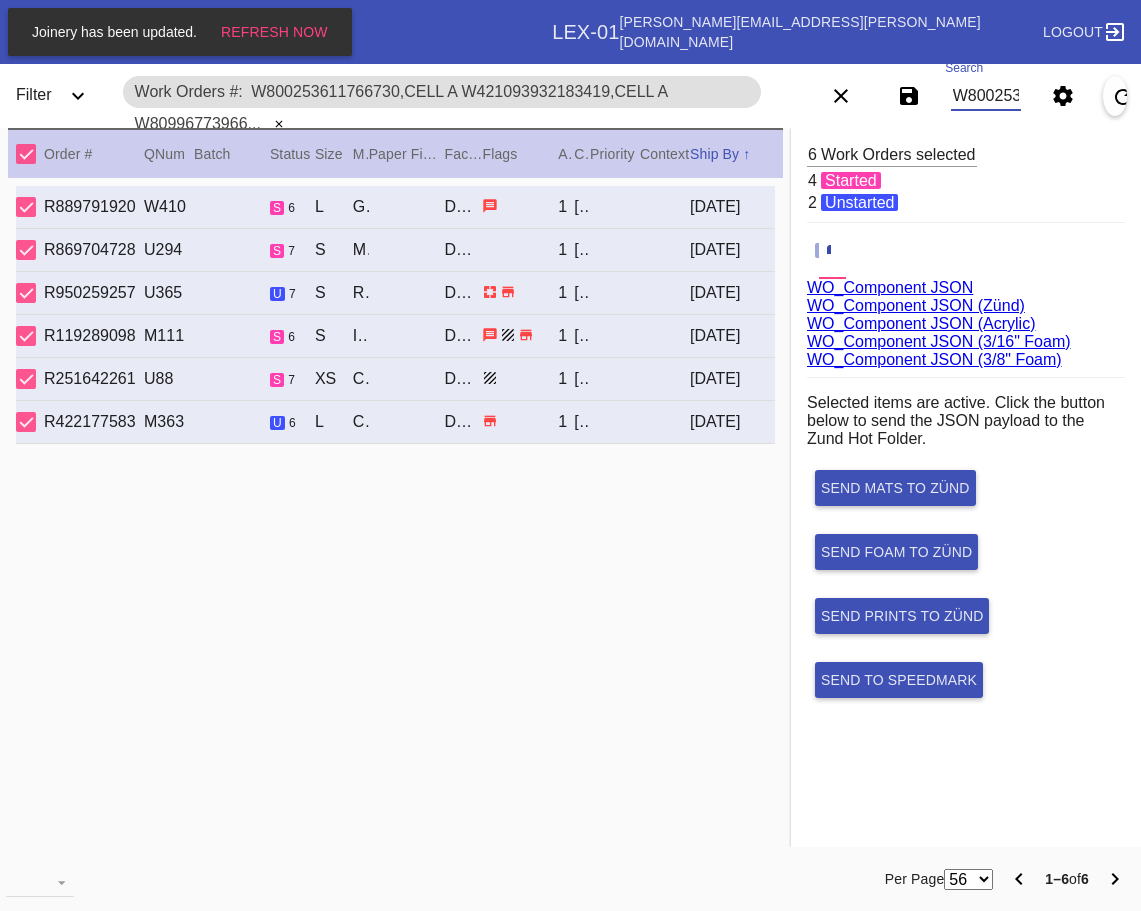 click on "W800253611766730,Cell A W421093932183419,Cell A W809967739660625,Cell D W625695933631204,Cell H W797929971200804,Cell D W478932524954312,Cell D" at bounding box center (986, 96) 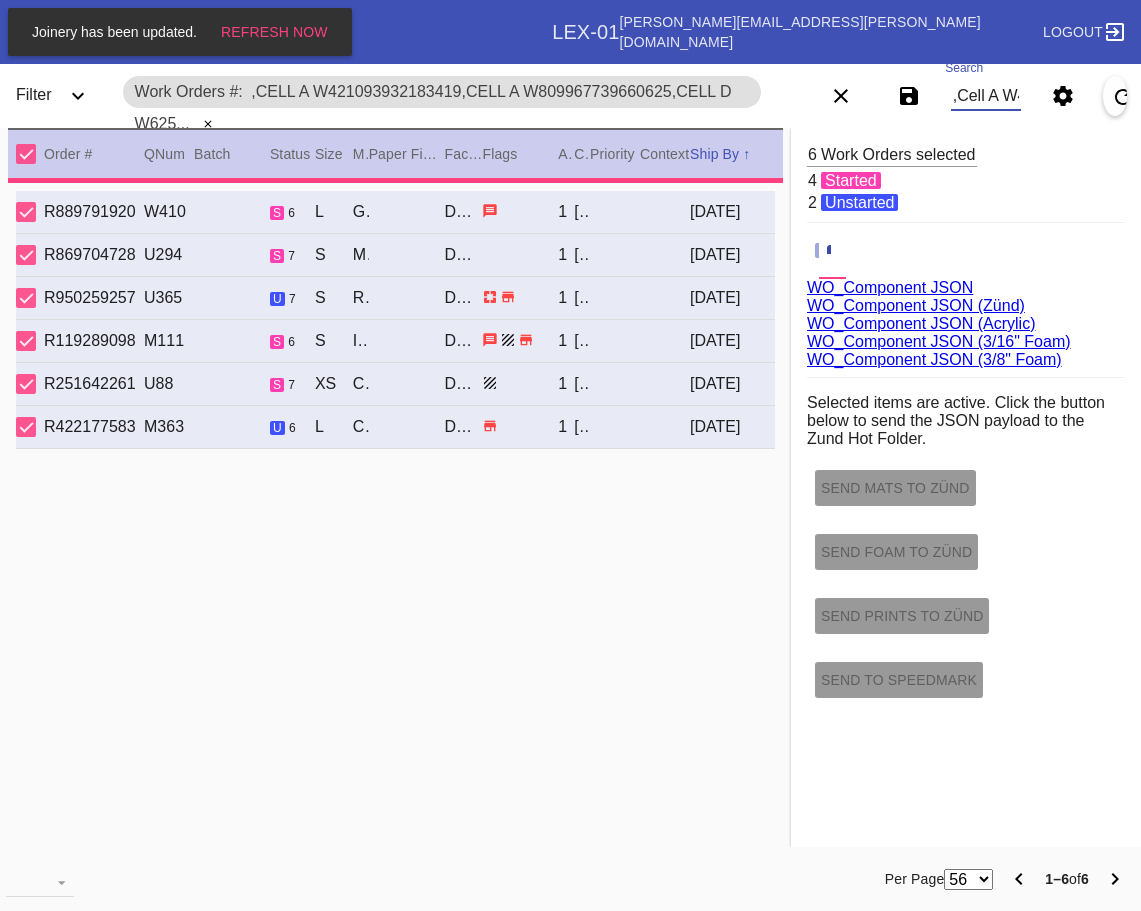 click on ",Cell A W421093932183419,Cell A W809967739660625,Cell D W625695933631204,Cell H W797929971200804,Cell D W478932524954312,Cell D" at bounding box center [986, 96] 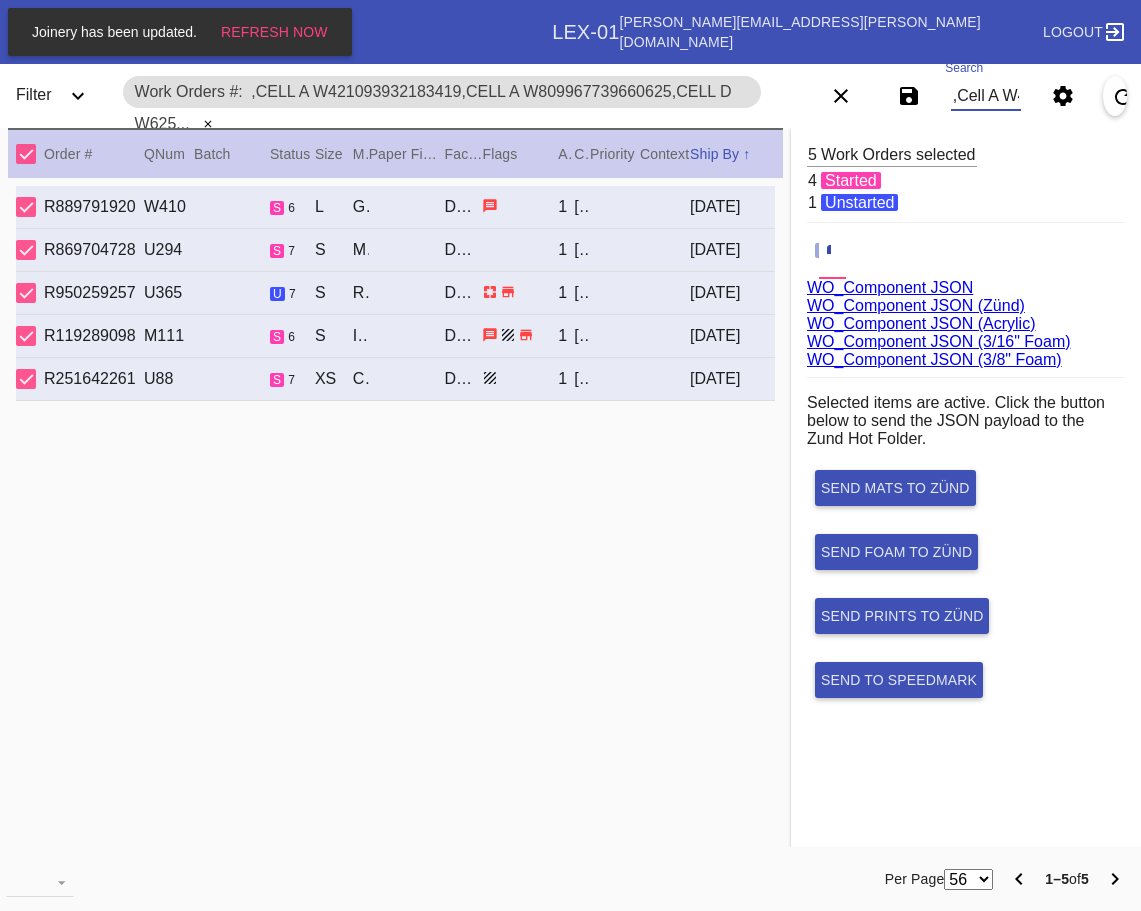 click on ",Cell A W421093932183419,Cell A W809967739660625,Cell D W625695933631204,Cell H W797929971200804,Cell D W478932524954312,Cell D" at bounding box center (986, 96) 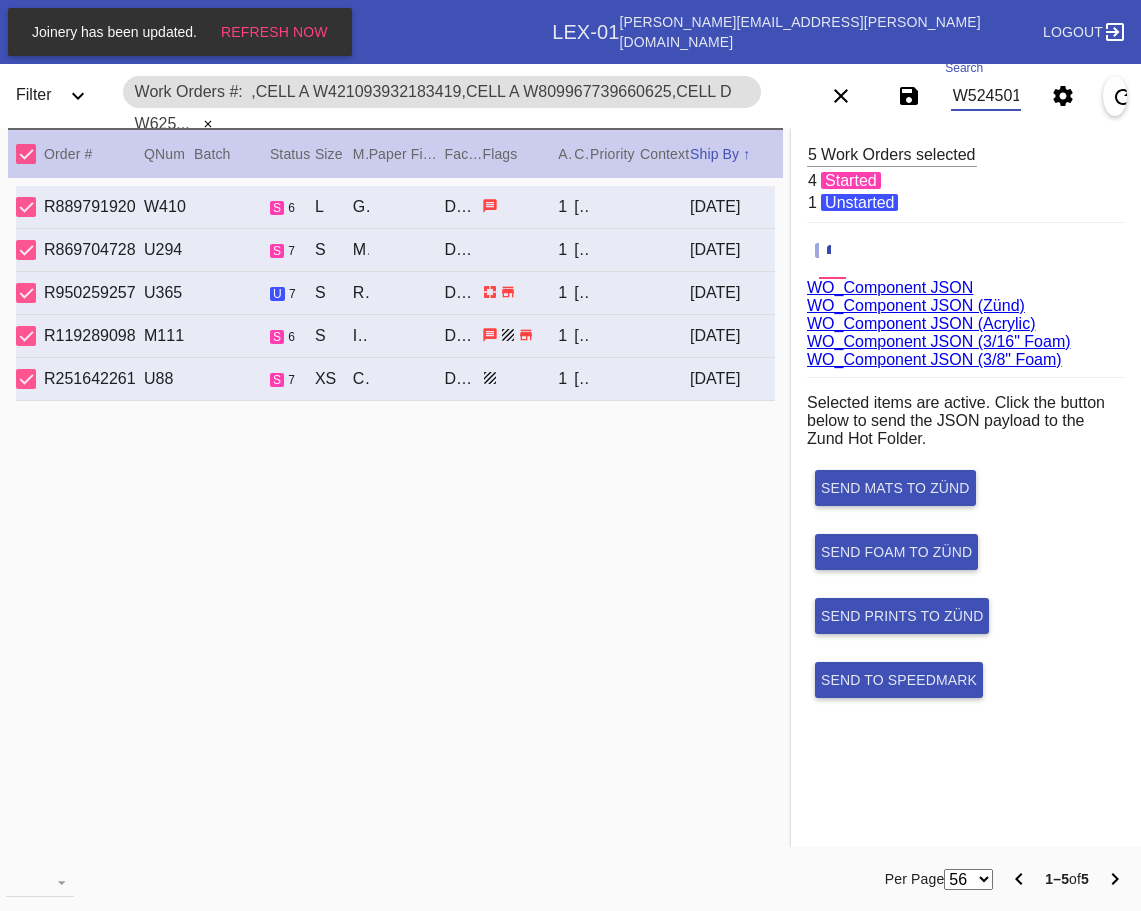 scroll, scrollTop: 0, scrollLeft: 328, axis: horizontal 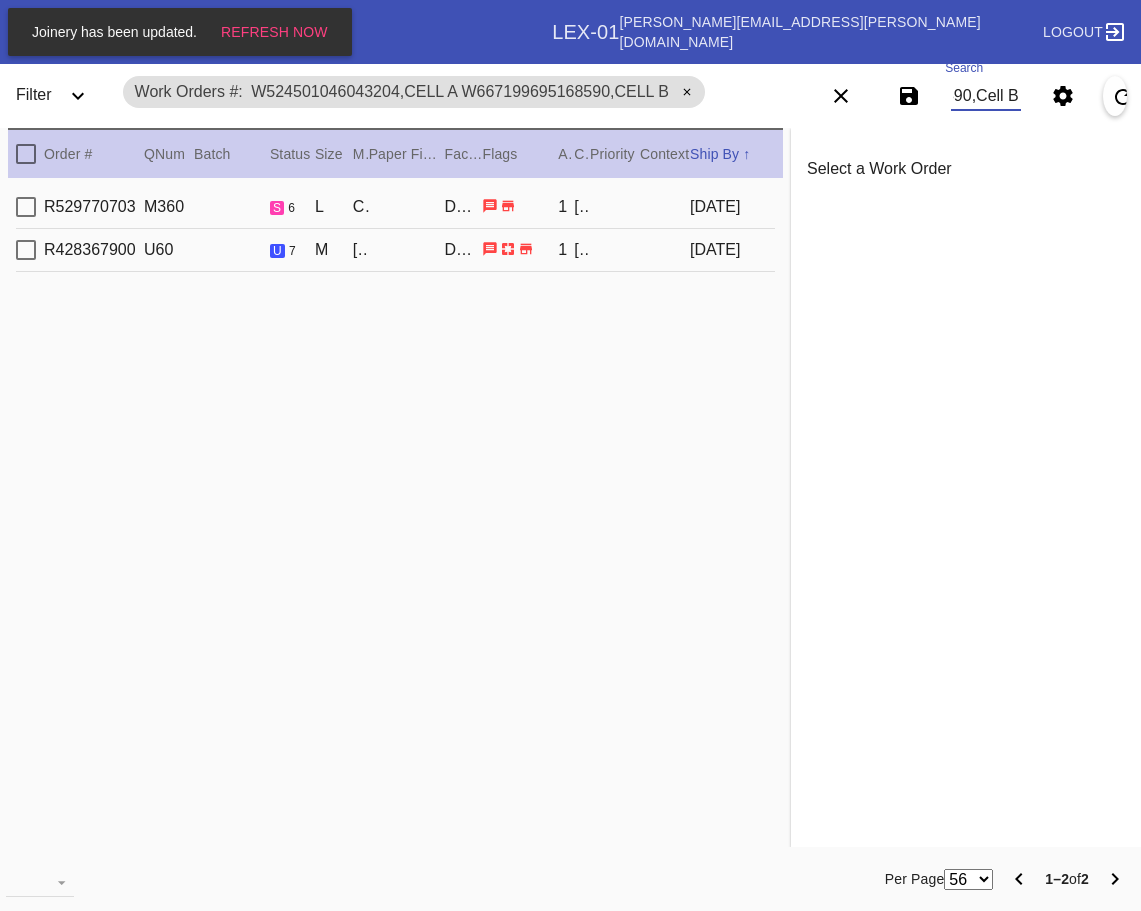 type on "W524501046043204,Cell A W667199695168590,Cell B" 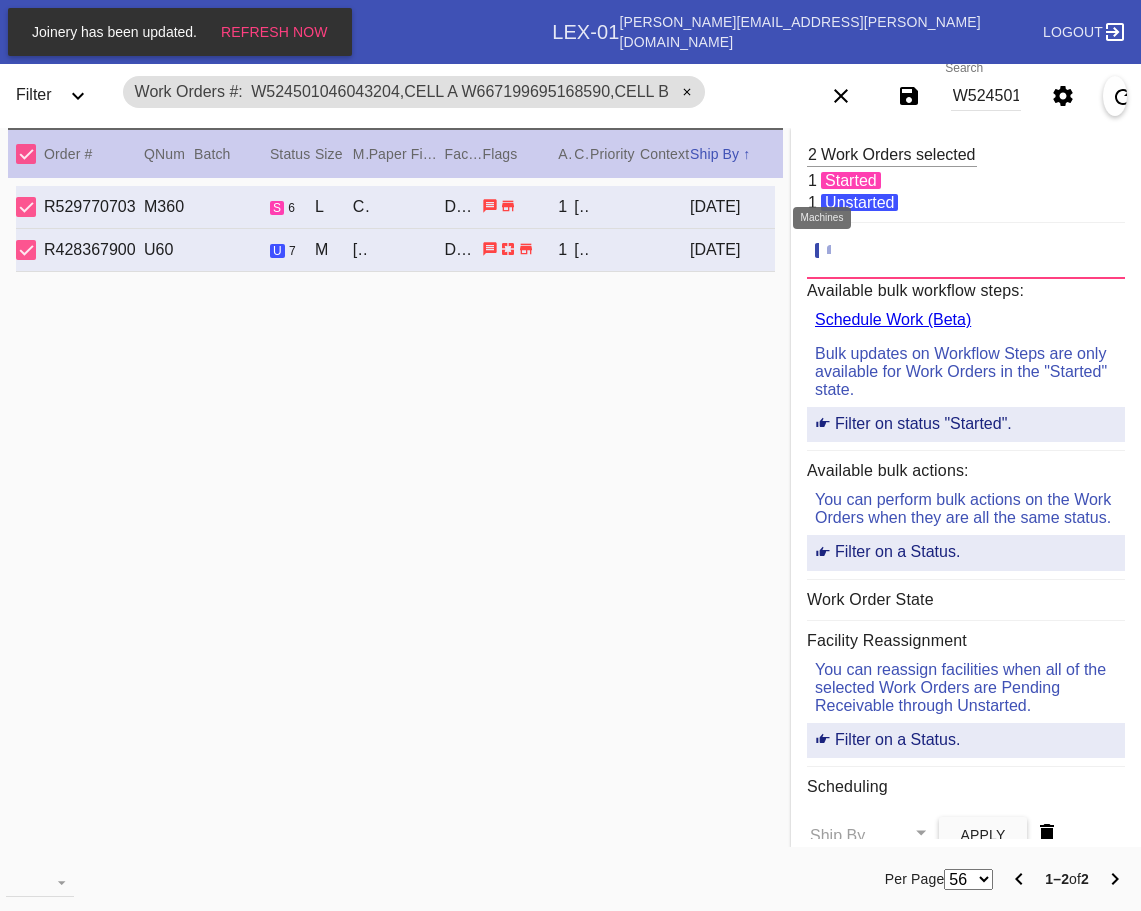 click 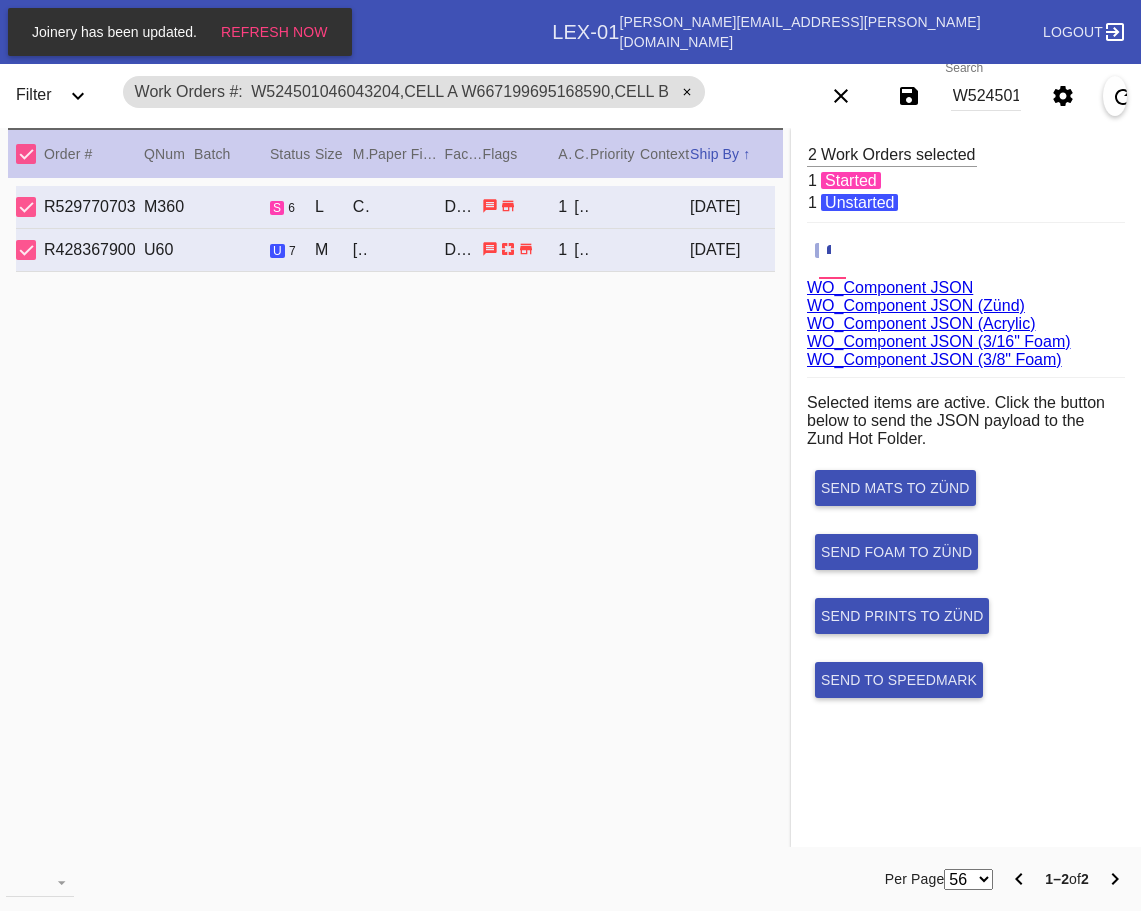 click on "WO_Component JSON (Acrylic)" at bounding box center (921, 323) 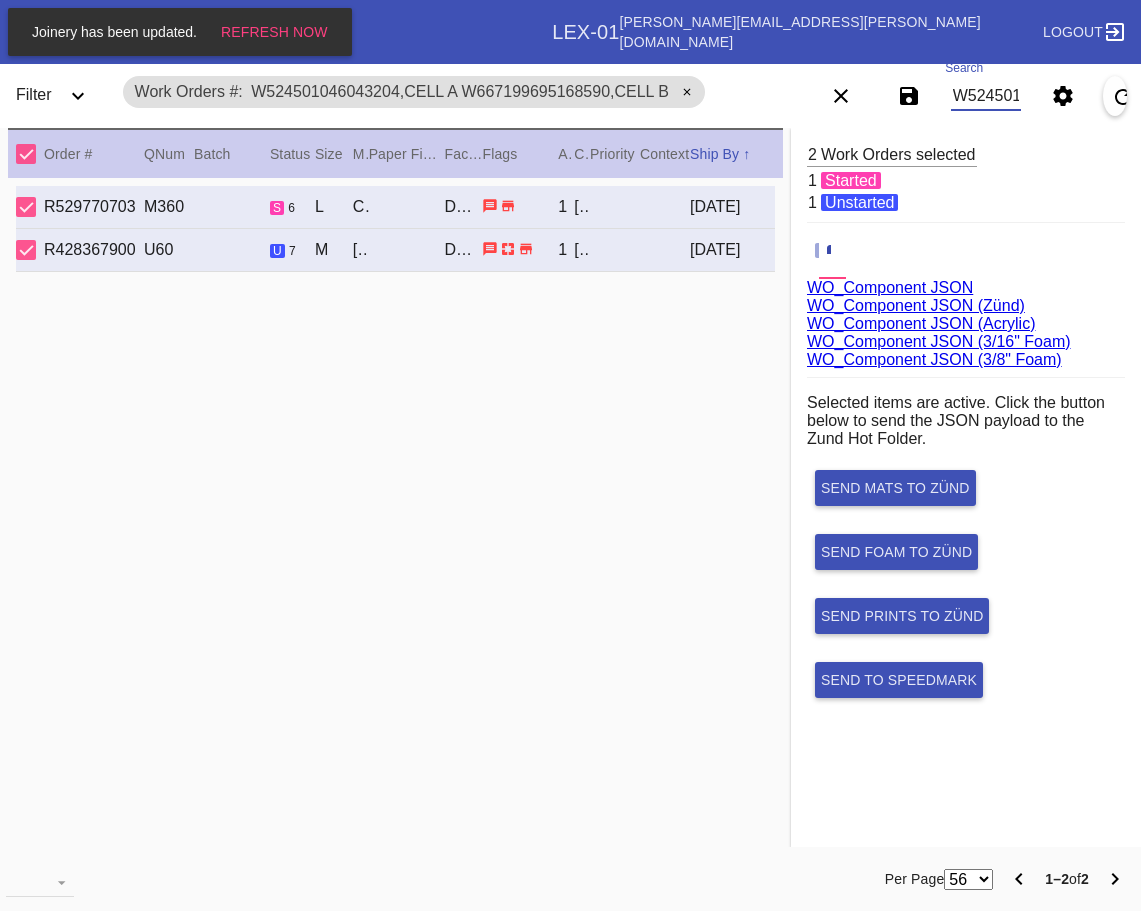 click on "W524501046043204,Cell A W667199695168590,Cell B" at bounding box center [986, 96] 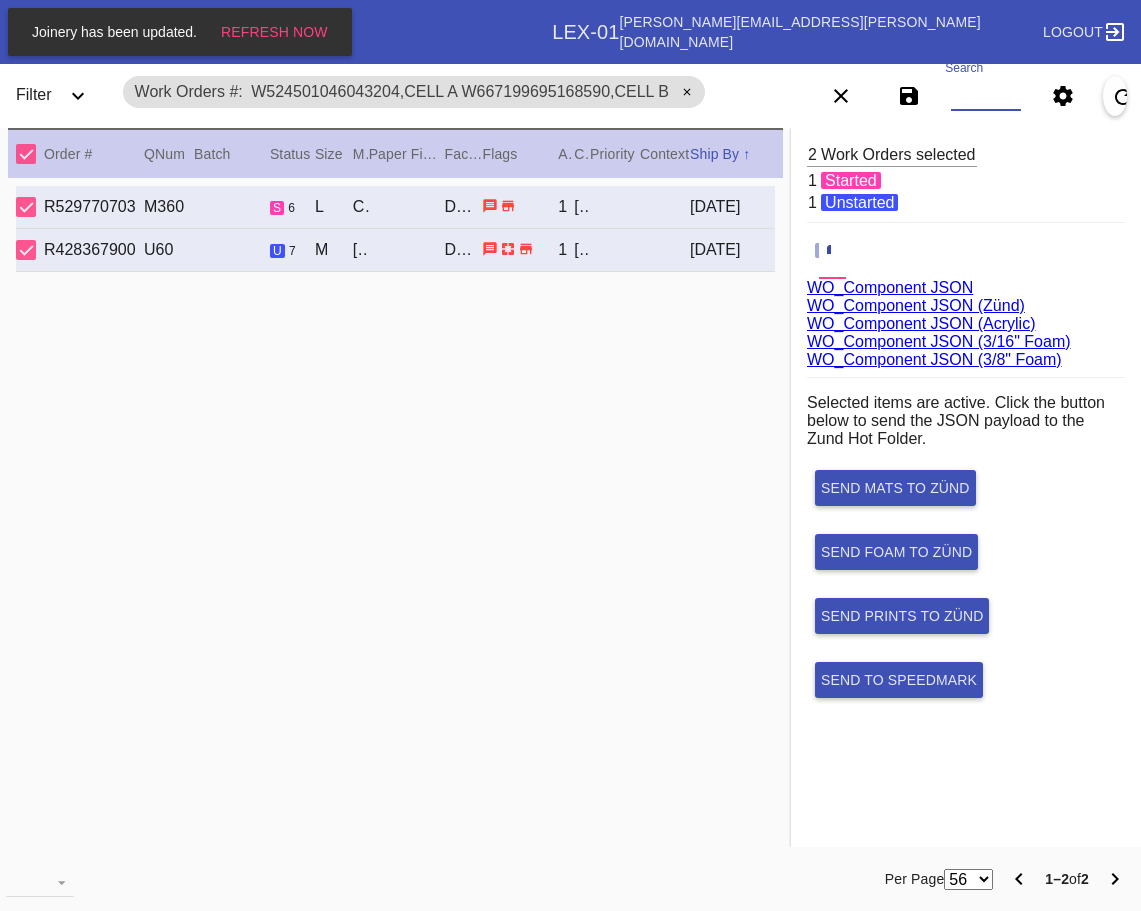 paste on "W700408762546235,Cell H W637299225802129,Cell G W534476323268558,Cell A" 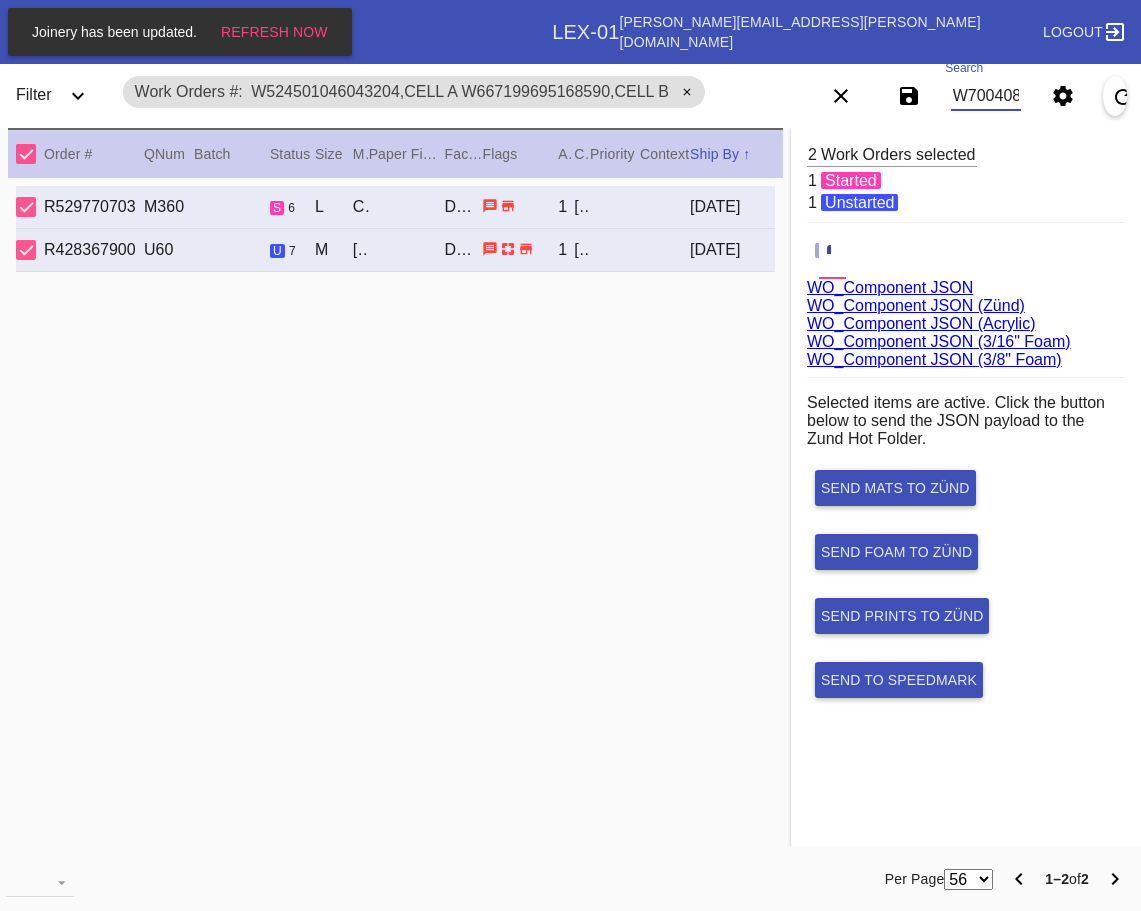 scroll, scrollTop: 0, scrollLeft: 531, axis: horizontal 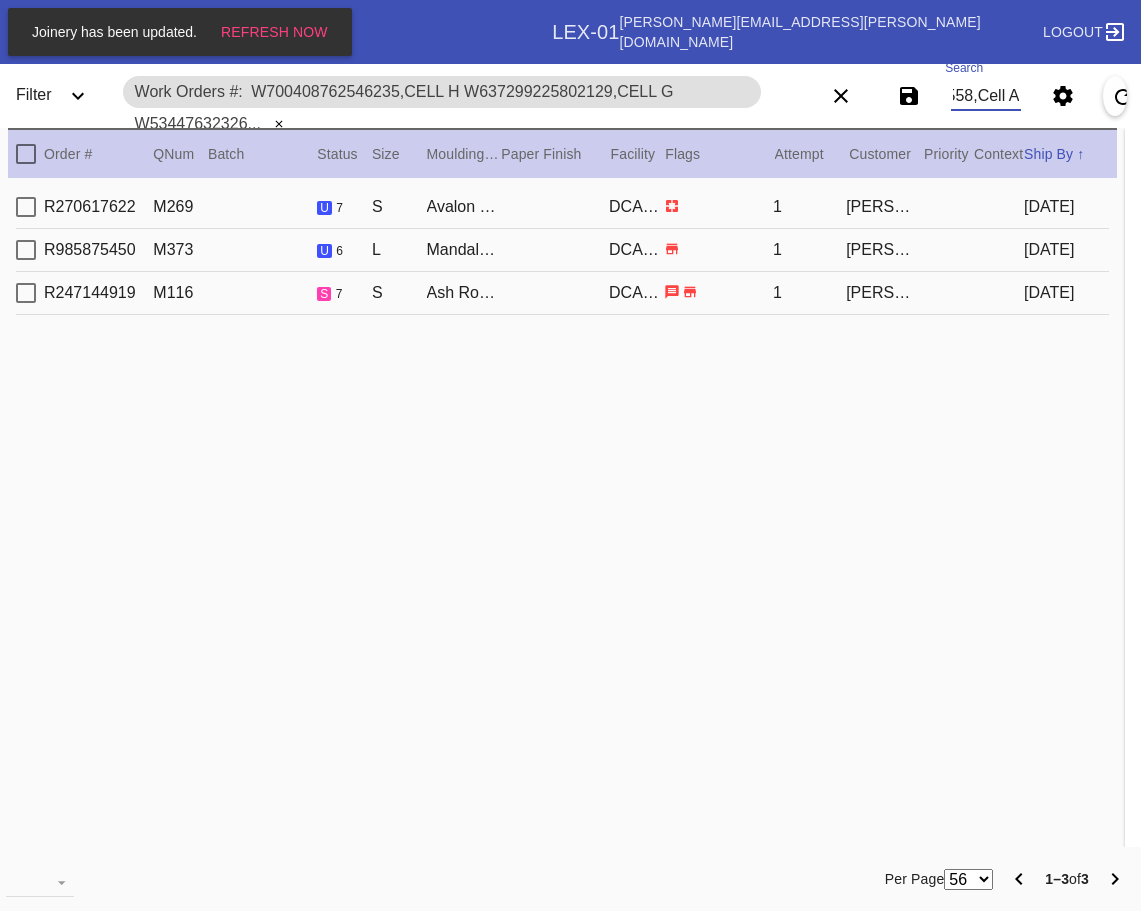 type on "W700408762546235,Cell H W637299225802129,Cell G W534476323268558,Cell A" 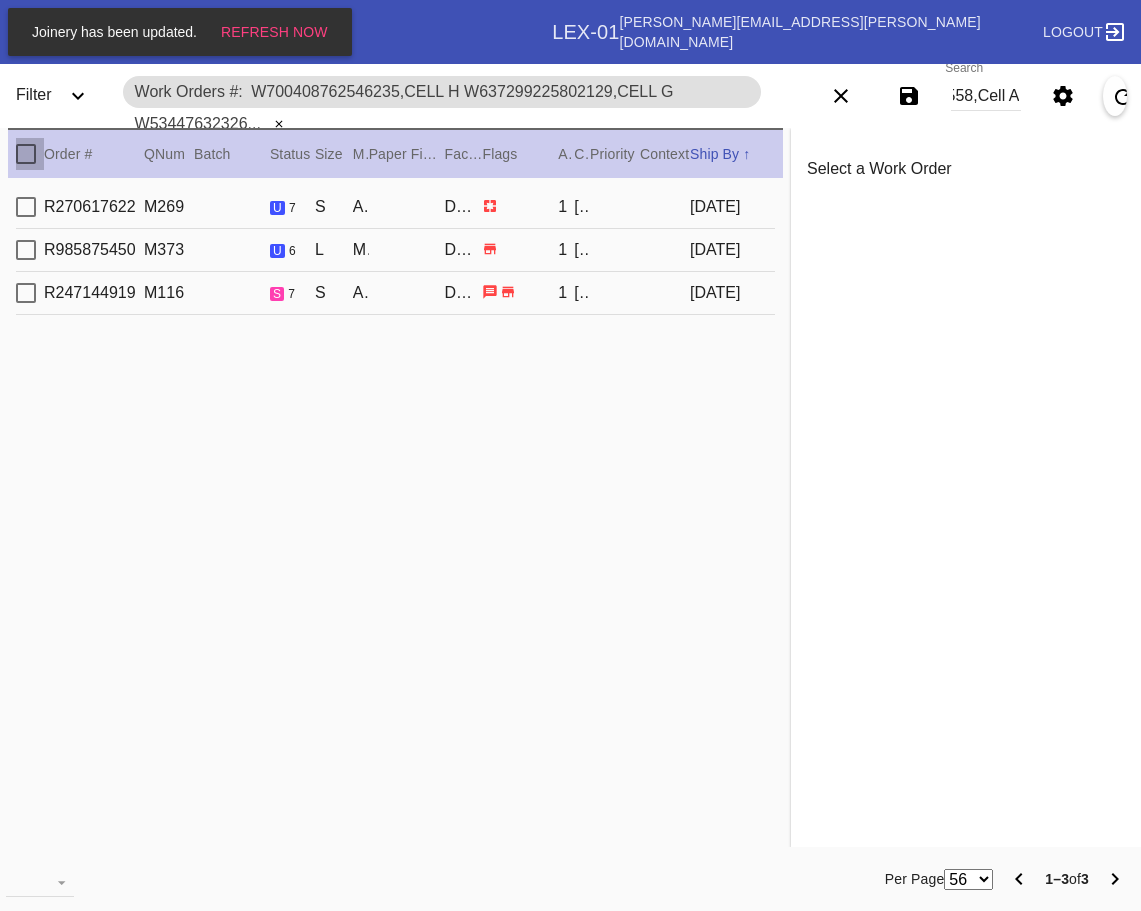 click at bounding box center (26, 154) 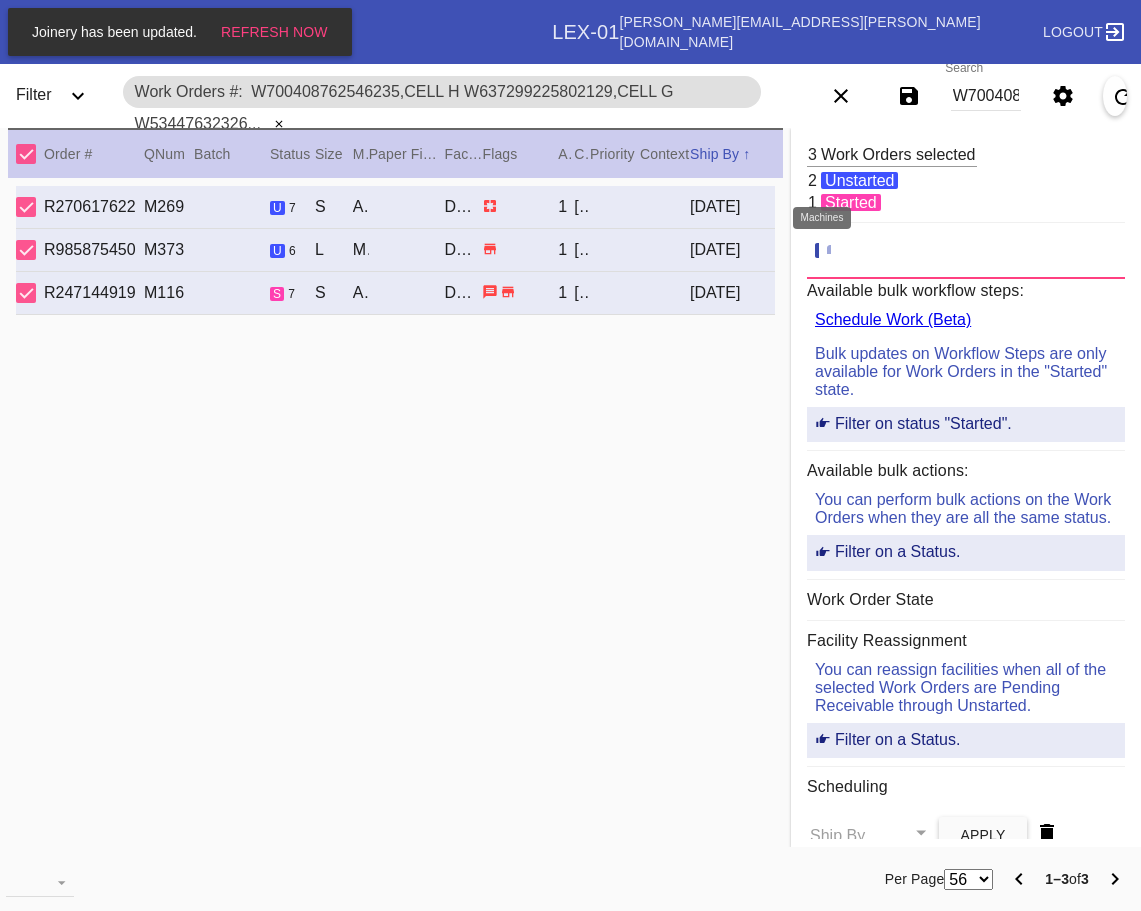 click 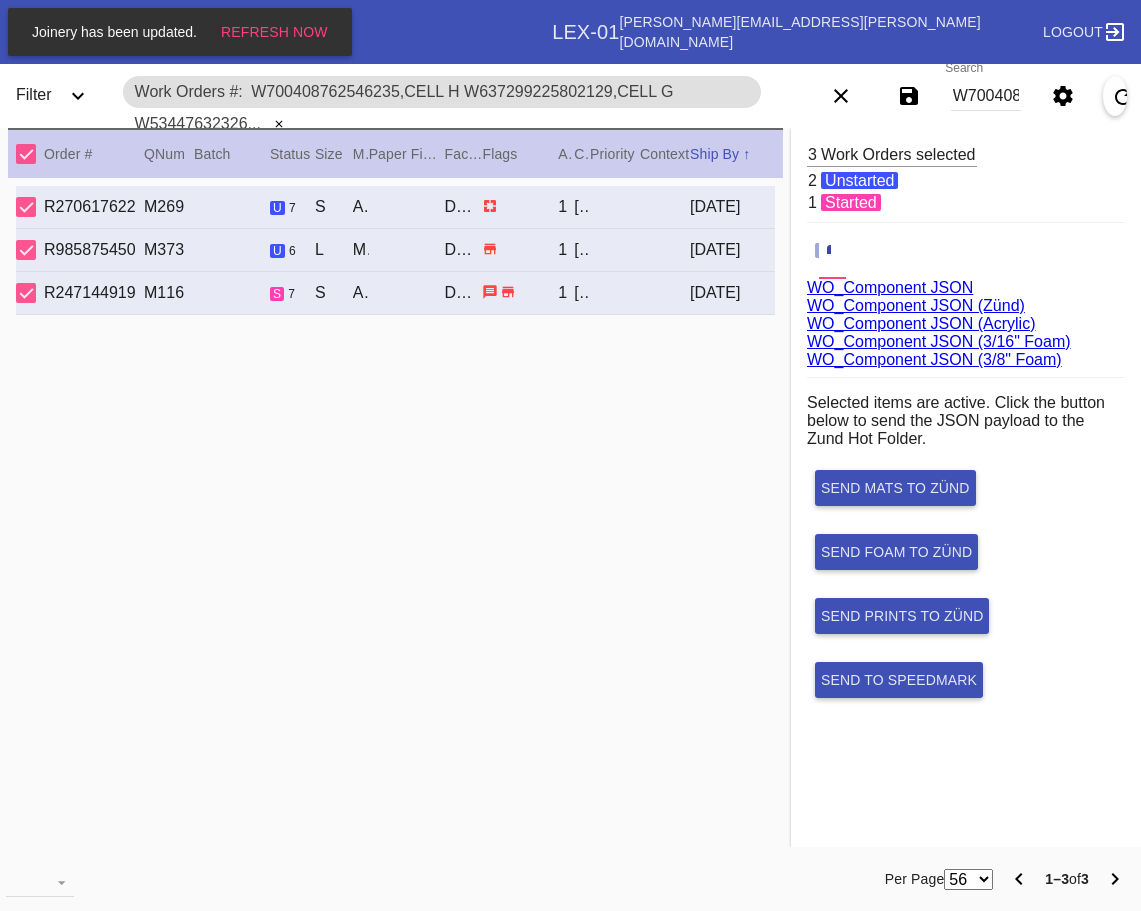 click on "WO_Component JSON (Acrylic)" at bounding box center [921, 323] 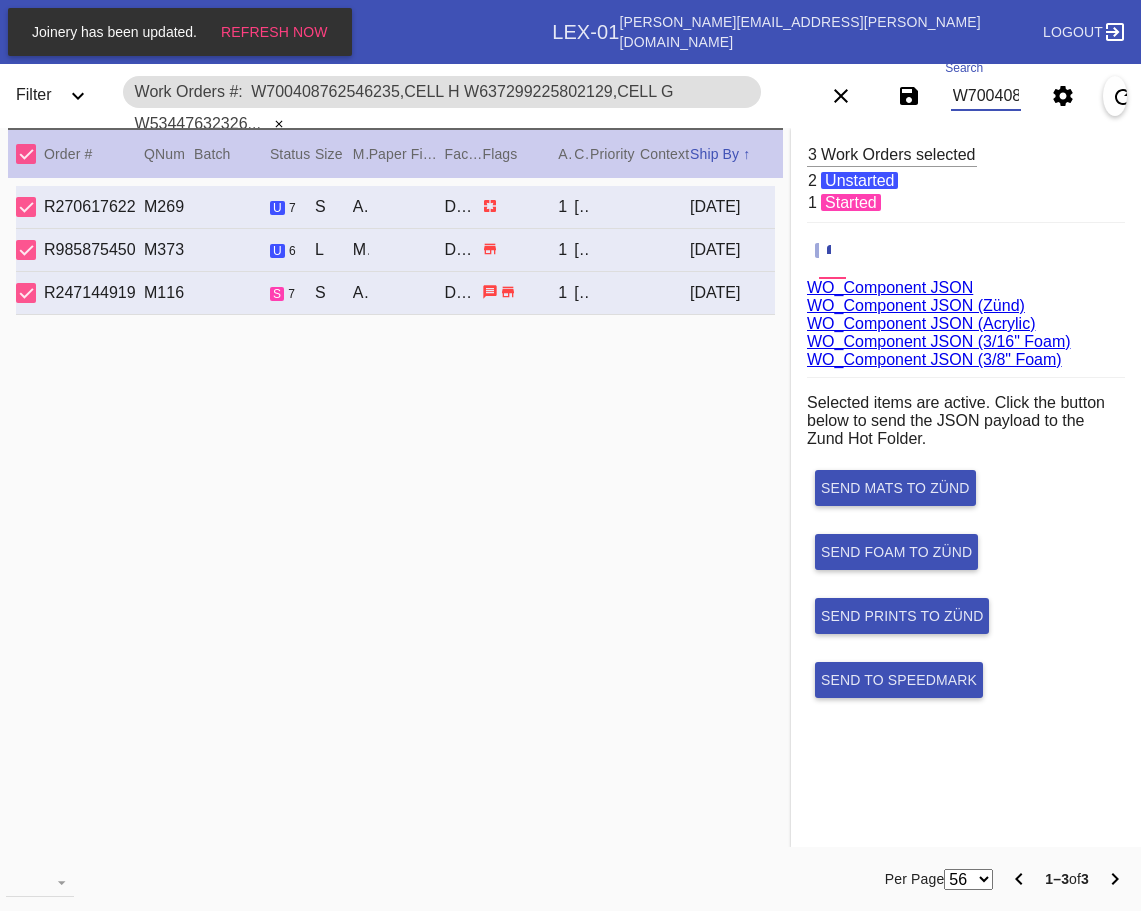 click on "W700408762546235,Cell H W637299225802129,Cell G W534476323268558,Cell A" at bounding box center [986, 96] 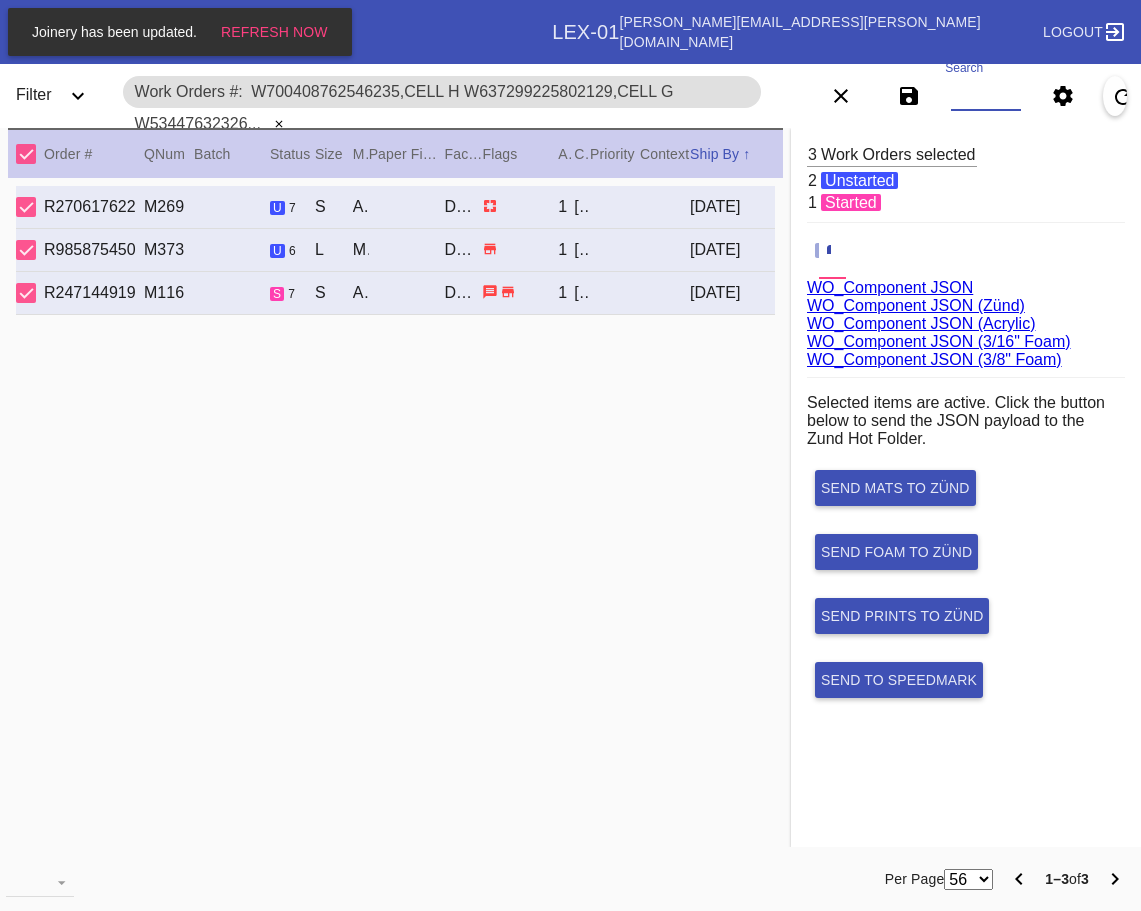 paste on "W945651331817339,Cell H W875690790836198,Cell B W823214762450285,Cell G W715799514788509,Cell A" 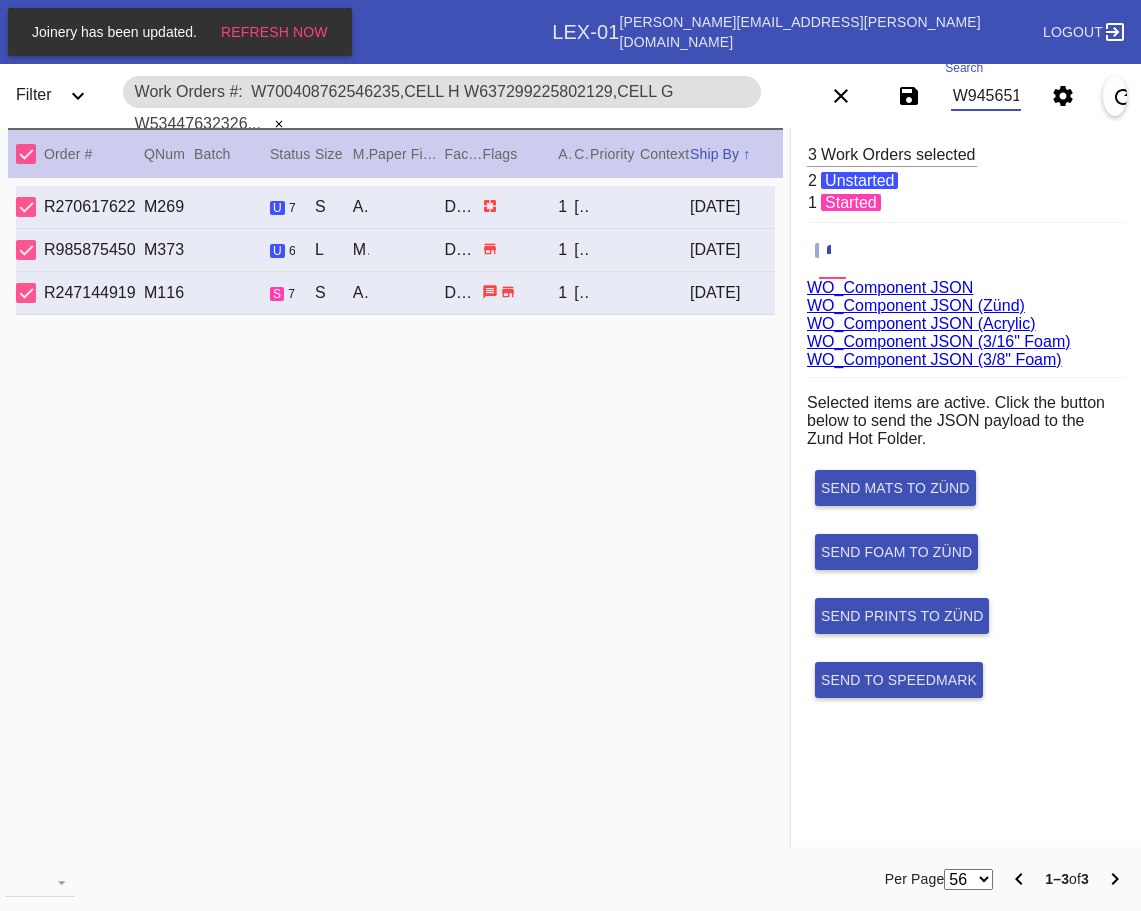 scroll, scrollTop: 0, scrollLeft: 731, axis: horizontal 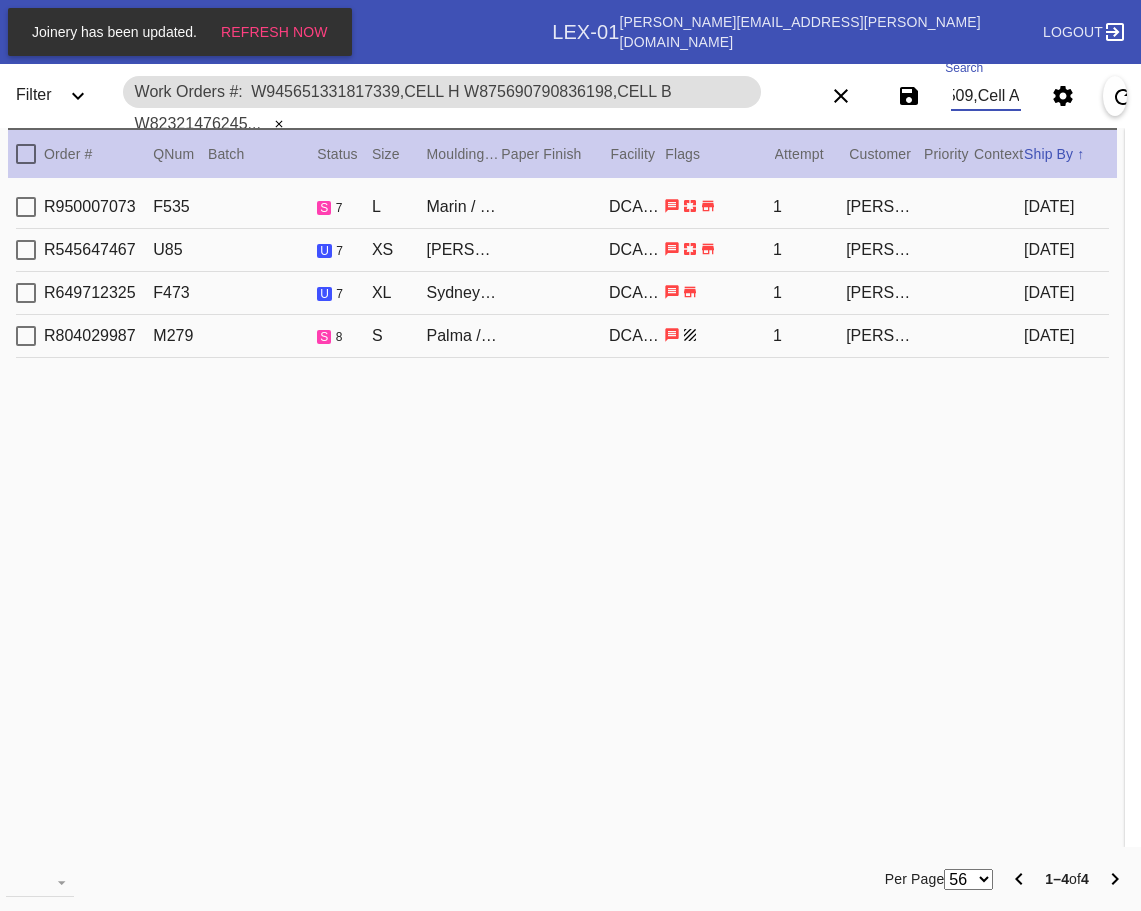 type on "W945651331817339,Cell H W875690790836198,Cell B W823214762450285,Cell G W715799514788509,Cell A" 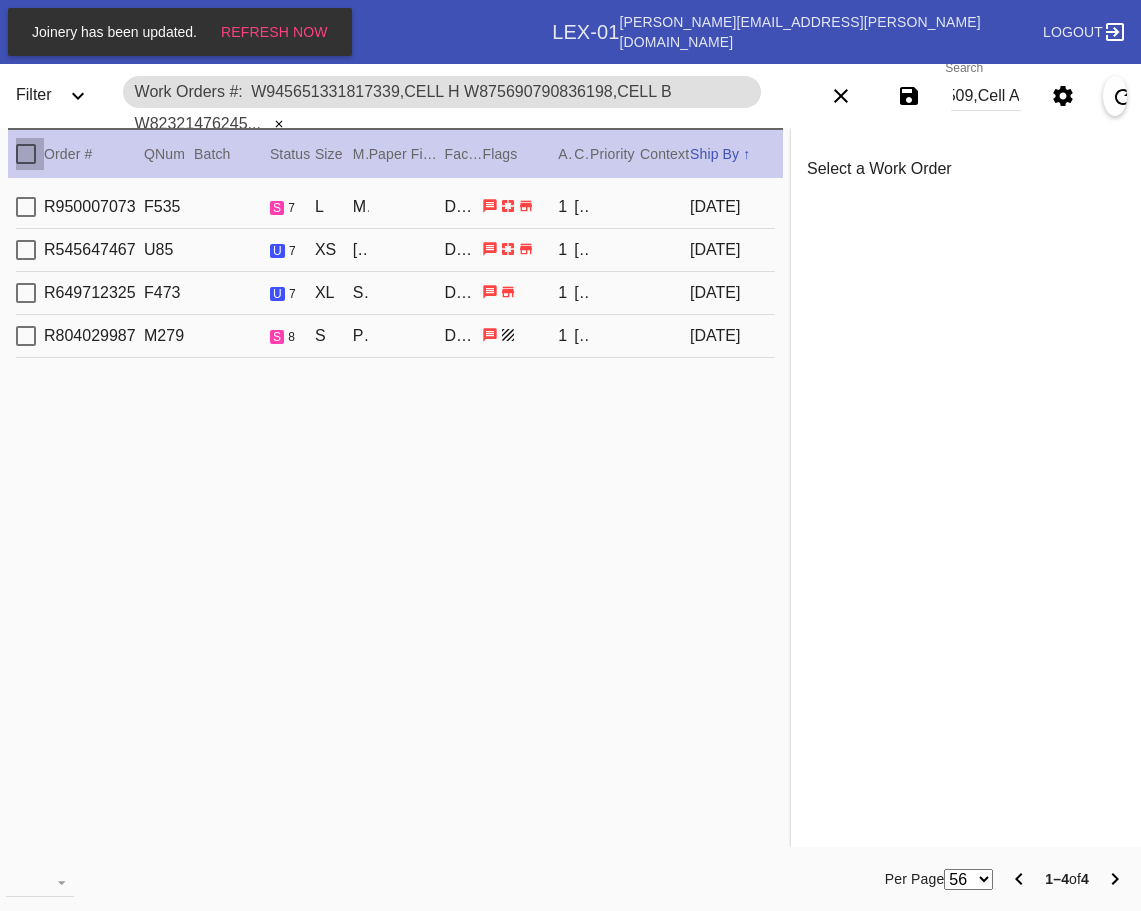 click at bounding box center [26, 154] 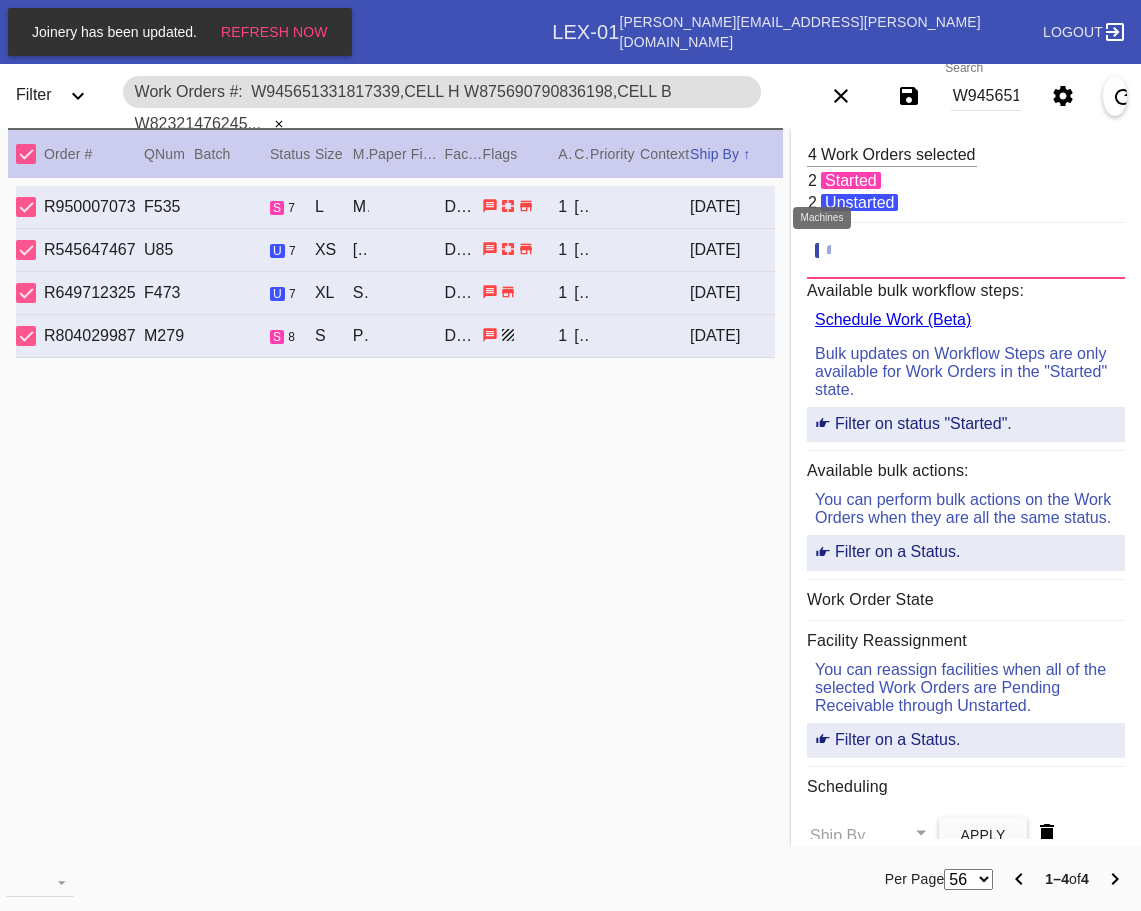 click 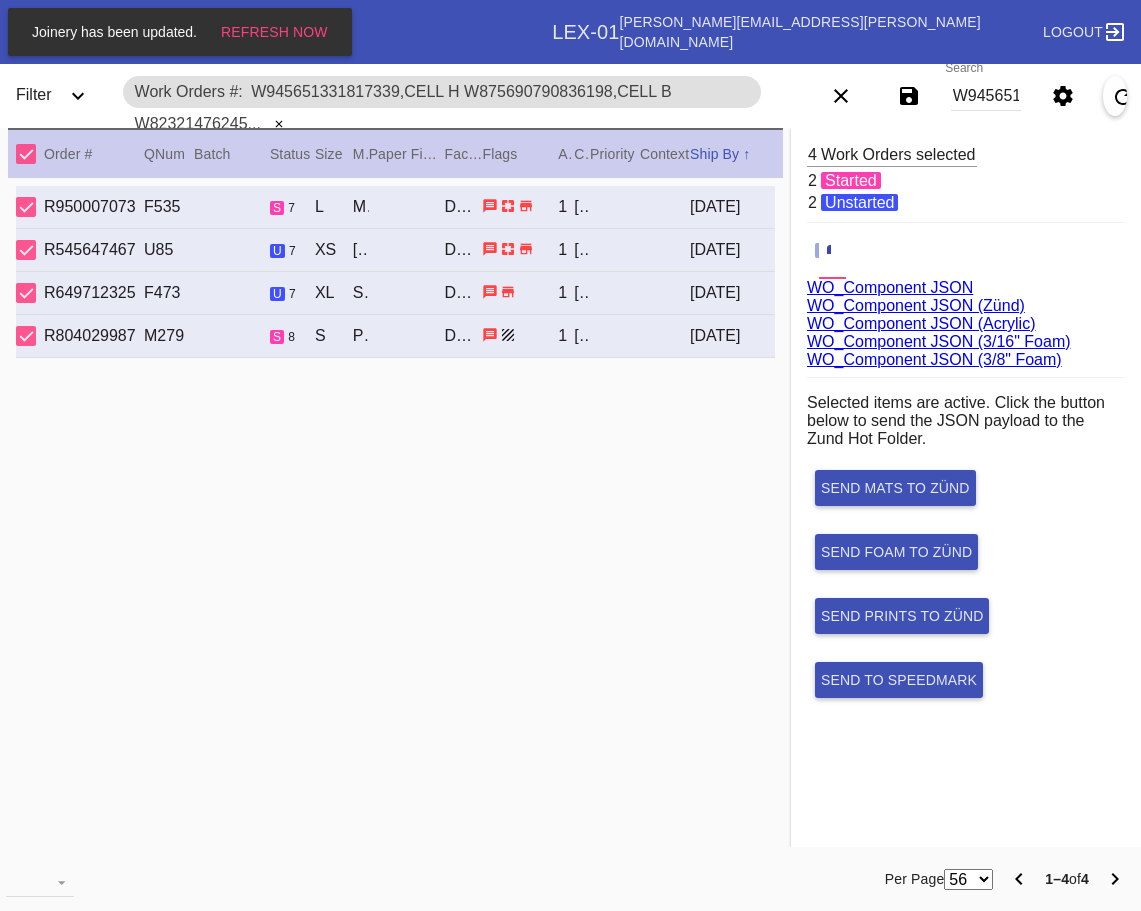 click on "WO_Component JSON (Acrylic)" at bounding box center [921, 323] 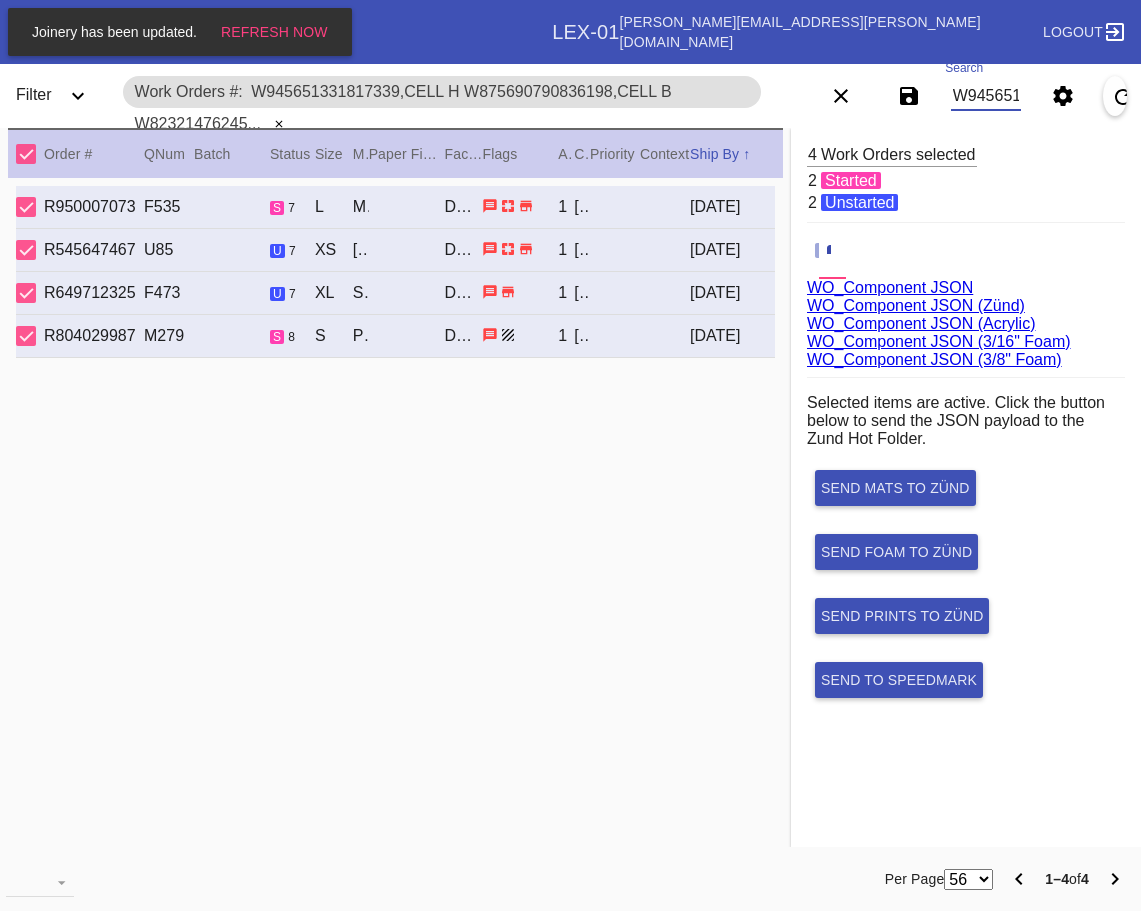 click on "W945651331817339,Cell H W875690790836198,Cell B W823214762450285,Cell G W715799514788509,Cell A" at bounding box center (986, 96) 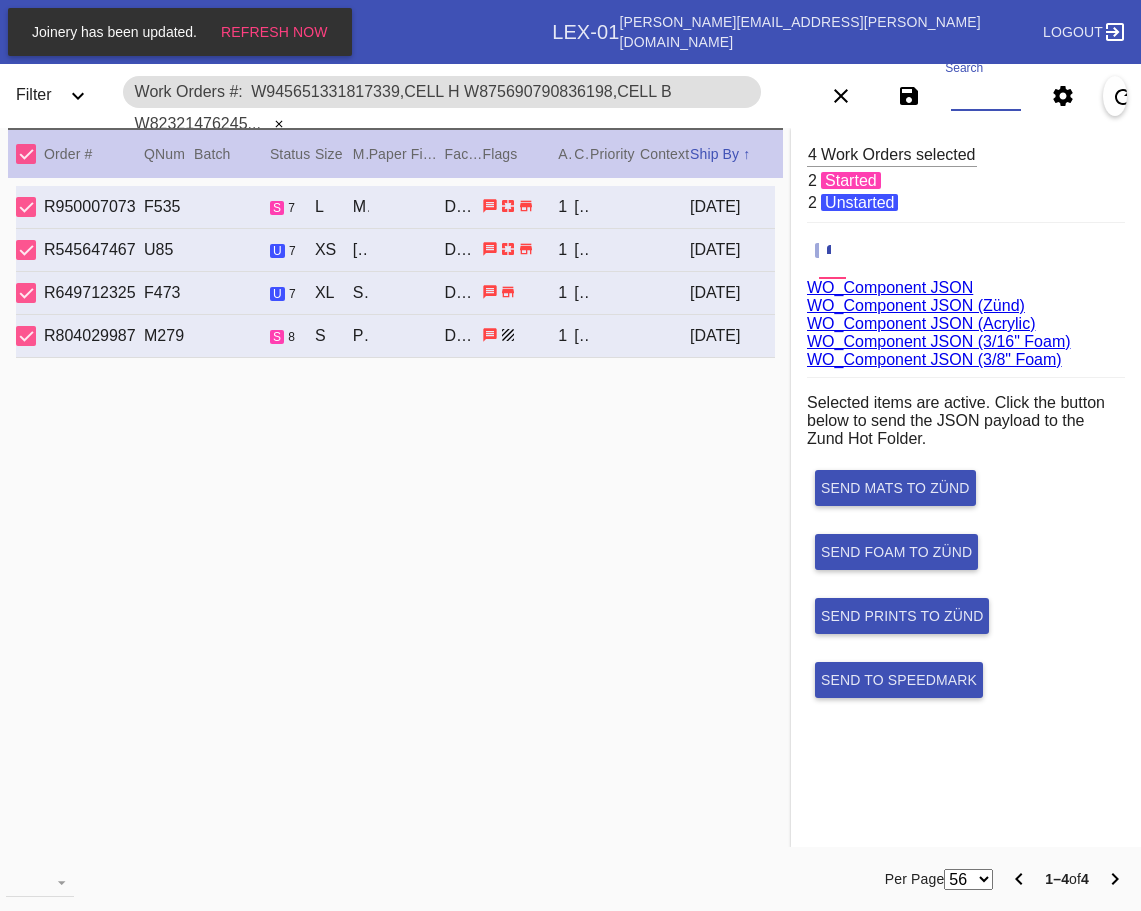paste on "W996707295936827,Cell A W683796283886122,Cell B W240399823384641,Cell A W211682330668707,Cell H W654425652992947,Cell E W513280164401944,Cell A W403577681177206,Cell E" 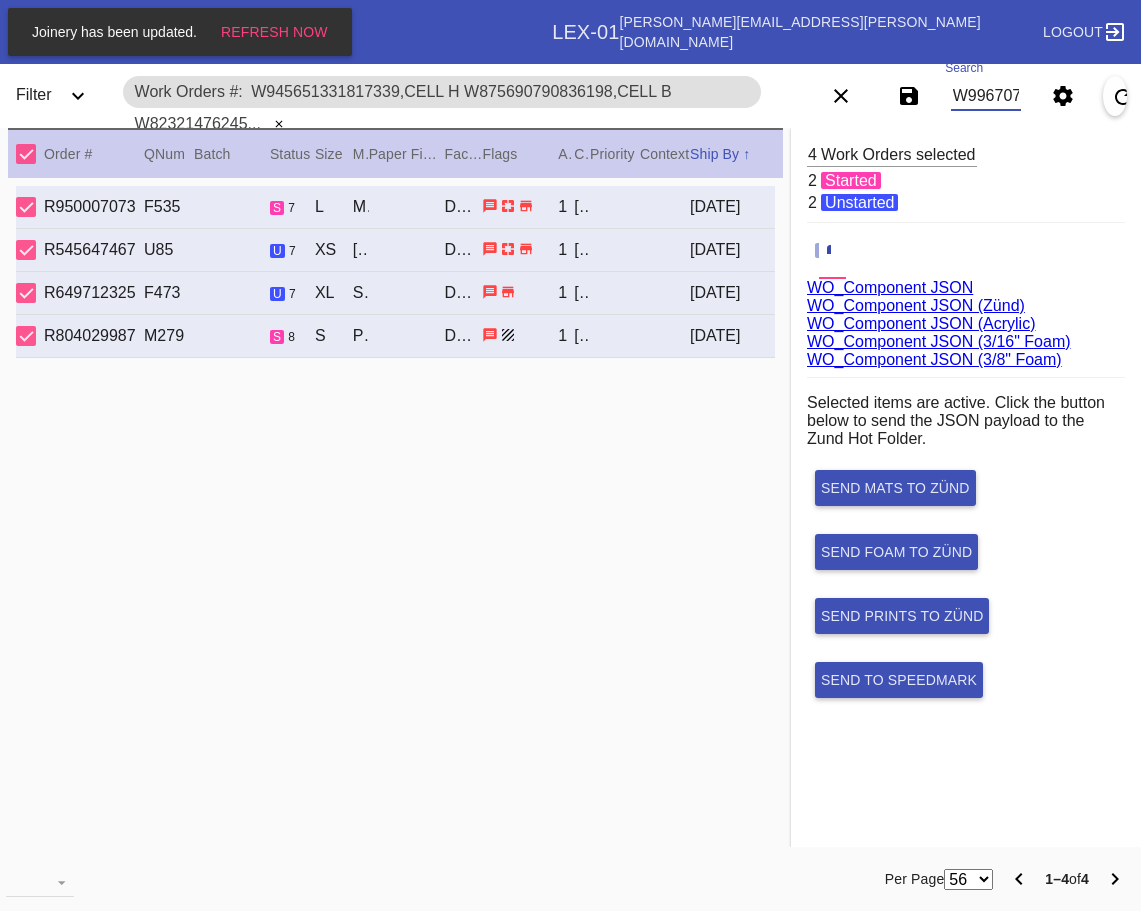 scroll, scrollTop: 0, scrollLeft: 1323, axis: horizontal 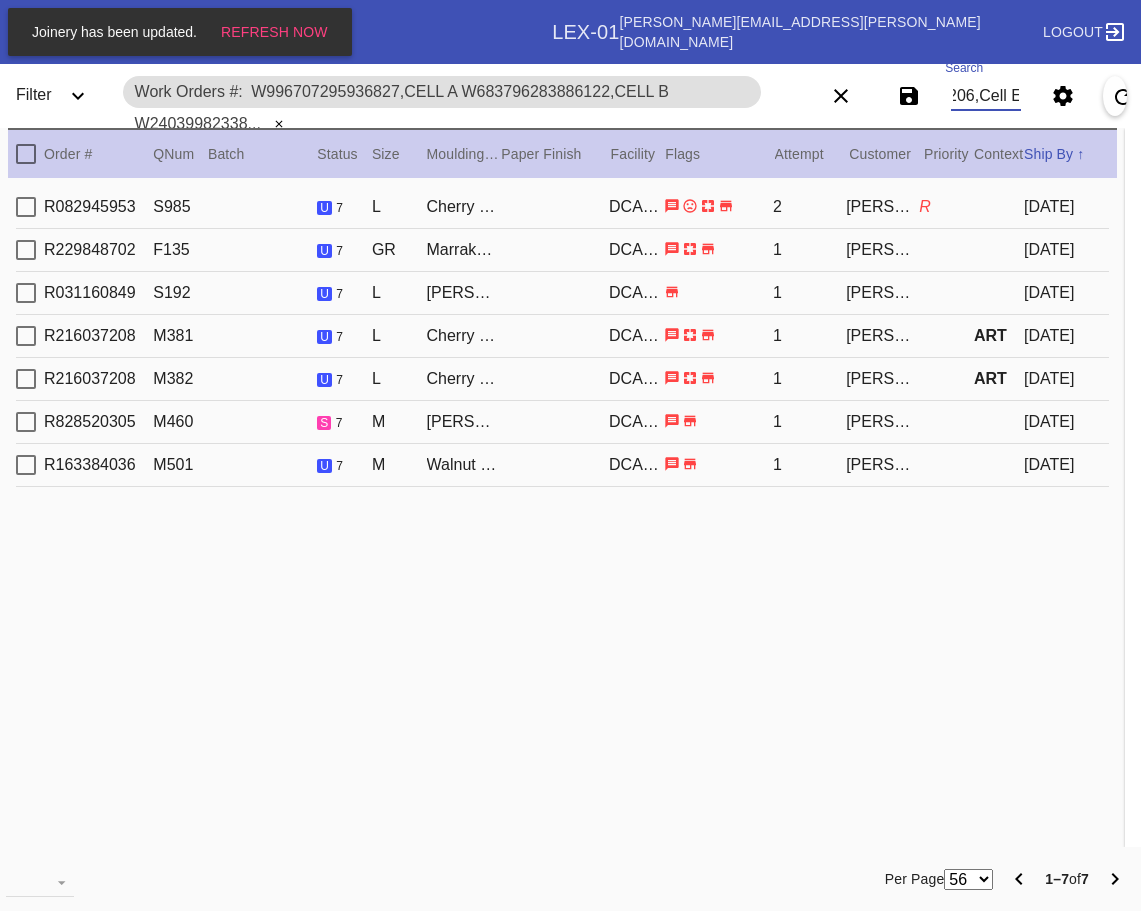 type on "W996707295936827,Cell A W683796283886122,Cell B W240399823384641,Cell A W211682330668707,Cell H W654425652992947,Cell E W513280164401944,Cell A W403577681177206,Cell E" 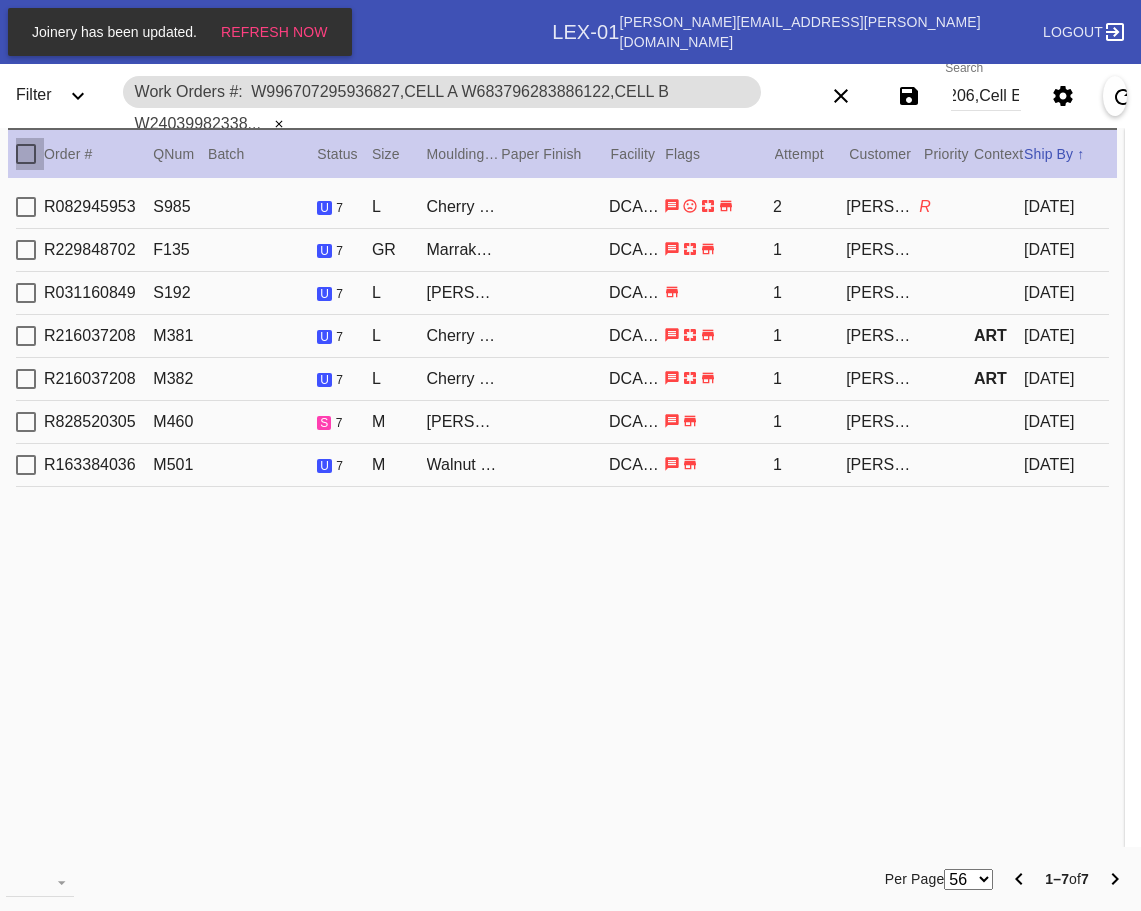 click at bounding box center (26, 154) 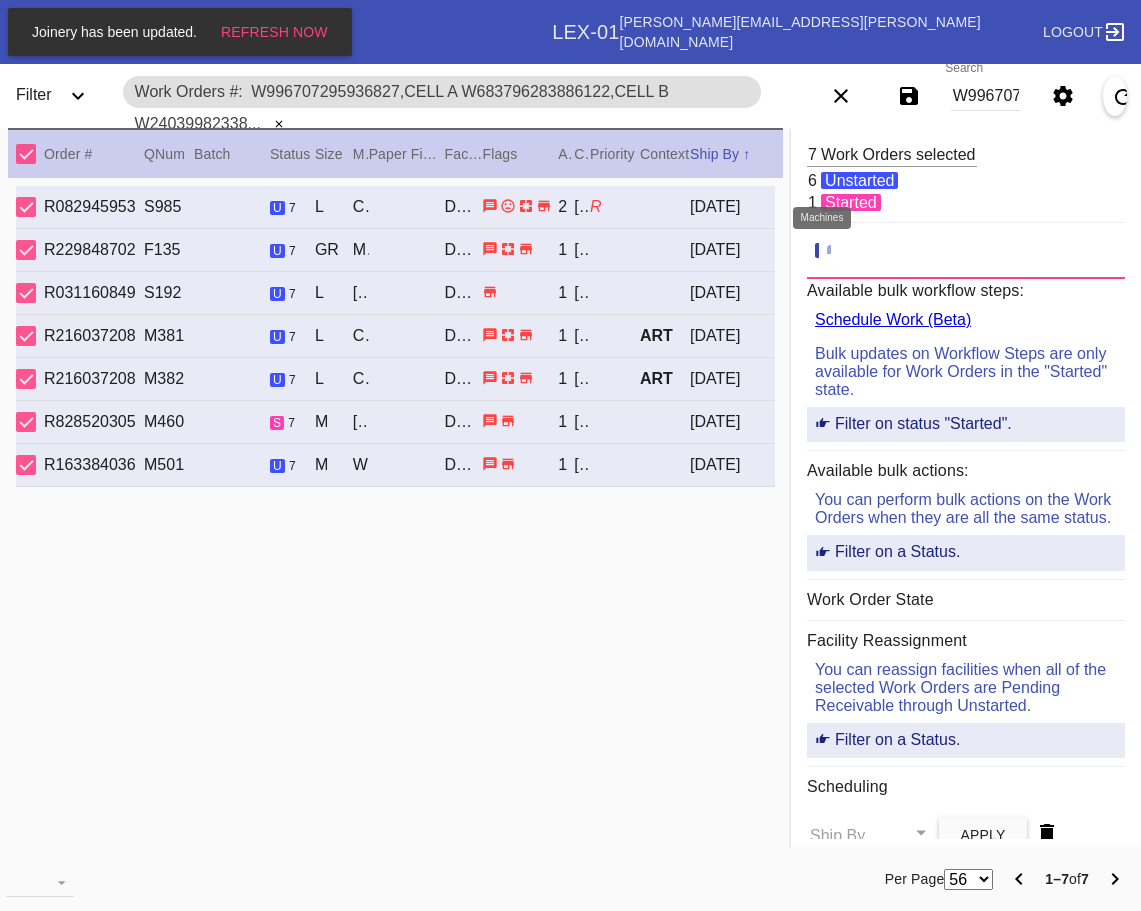 click 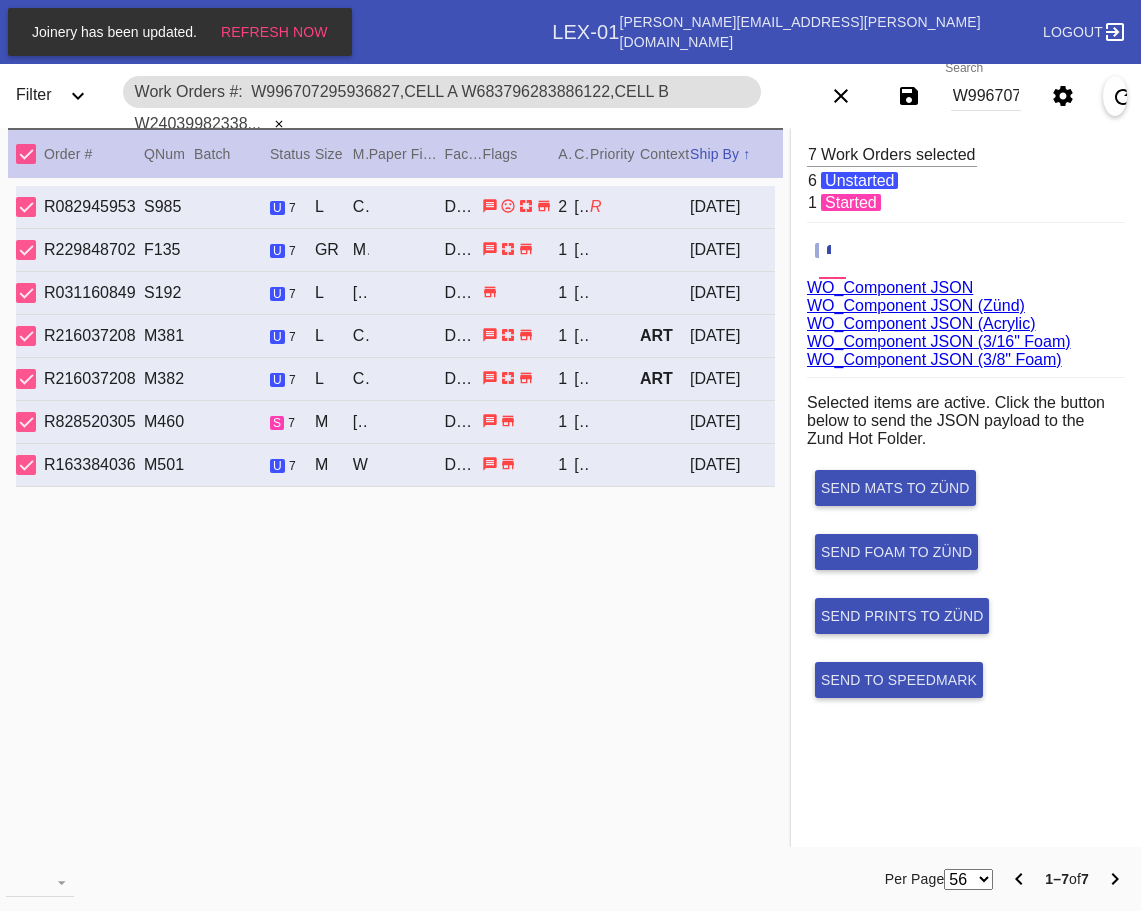 click on "WO_Component JSON (Acrylic)" at bounding box center [921, 323] 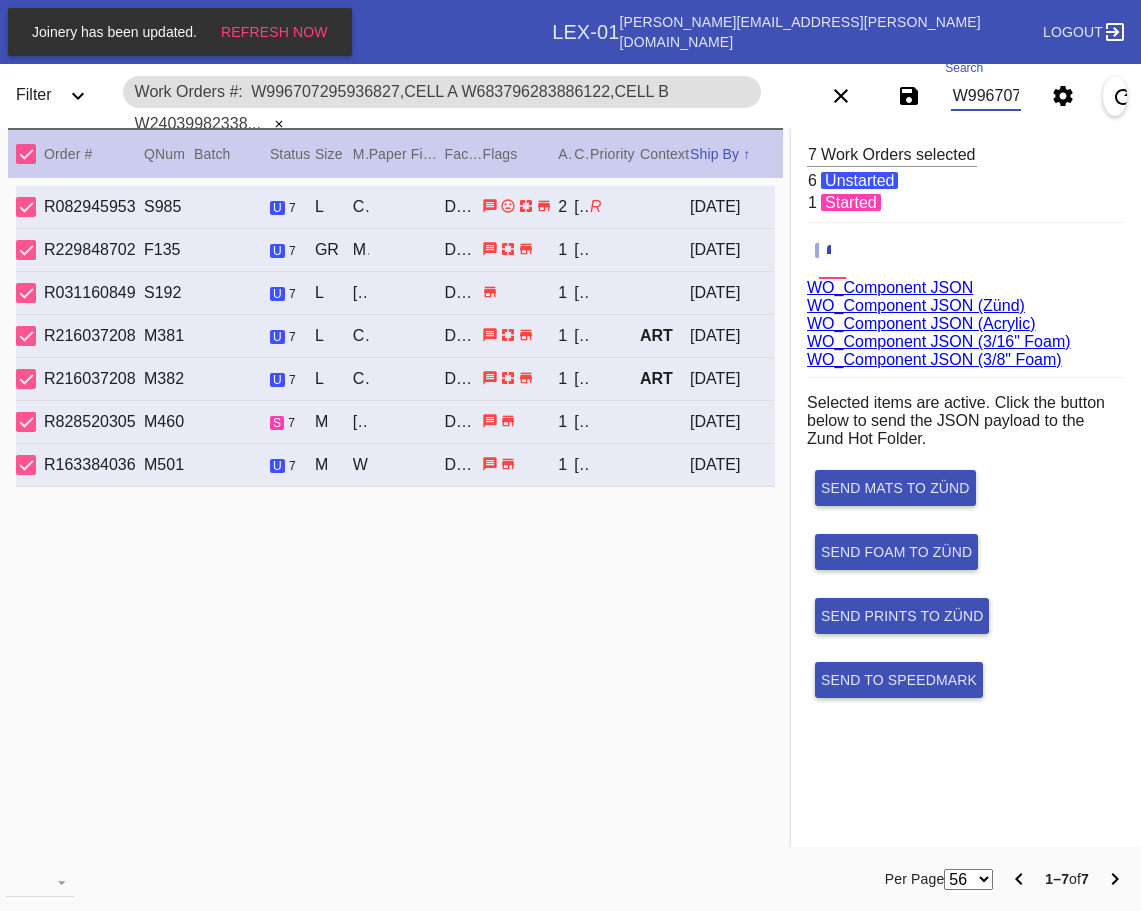 click on "W996707295936827,Cell A W683796283886122,Cell B W240399823384641,Cell A W211682330668707,Cell H W654425652992947,Cell E W513280164401944,Cell A W403577681177206,Cell E" at bounding box center [986, 96] 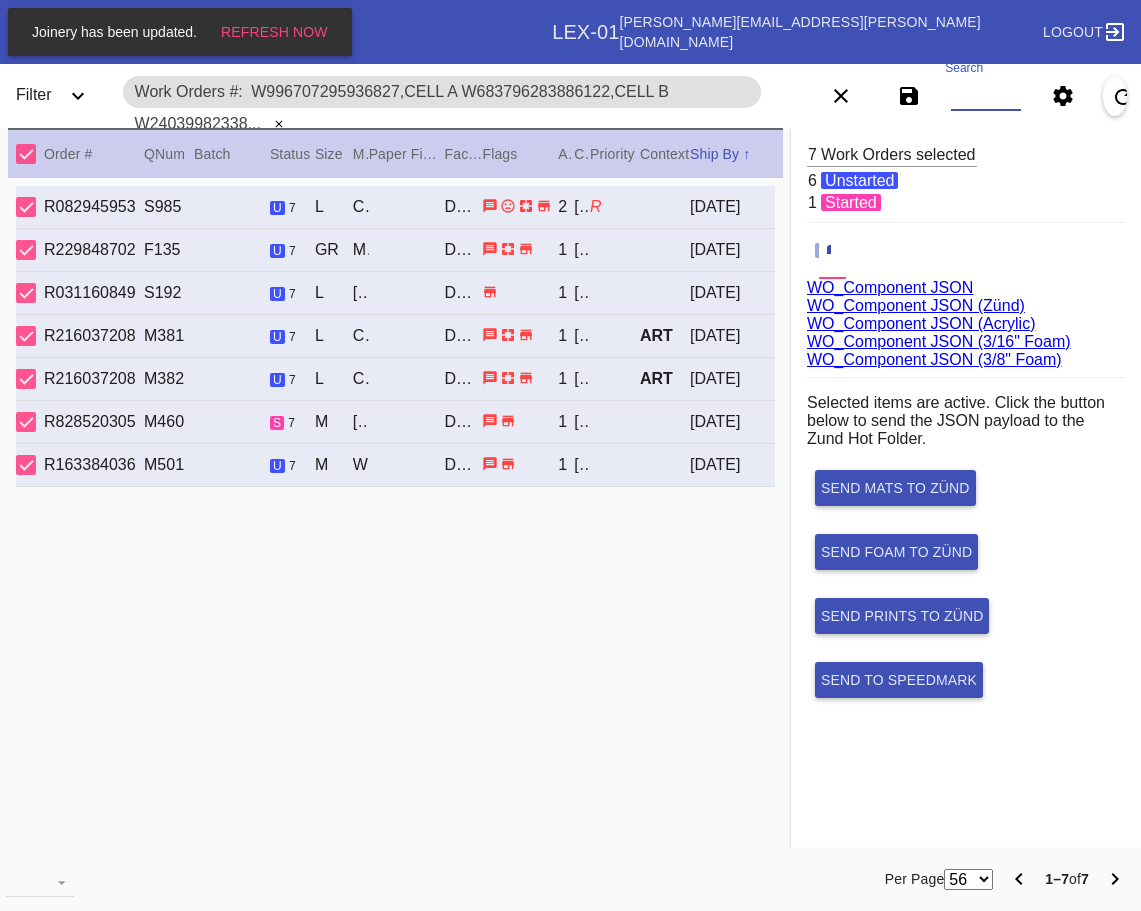 paste on "W589044101204913,Cell B W469929822249073,Cell G W413261273023035,Cell B W642878493398663,Cell G W228490849778380,Cell C W328052202702740,Cell E W785307926049985,Cell C W675188773223505,Cell G W146497973710974,Cell B" 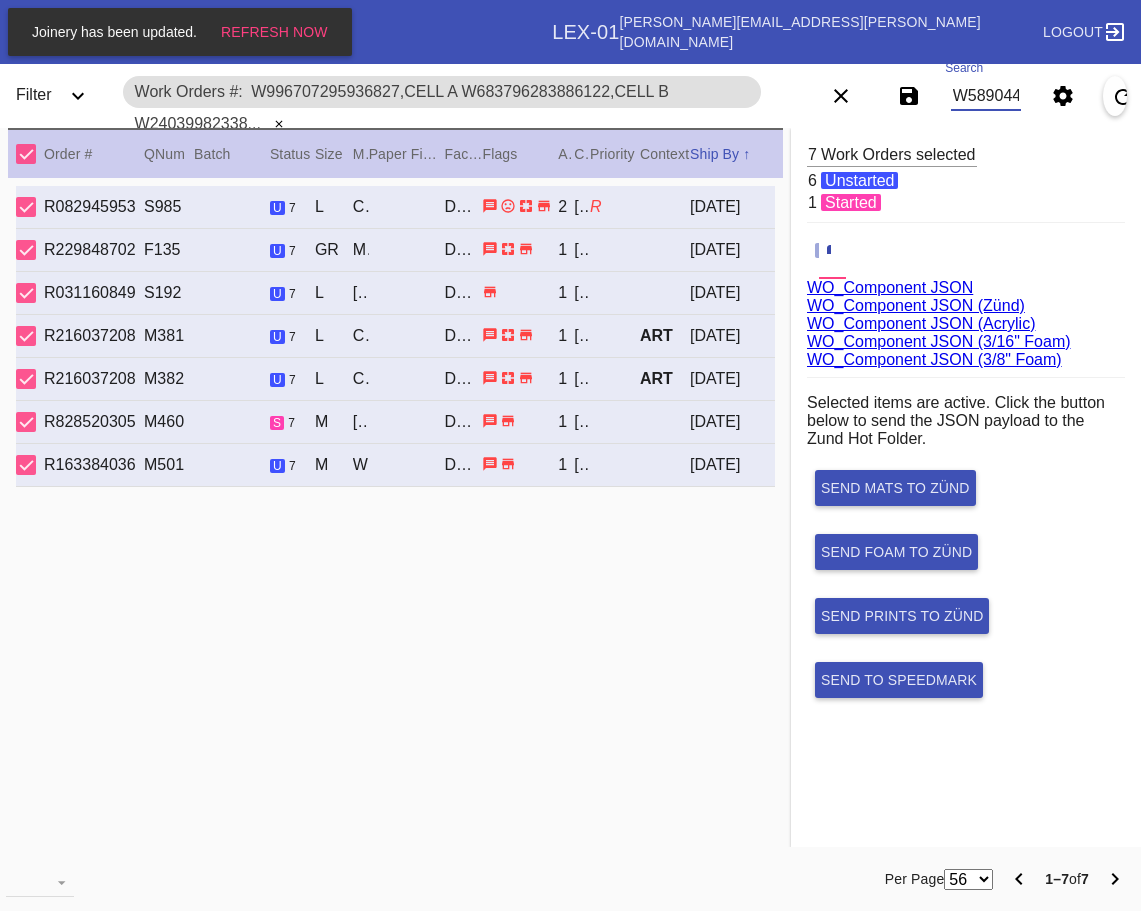 scroll, scrollTop: 0, scrollLeft: 1737, axis: horizontal 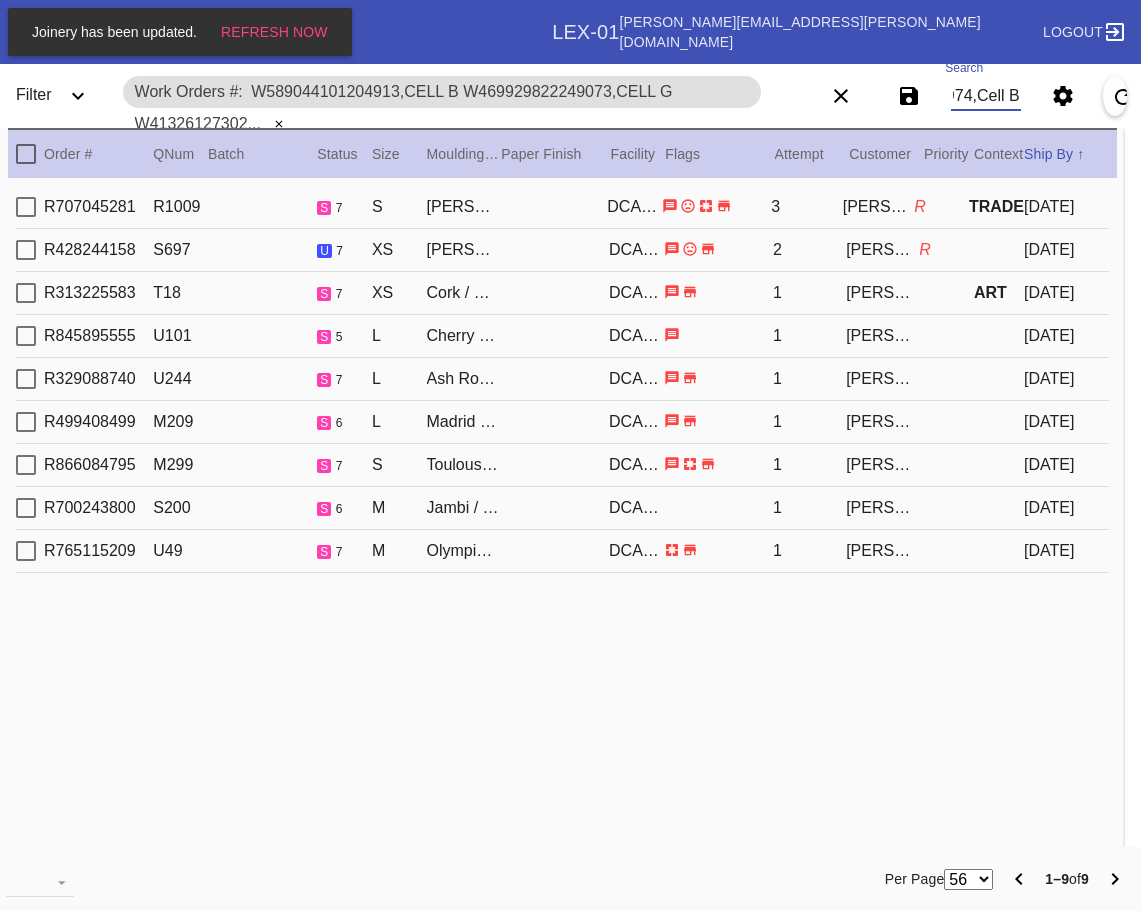type on "W589044101204913,Cell B W469929822249073,Cell G W413261273023035,Cell B W642878493398663,Cell G W228490849778380,Cell C W328052202702740,Cell E W785307926049985,Cell C W675188773223505,Cell G W146497973710974,Cell B" 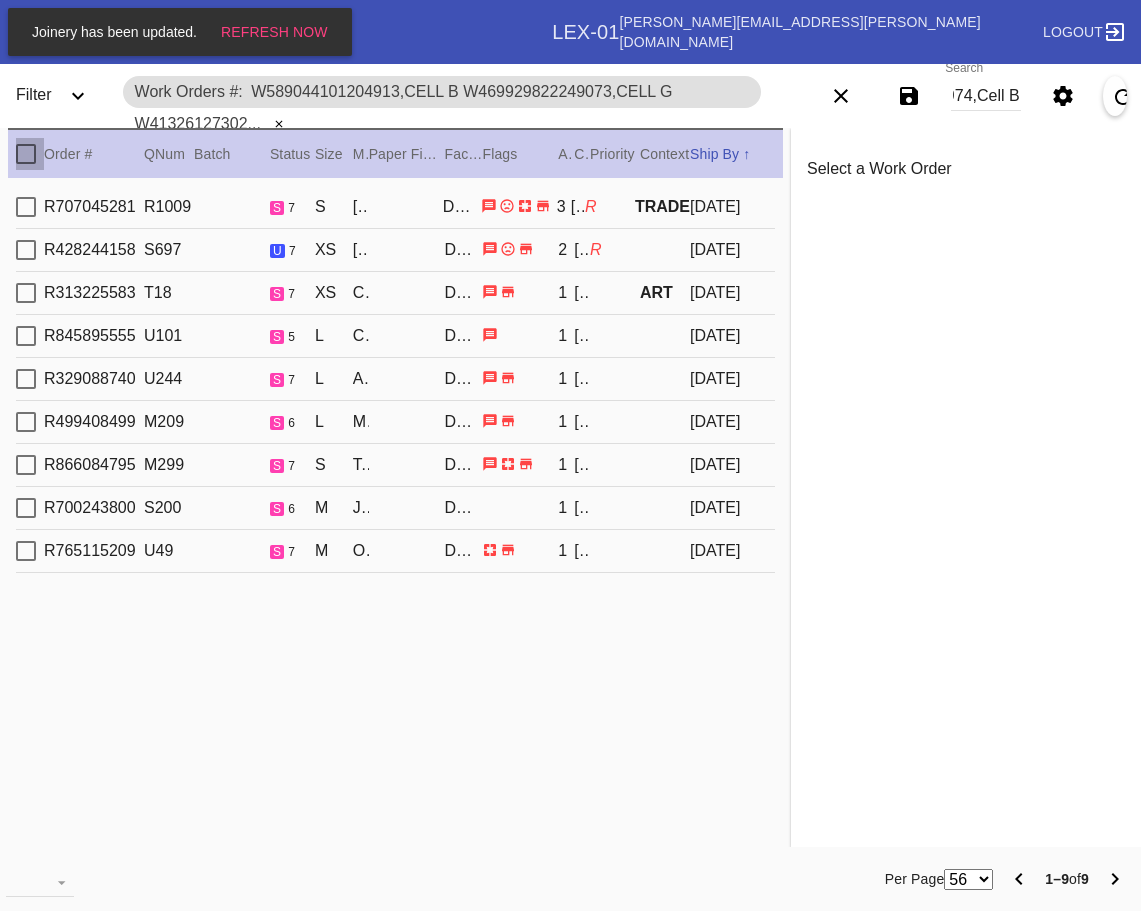 click at bounding box center (26, 154) 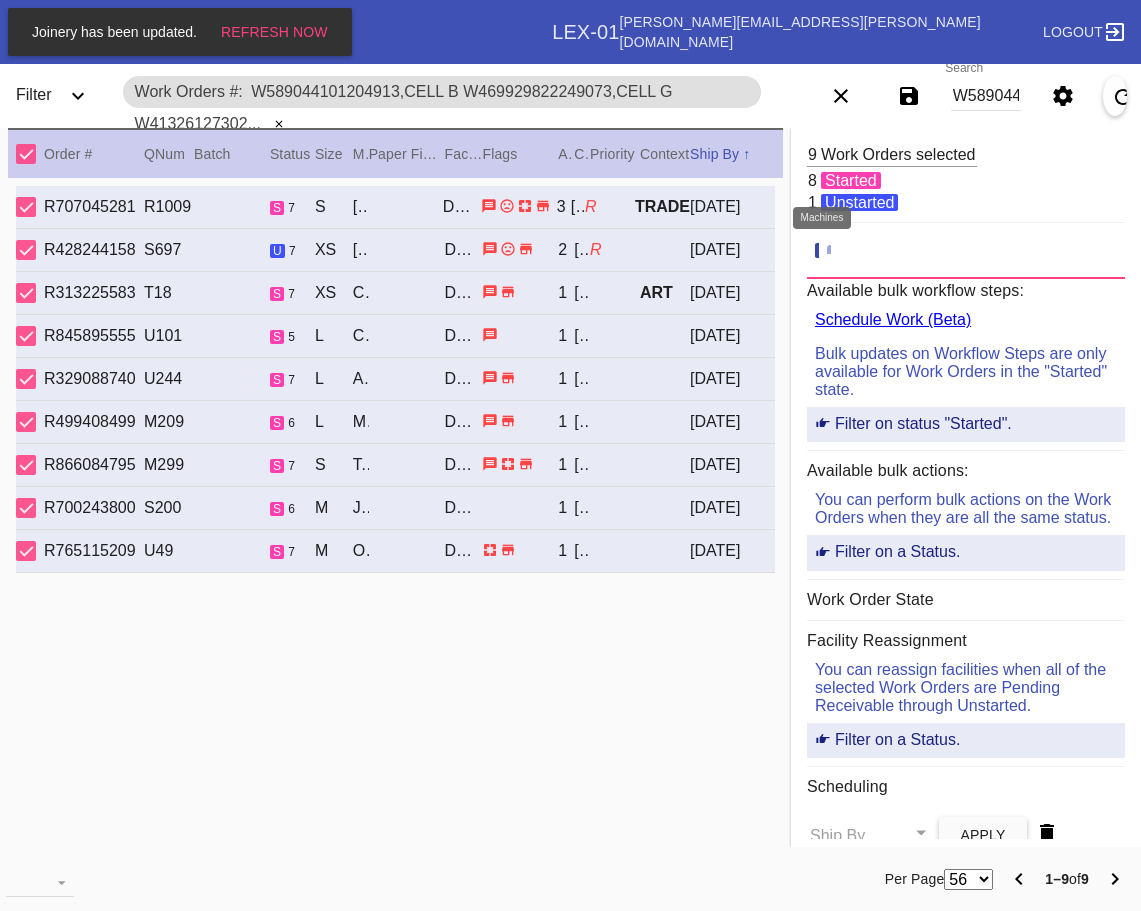 click 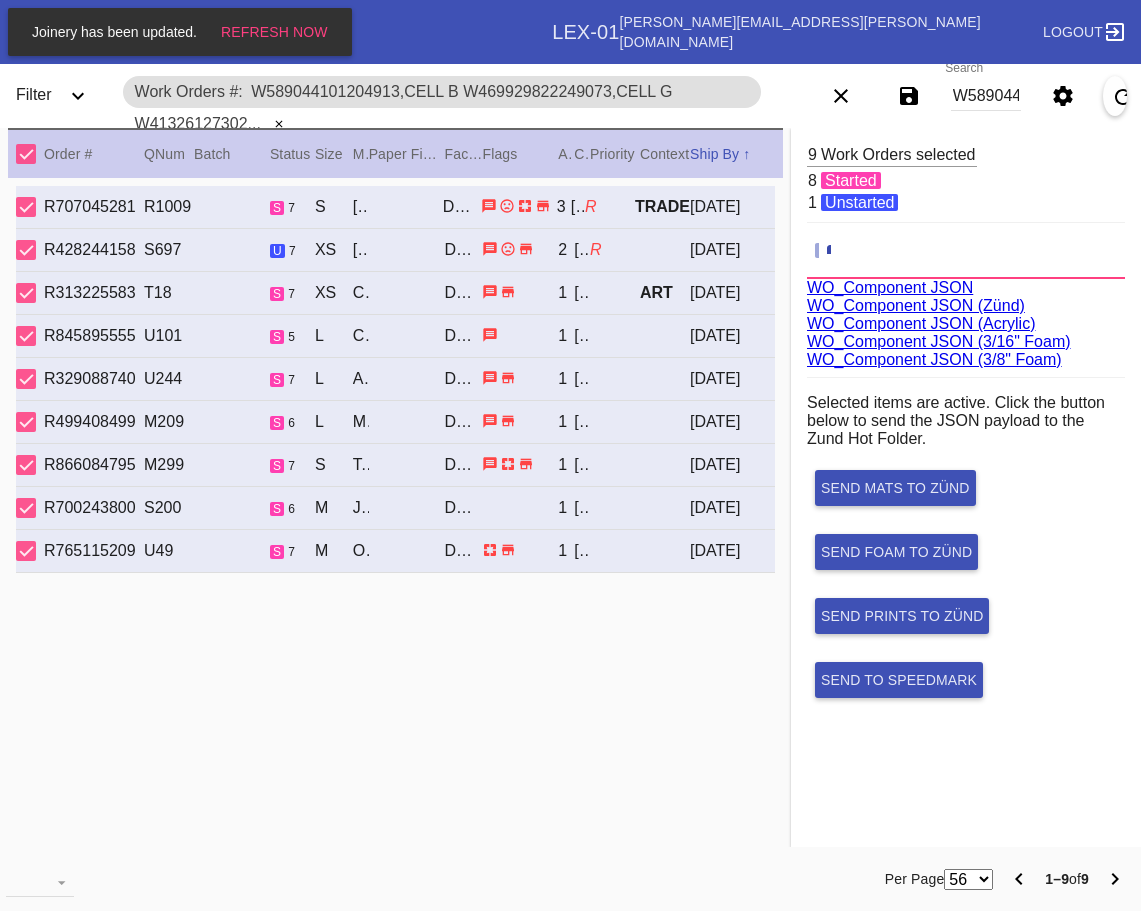 scroll, scrollTop: 75, scrollLeft: 0, axis: vertical 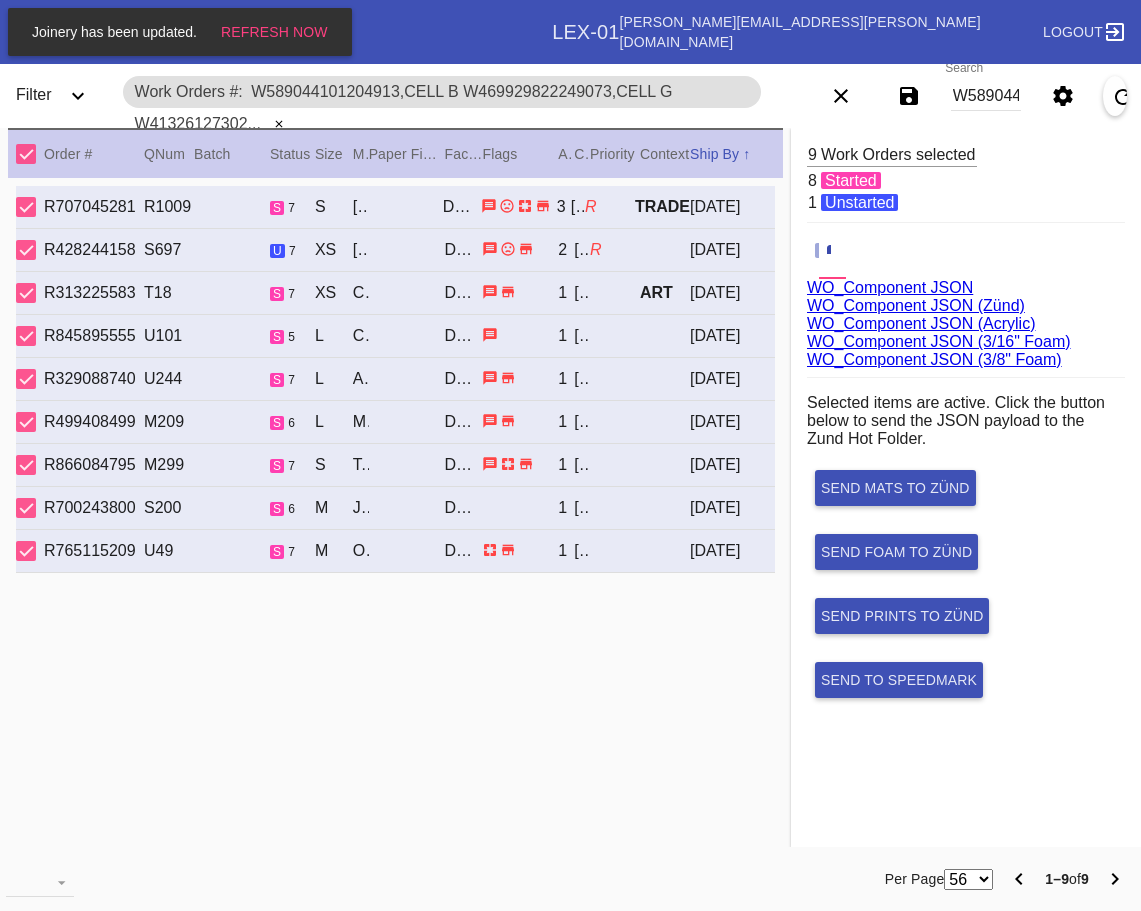 click on "WO_Component JSON (Acrylic)" at bounding box center (921, 323) 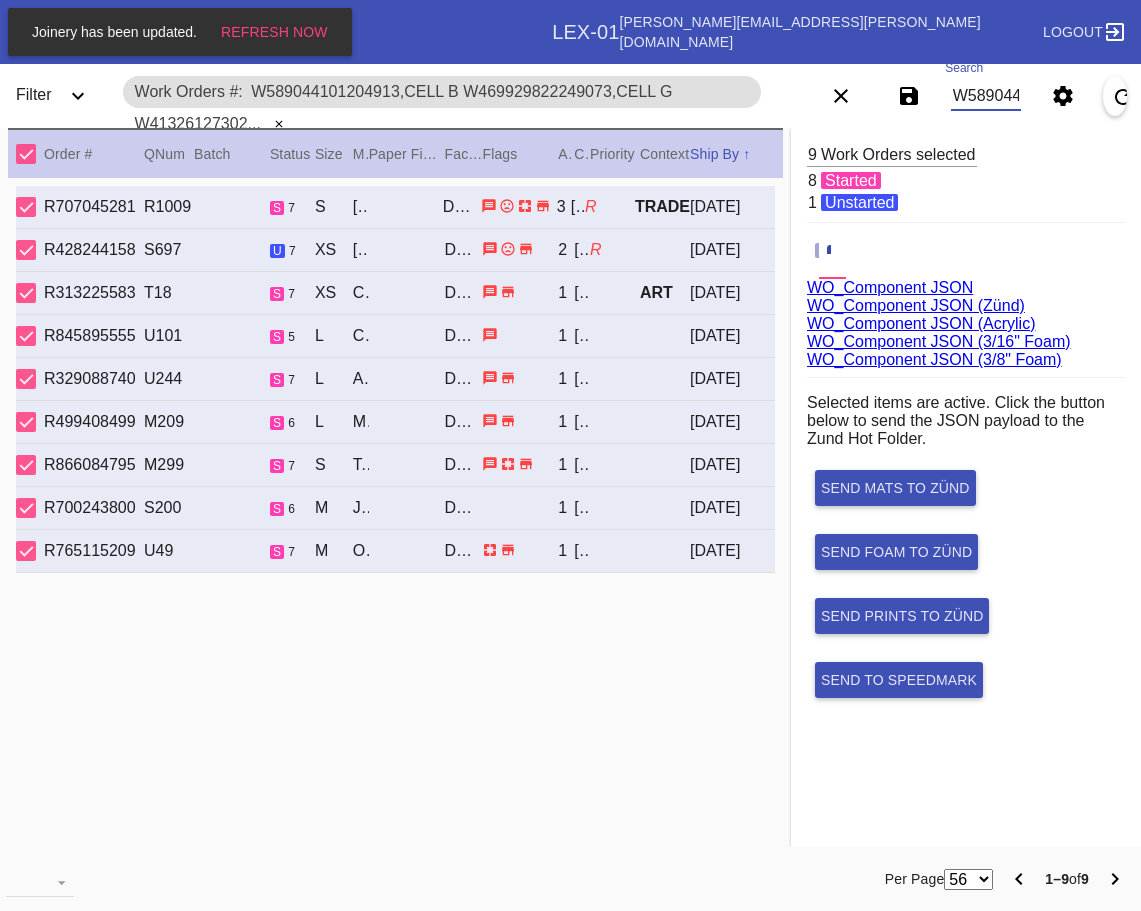 click on "W589044101204913,Cell B W469929822249073,Cell G W413261273023035,Cell B W642878493398663,Cell G W228490849778380,Cell C W328052202702740,Cell E W785307926049985,Cell C W675188773223505,Cell G W146497973710974,Cell B" at bounding box center (986, 96) 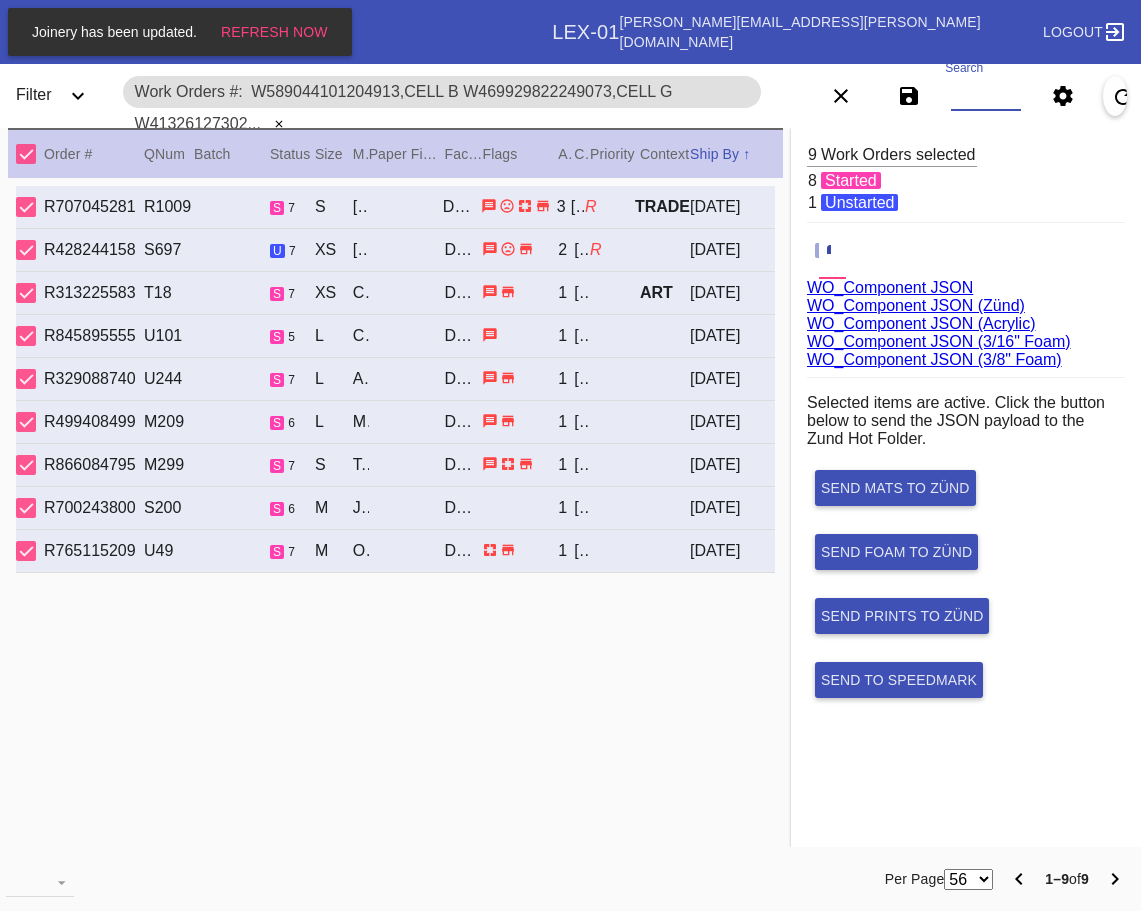 paste on "W253992611845320,Cell B W766497782420119,Cell B W850928224184256,Cell A W291418683580627,Cell G W966728912588233,Cell H W171100173025399,Cell B W747360341808611,Cell B W906316946377882,Cell H W659182060363668,Cell B W767197837023011,Cell E" 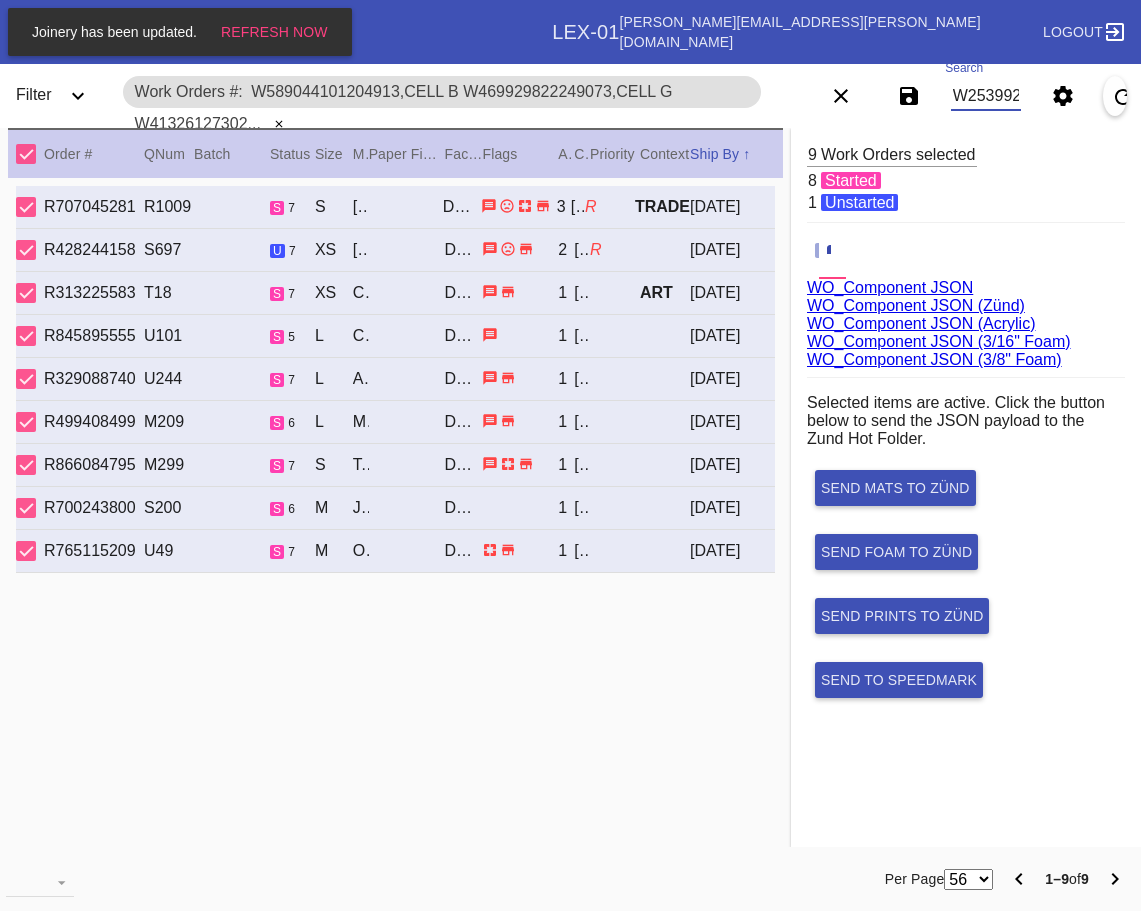 scroll, scrollTop: 0, scrollLeft: 1926, axis: horizontal 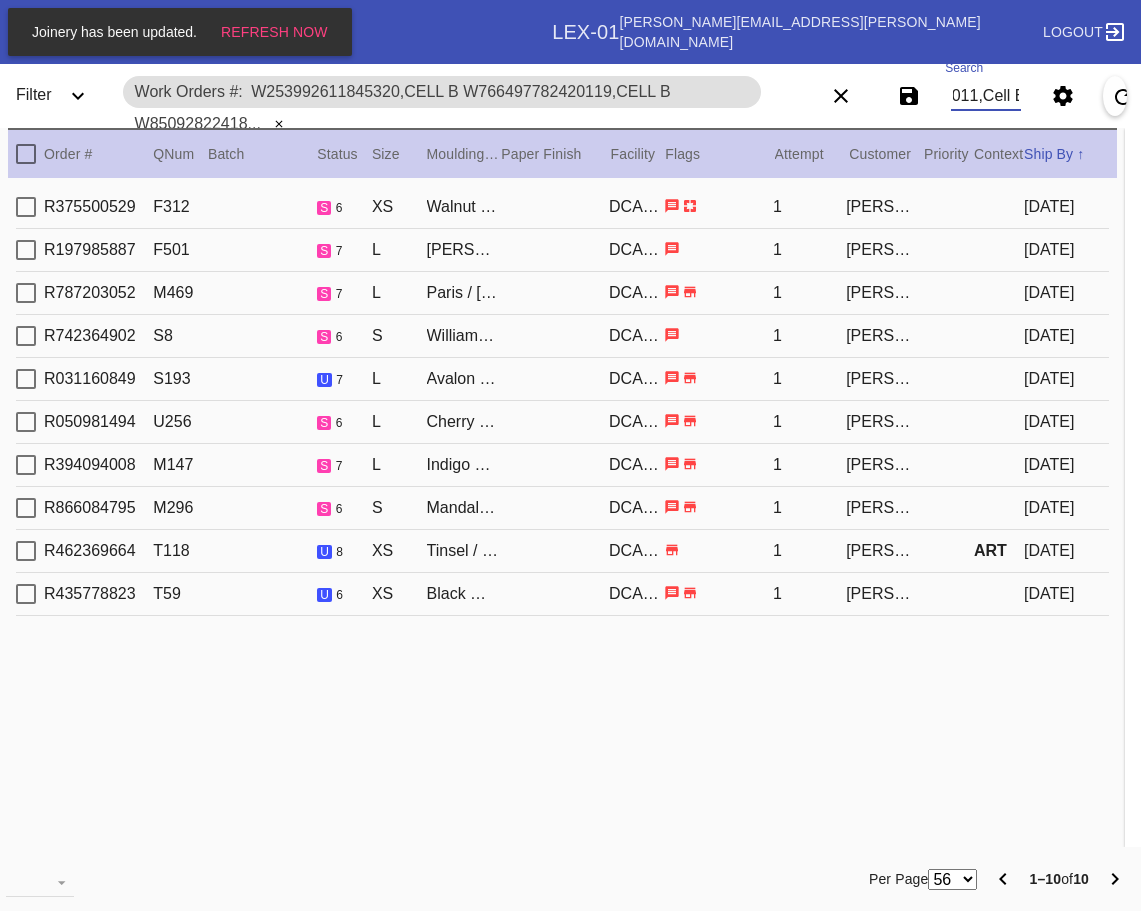 type on "W253992611845320,Cell B W766497782420119,Cell B W850928224184256,Cell A W291418683580627,Cell G W966728912588233,Cell H W171100173025399,Cell B W747360341808611,Cell B W906316946377882,Cell H W659182060363668,Cell B W767197837023011,Cell E" 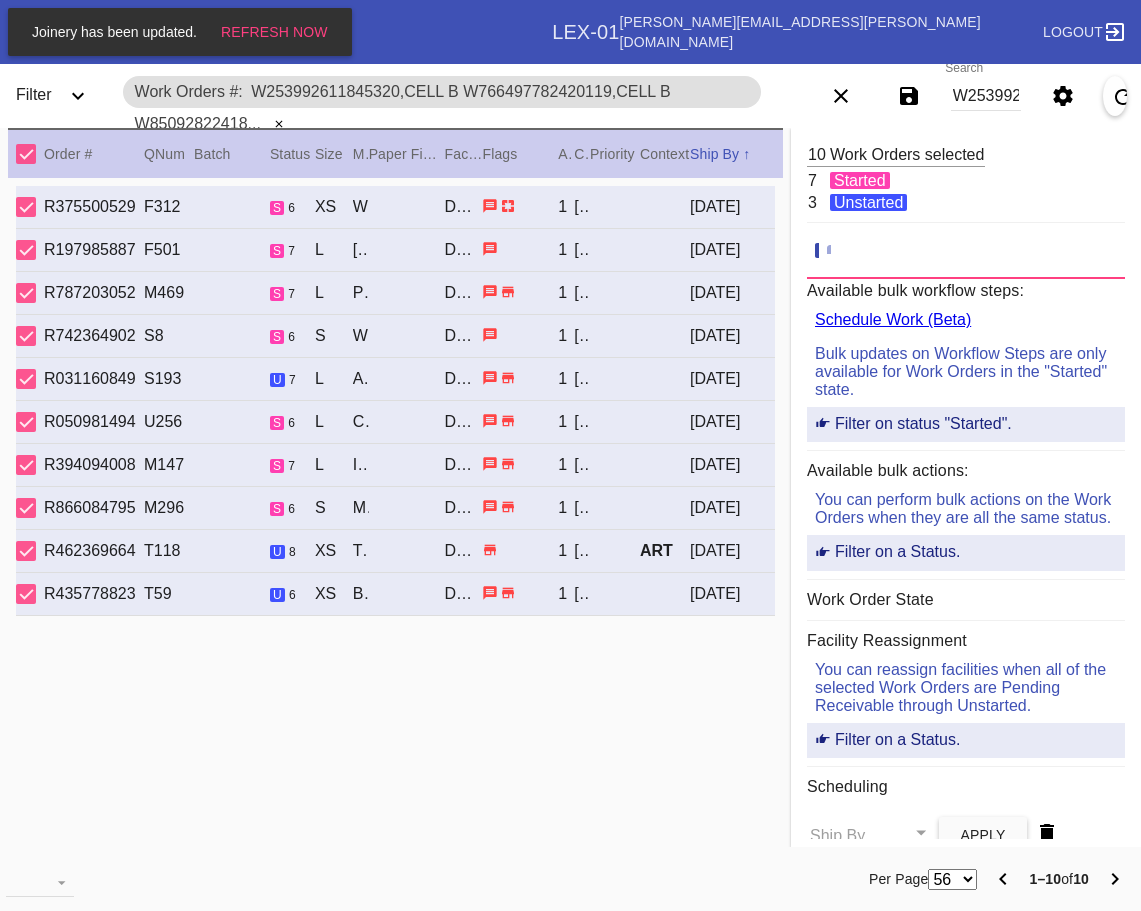 click 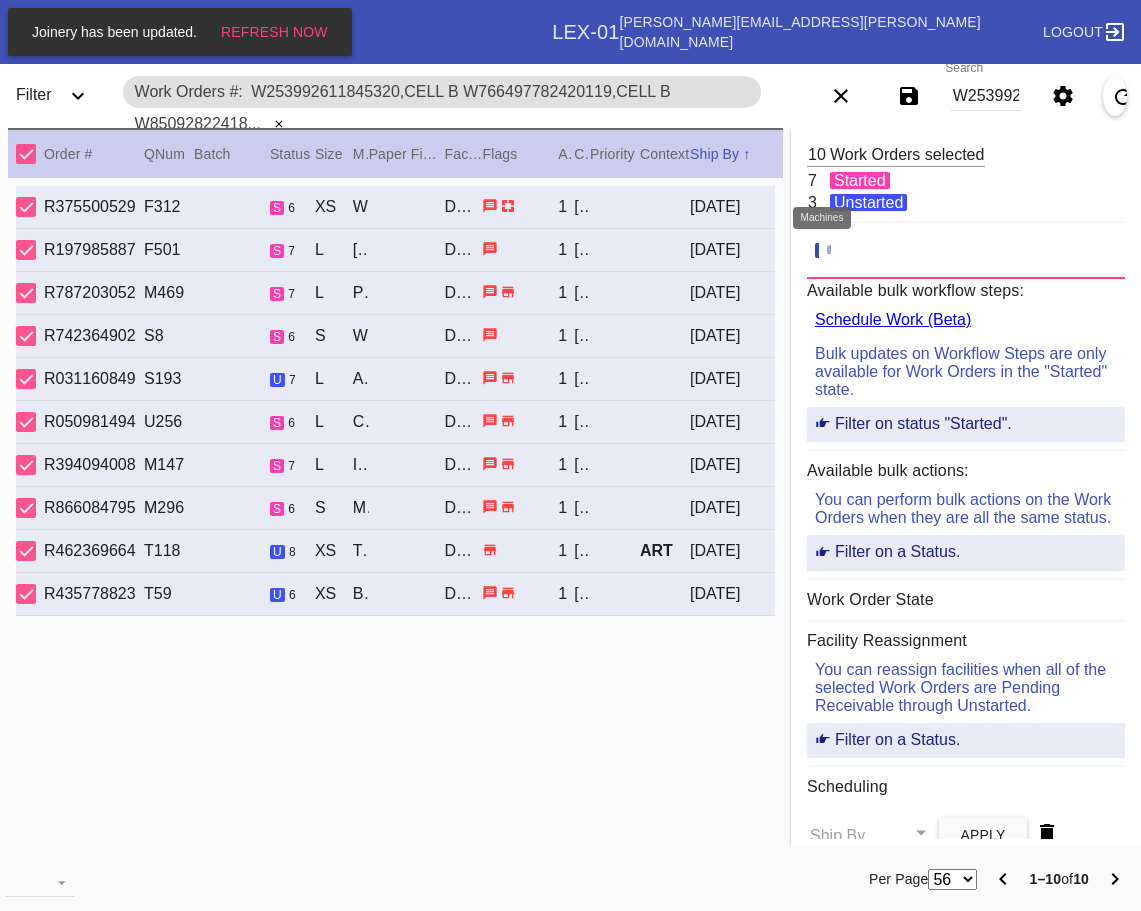 click 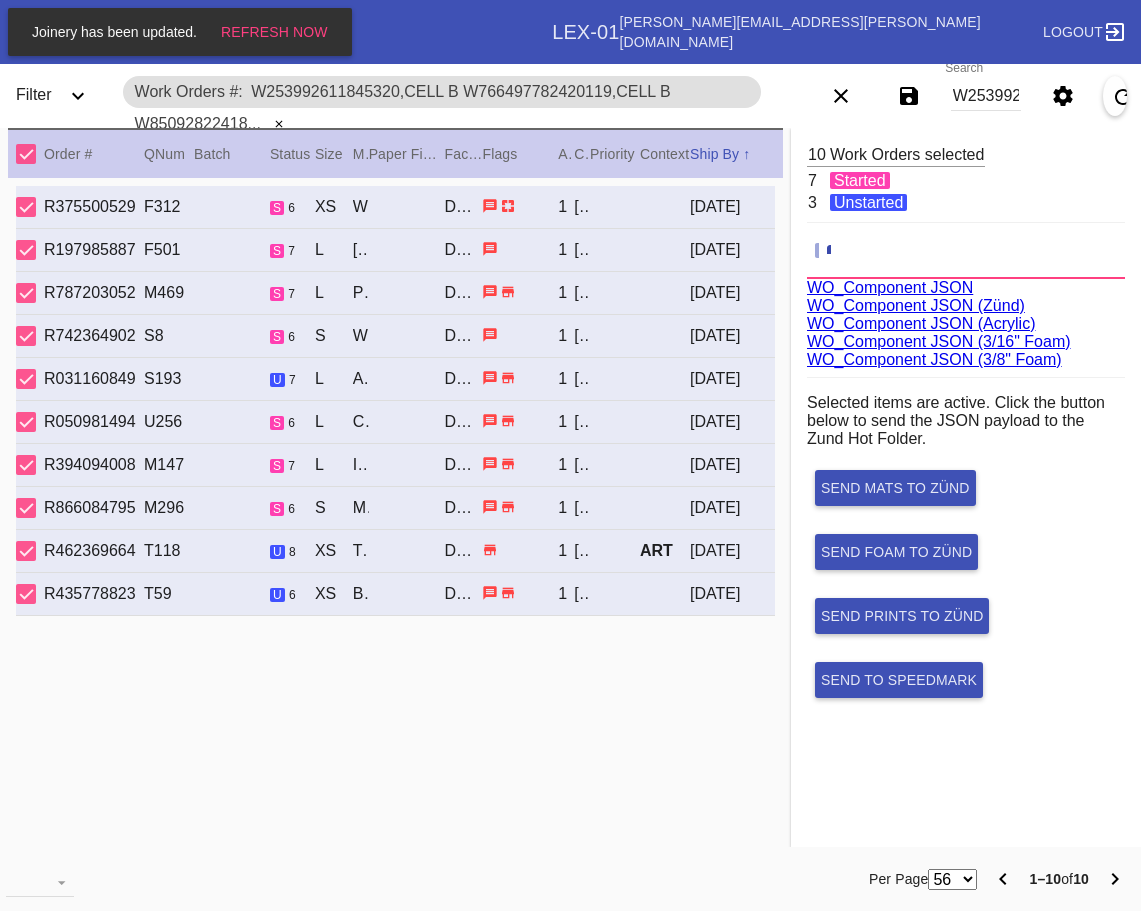 scroll, scrollTop: 75, scrollLeft: 0, axis: vertical 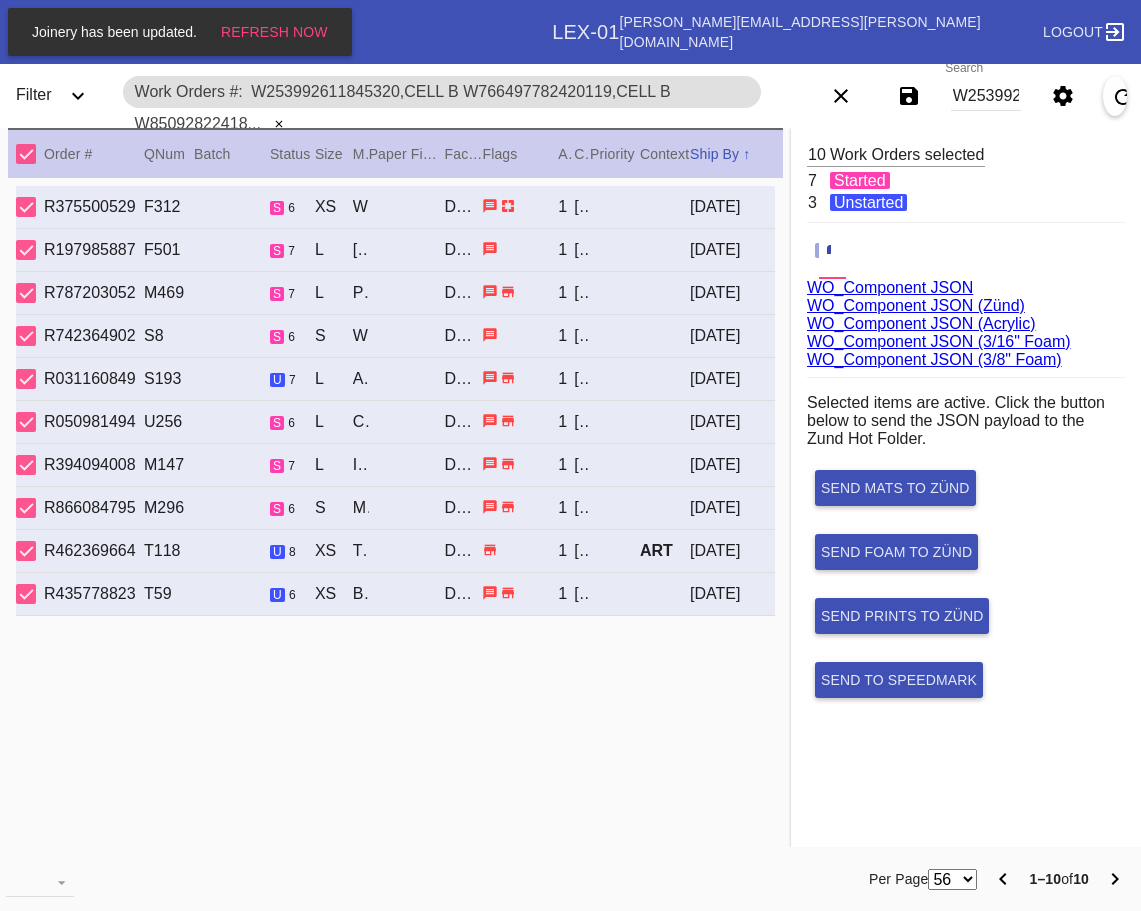 click on "WO_Component JSON (Acrylic)" at bounding box center [921, 323] 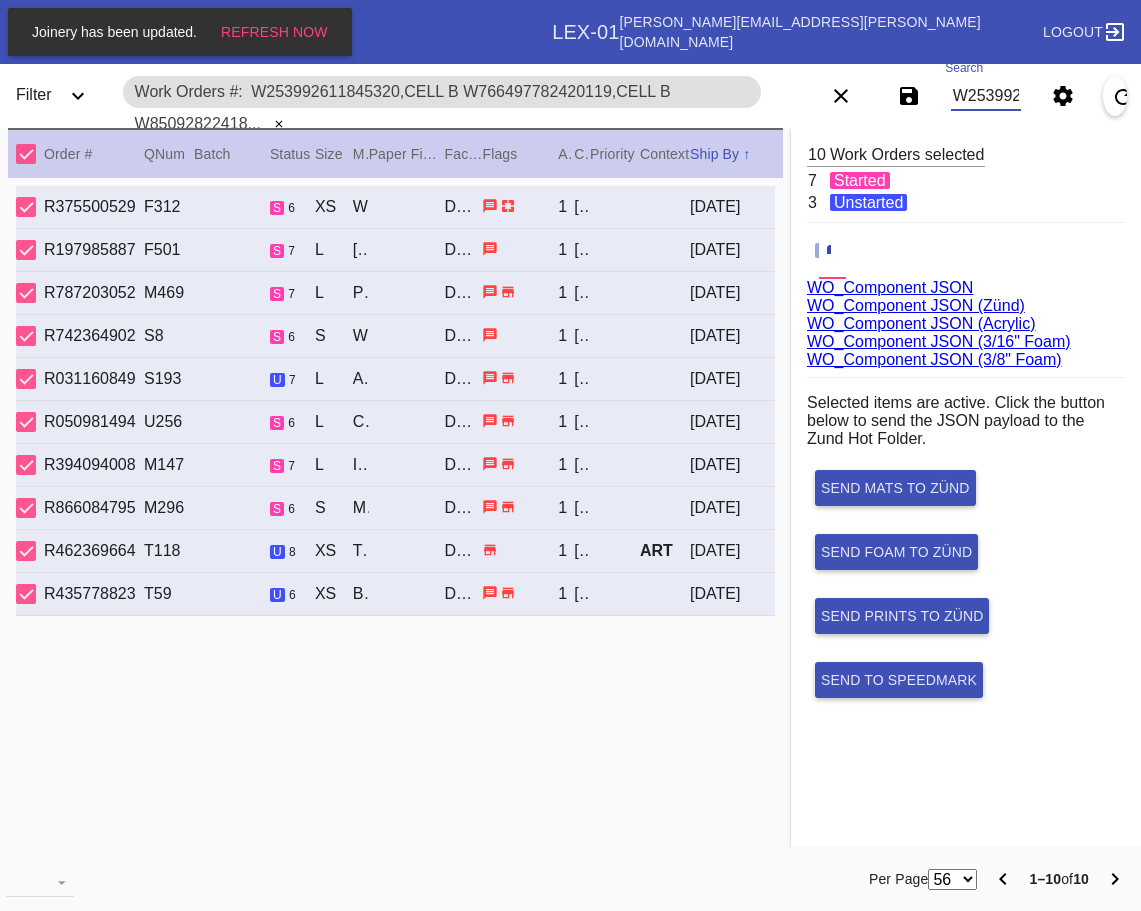 click on "W253992611845320,Cell B W766497782420119,Cell B W850928224184256,Cell A W291418683580627,Cell G W966728912588233,Cell H W171100173025399,Cell B W747360341808611,Cell B W906316946377882,Cell H W659182060363668,Cell B W767197837023011,Cell E" at bounding box center (986, 96) 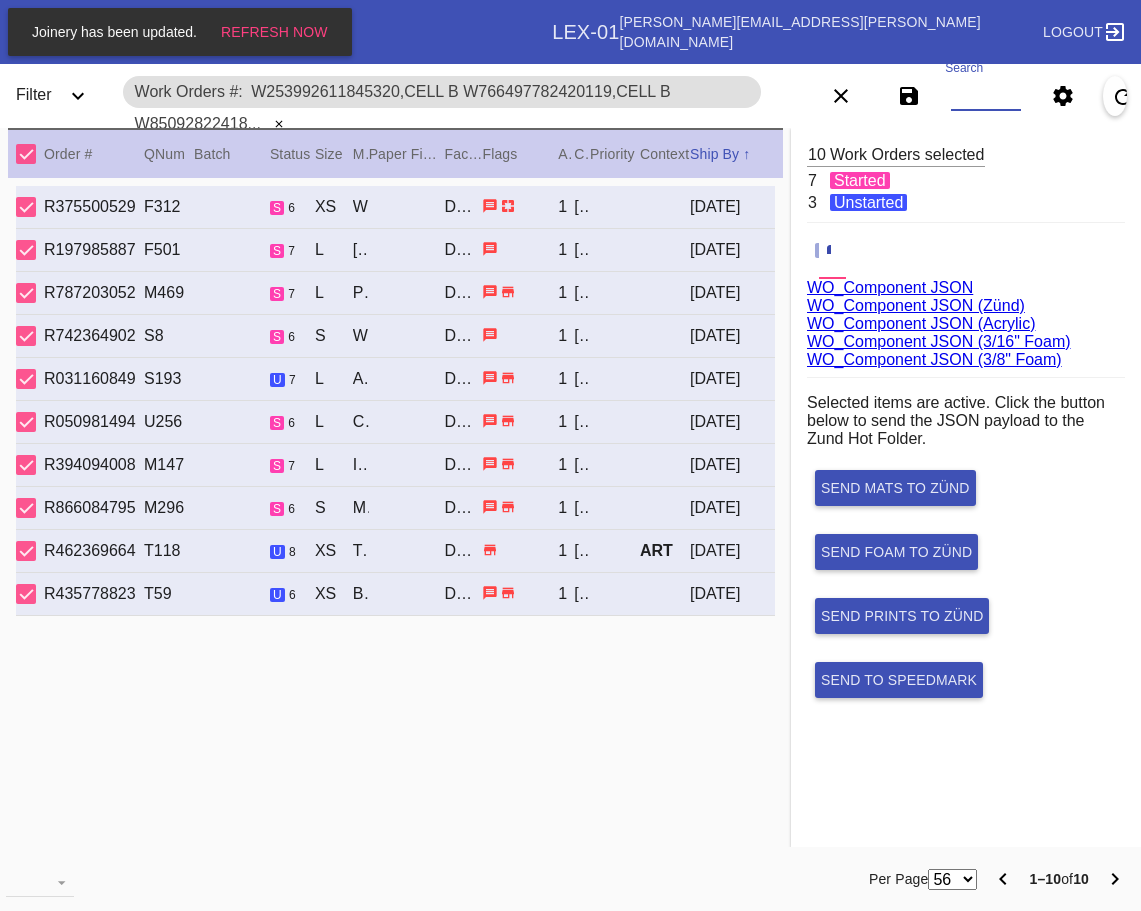 paste on "W349306038519077,Cell D W683796283886122,Cell B W877968840708156,Cell B" 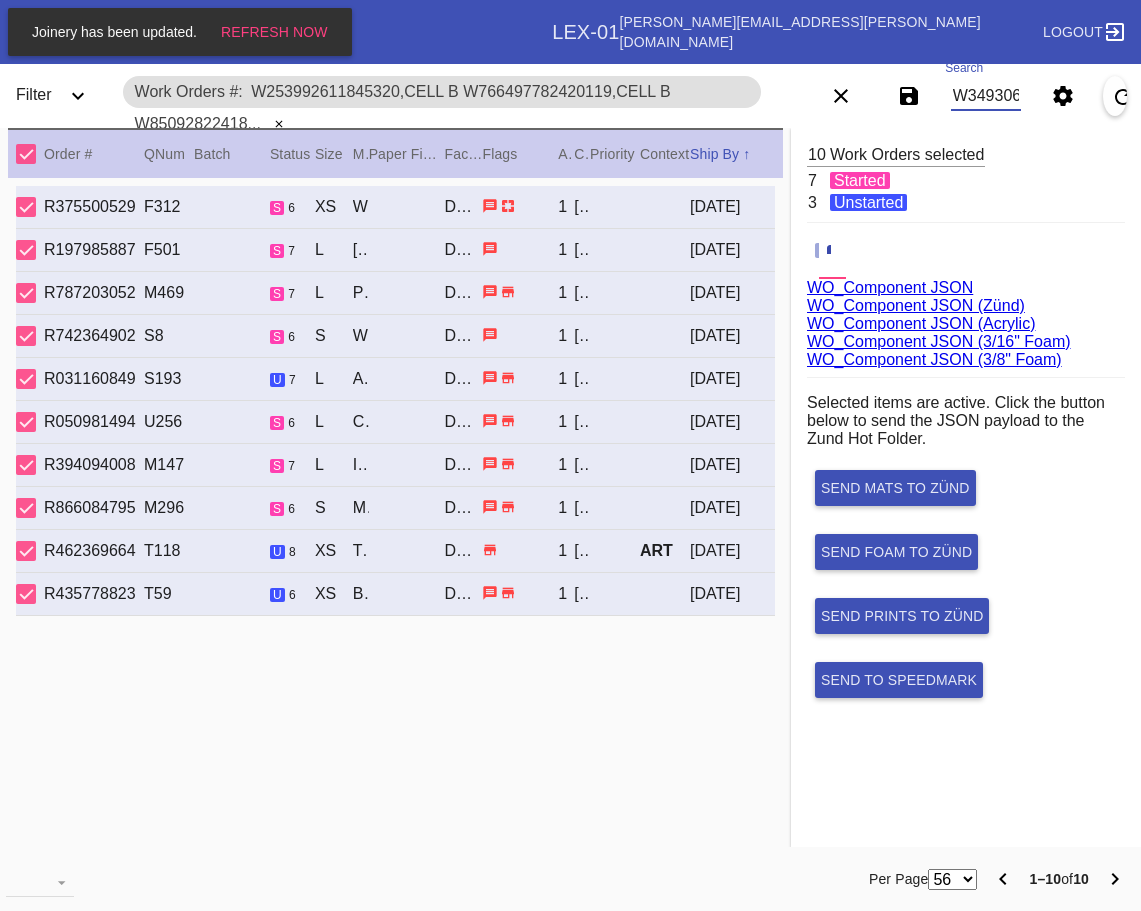 scroll, scrollTop: 0, scrollLeft: 530, axis: horizontal 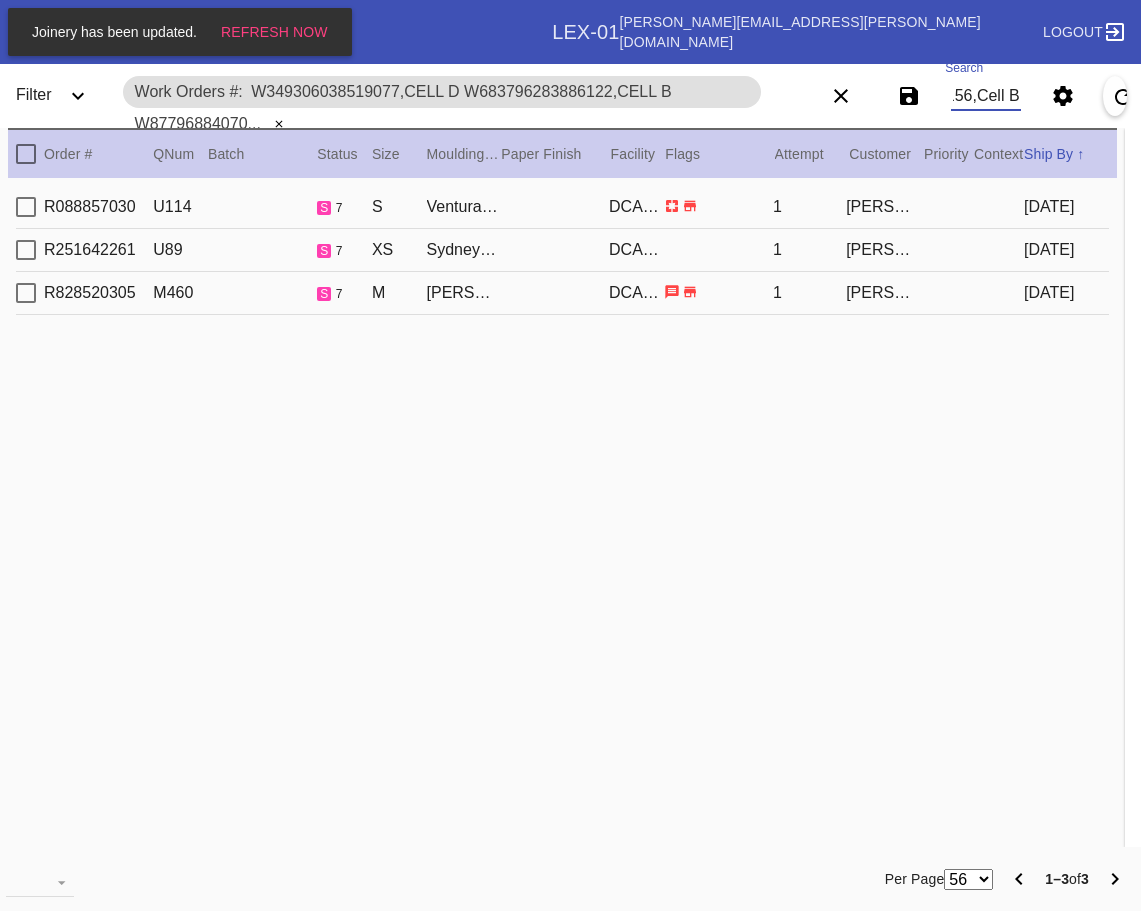 type on "W349306038519077,Cell D W683796283886122,Cell B W877968840708156,Cell B" 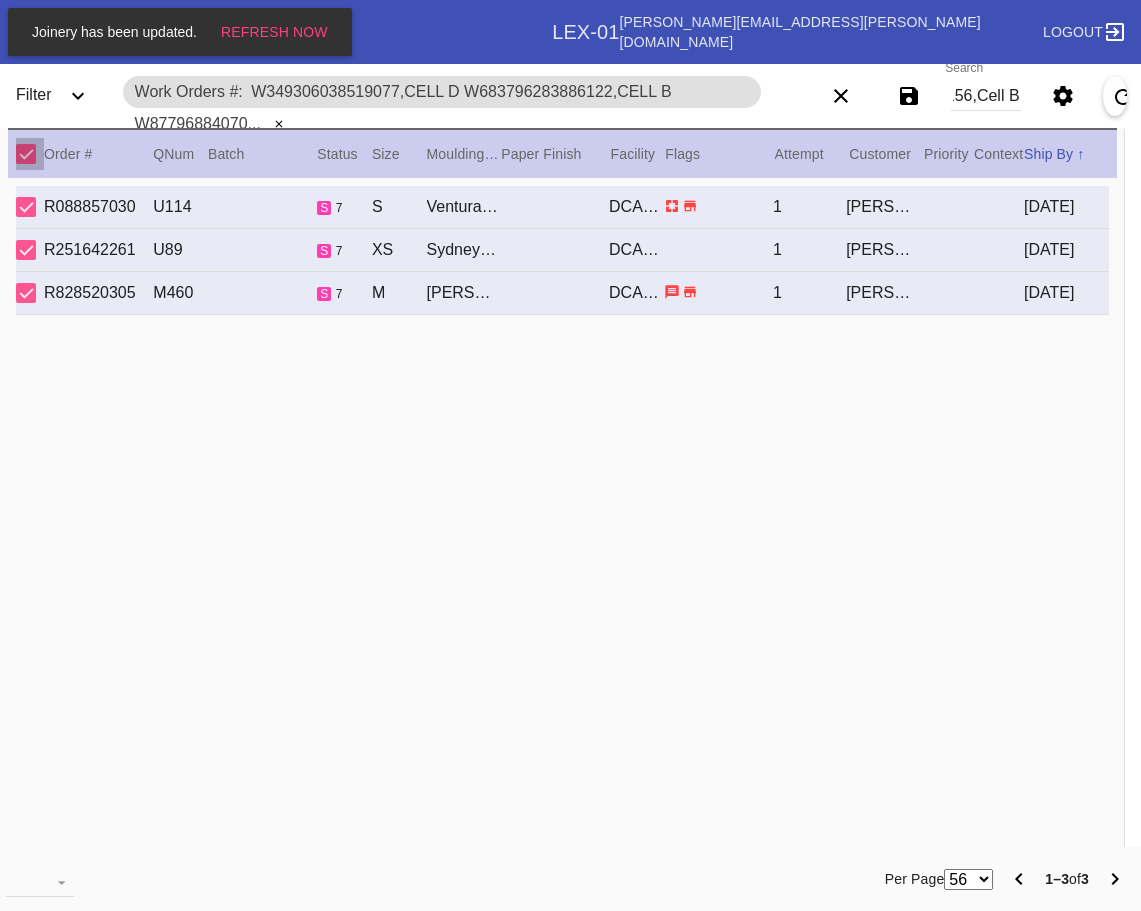 scroll, scrollTop: 0, scrollLeft: 0, axis: both 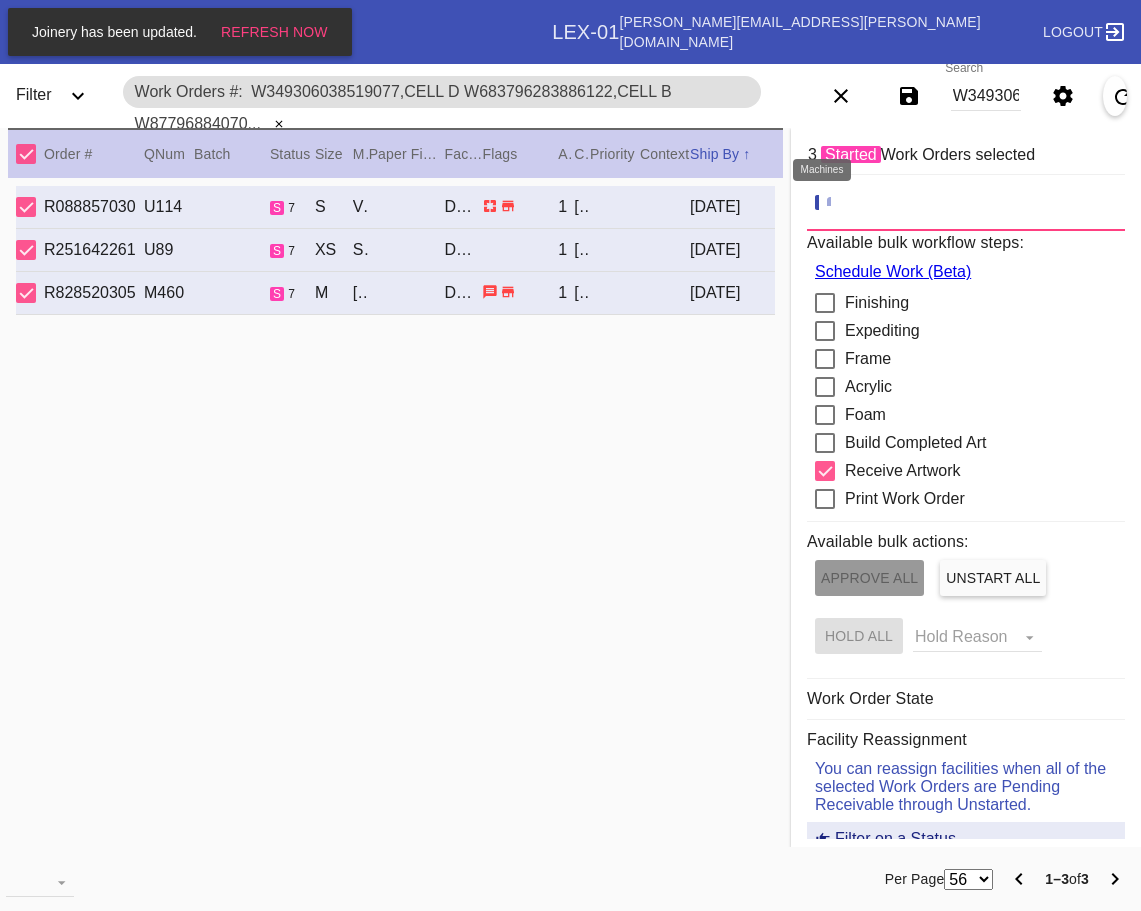 click 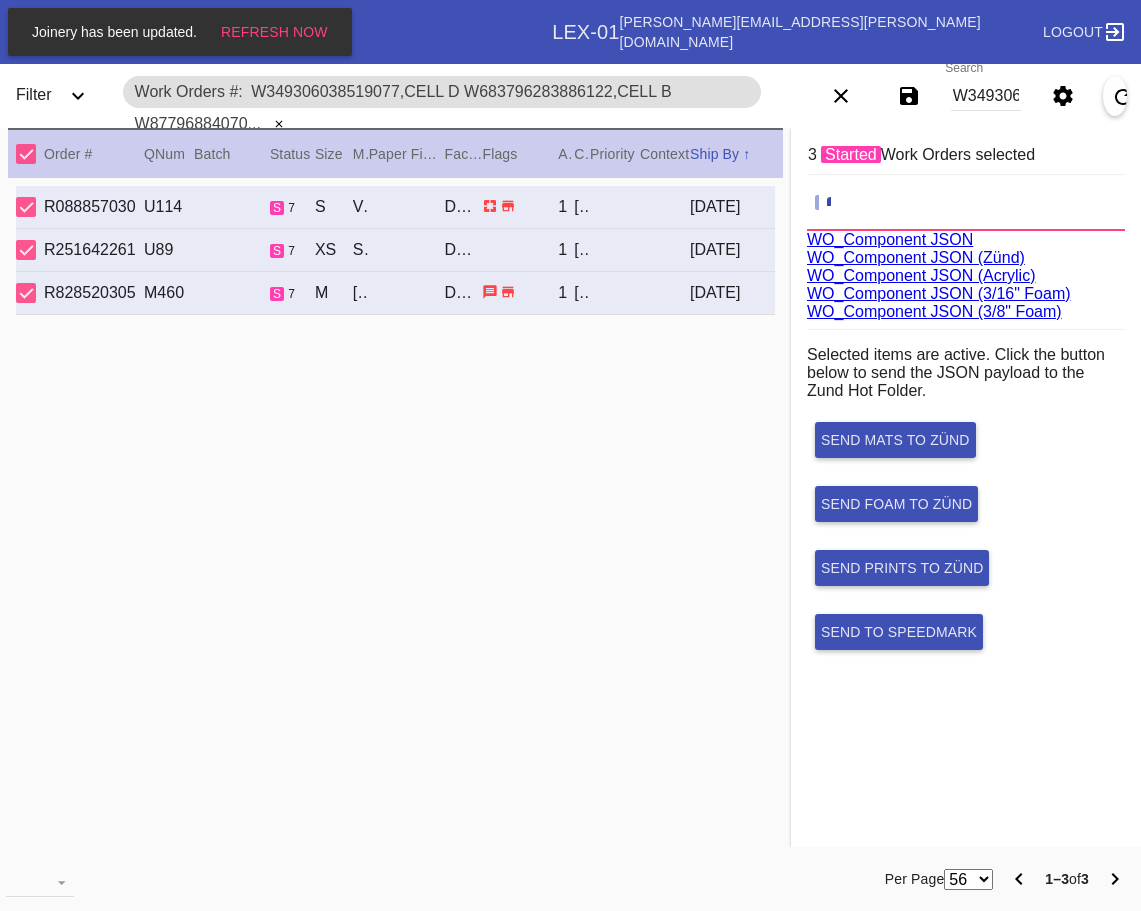 scroll, scrollTop: 75, scrollLeft: 0, axis: vertical 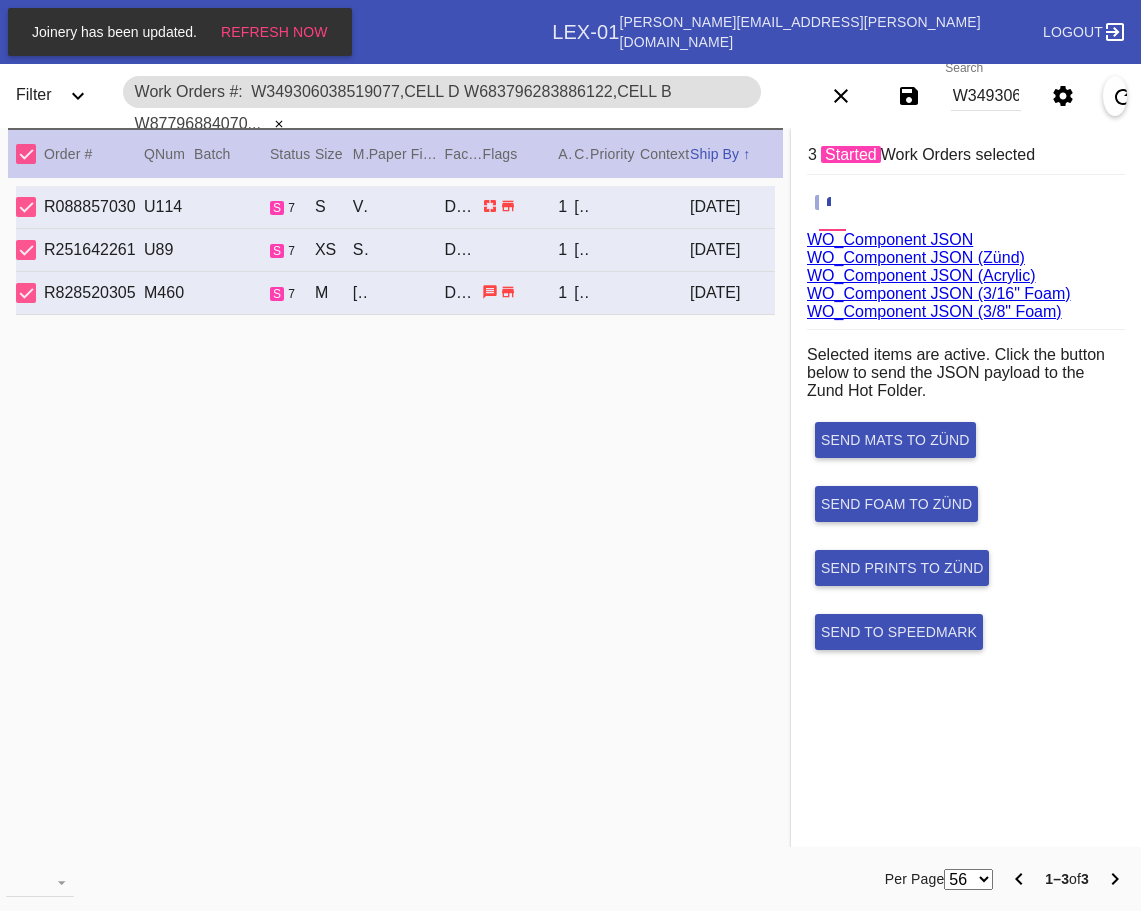 click on "WO_Component JSON (Acrylic)" at bounding box center [921, 275] 